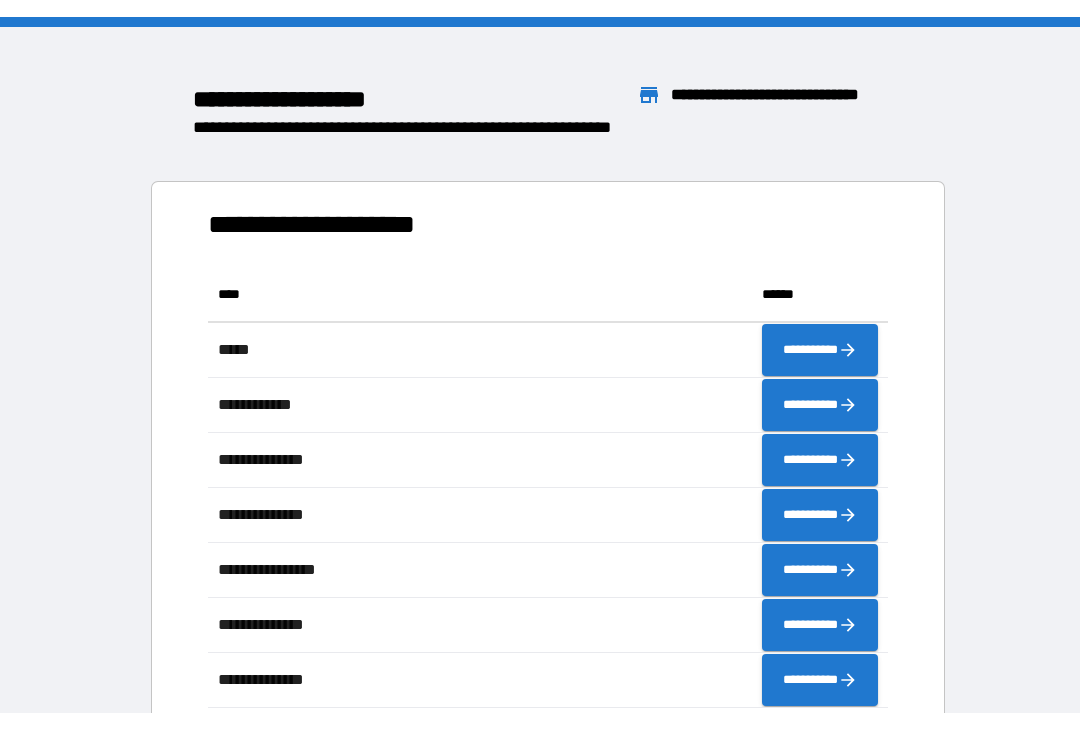 scroll, scrollTop: 0, scrollLeft: 0, axis: both 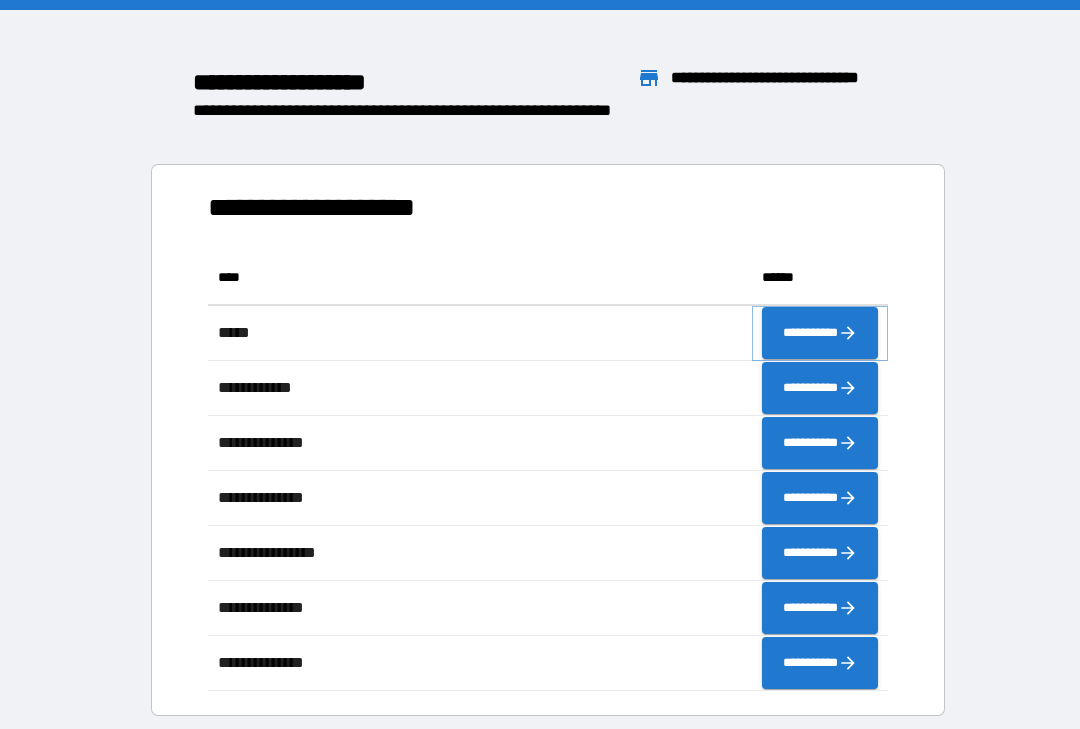 click on "**********" at bounding box center [820, 333] 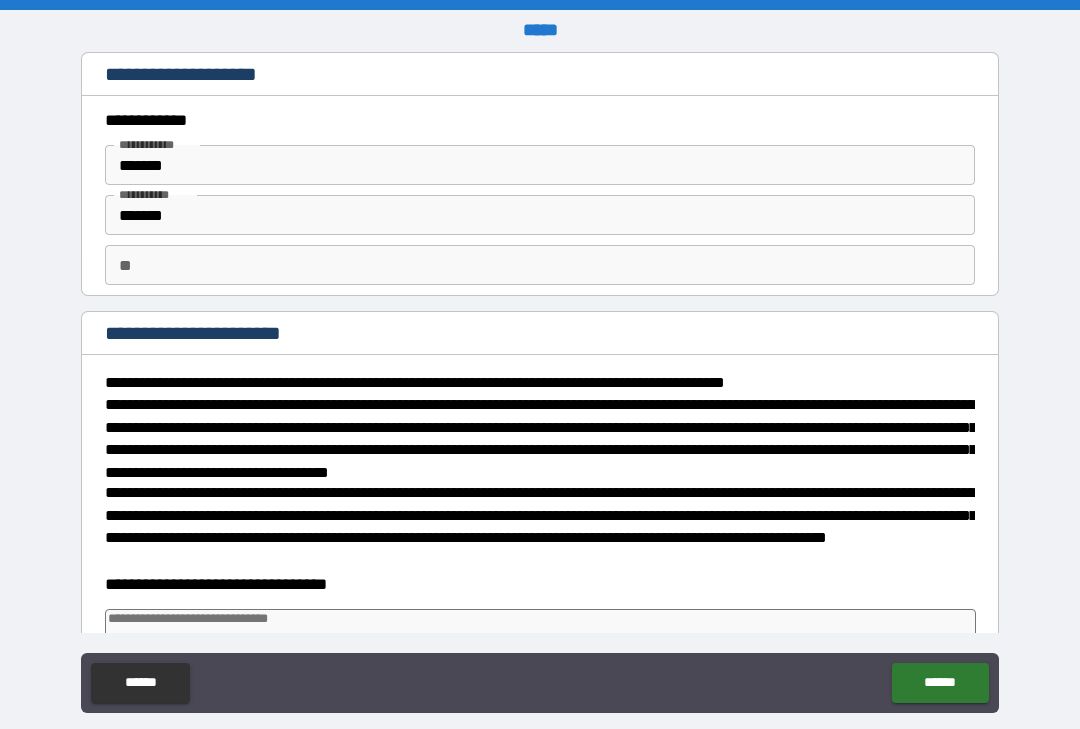 type on "*" 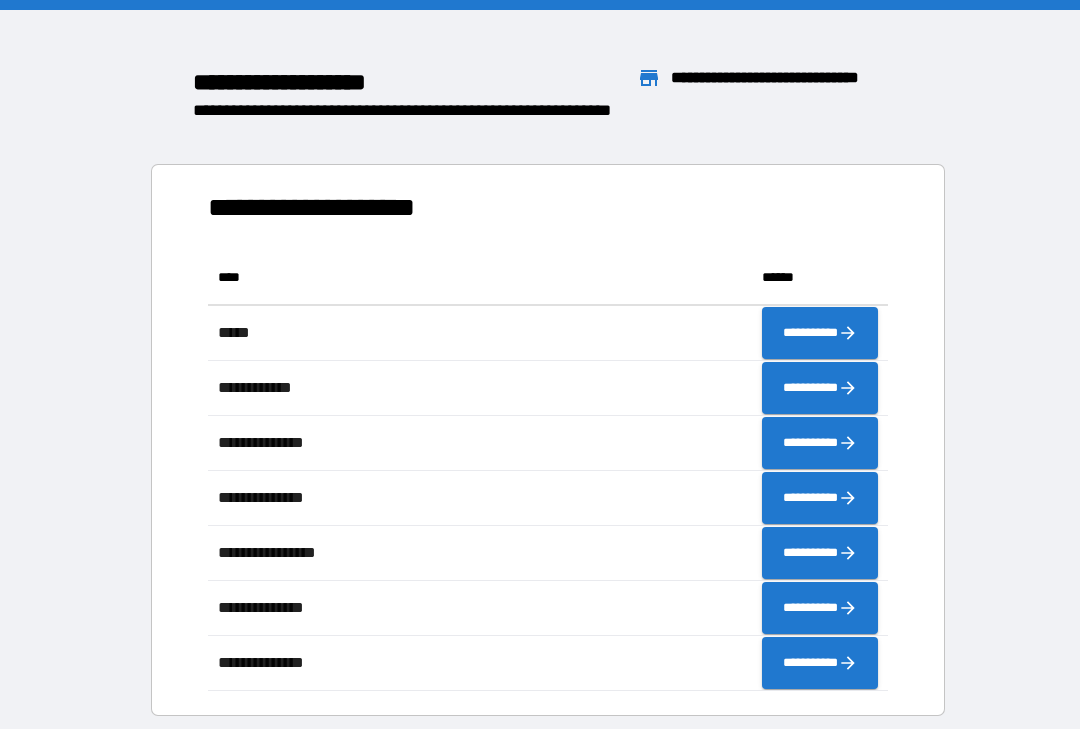 scroll, scrollTop: 1, scrollLeft: 1, axis: both 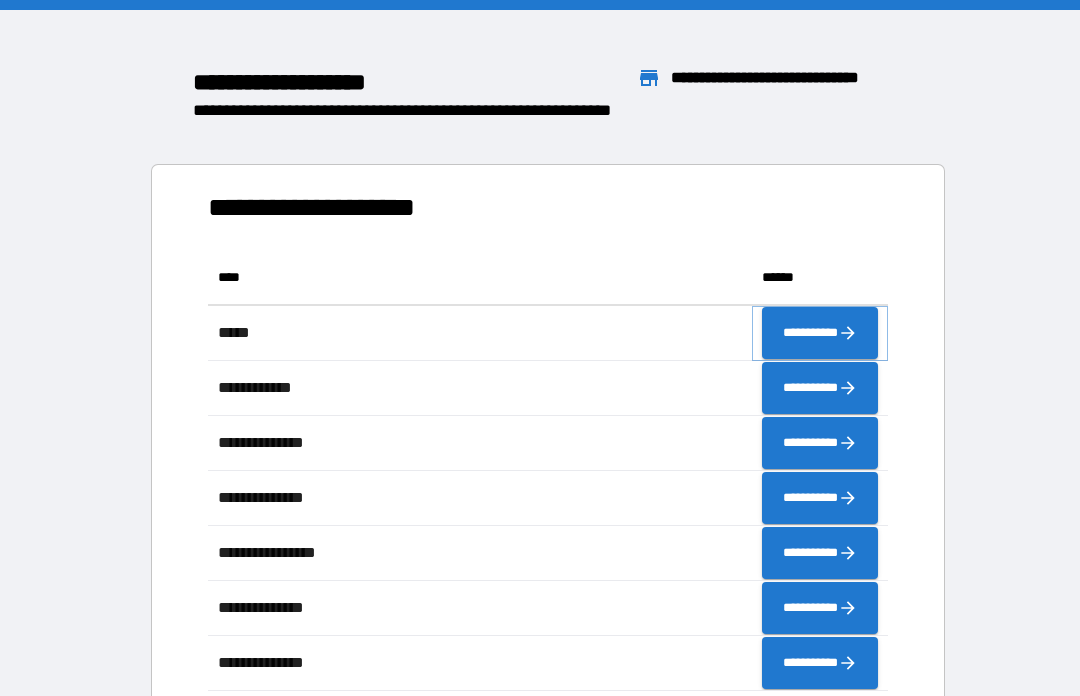 click on "**********" at bounding box center [820, 333] 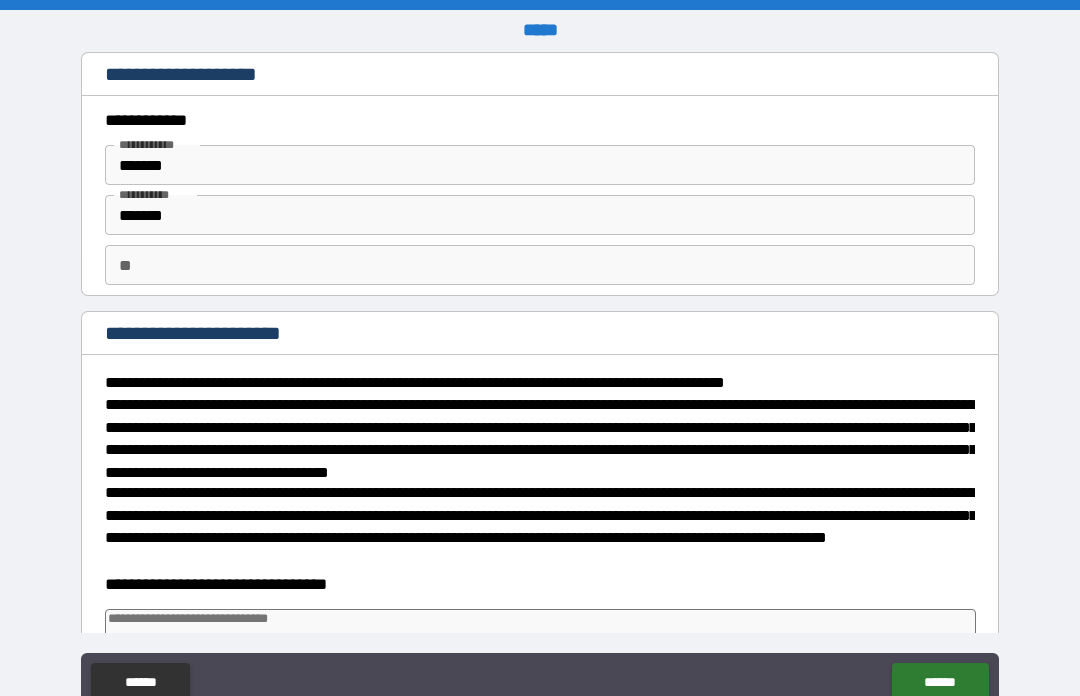 type on "*" 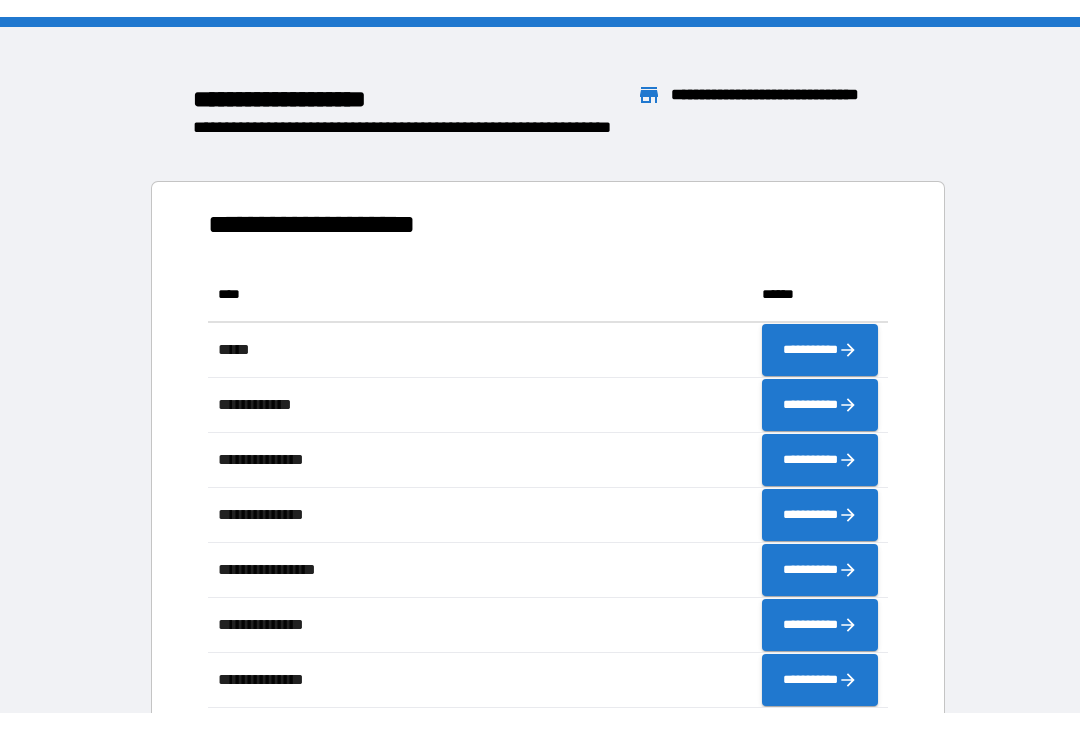 scroll, scrollTop: 0, scrollLeft: 0, axis: both 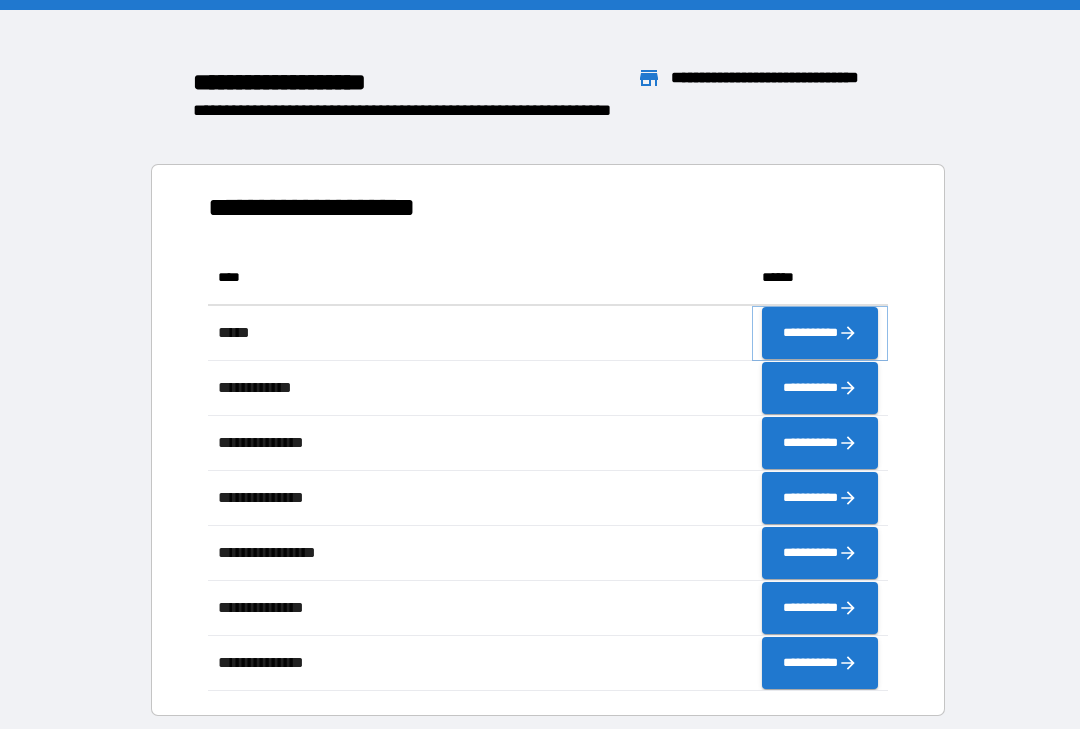 click 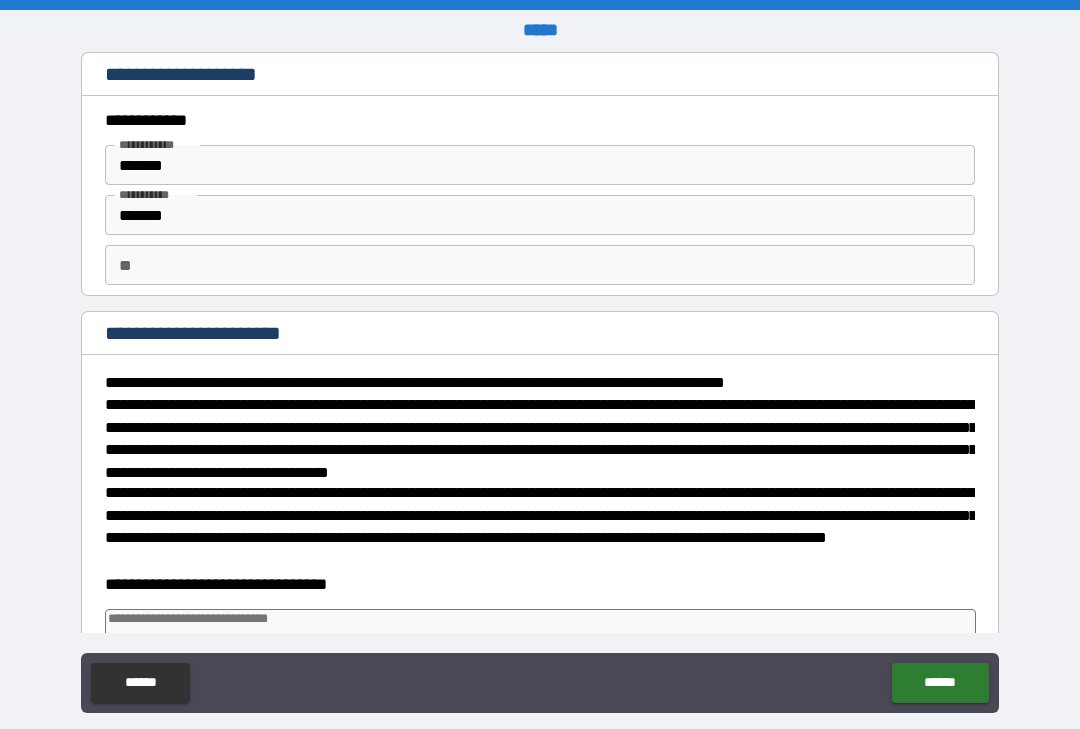 type on "*" 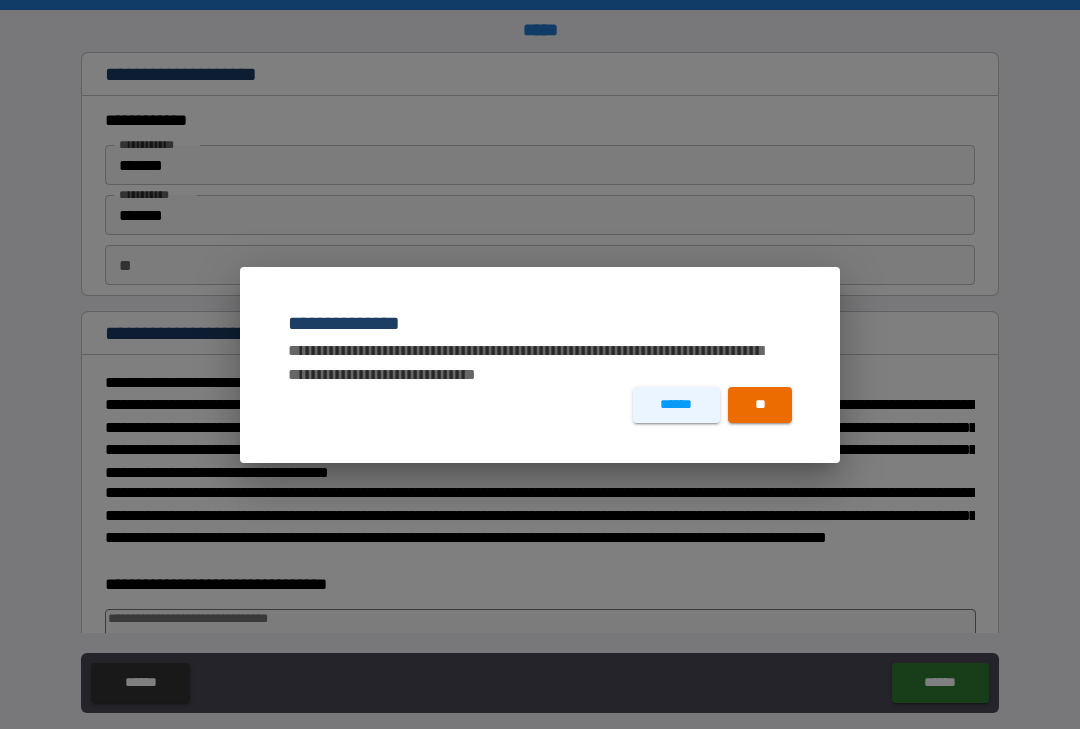 type on "*" 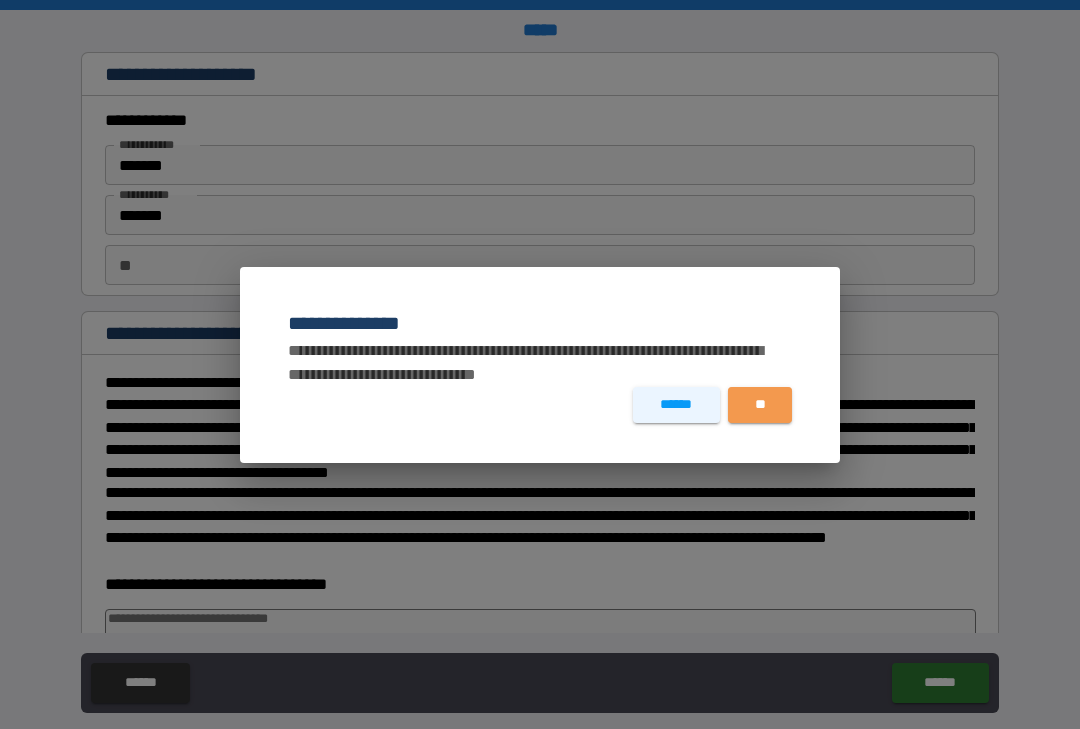 click on "**" at bounding box center (760, 405) 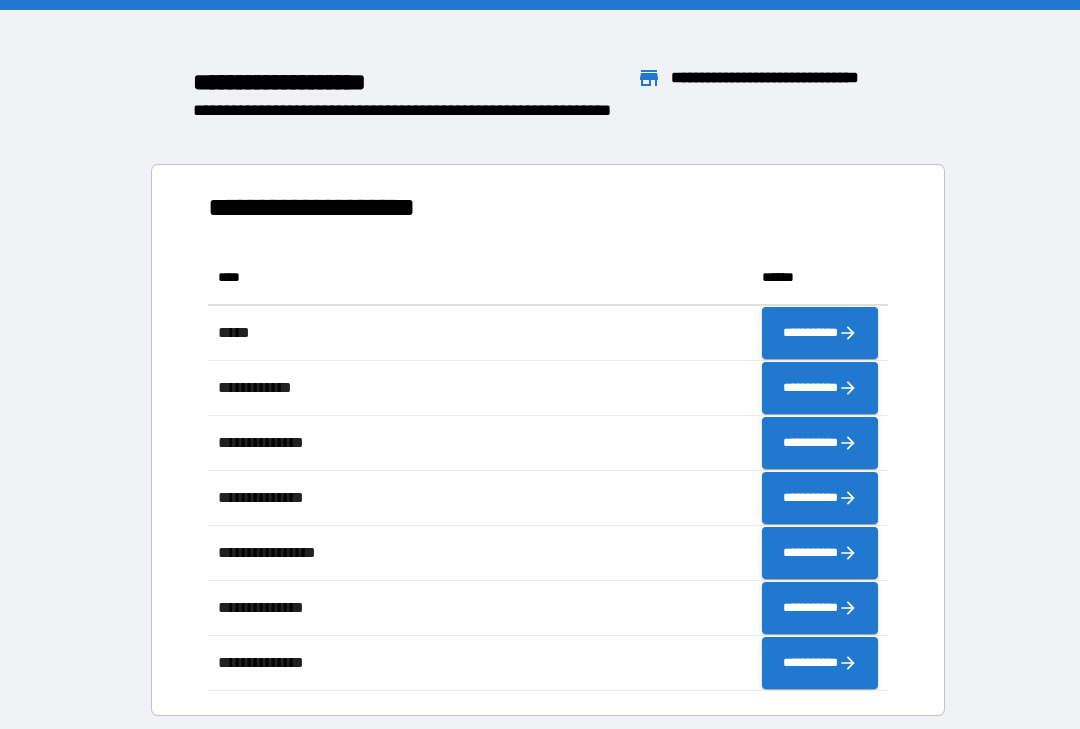 scroll, scrollTop: 441, scrollLeft: 680, axis: both 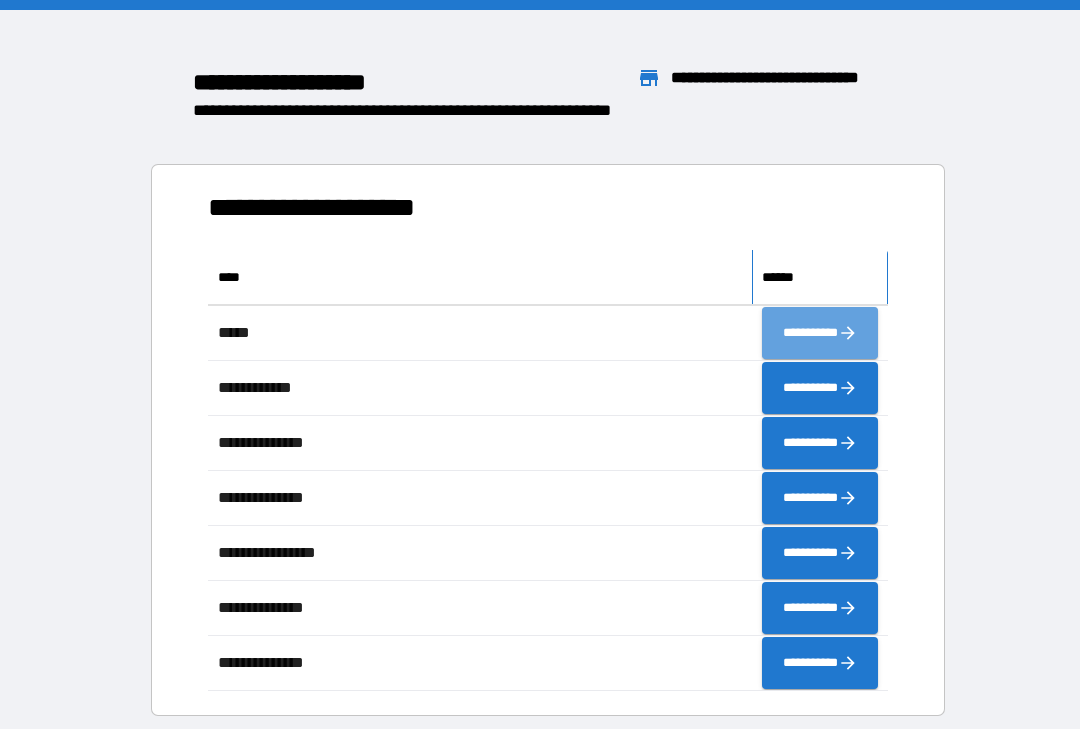 click on "******" at bounding box center (820, 277) 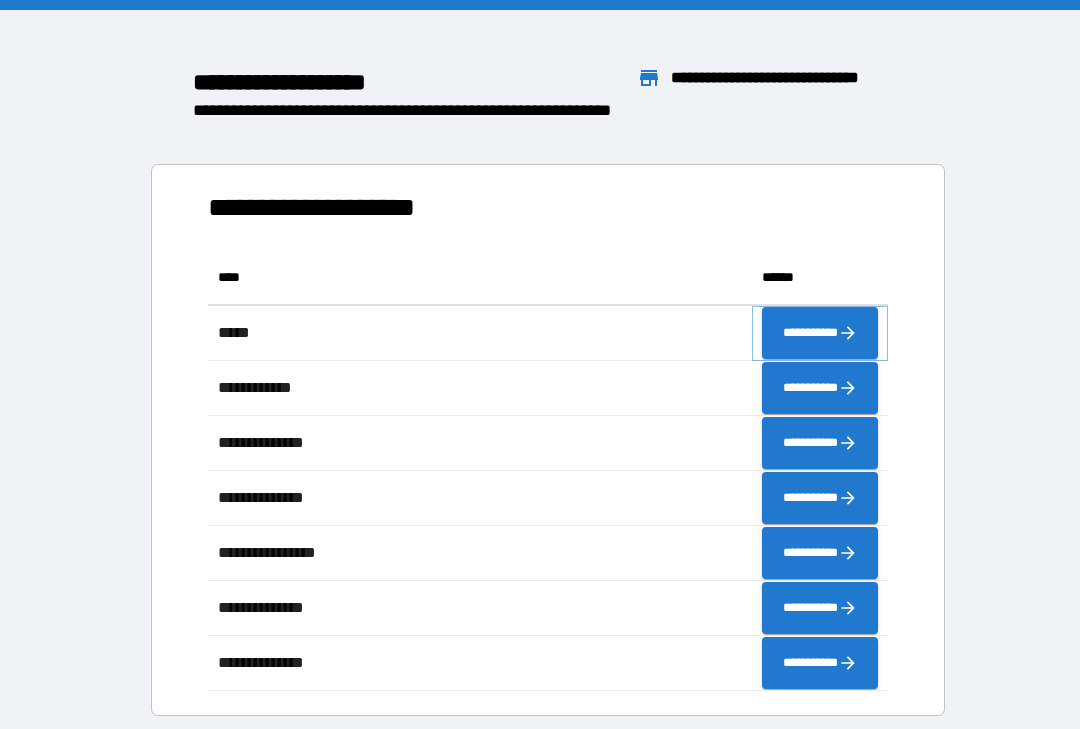 click on "**********" at bounding box center (820, 333) 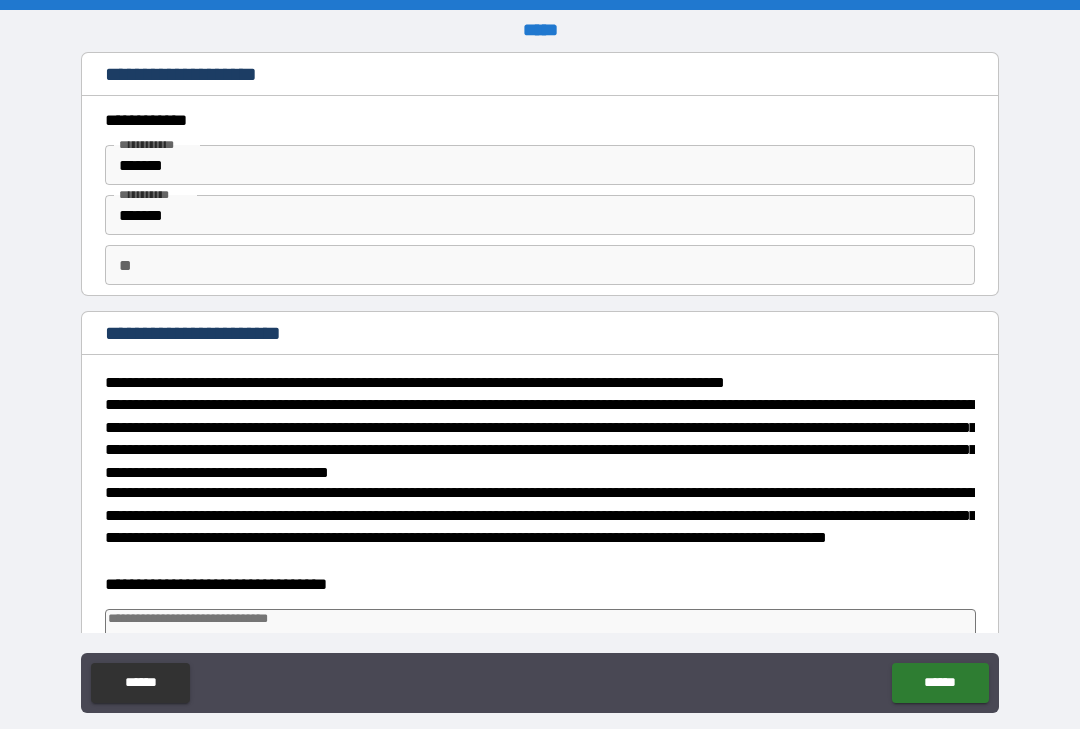 type on "*" 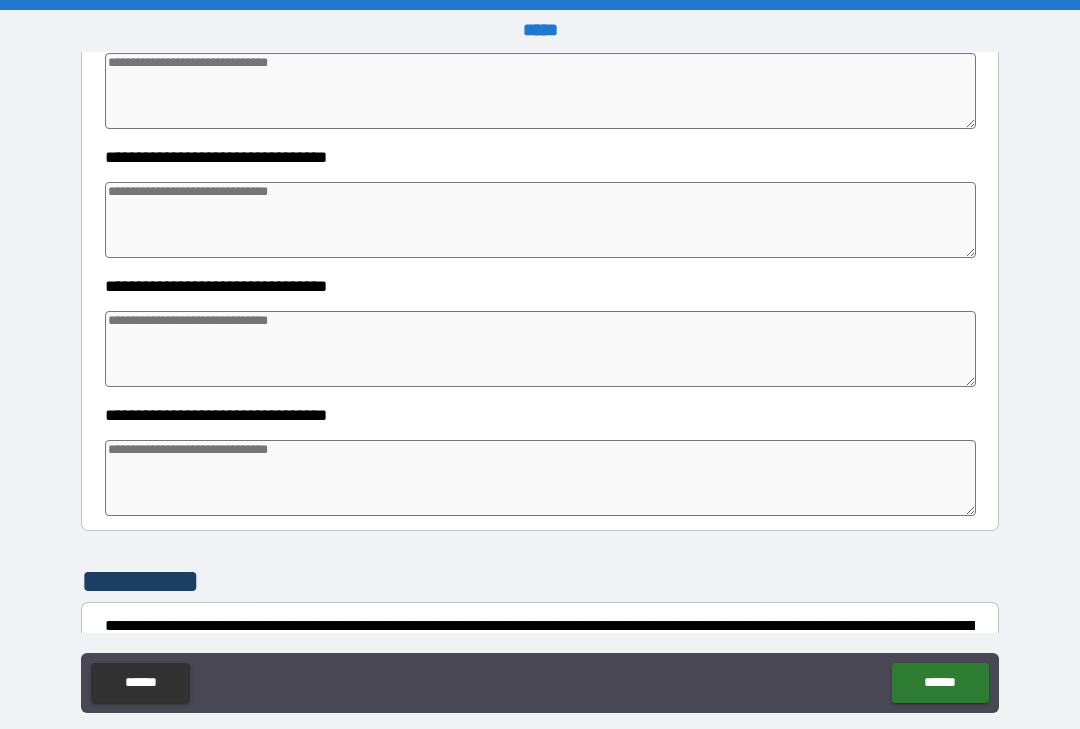 scroll, scrollTop: 560, scrollLeft: 0, axis: vertical 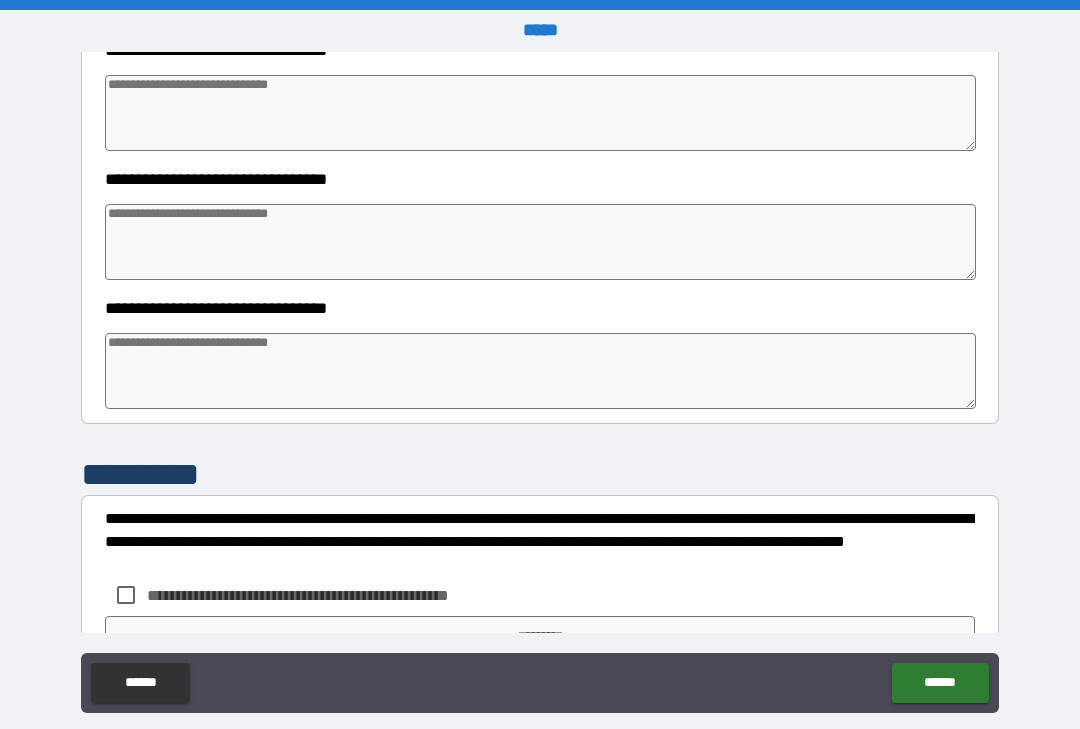type on "*" 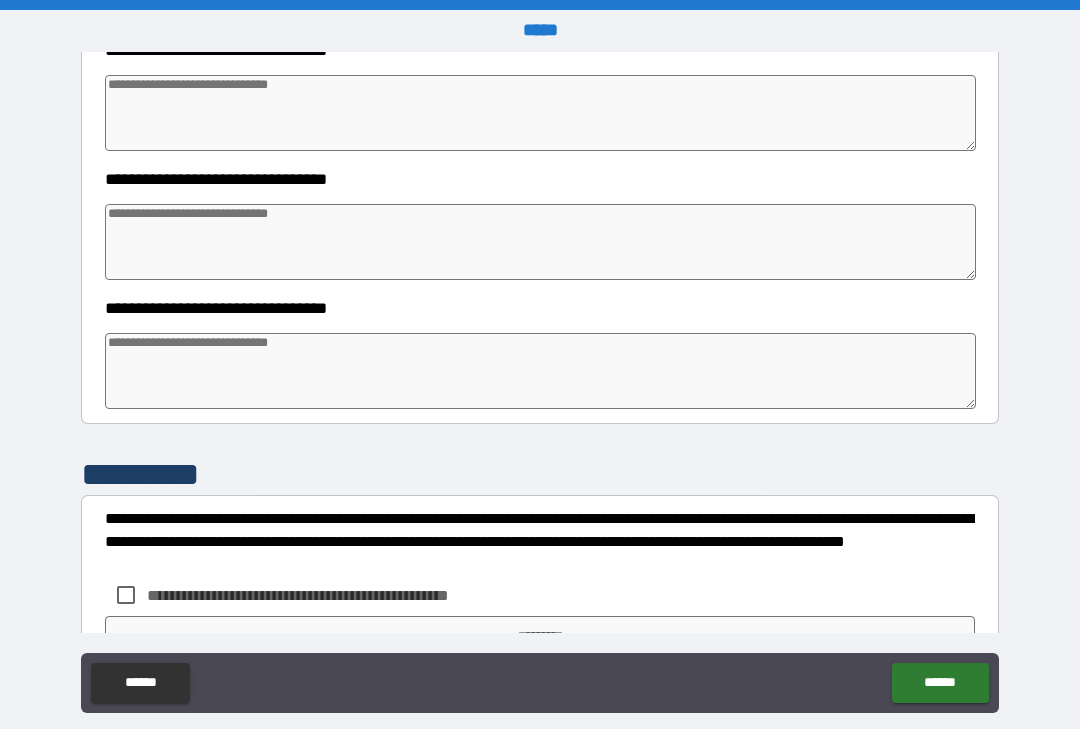 type on "*" 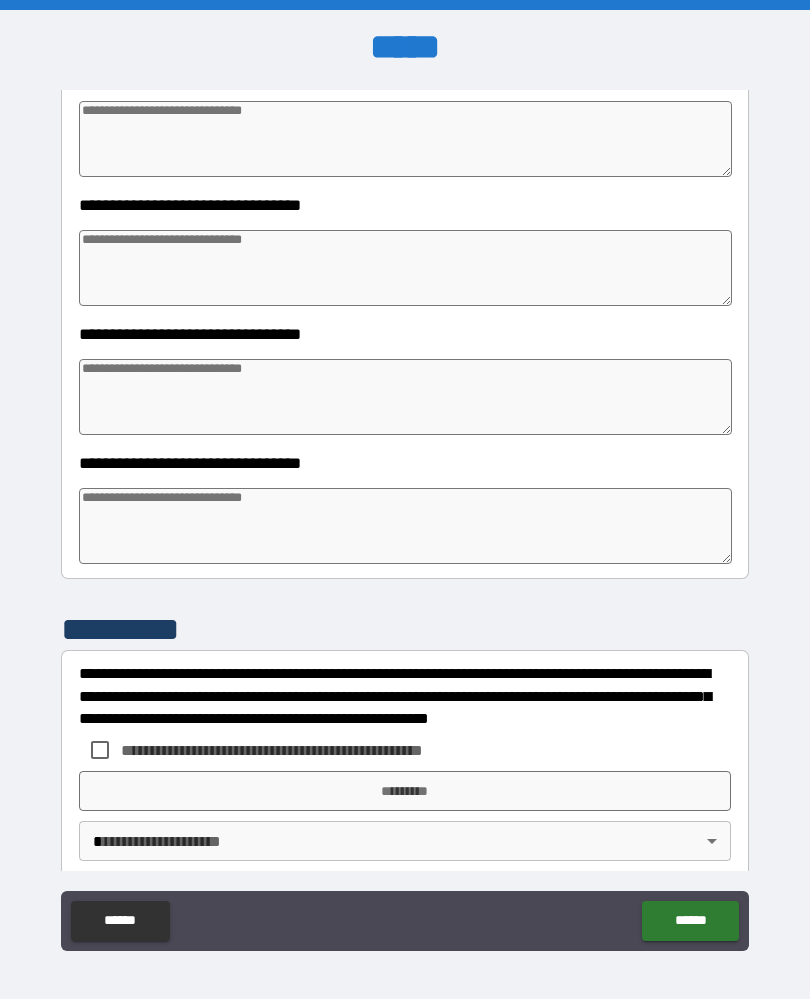 type on "*" 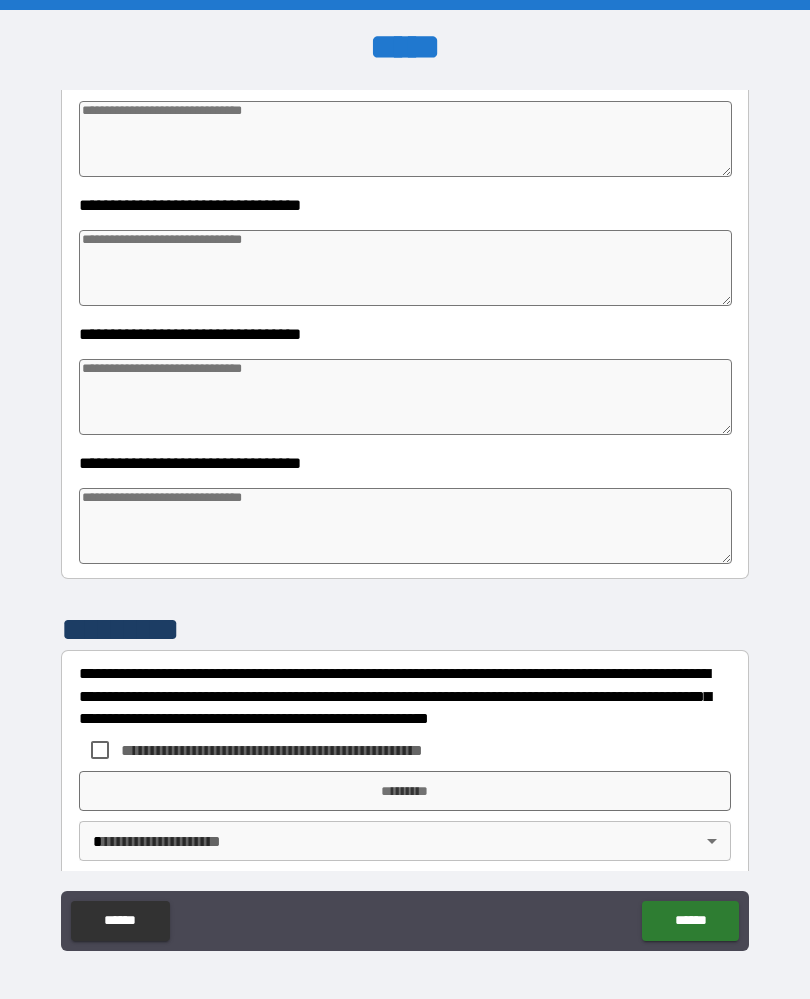 type on "*" 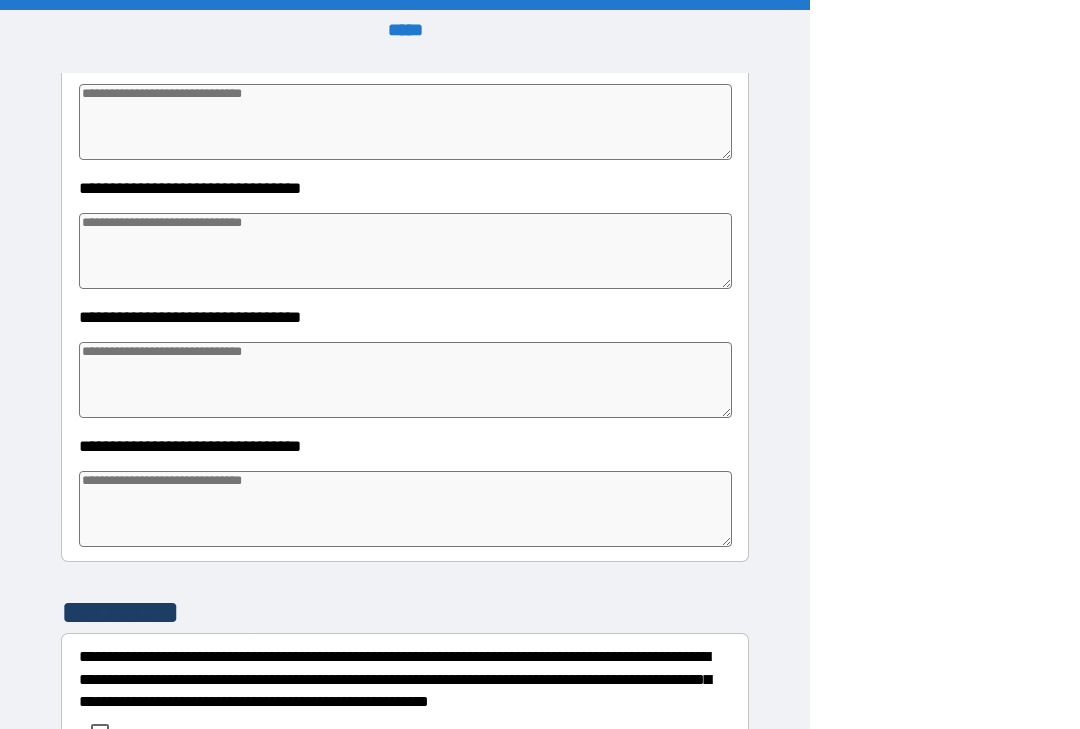 type on "*" 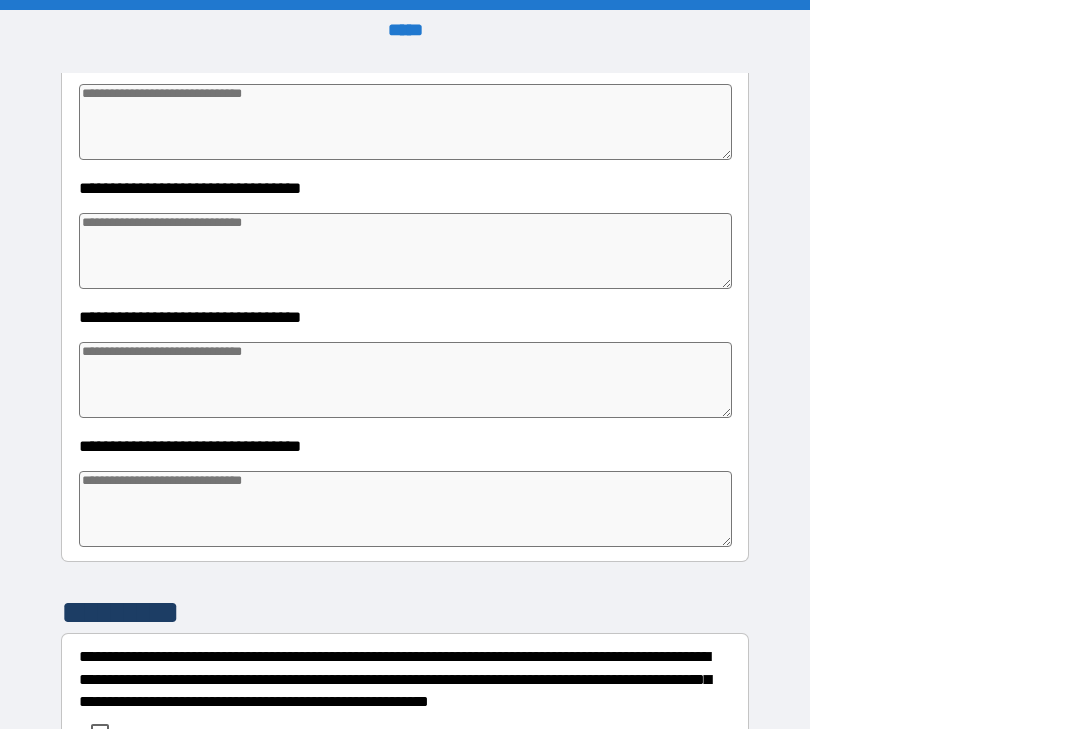type on "*" 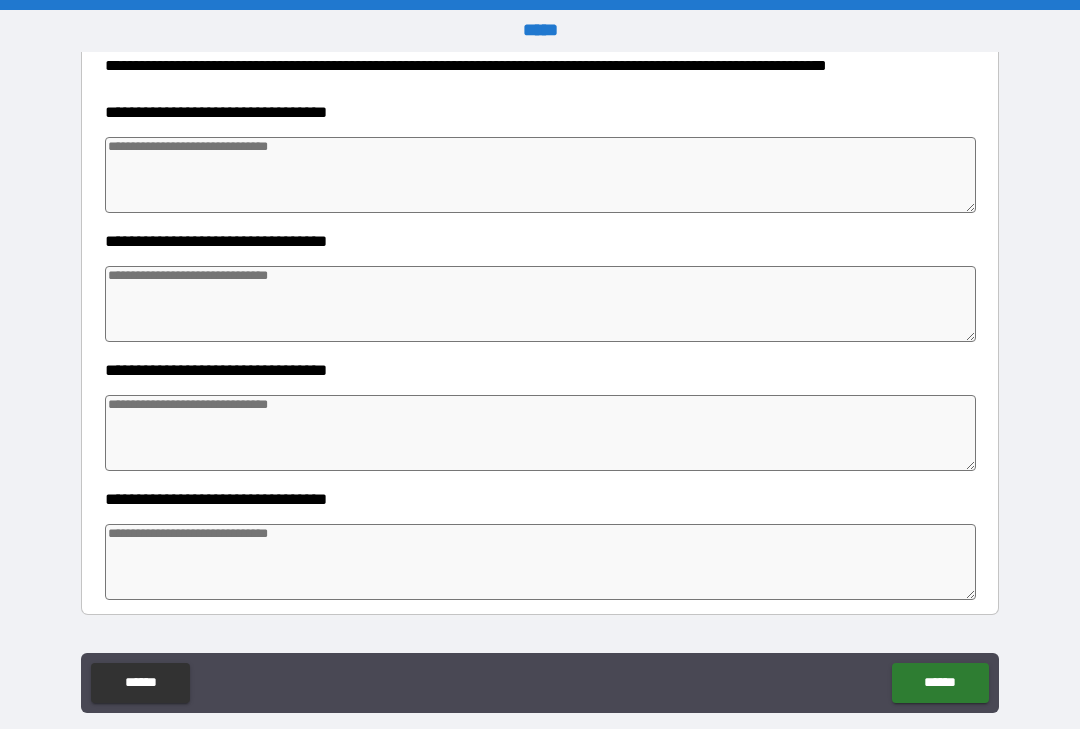scroll, scrollTop: 474, scrollLeft: 0, axis: vertical 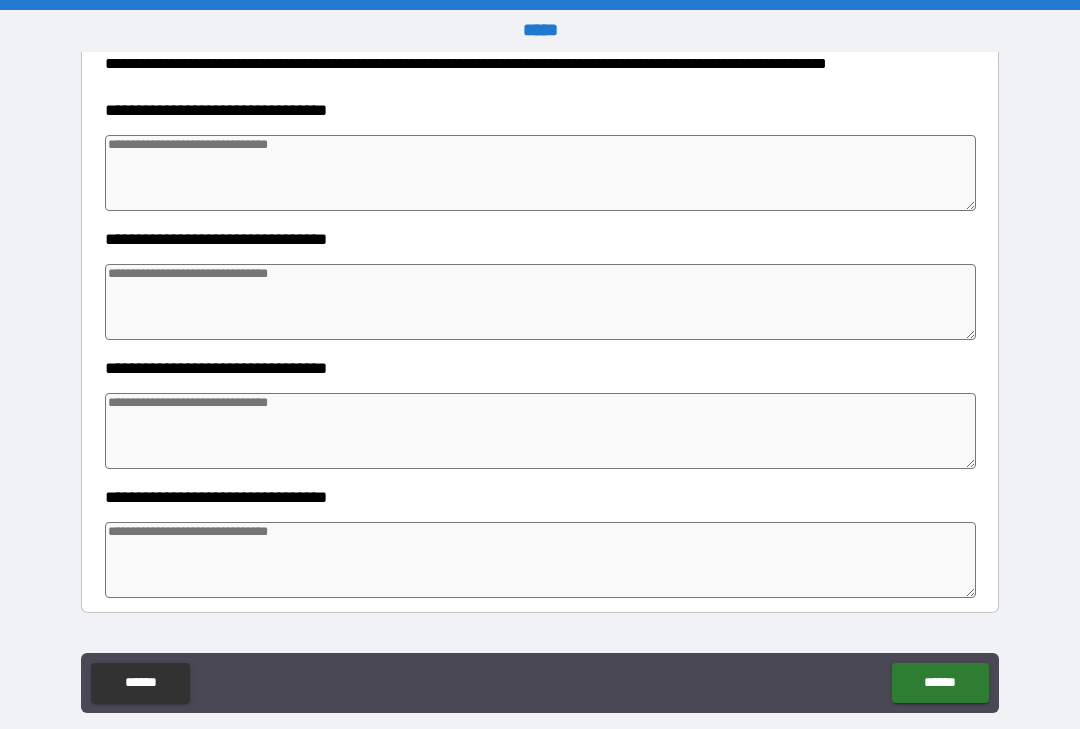 click at bounding box center [540, 173] 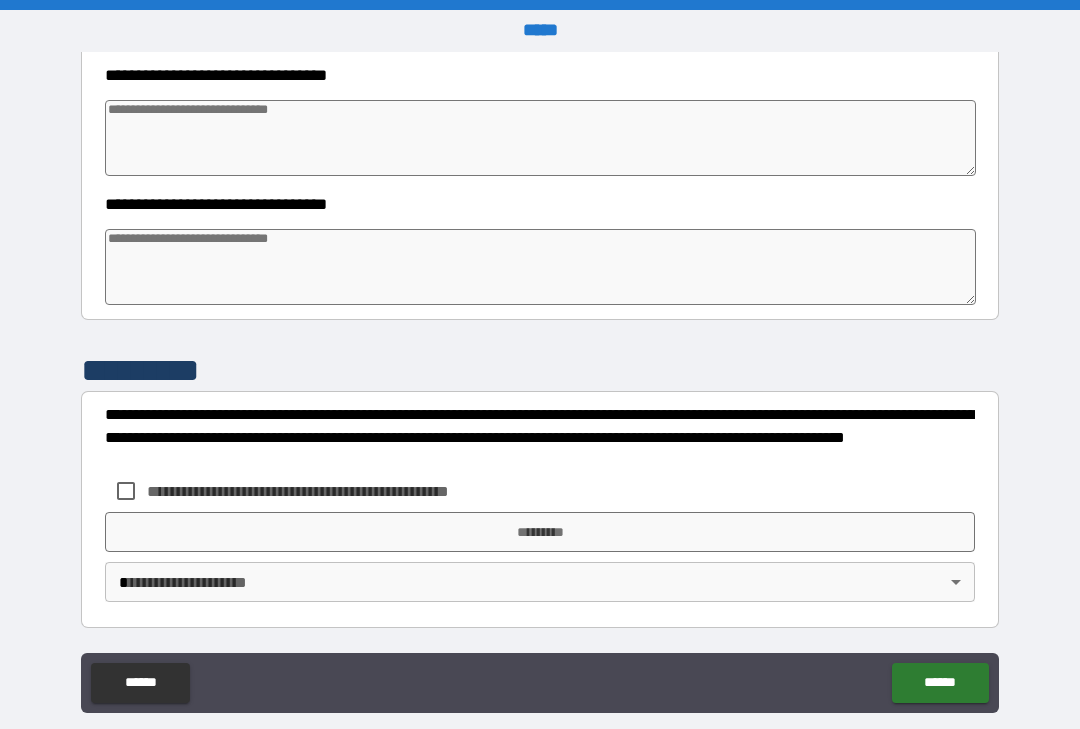 scroll, scrollTop: 767, scrollLeft: 0, axis: vertical 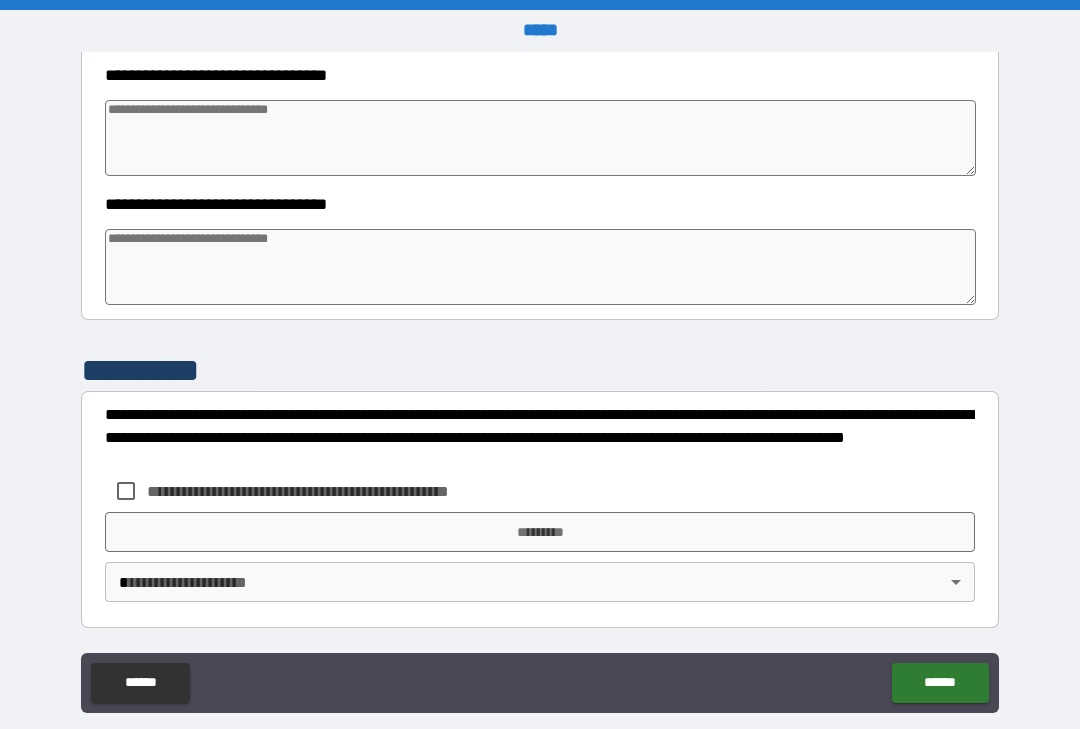 type on "*" 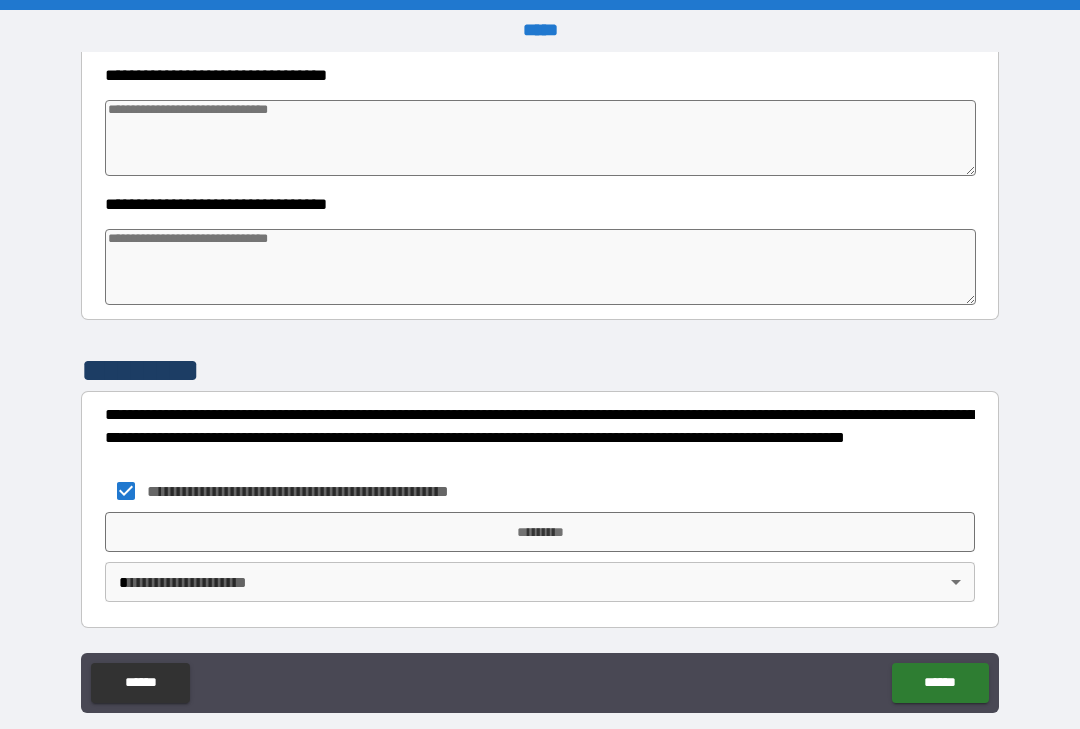 type on "*" 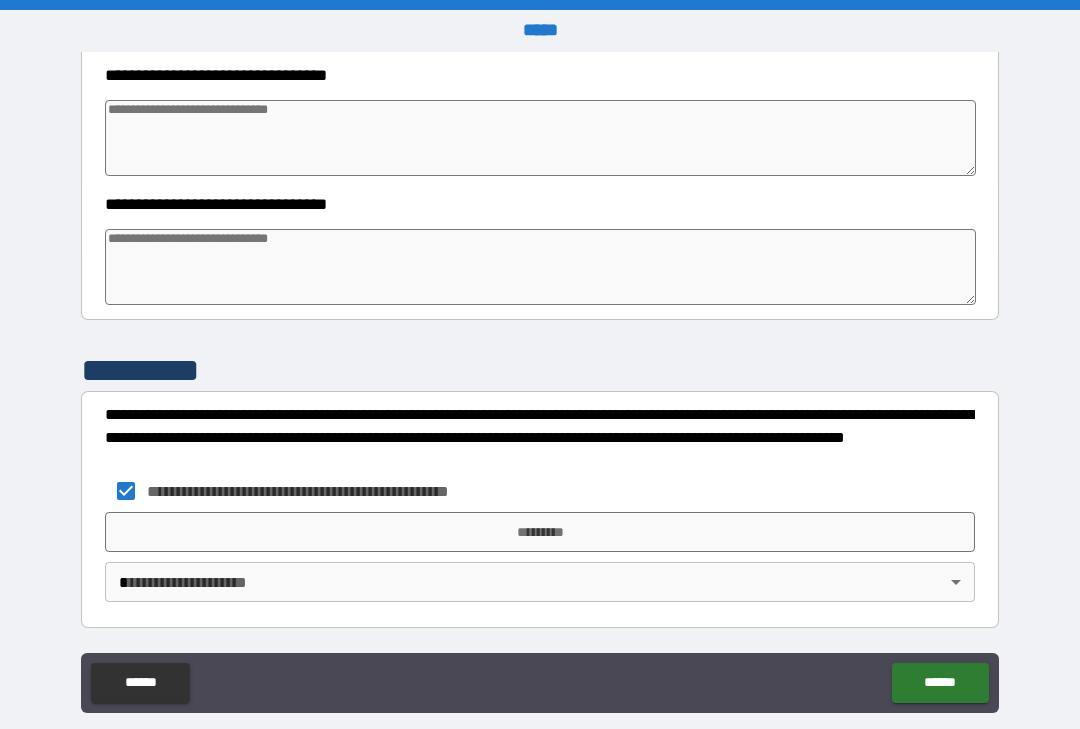 type on "*" 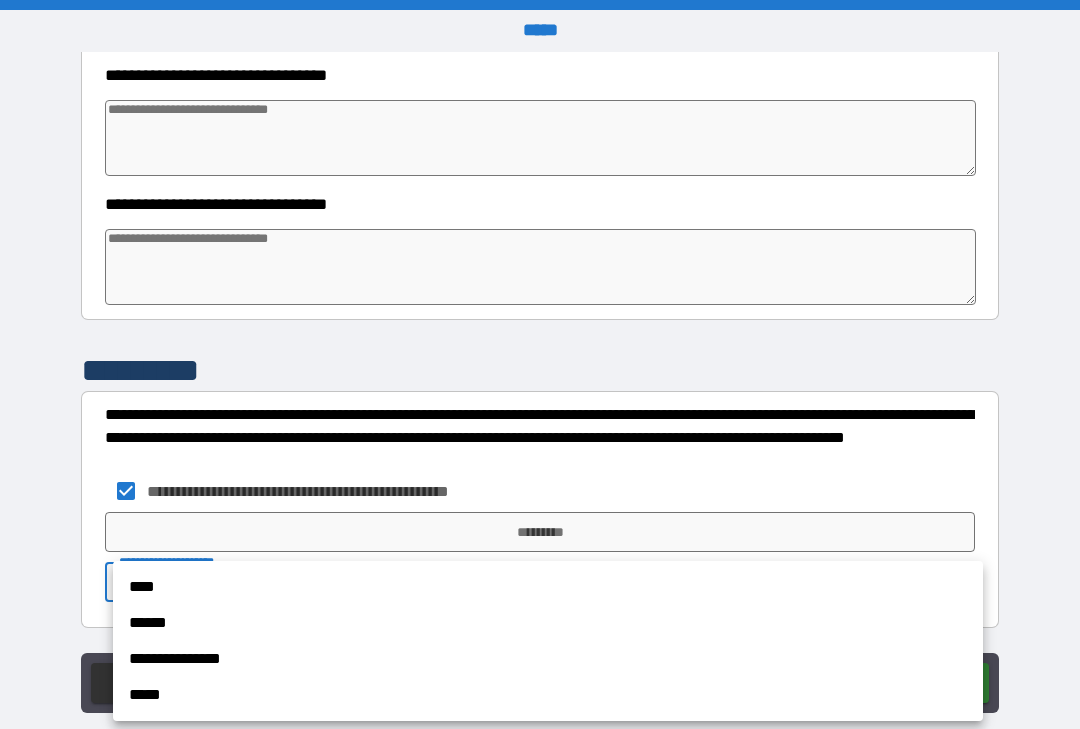 click on "****" at bounding box center (548, 587) 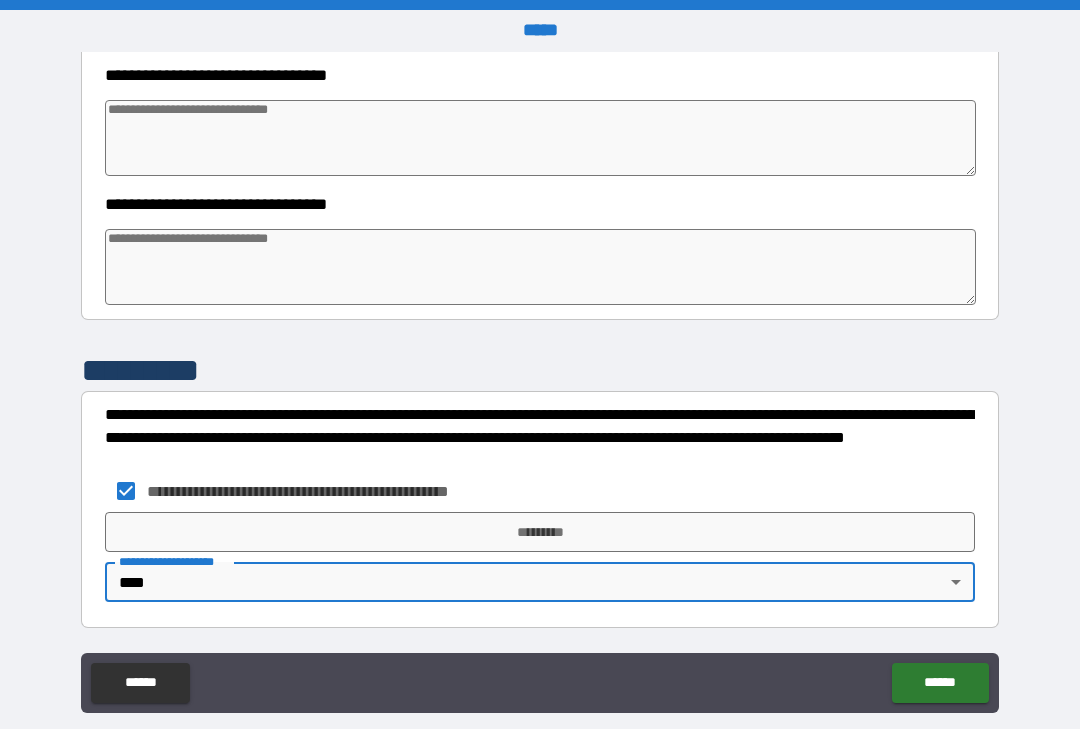 type on "*" 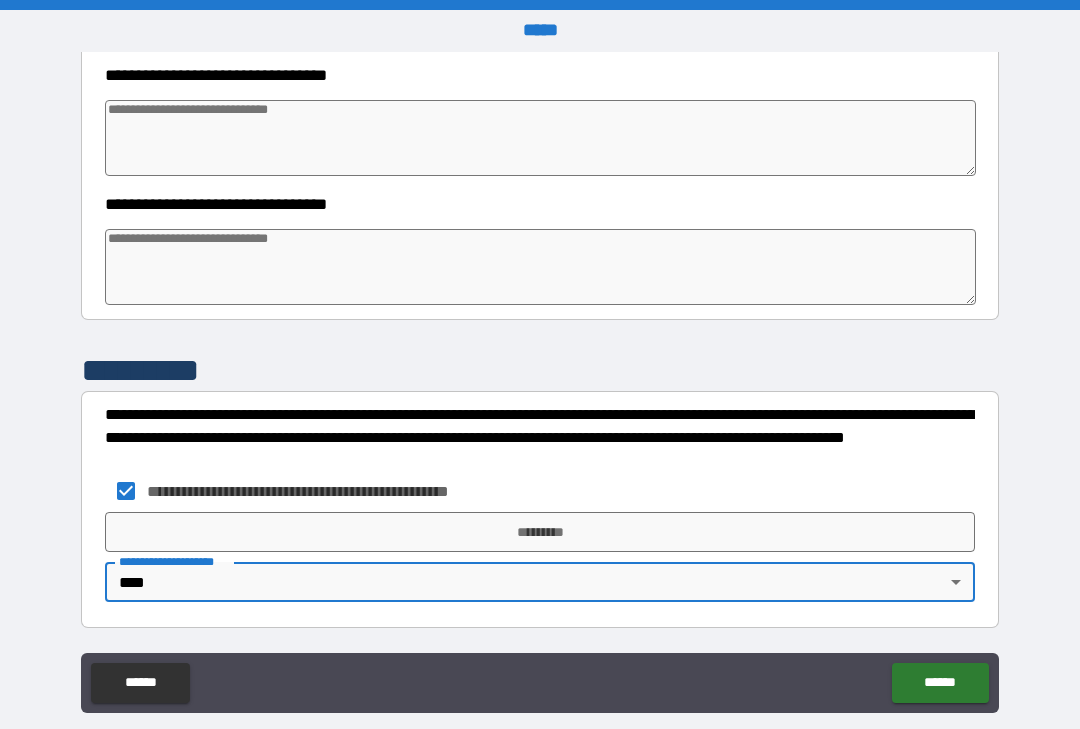 type on "*" 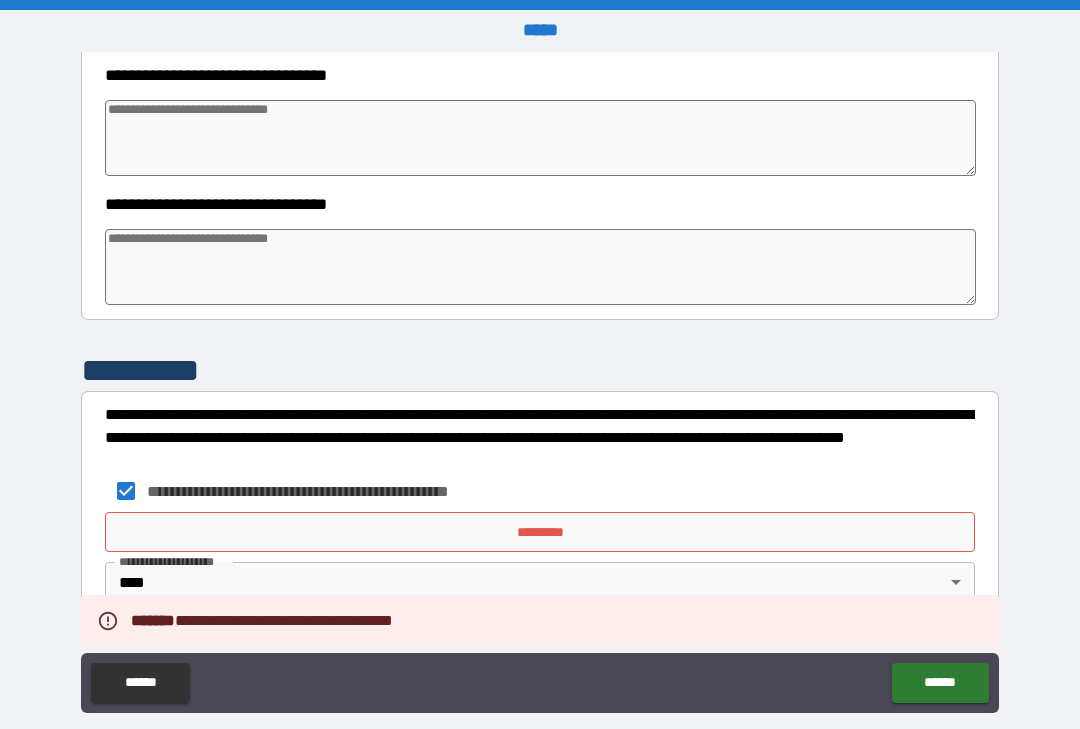 type on "*" 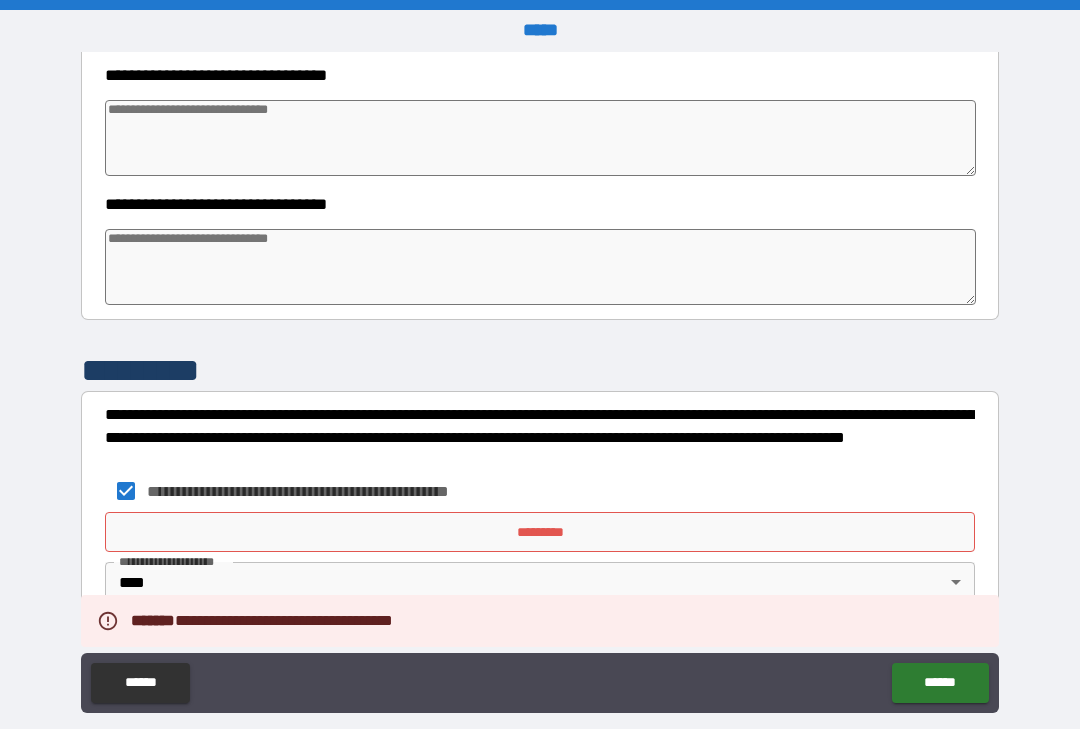 type on "*" 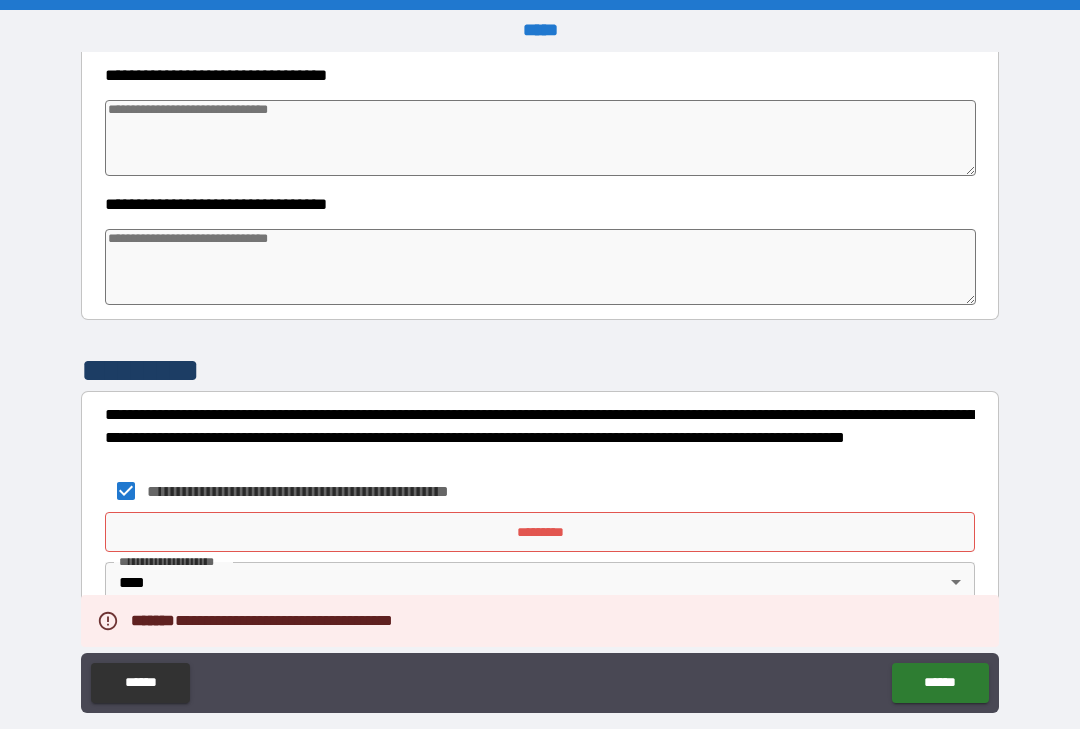 scroll, scrollTop: 767, scrollLeft: 0, axis: vertical 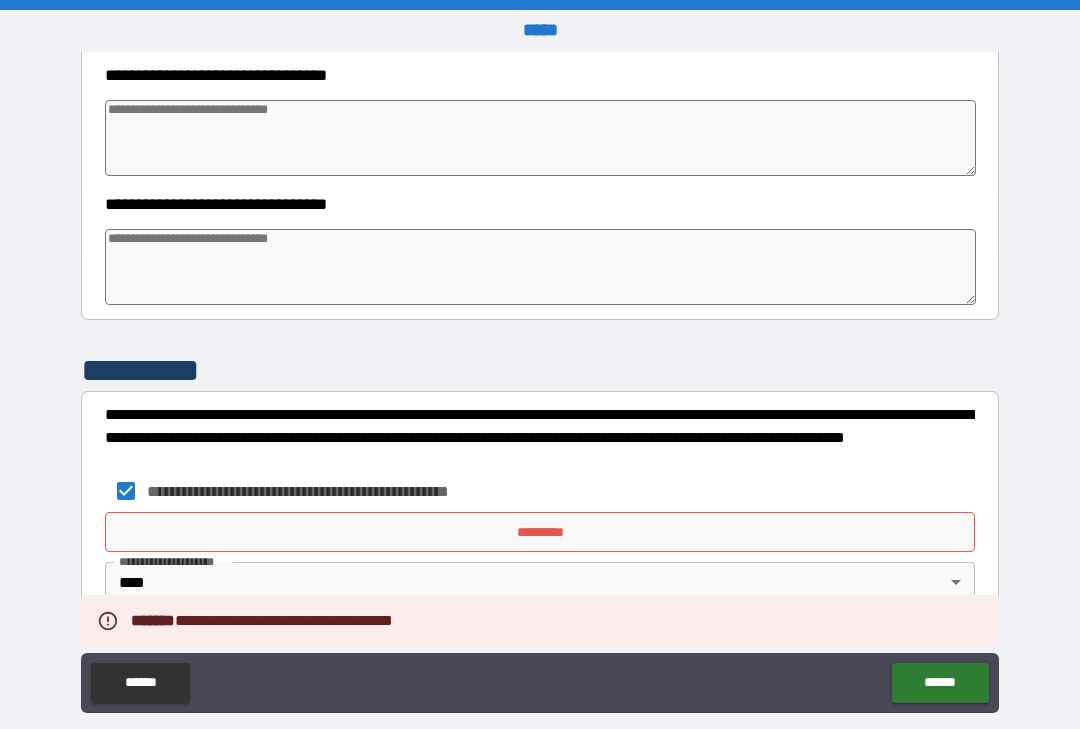 click on "*********" at bounding box center (540, 532) 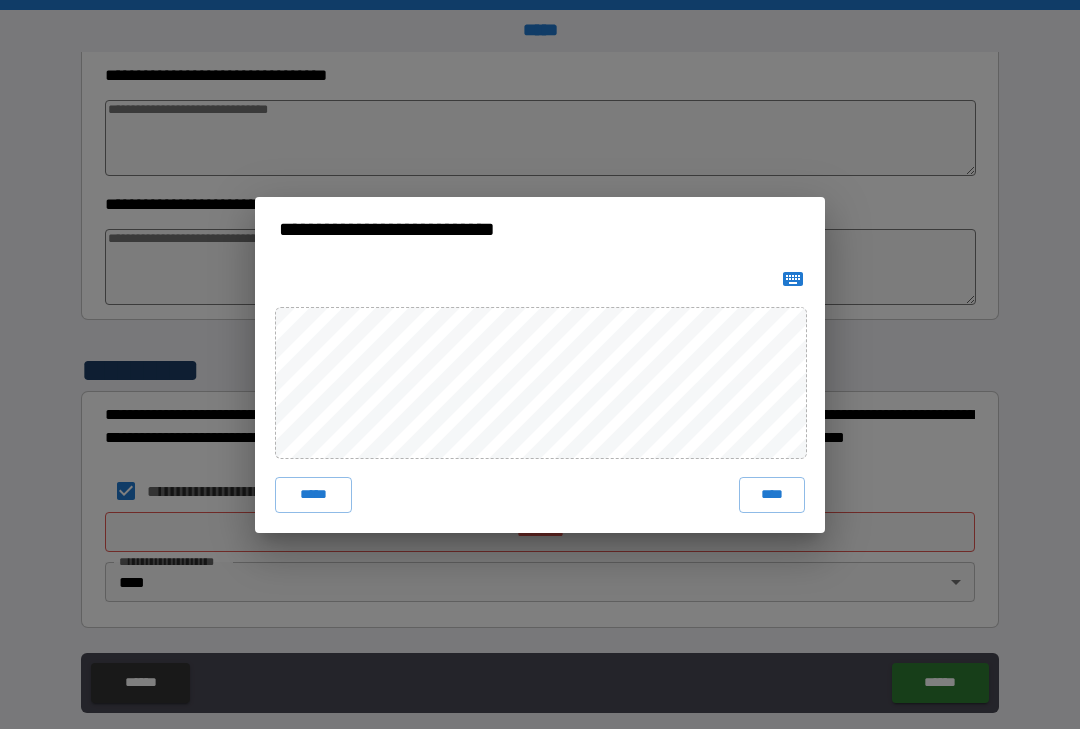 click on "****" at bounding box center (772, 495) 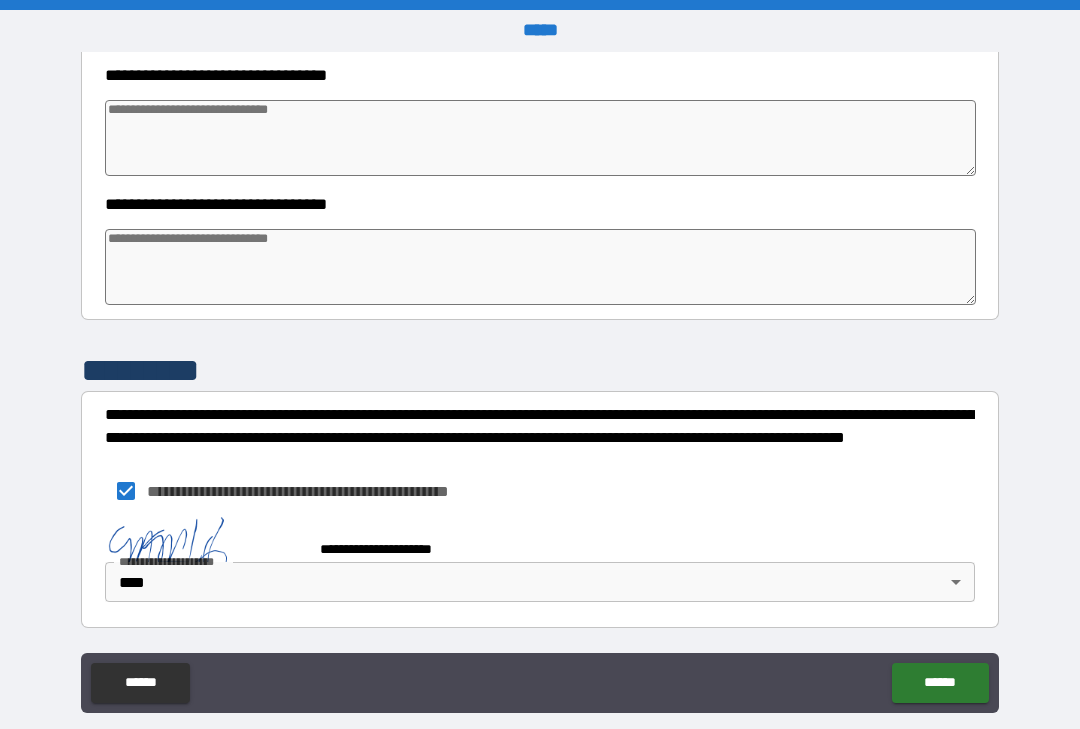 type on "*" 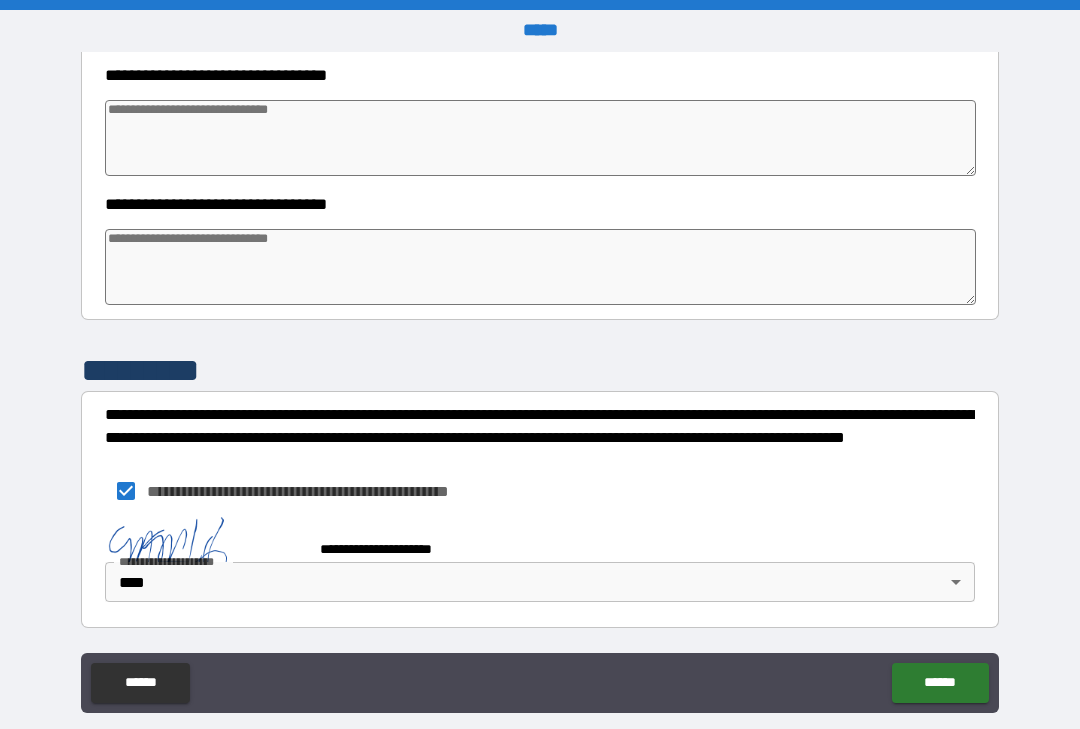 type on "*" 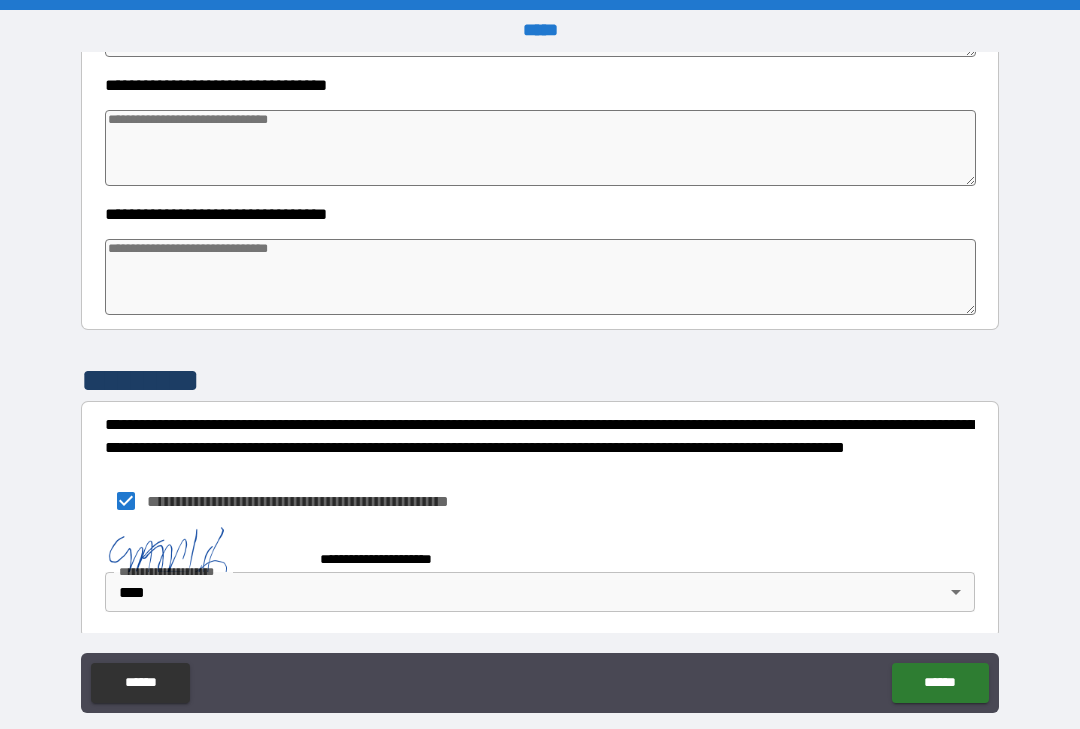 type on "*" 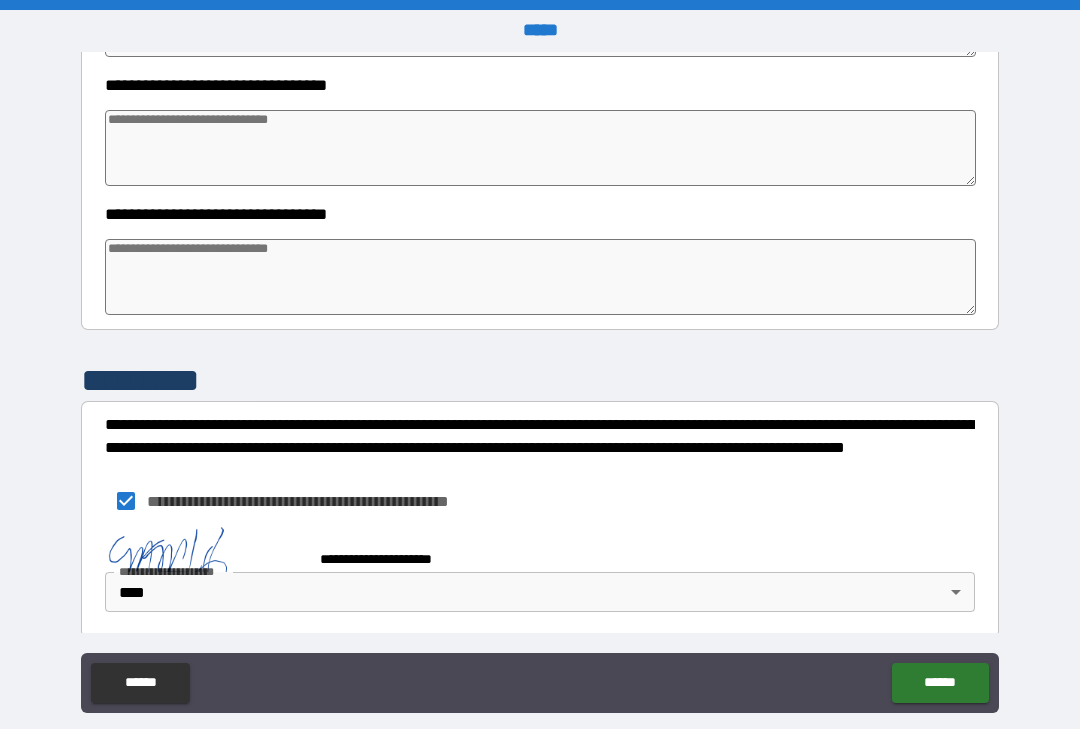 type on "*" 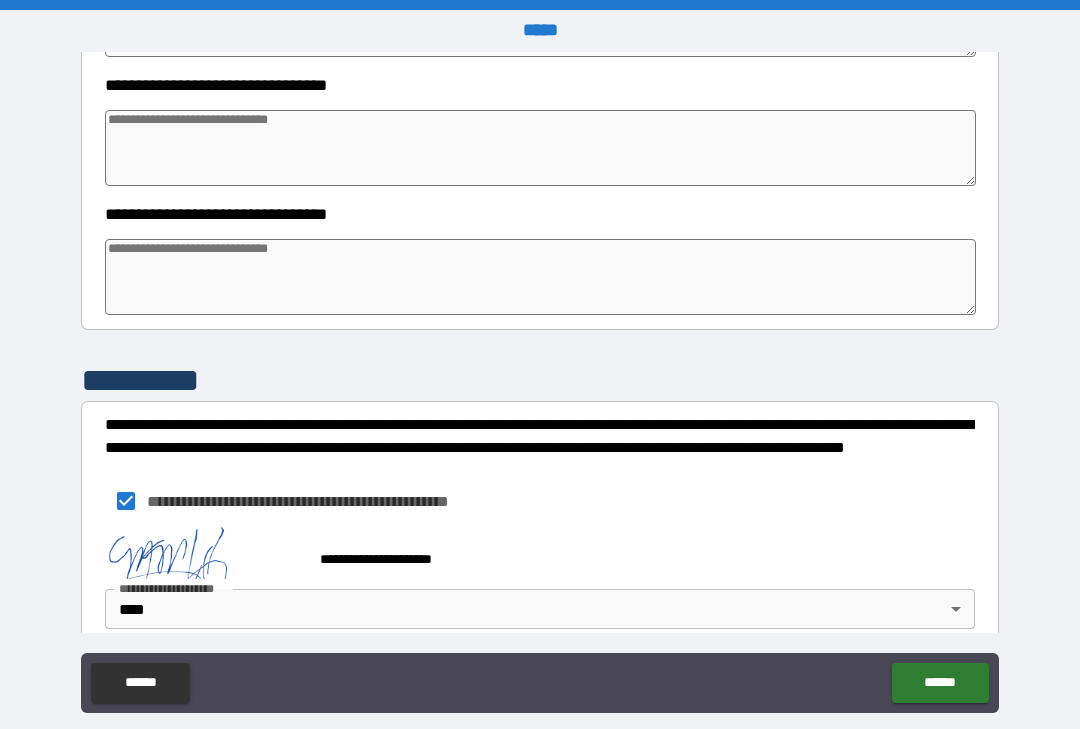 click on "******" at bounding box center (940, 683) 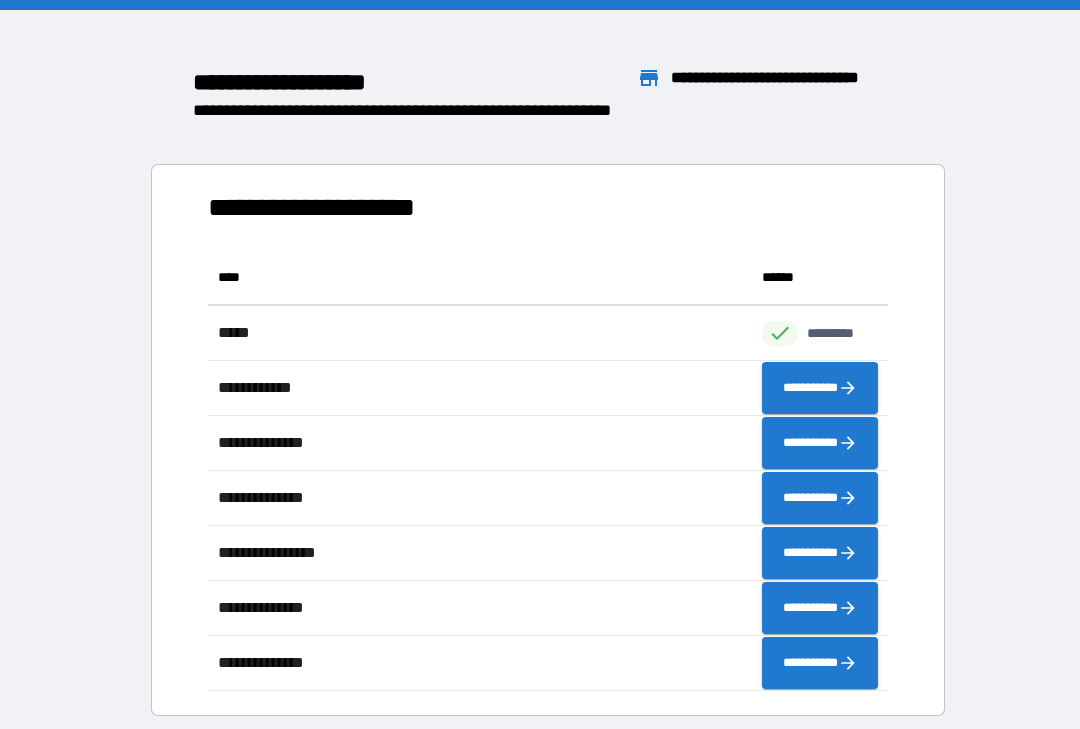 scroll, scrollTop: 1, scrollLeft: 1, axis: both 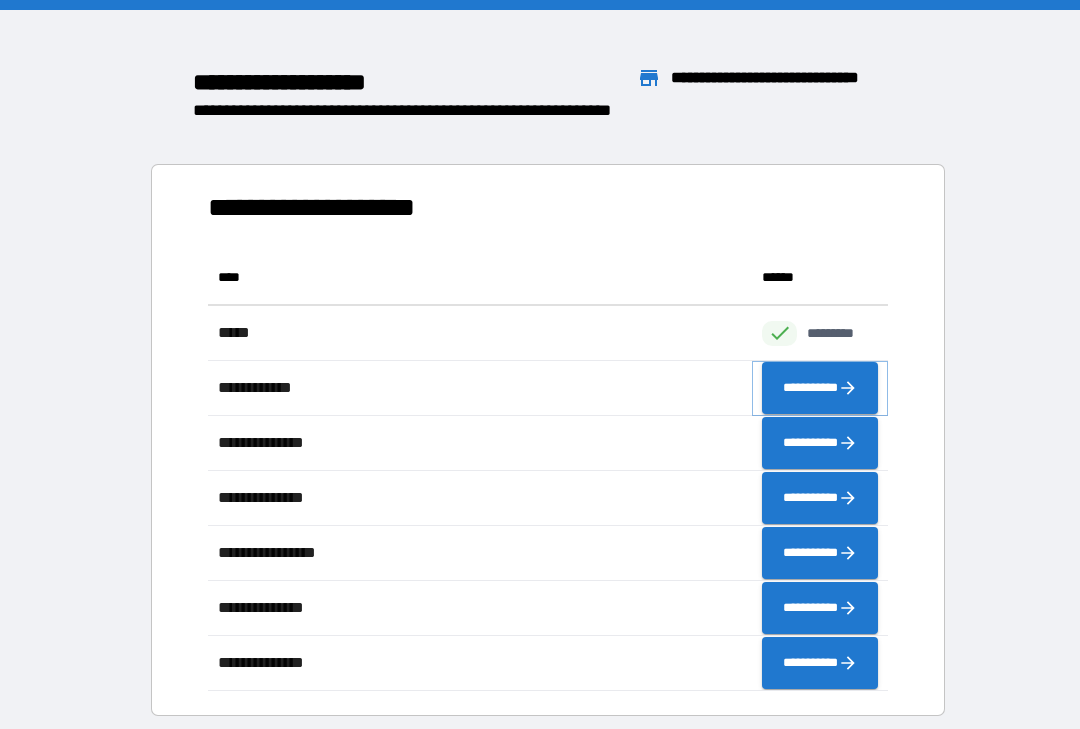 click on "**********" at bounding box center [820, 388] 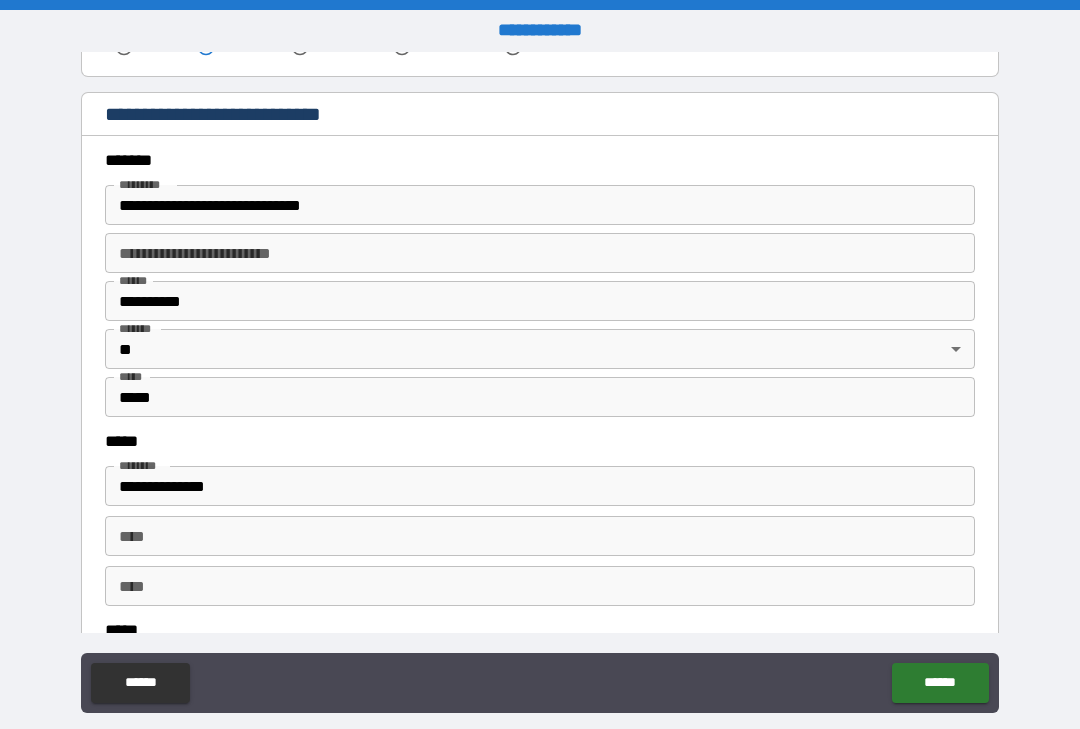 scroll, scrollTop: 690, scrollLeft: 0, axis: vertical 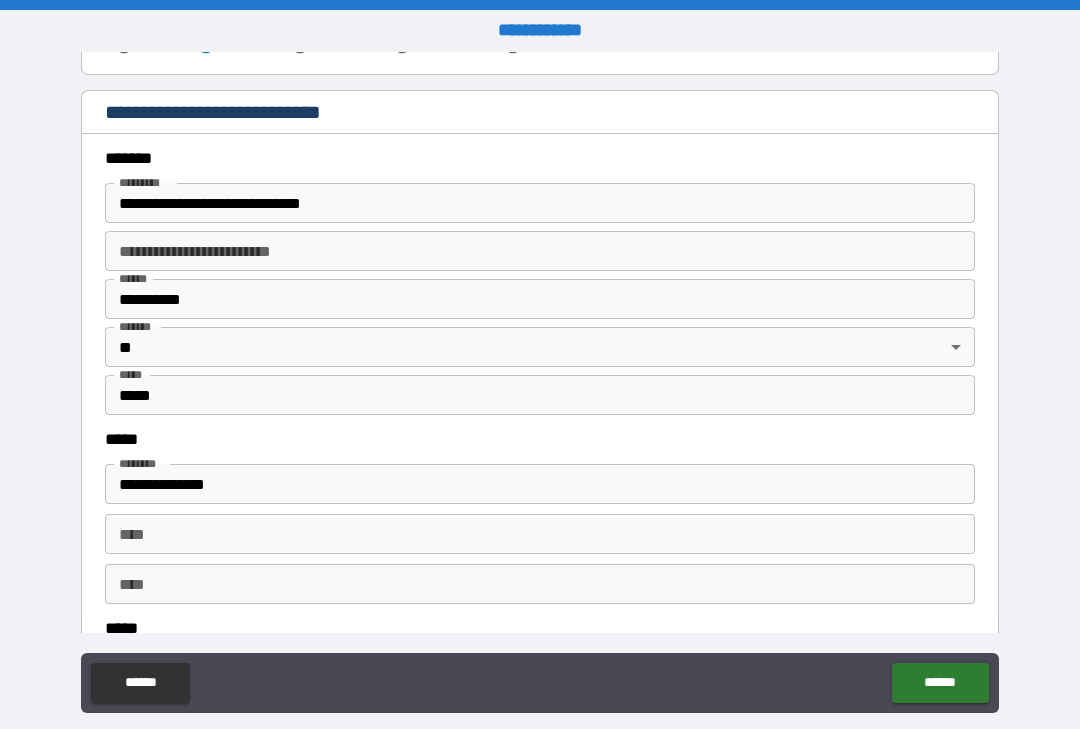 click on "**********" at bounding box center [540, 203] 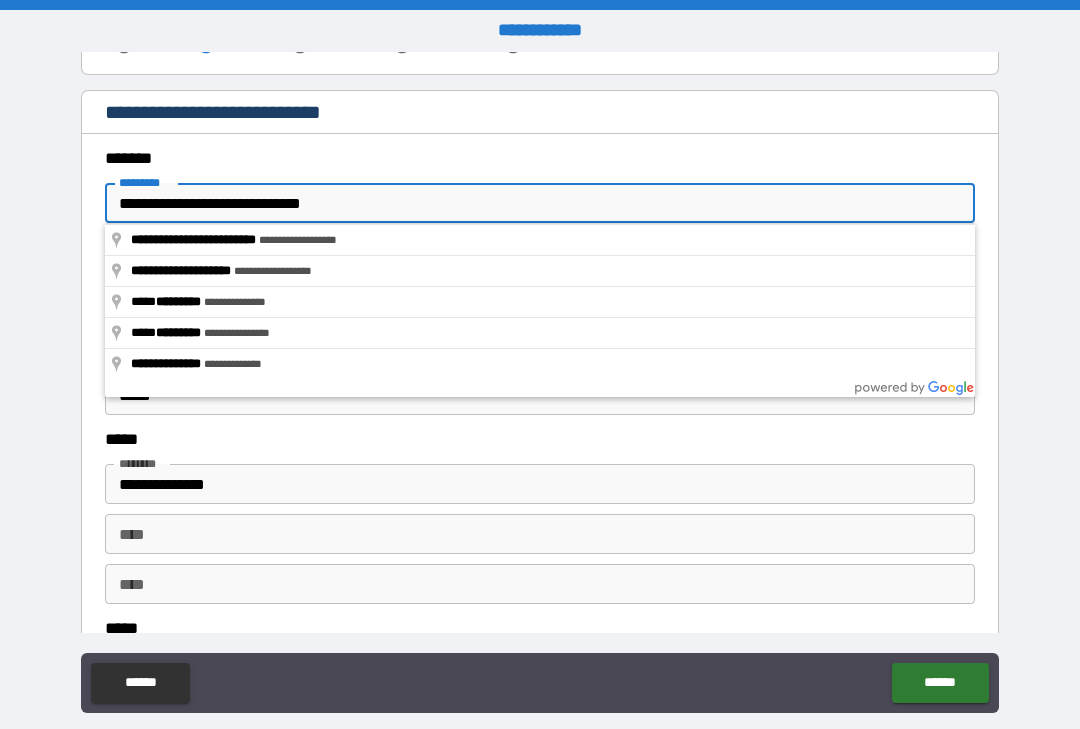 click on "**********" at bounding box center [540, 203] 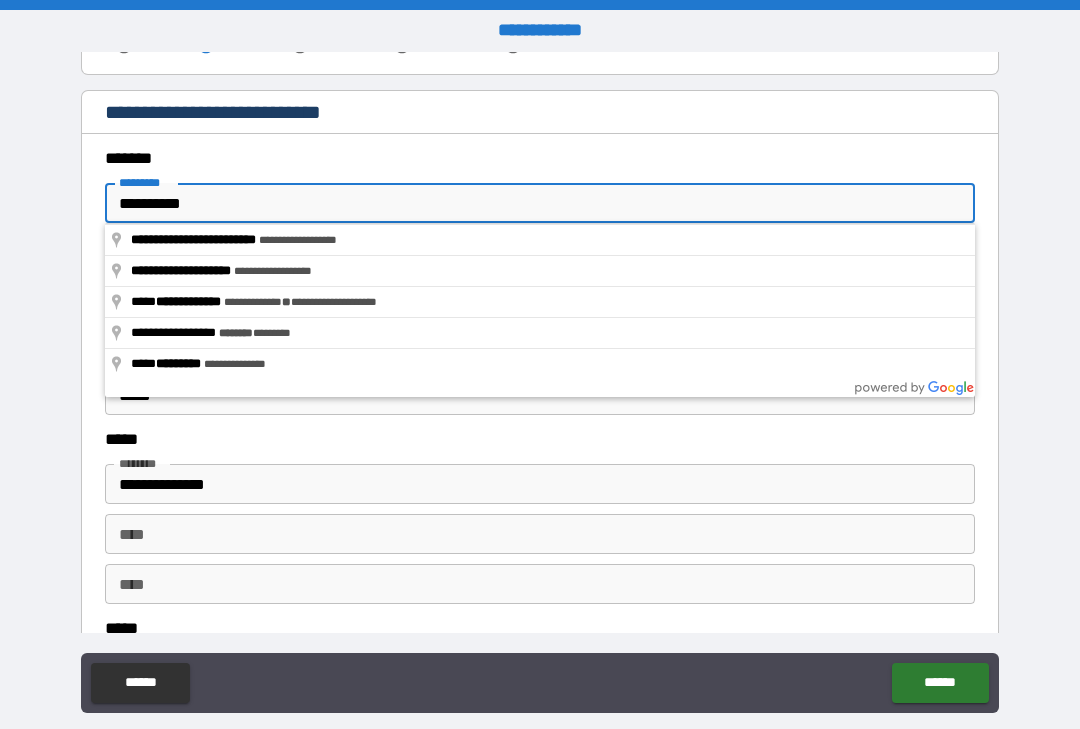 type on "*********" 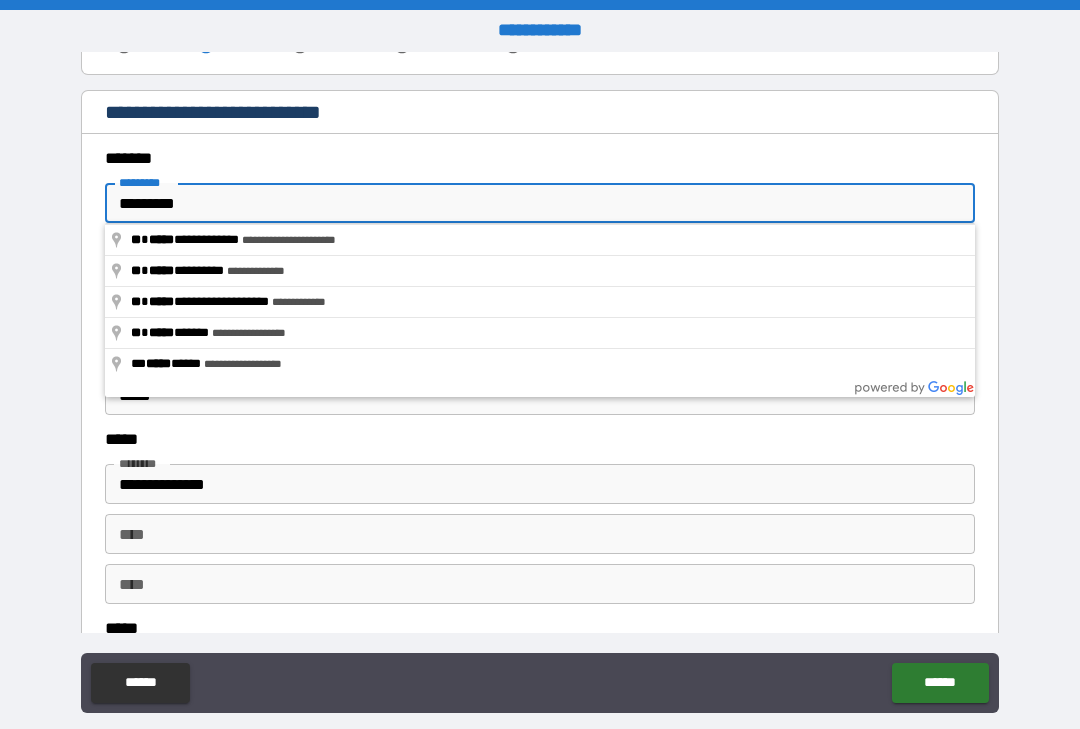 type on "**********" 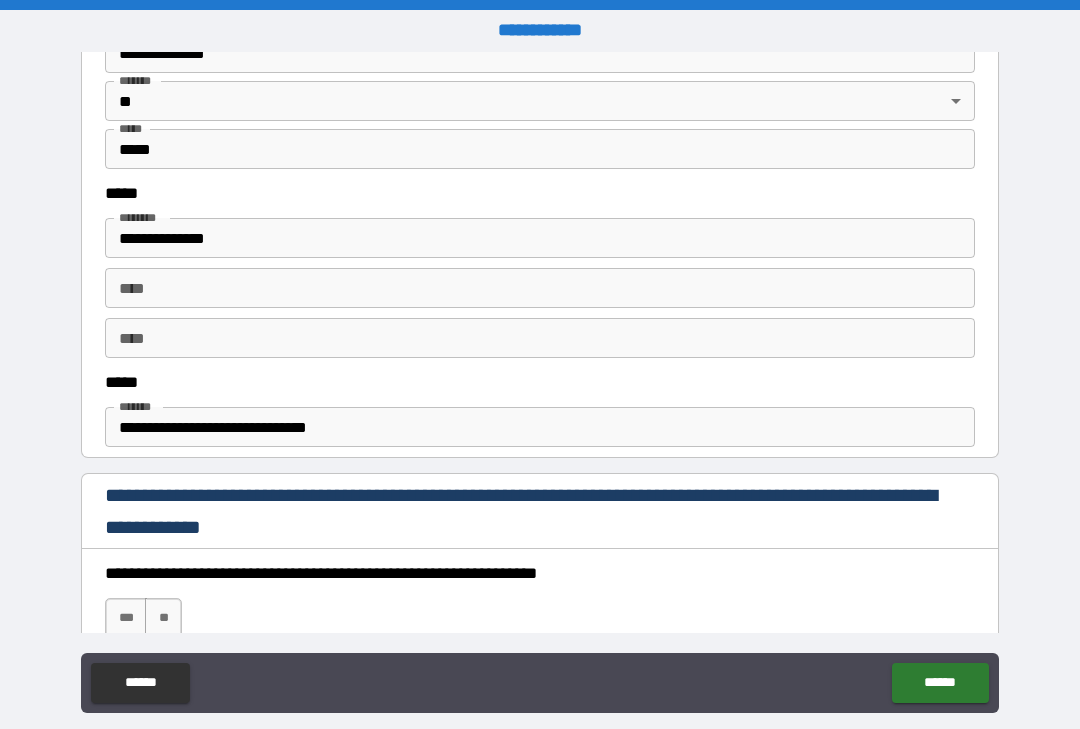 scroll, scrollTop: 938, scrollLeft: 0, axis: vertical 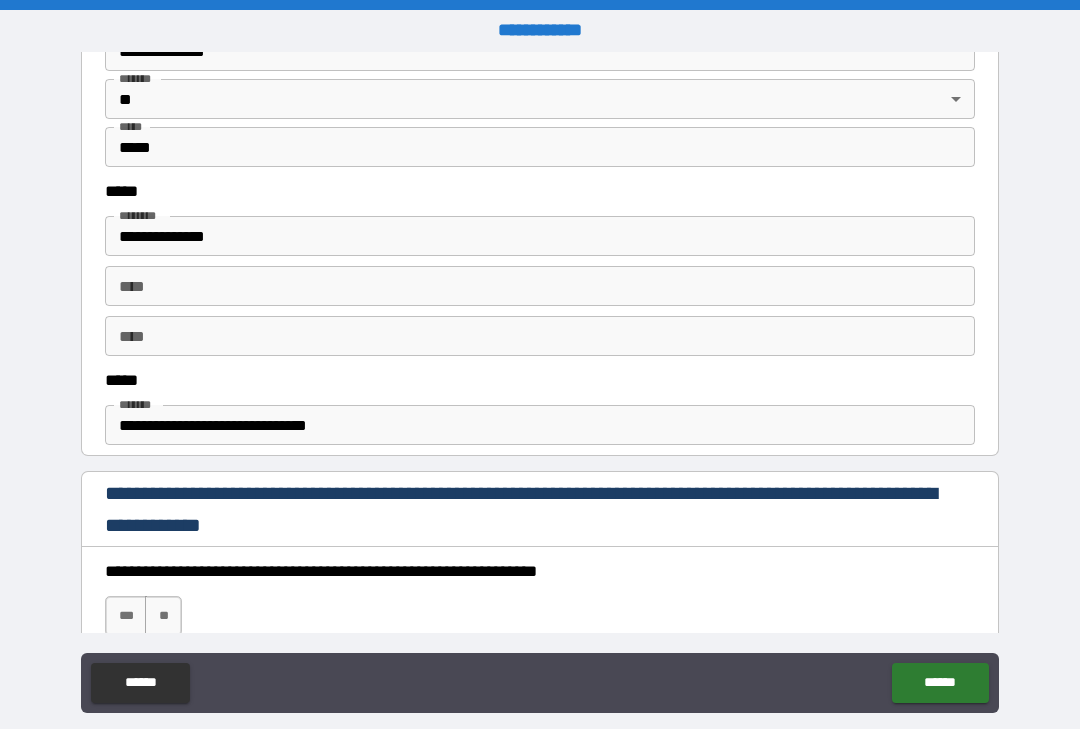 click on "**********" at bounding box center (540, 425) 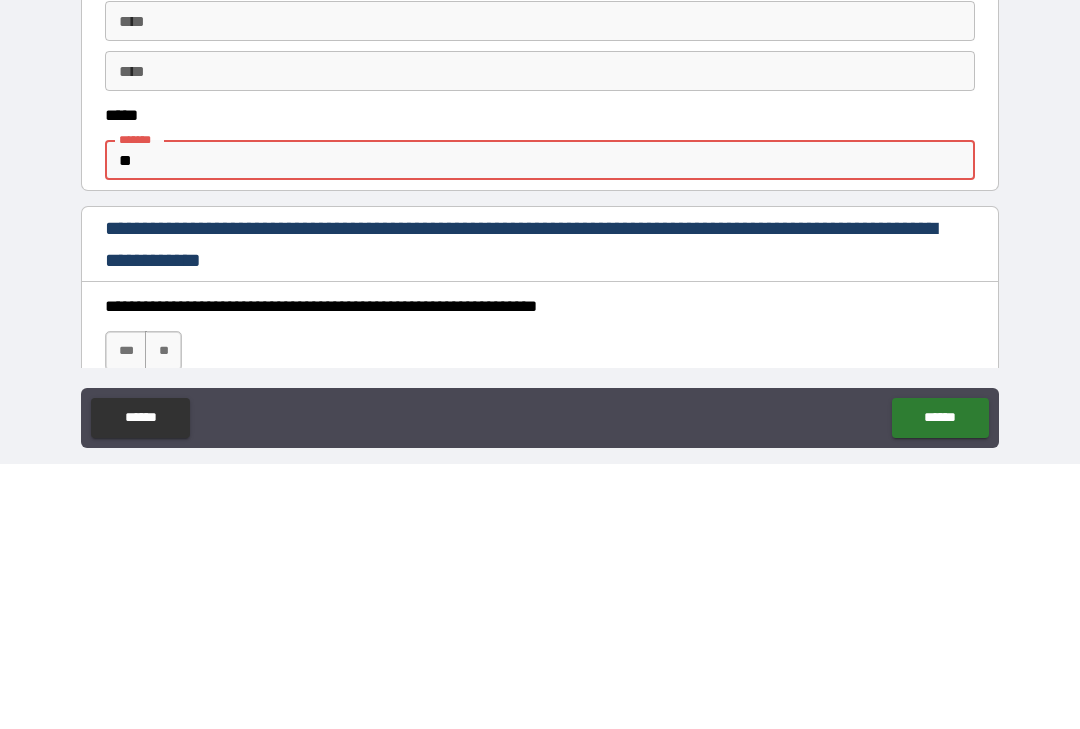 type on "*" 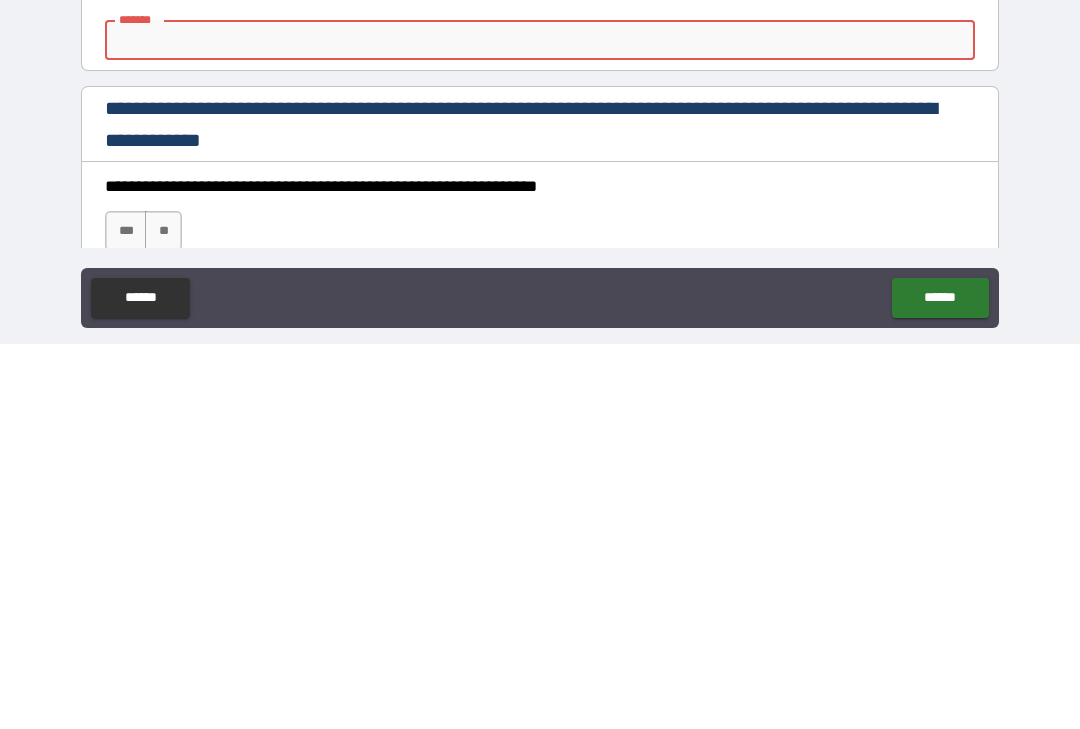 scroll, scrollTop: 36, scrollLeft: 0, axis: vertical 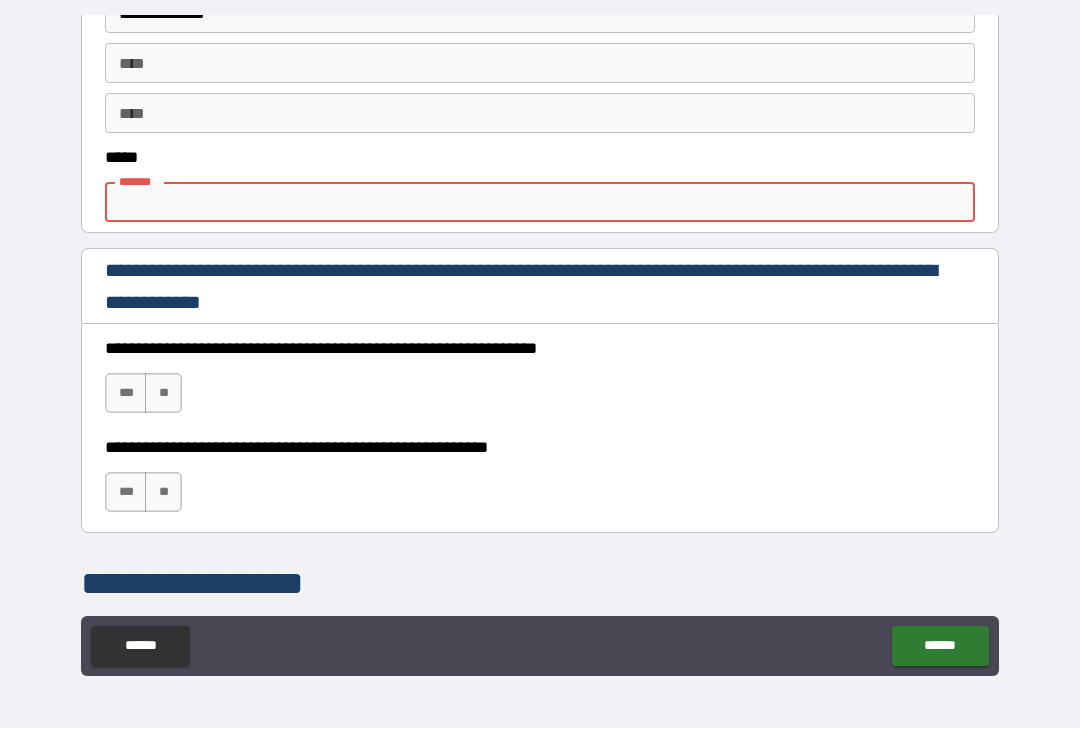 click on "***" at bounding box center [126, 394] 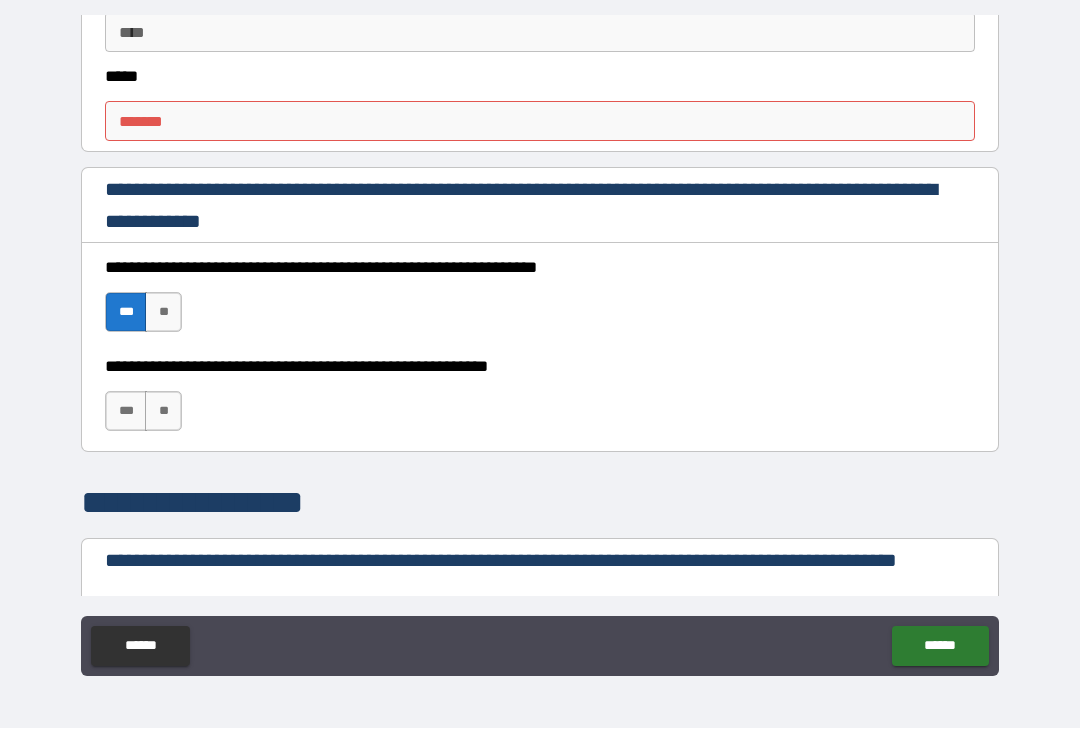 scroll, scrollTop: 1208, scrollLeft: 0, axis: vertical 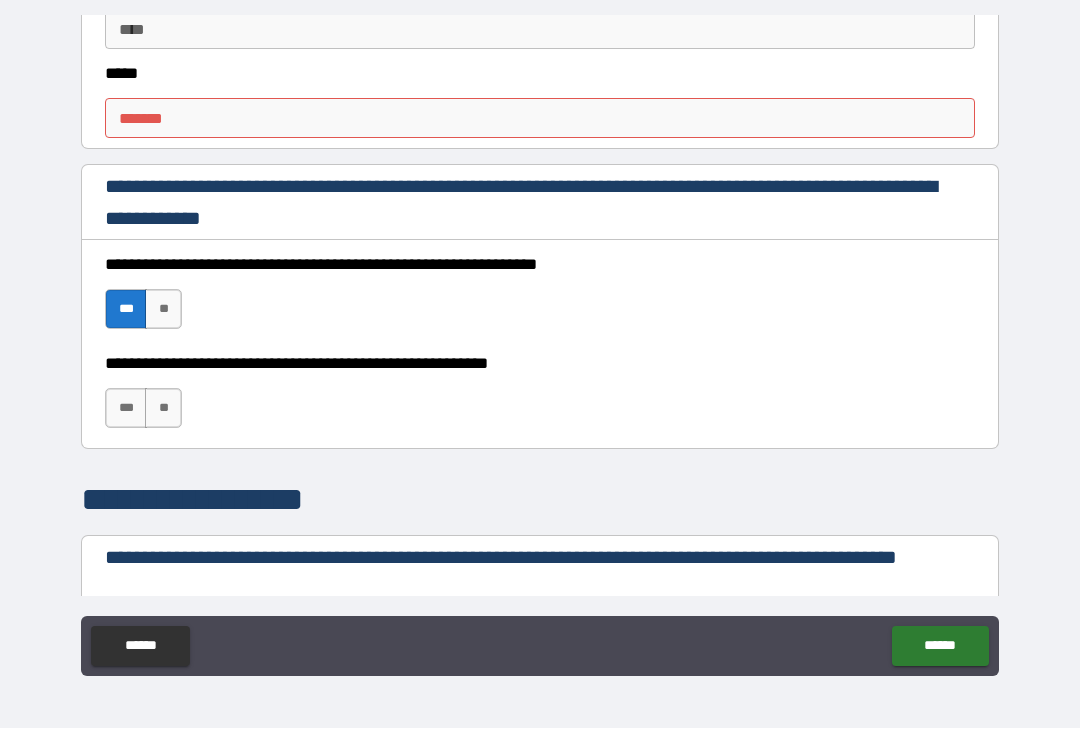 click on "**" at bounding box center [163, 409] 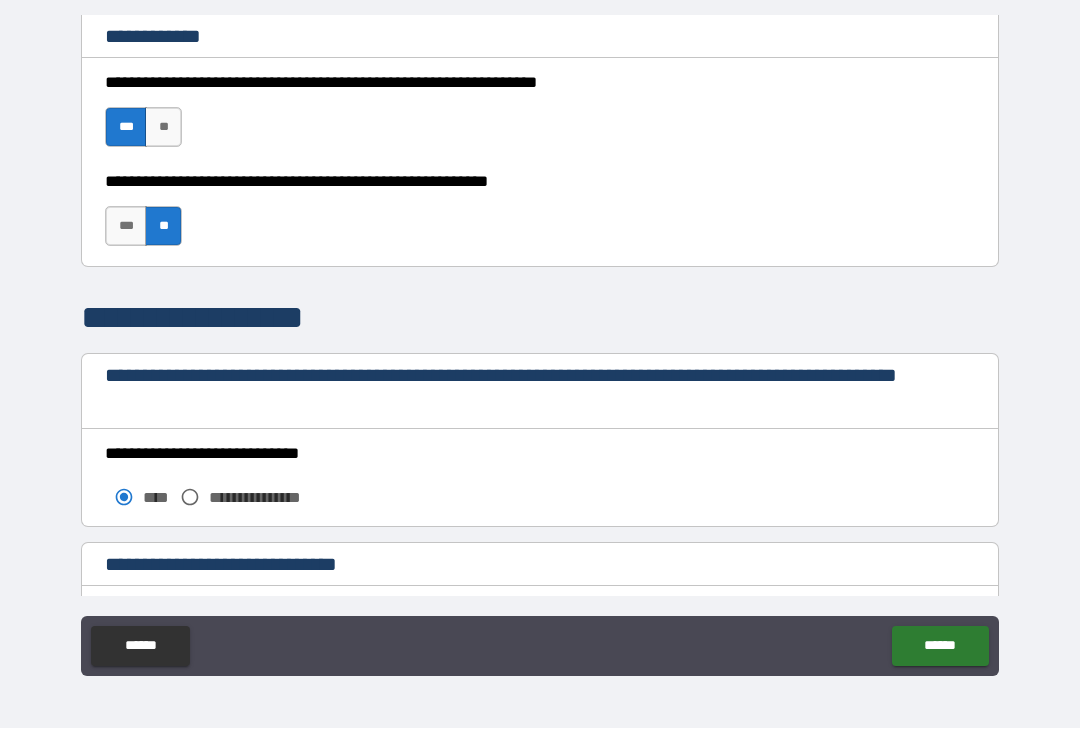 scroll, scrollTop: 1395, scrollLeft: 0, axis: vertical 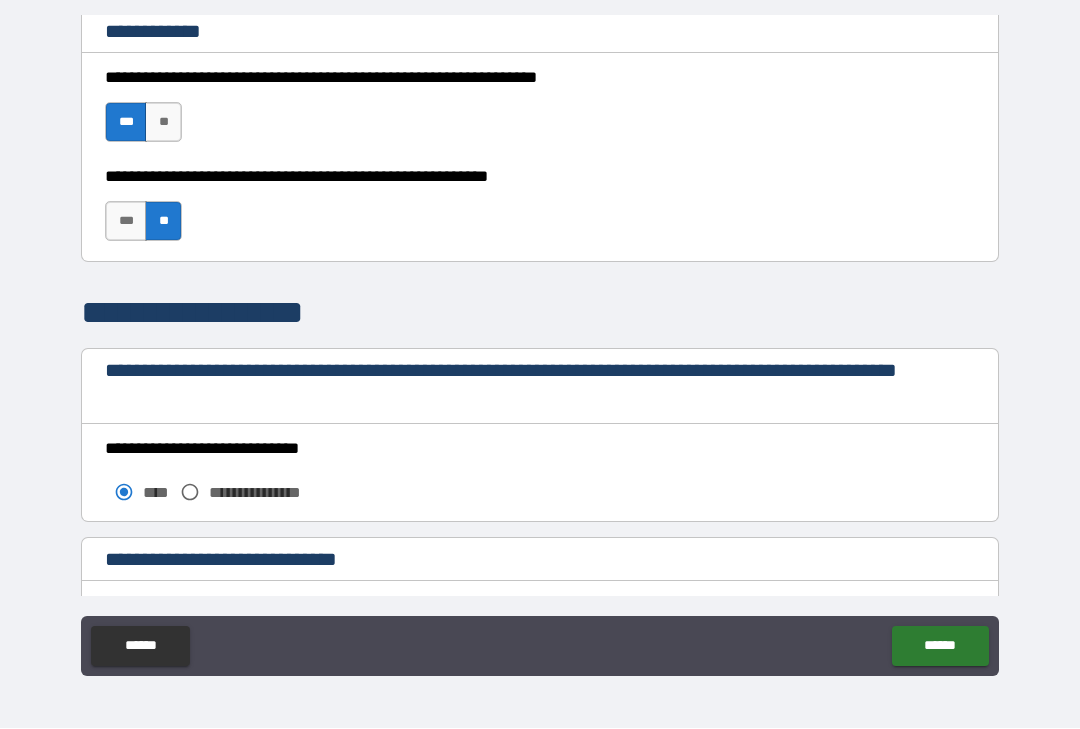 click on "***" at bounding box center [126, 222] 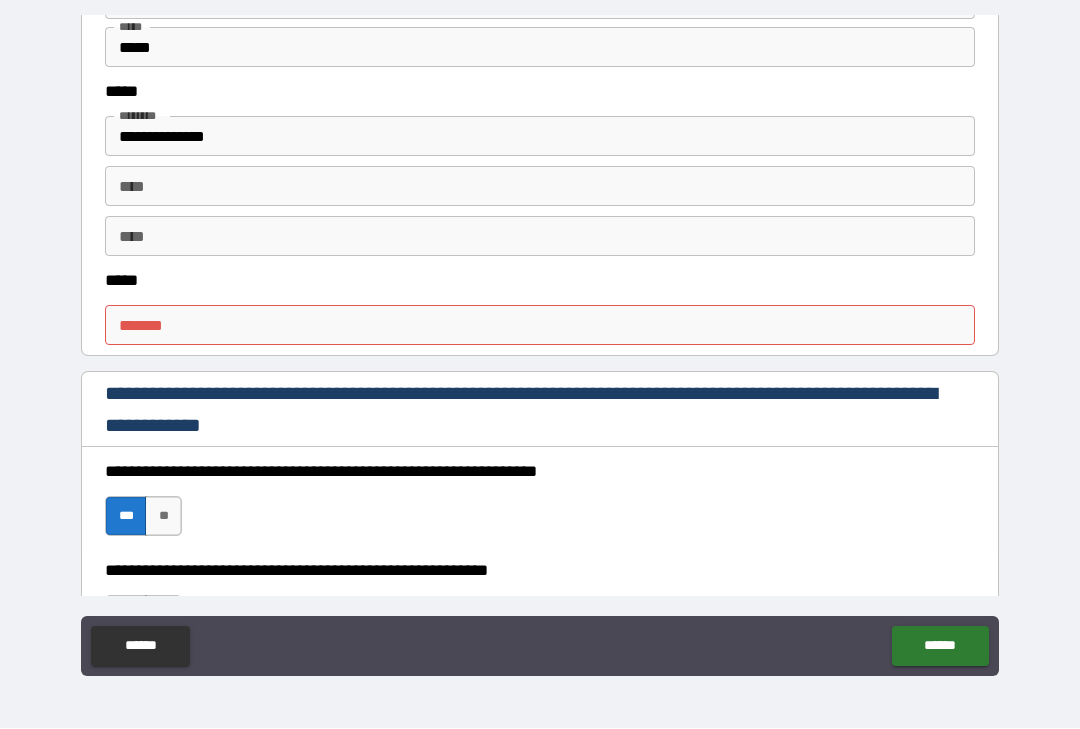 scroll, scrollTop: 1002, scrollLeft: 0, axis: vertical 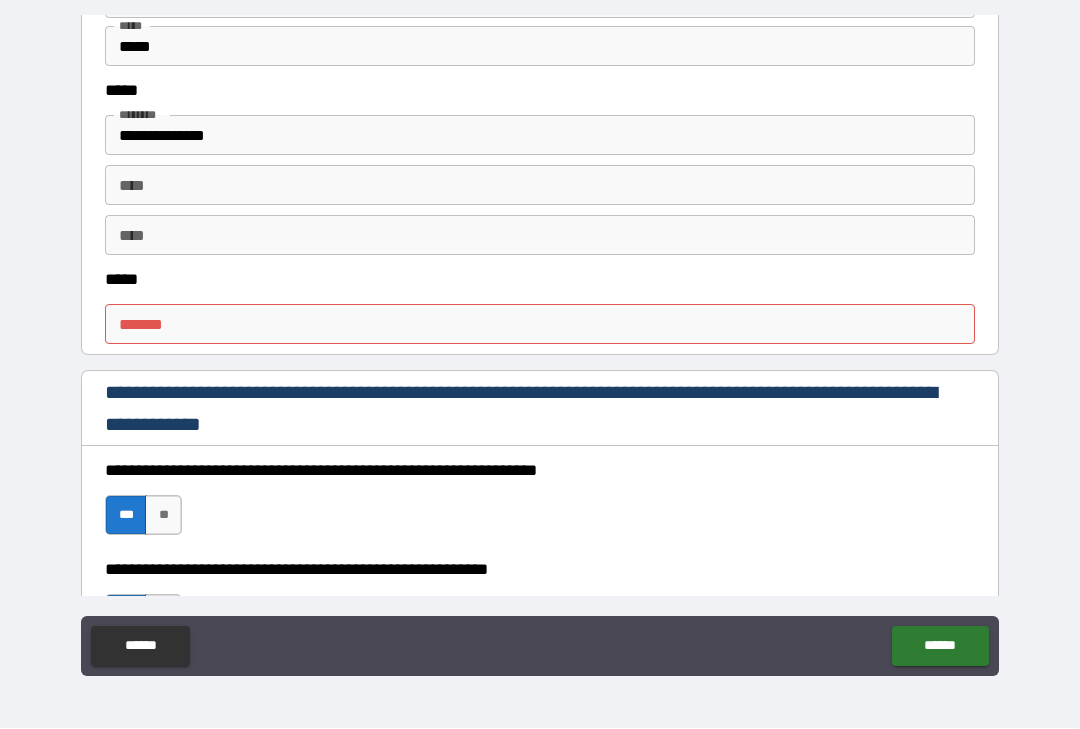 click on "*****   *" at bounding box center [540, 325] 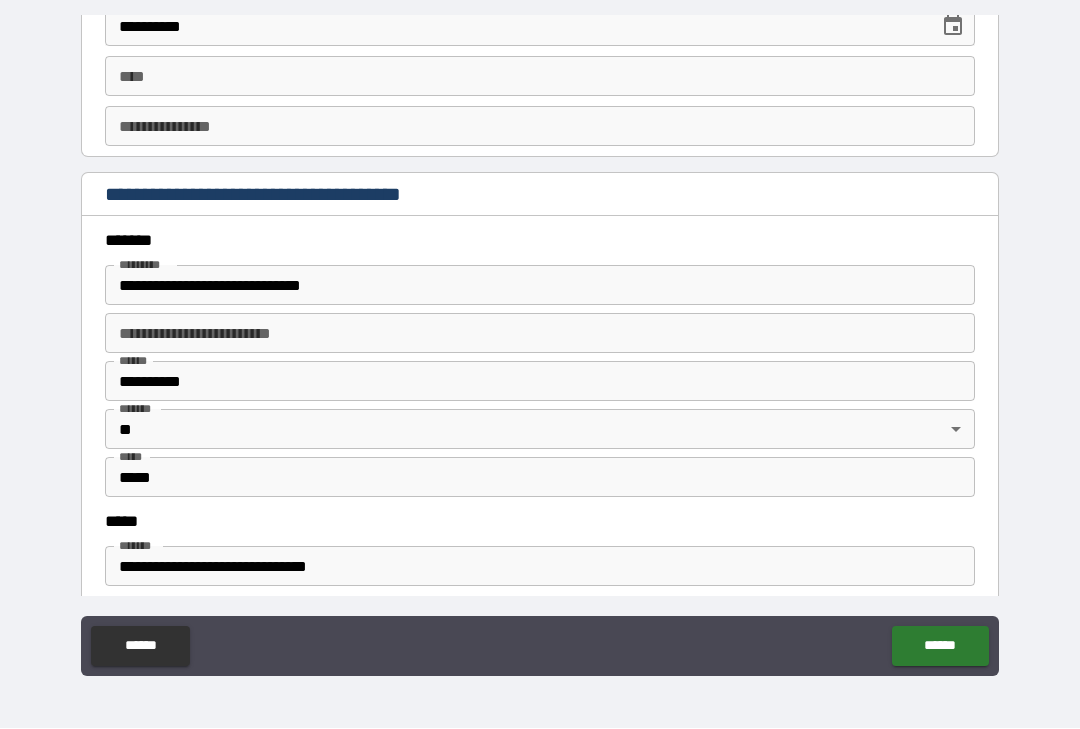 scroll, scrollTop: 2212, scrollLeft: 0, axis: vertical 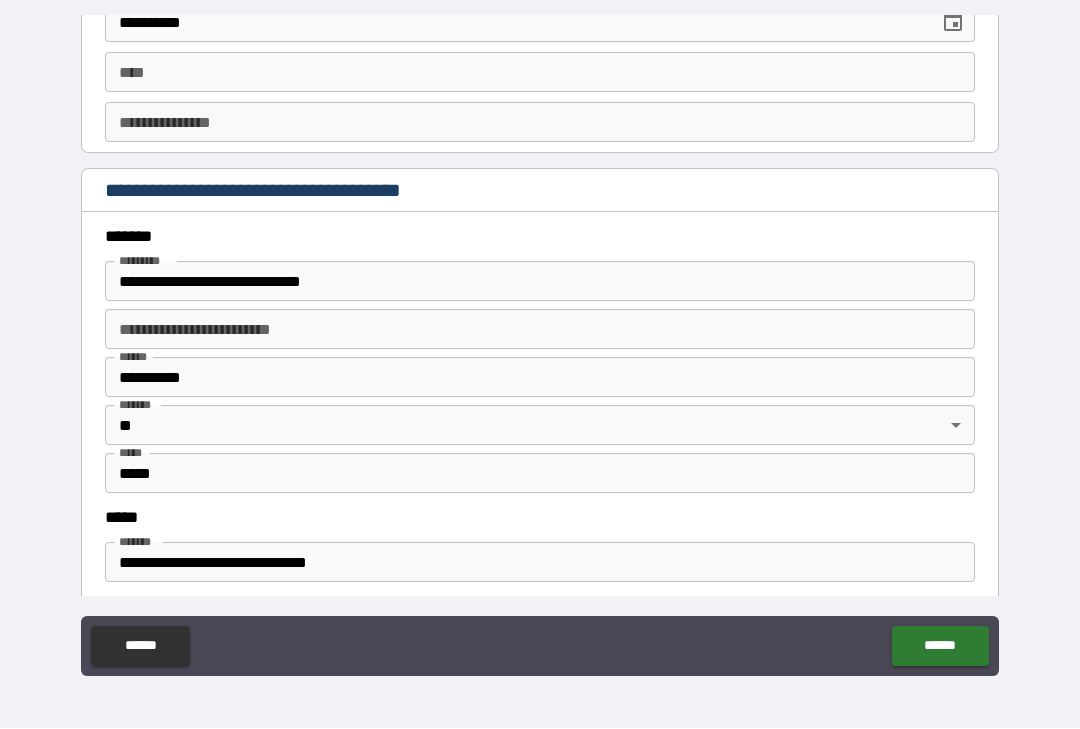 type on "**********" 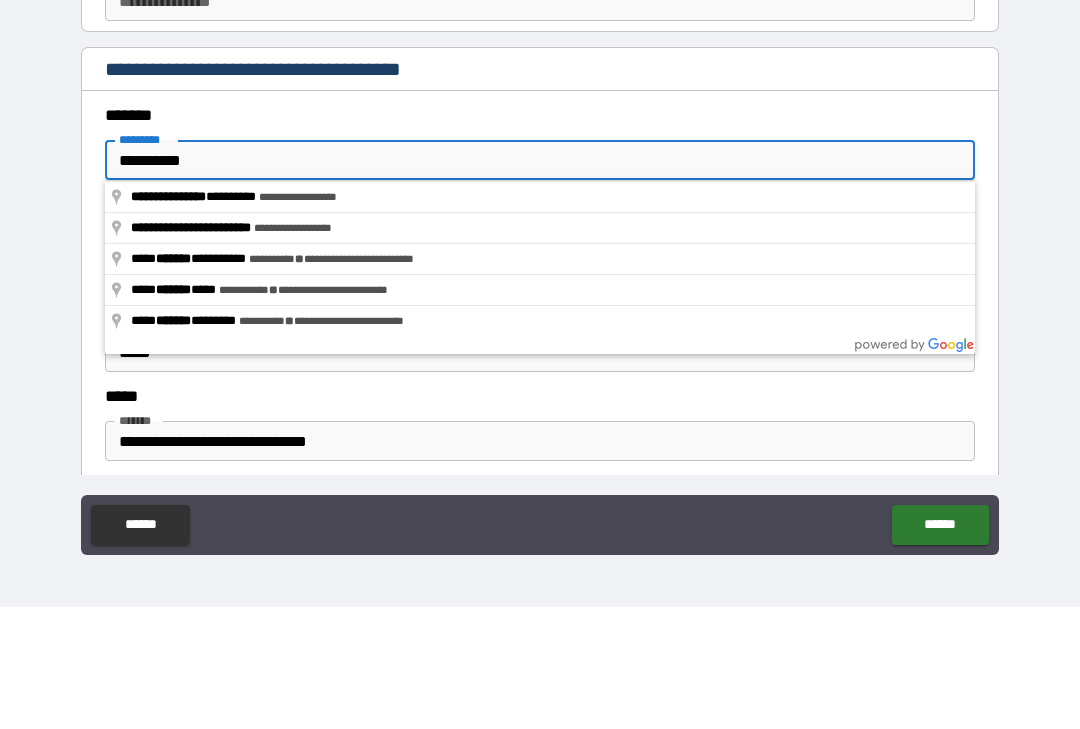 type on "*********" 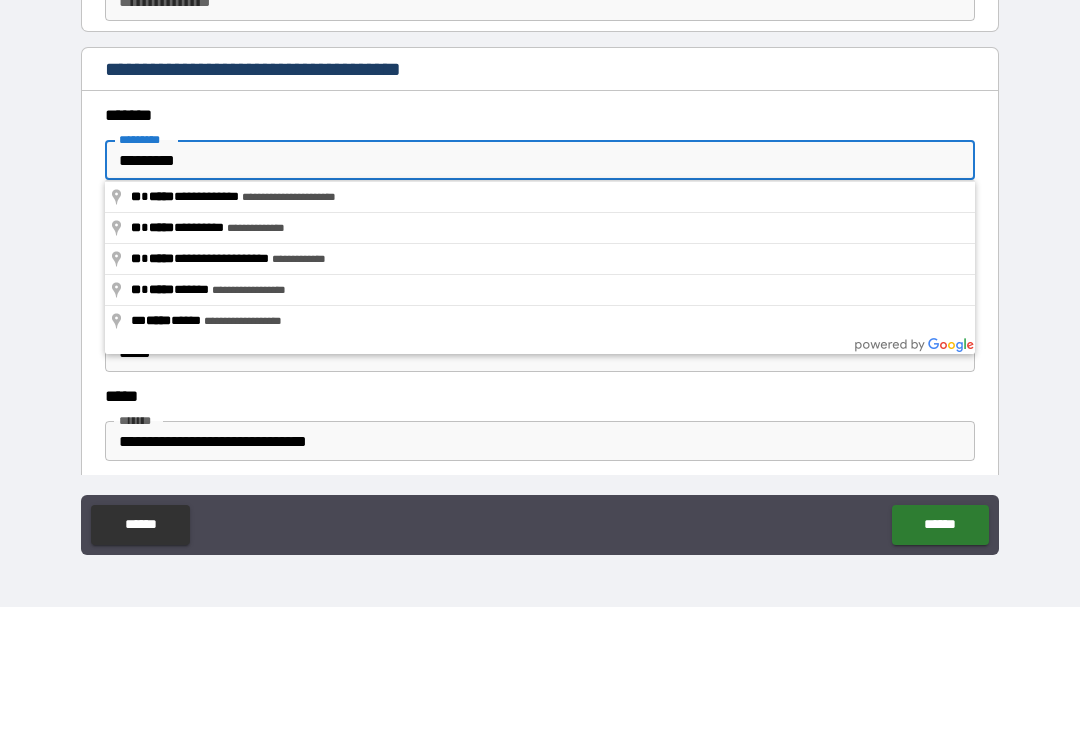 type on "**********" 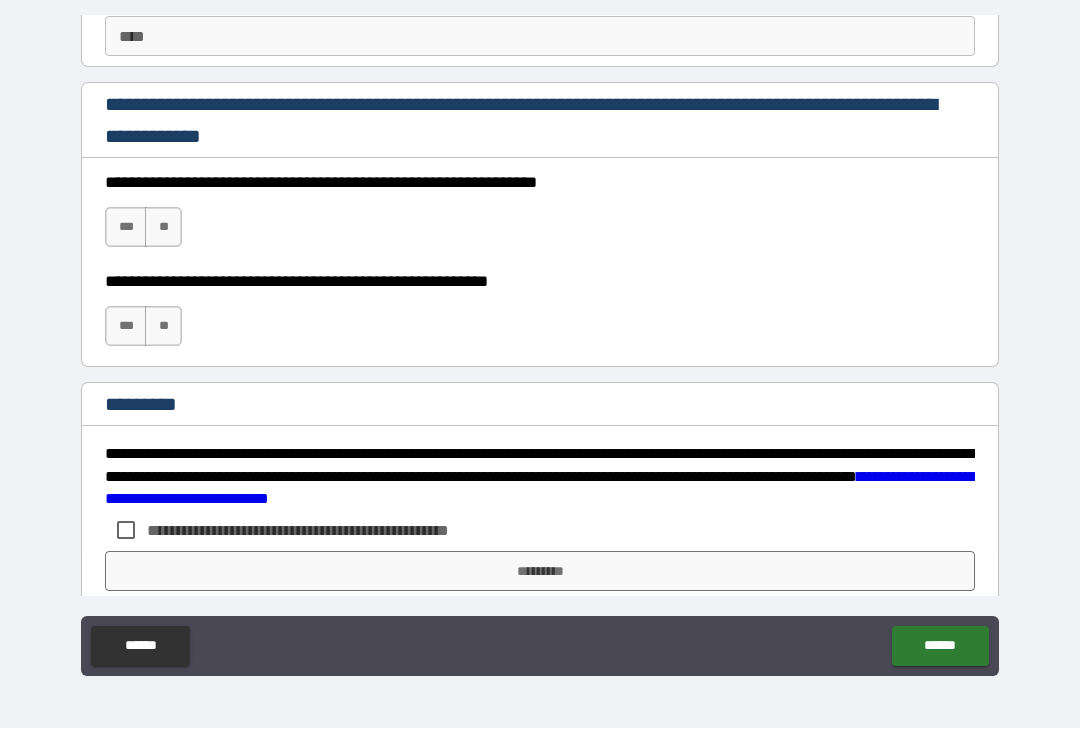 scroll, scrollTop: 2928, scrollLeft: 0, axis: vertical 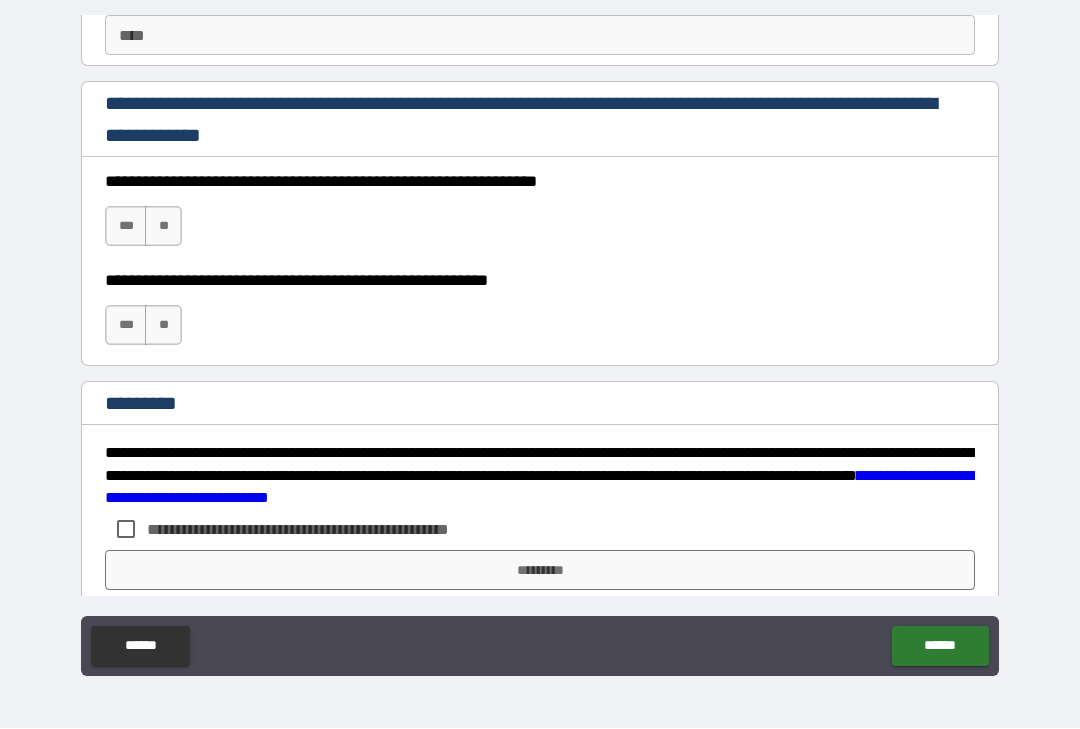 click on "***" at bounding box center [126, 227] 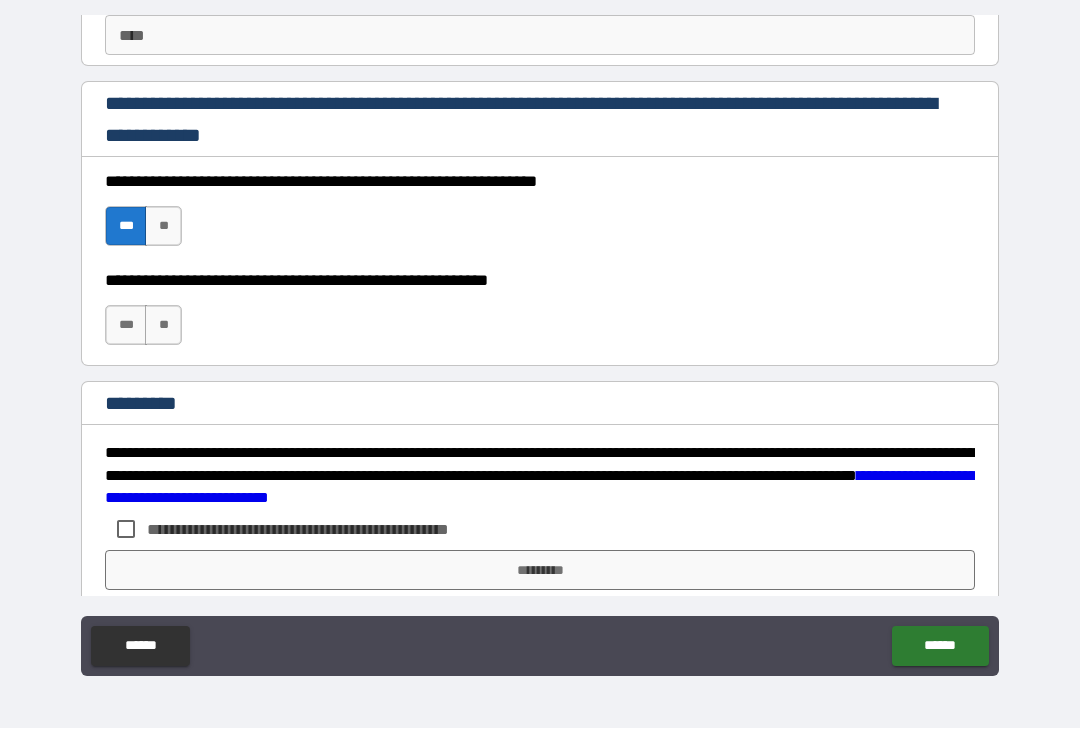 click on "***" at bounding box center [126, 326] 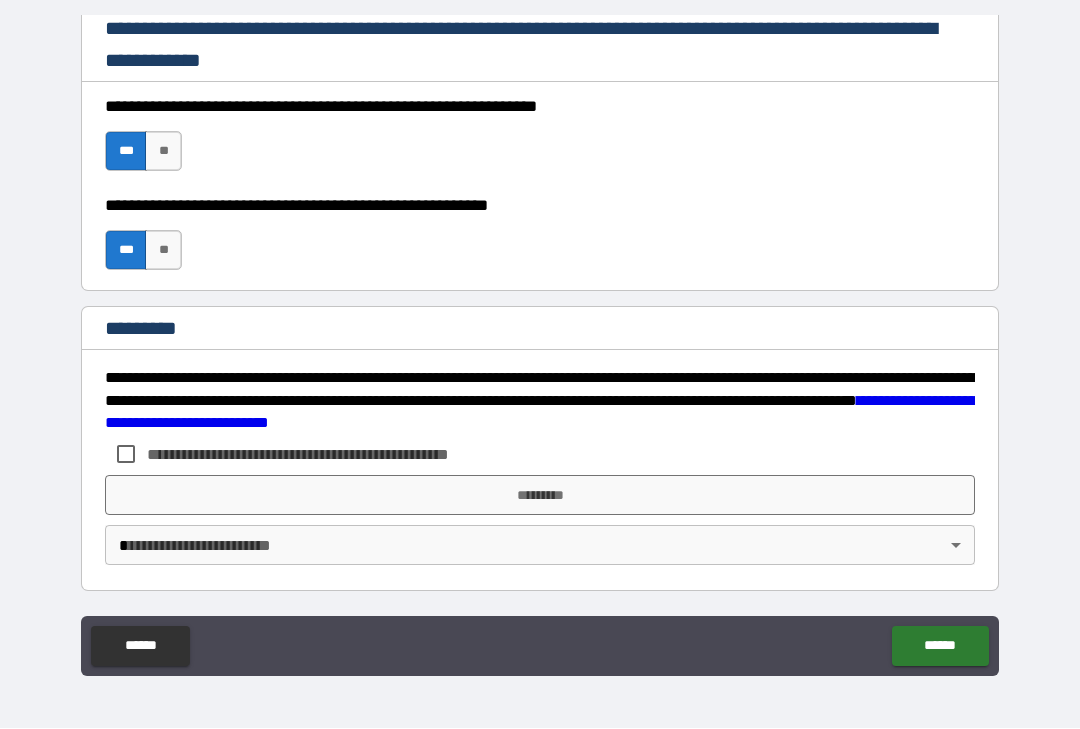 scroll, scrollTop: 3003, scrollLeft: 0, axis: vertical 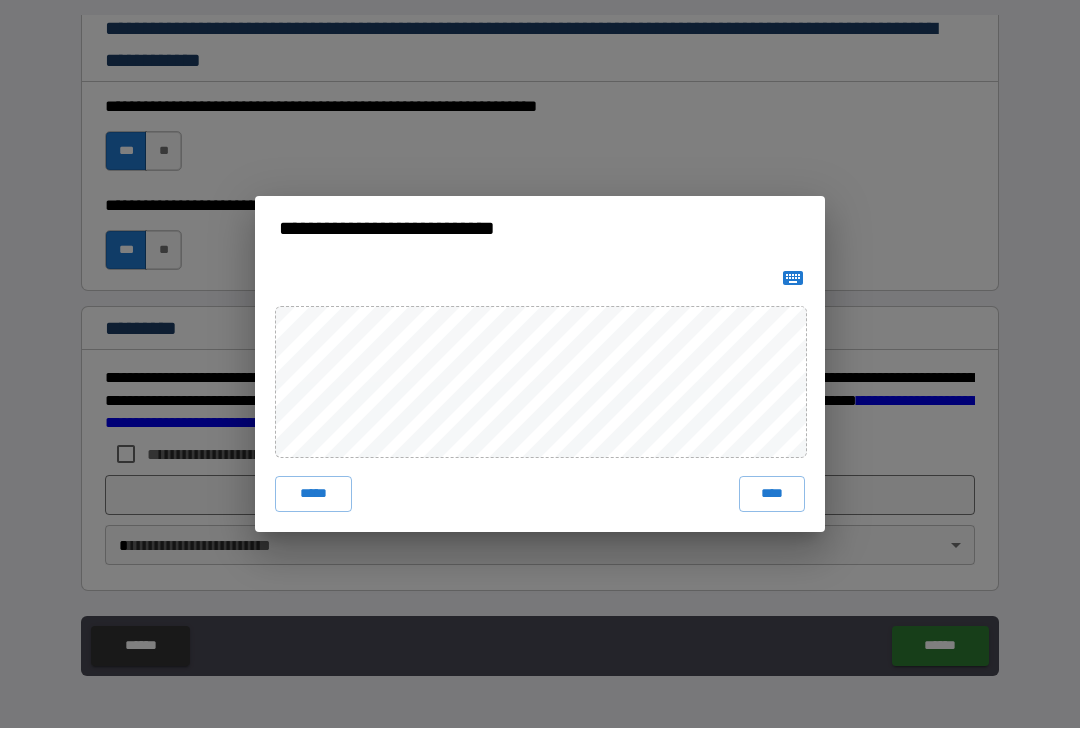 click on "**********" at bounding box center (540, 364) 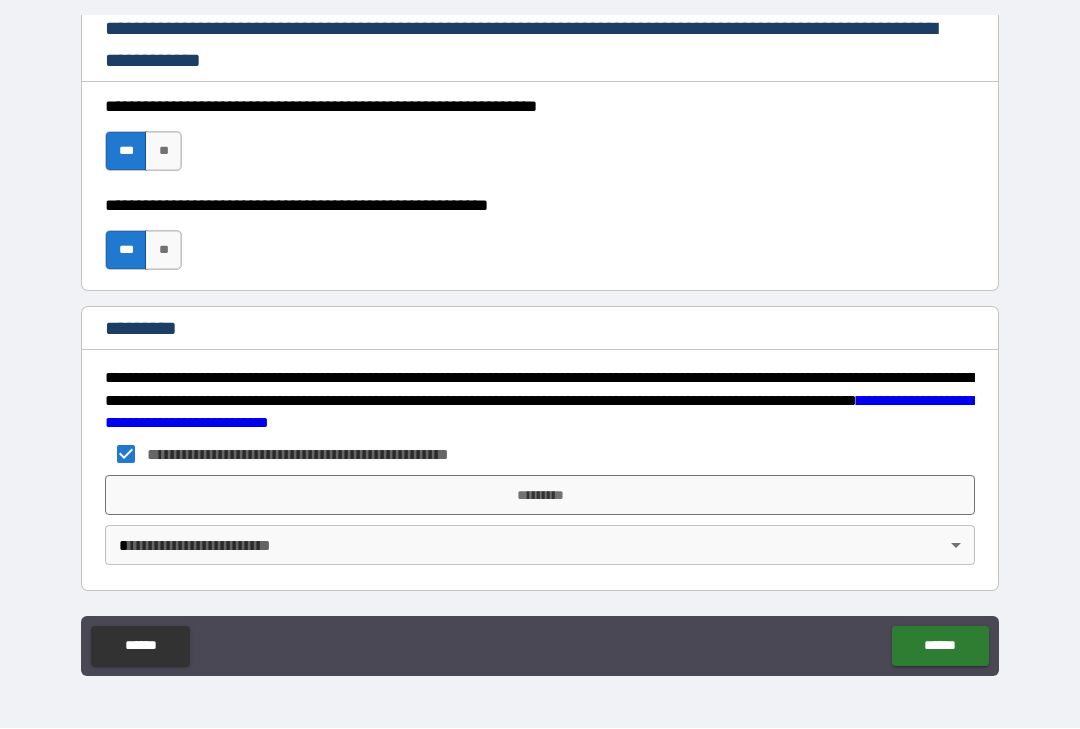 click on "*********" at bounding box center [540, 496] 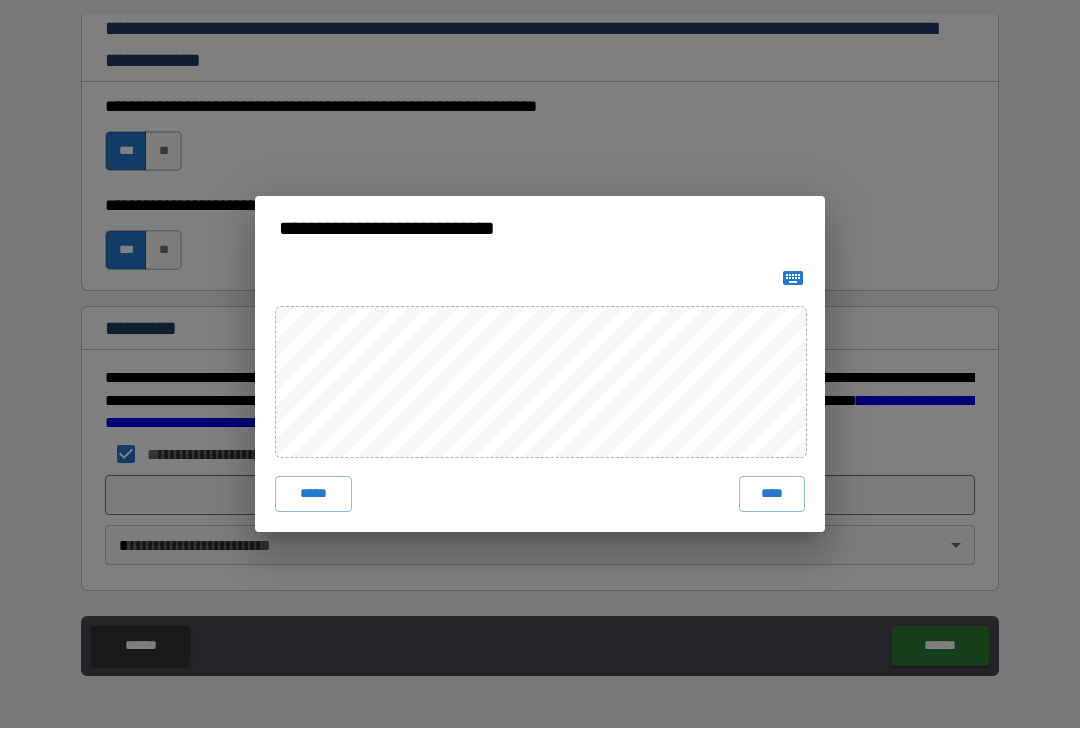 click on "***** ****" at bounding box center [540, 397] 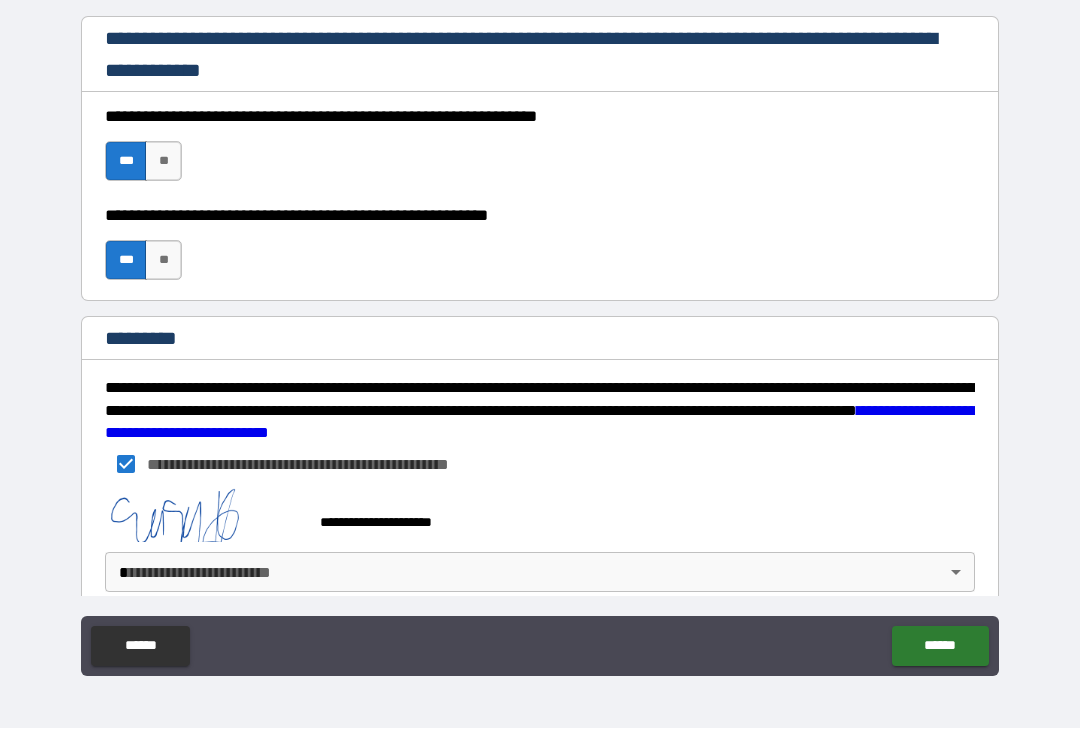 click on "******   ******" at bounding box center (540, 649) 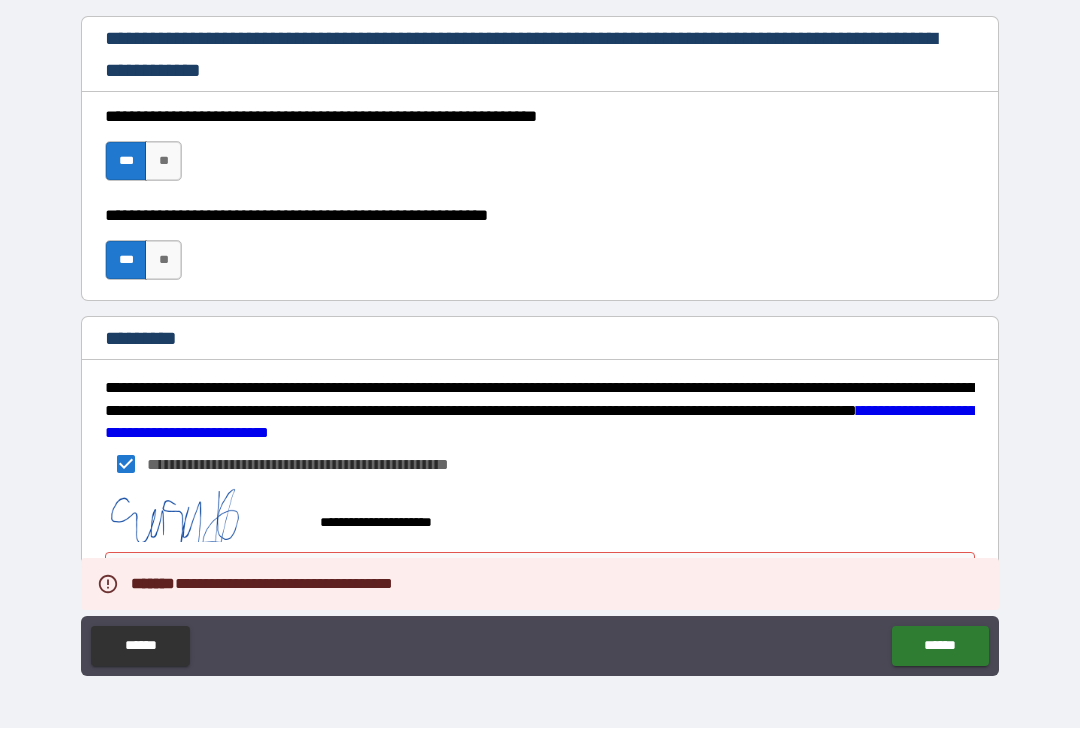 click on "******" at bounding box center [940, 647] 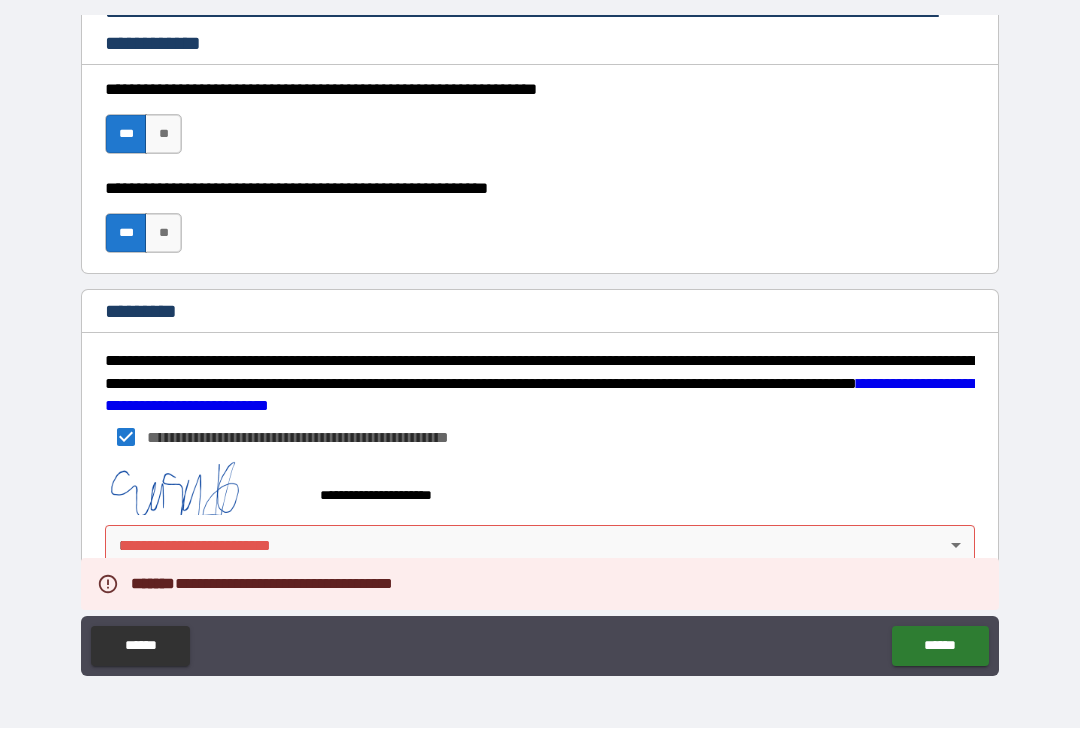 scroll, scrollTop: 3020, scrollLeft: 0, axis: vertical 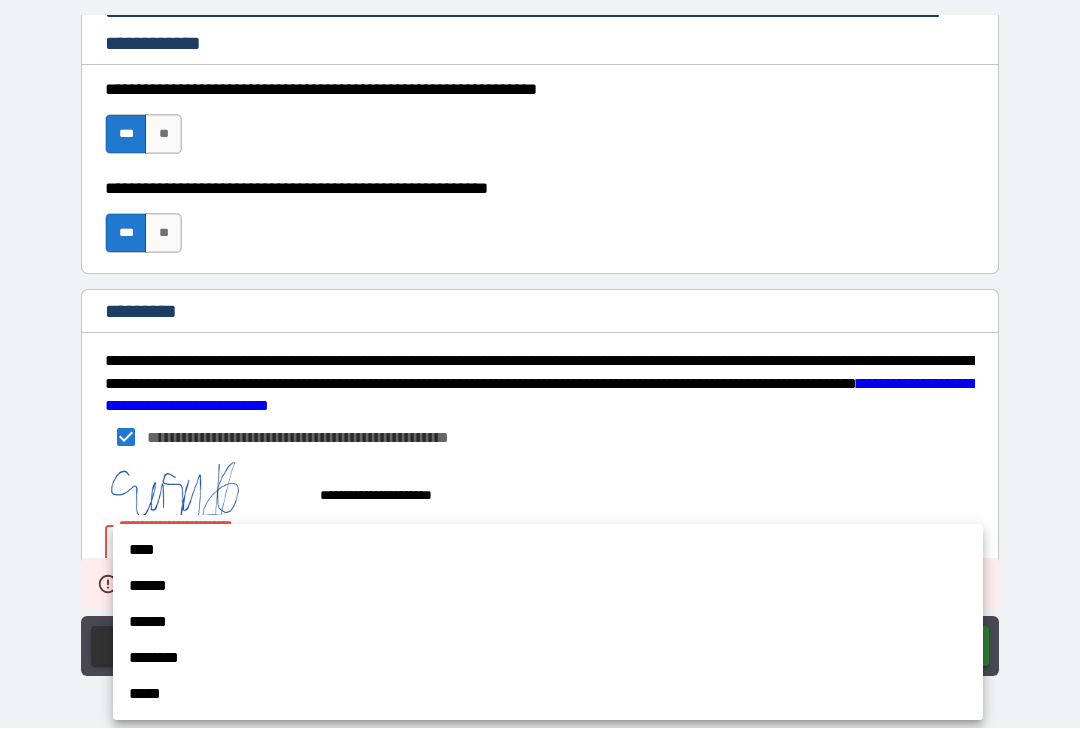 click on "****" at bounding box center (548, 551) 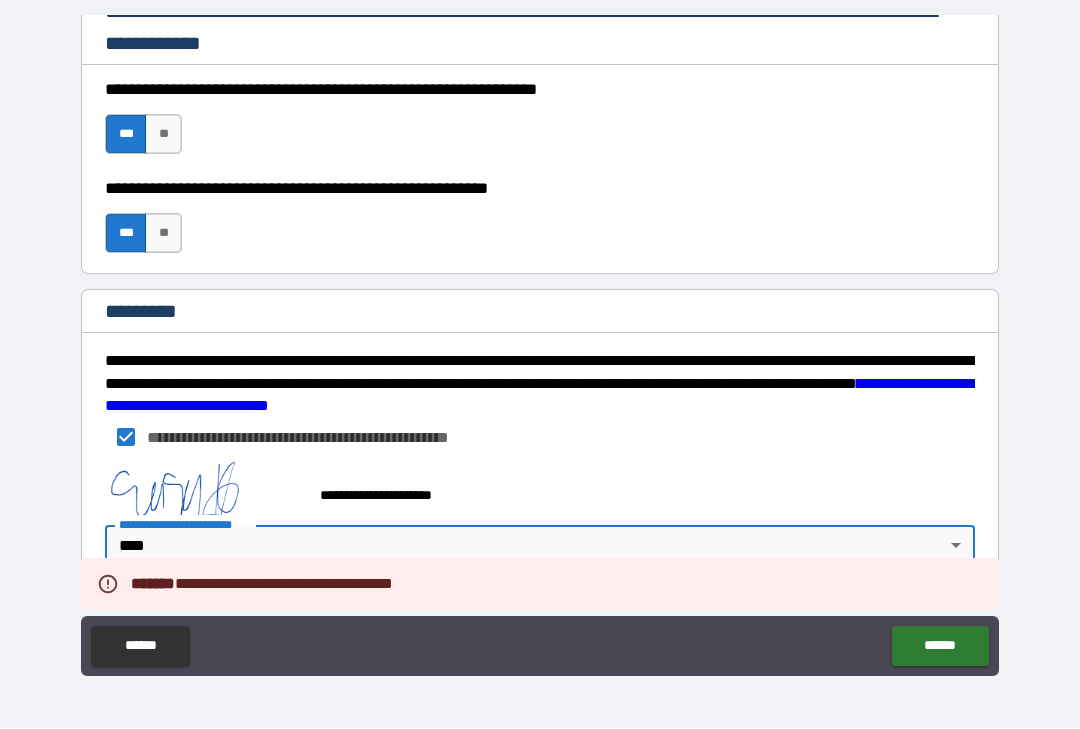 click on "******" at bounding box center [940, 647] 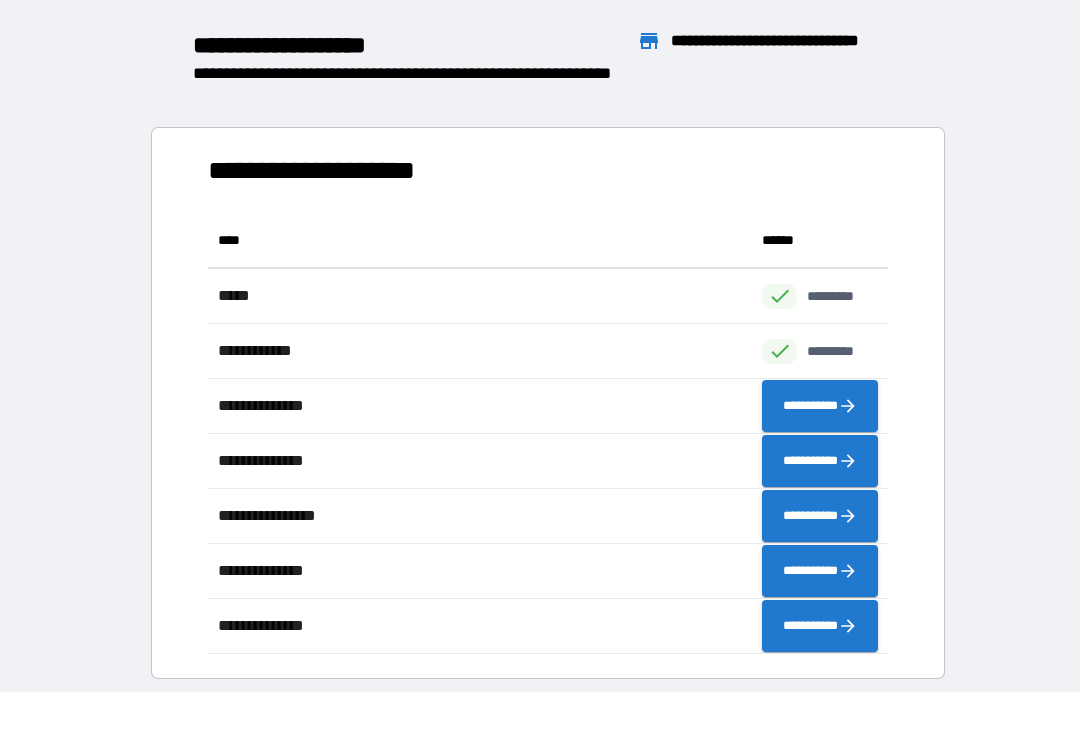 scroll, scrollTop: 1, scrollLeft: 1, axis: both 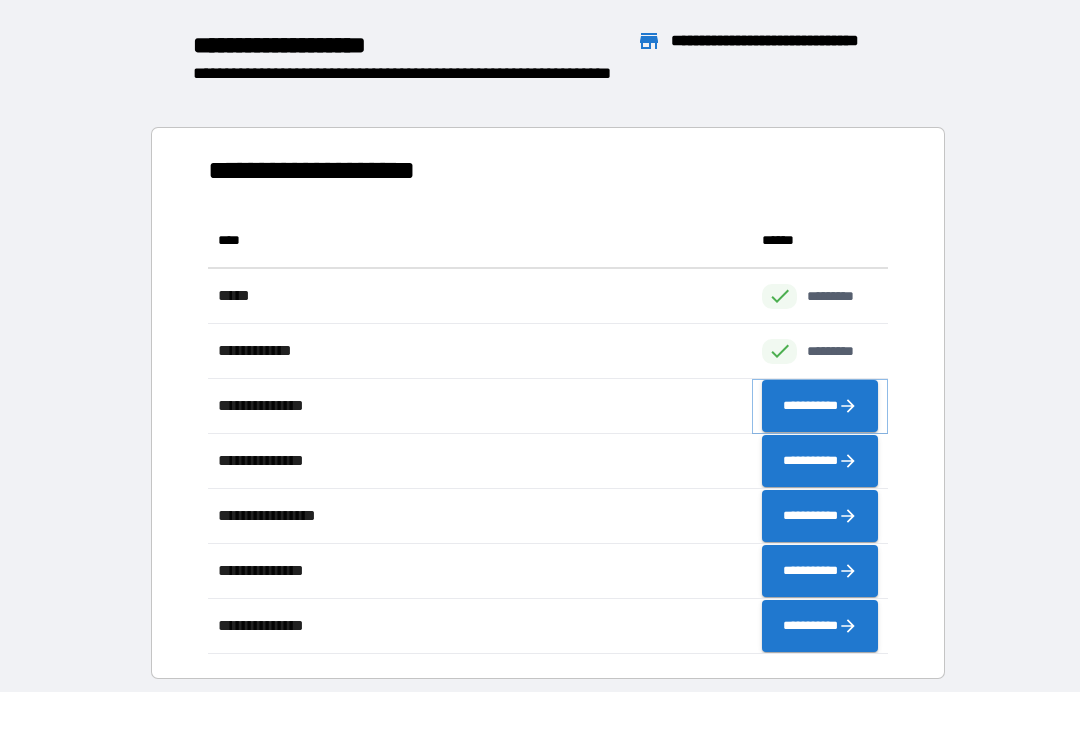 click on "**********" at bounding box center [820, 407] 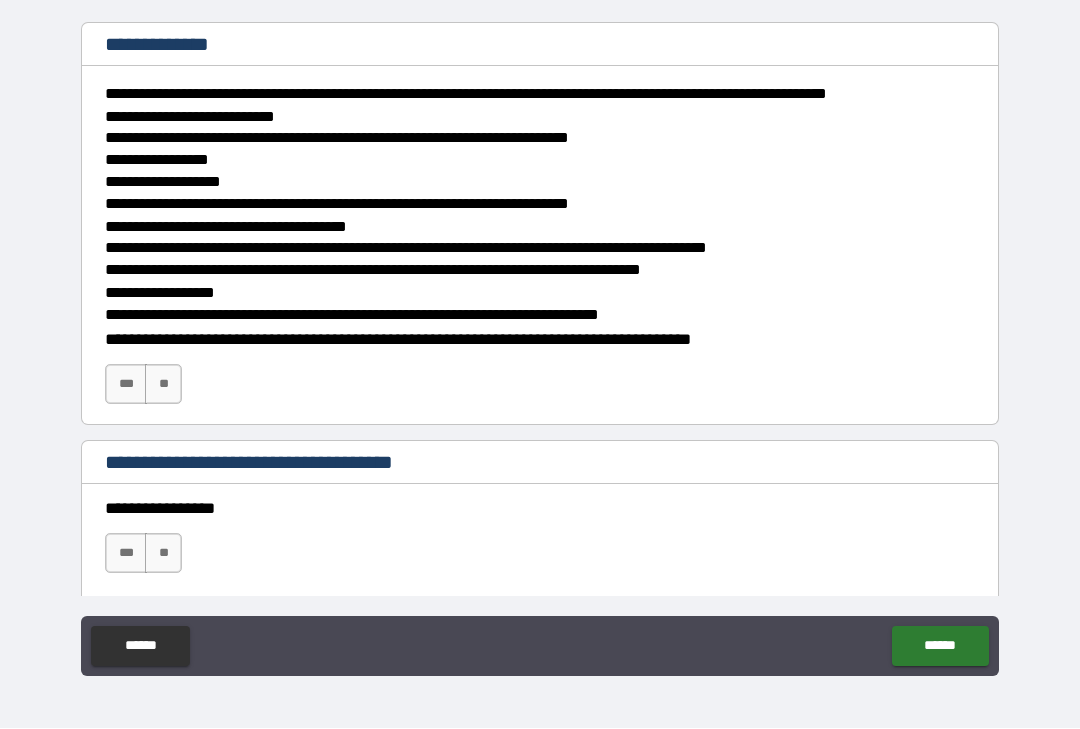 scroll, scrollTop: 249, scrollLeft: 0, axis: vertical 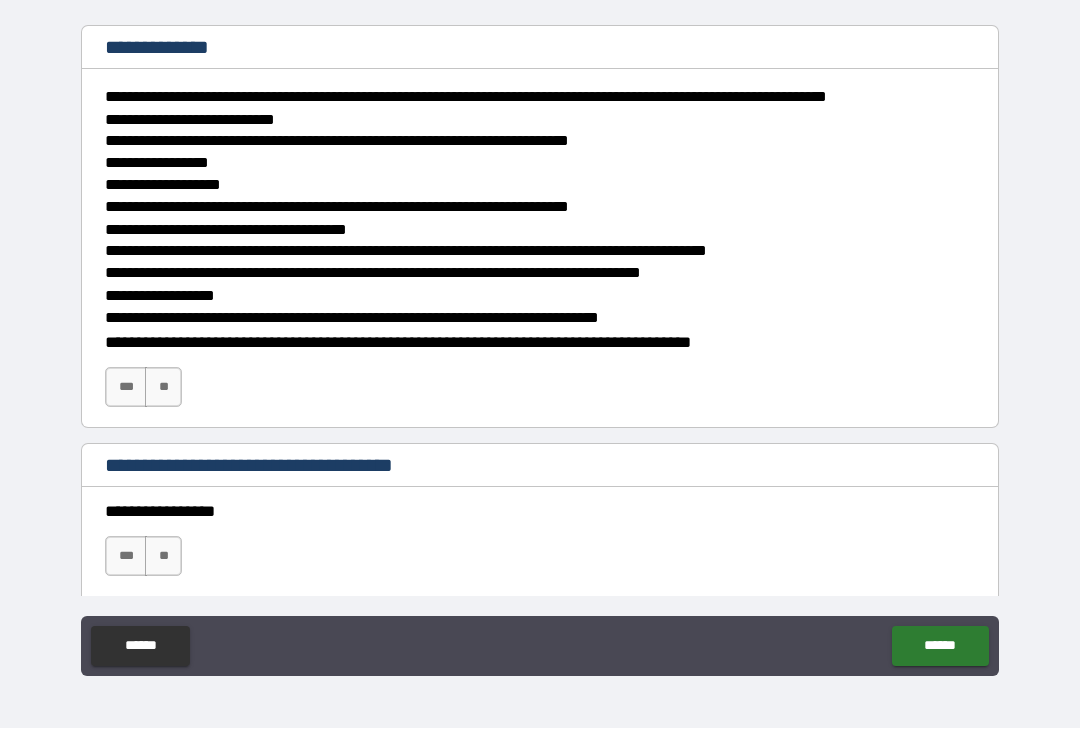 click on "**" at bounding box center [163, 388] 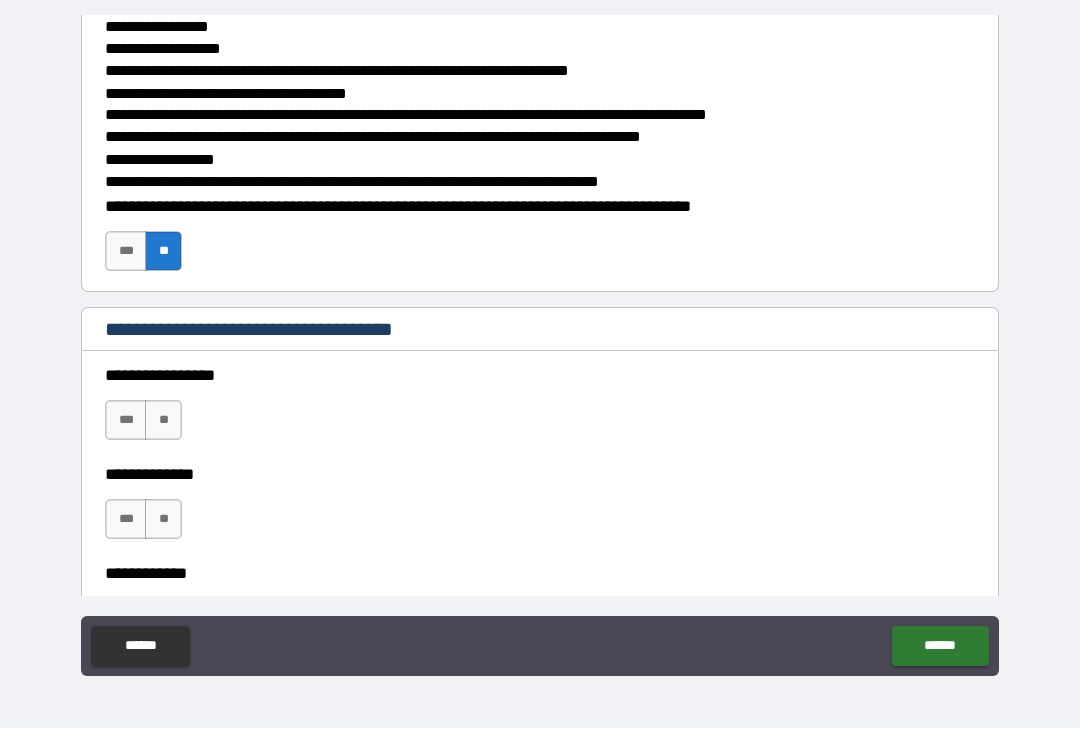 scroll, scrollTop: 402, scrollLeft: 0, axis: vertical 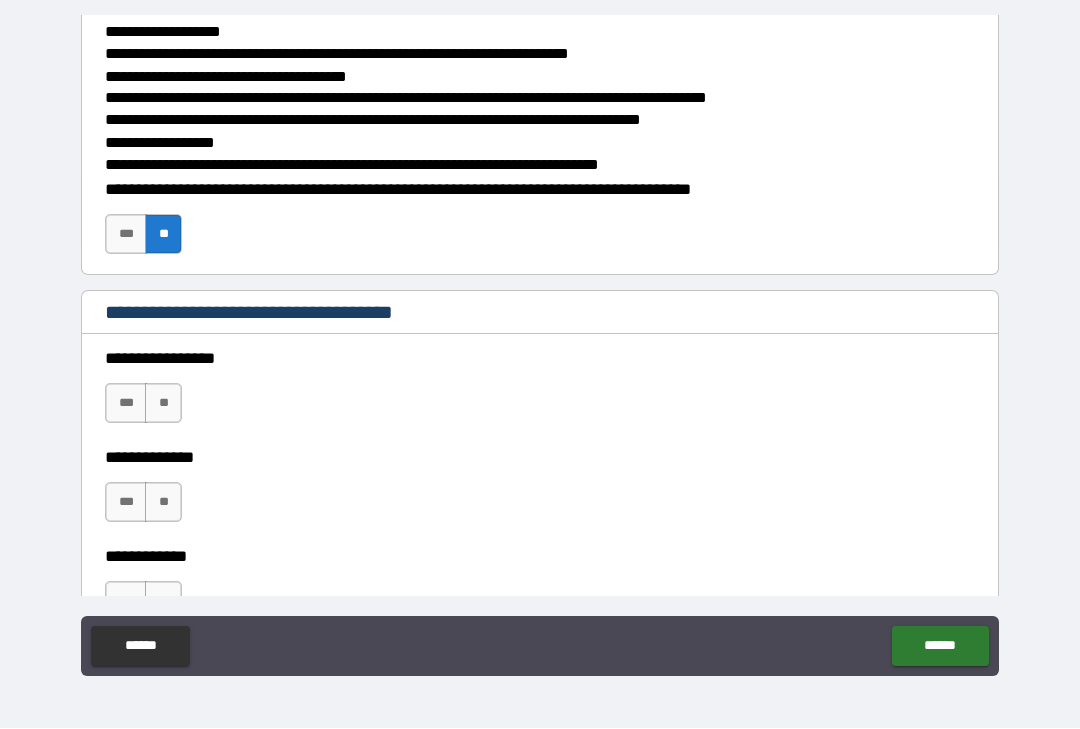 click on "**" at bounding box center [163, 404] 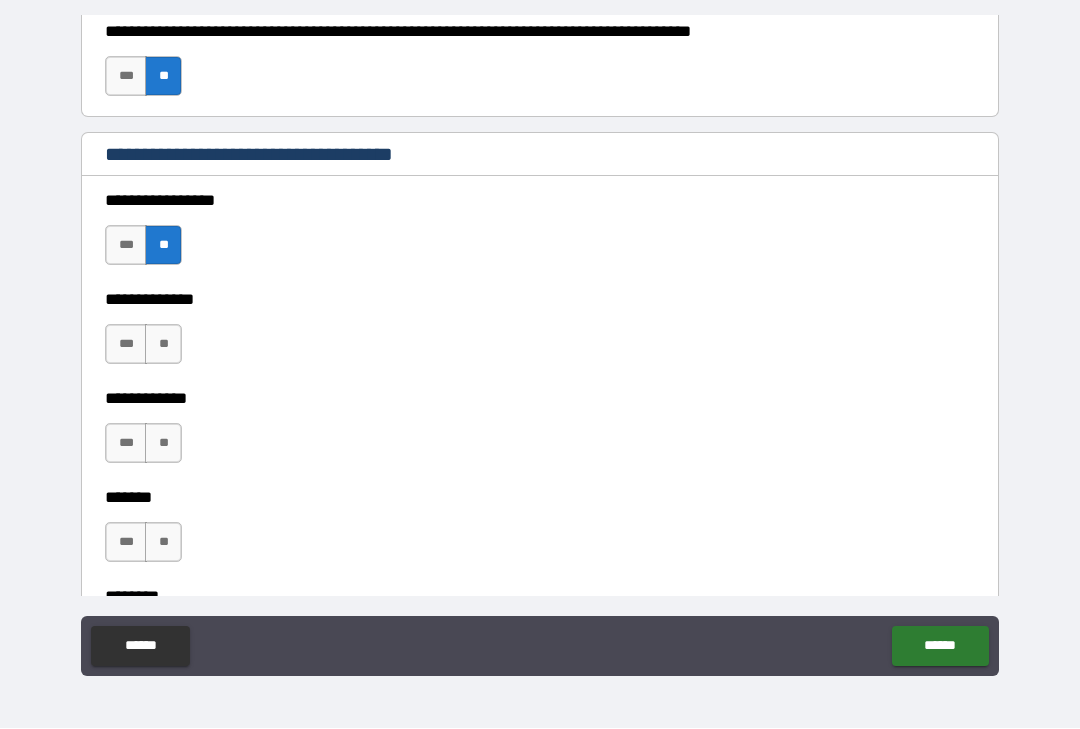 scroll, scrollTop: 566, scrollLeft: 0, axis: vertical 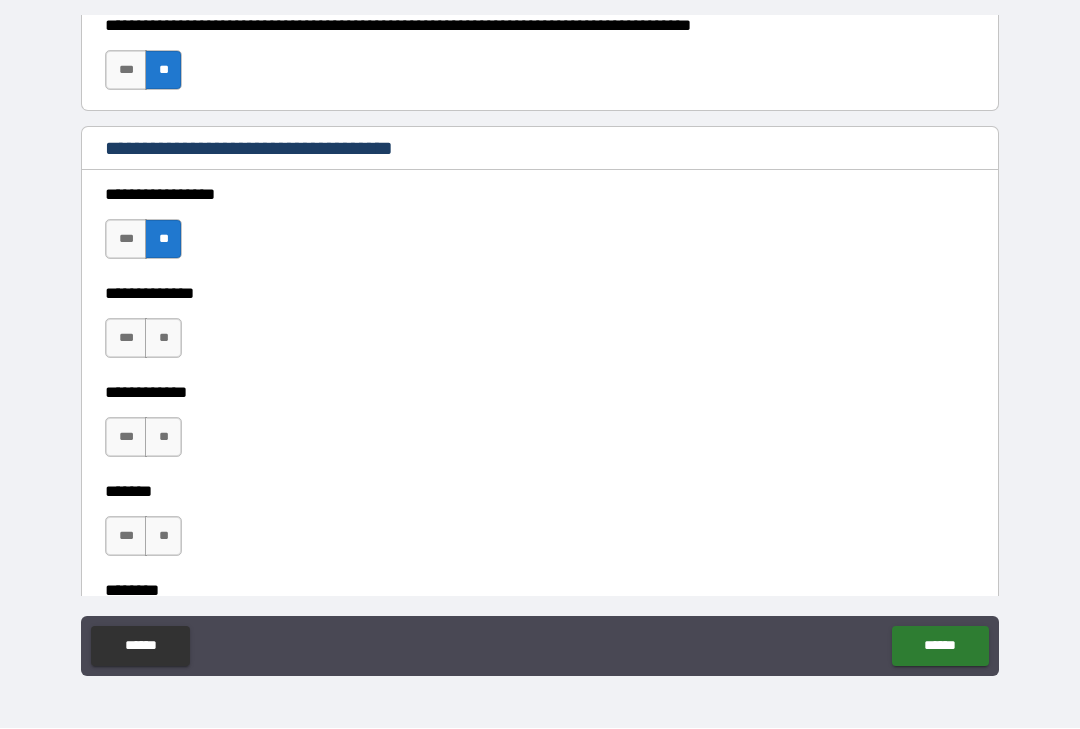 click on "**" at bounding box center (163, 339) 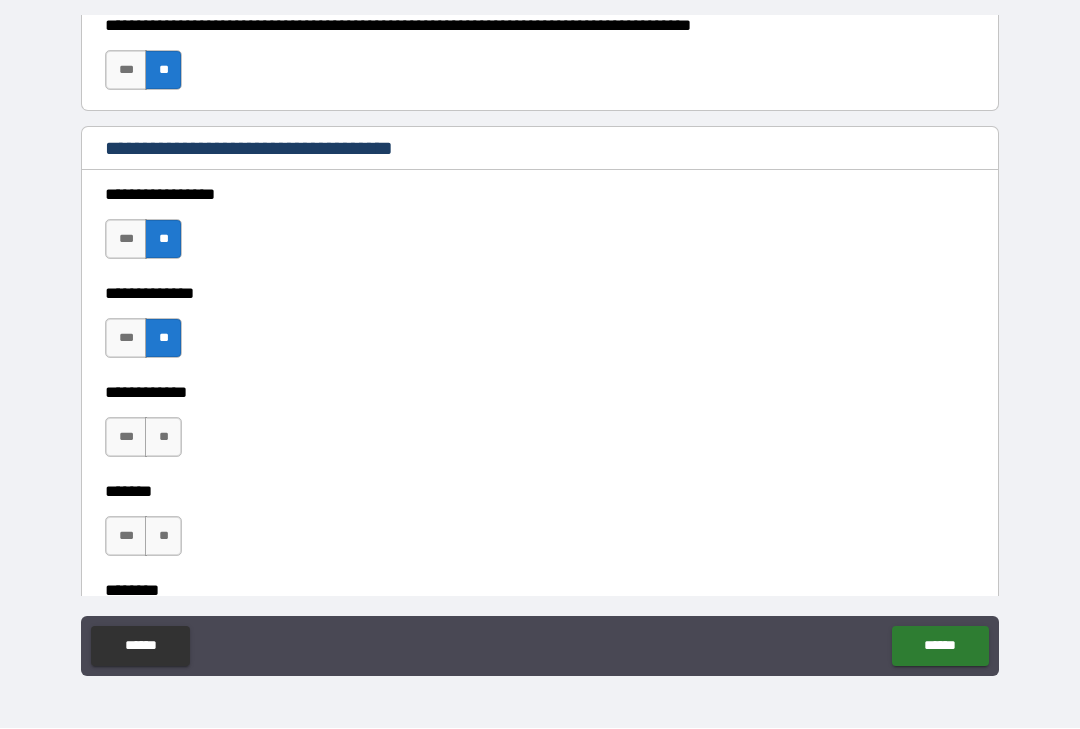 click on "**" at bounding box center [163, 438] 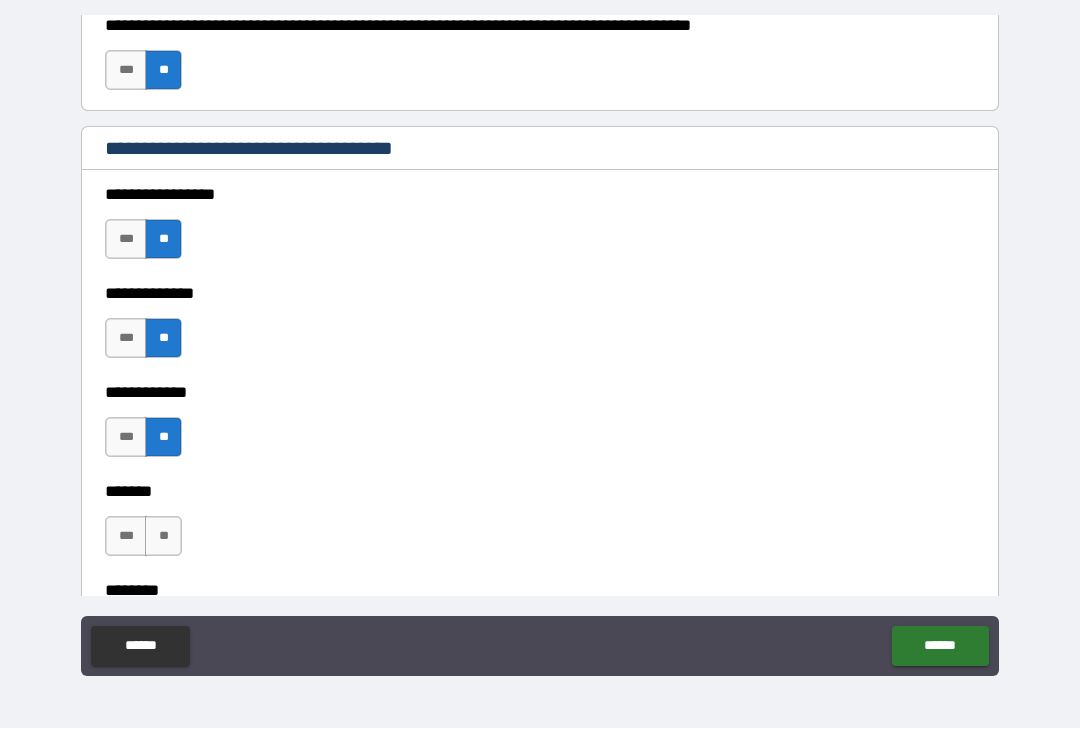 click on "**" at bounding box center [163, 537] 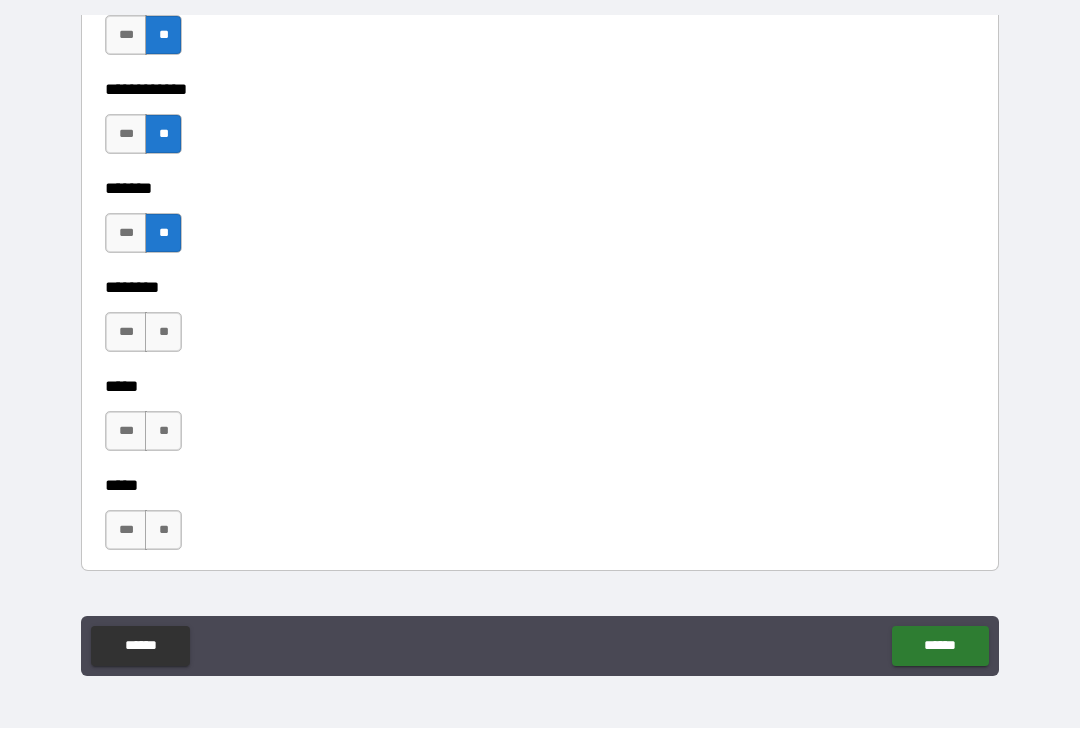 scroll, scrollTop: 873, scrollLeft: 0, axis: vertical 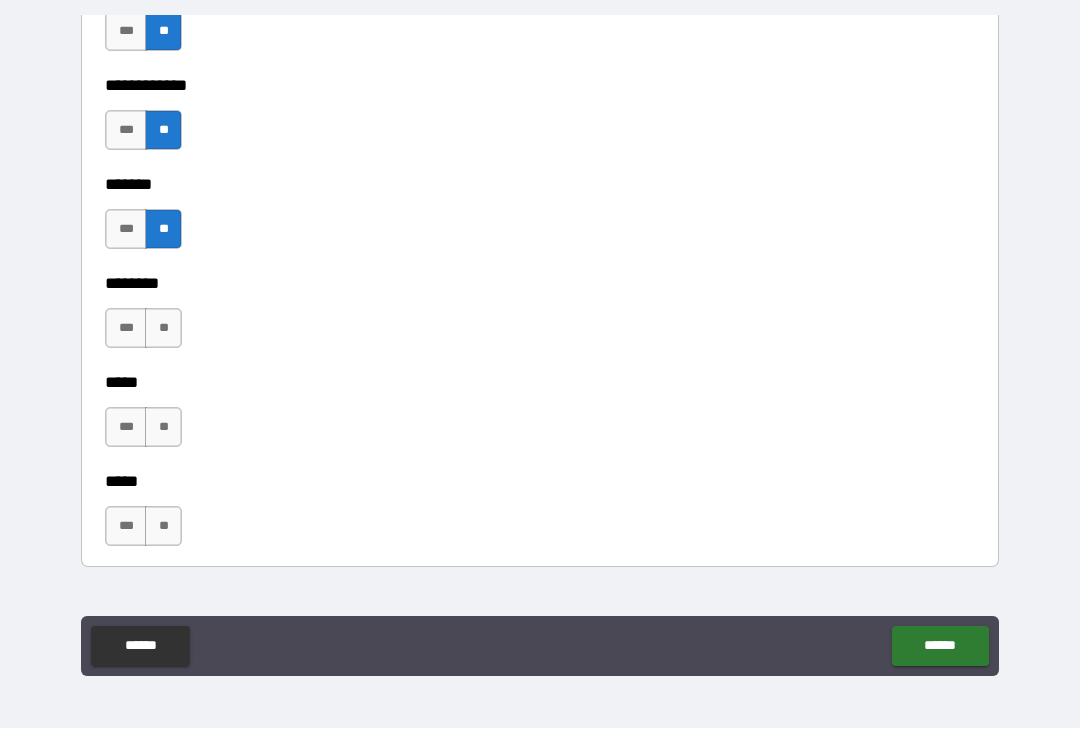 click on "**" at bounding box center [163, 329] 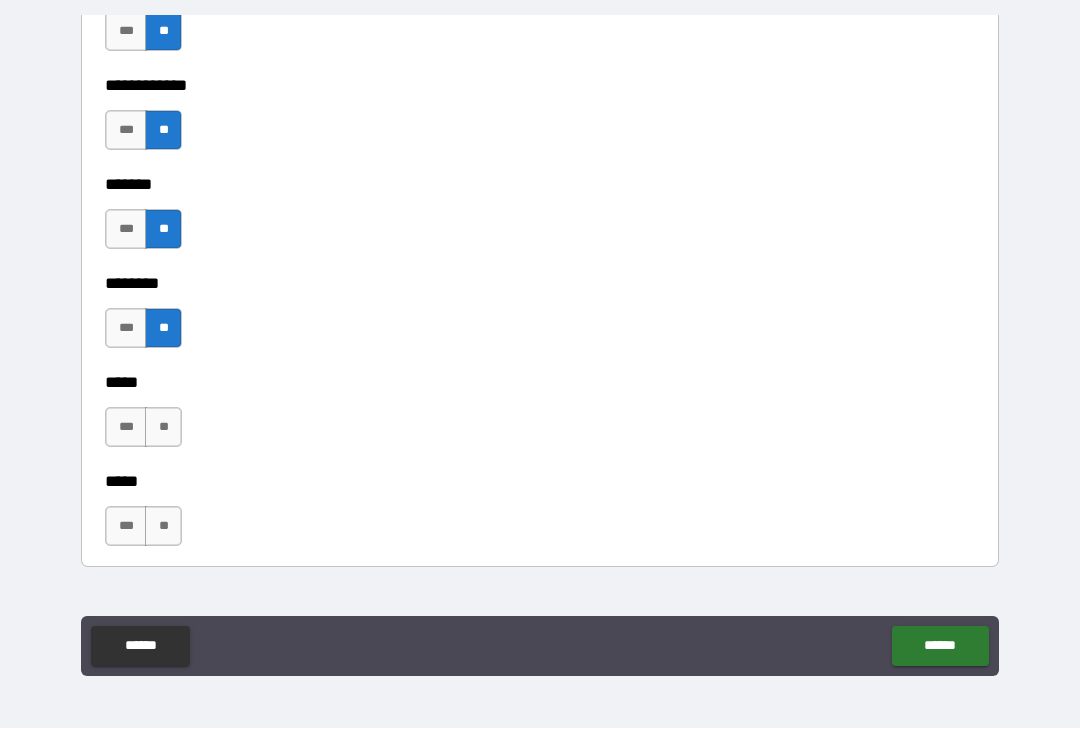 click on "**" at bounding box center [163, 428] 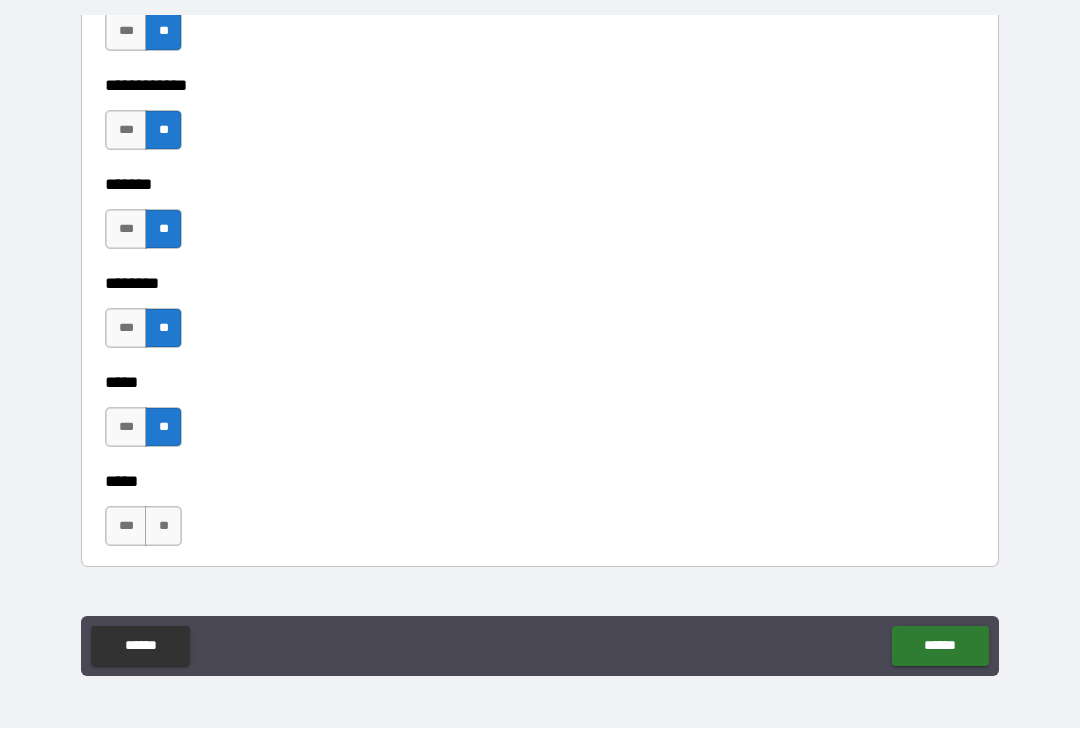 click on "***** *** **" at bounding box center [540, 518] 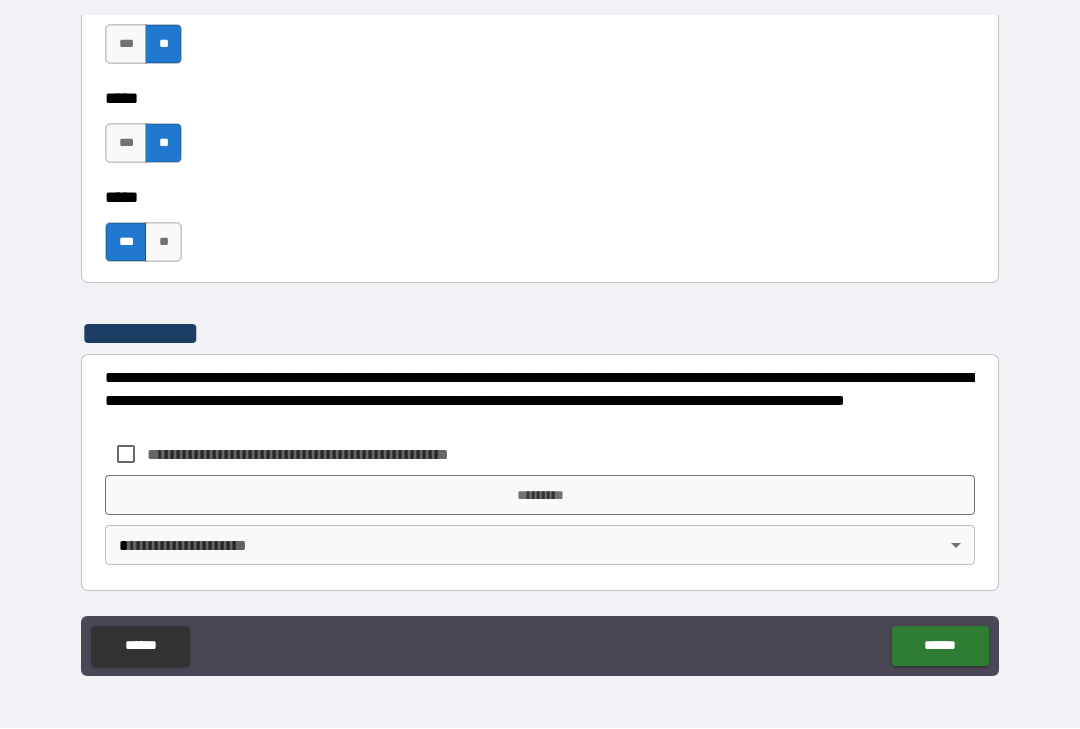 scroll, scrollTop: 1157, scrollLeft: 0, axis: vertical 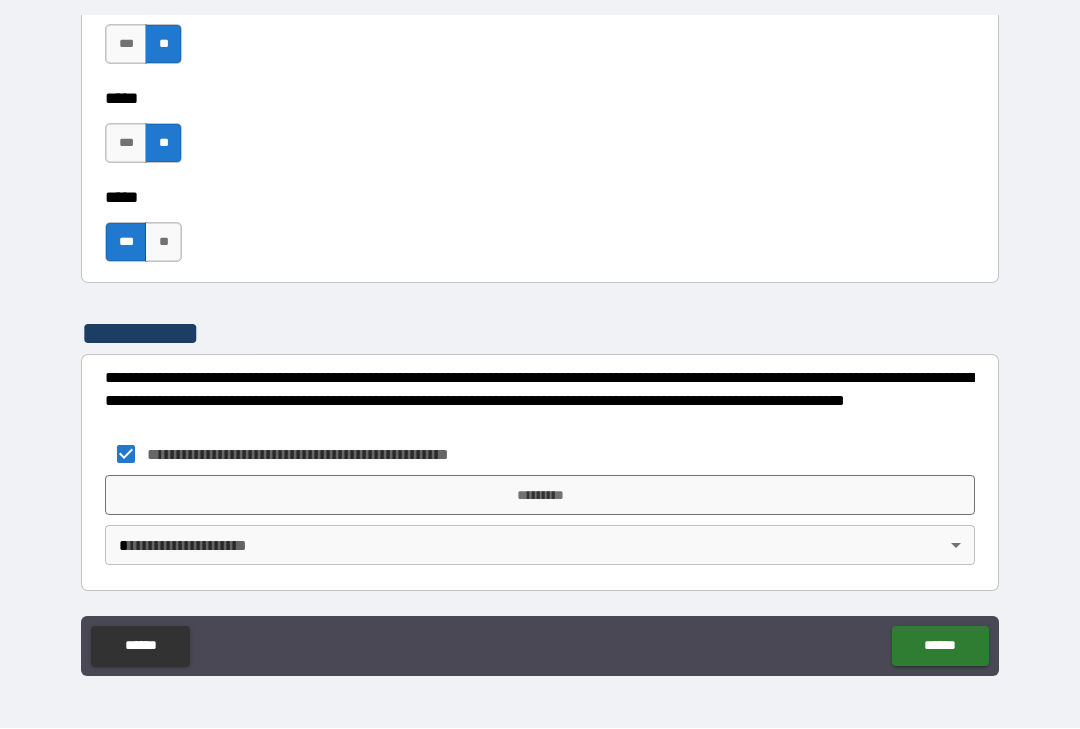 click on "*********" at bounding box center [540, 496] 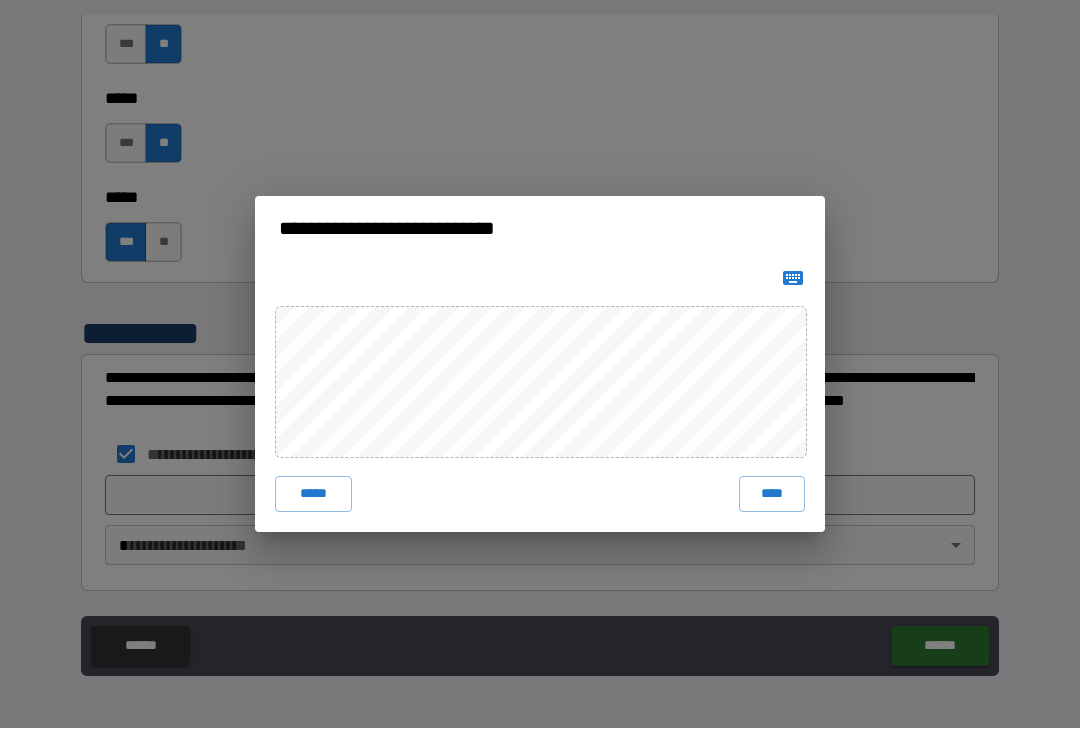 click on "**********" at bounding box center [540, 364] 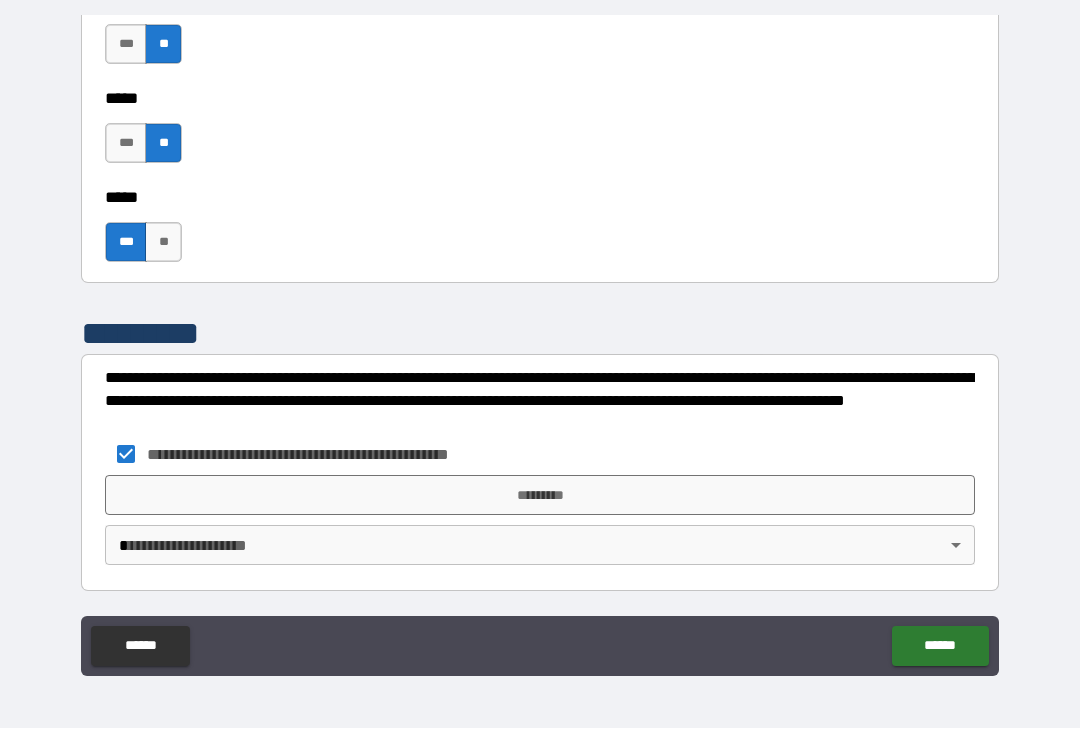 click on "**********" at bounding box center (540, 346) 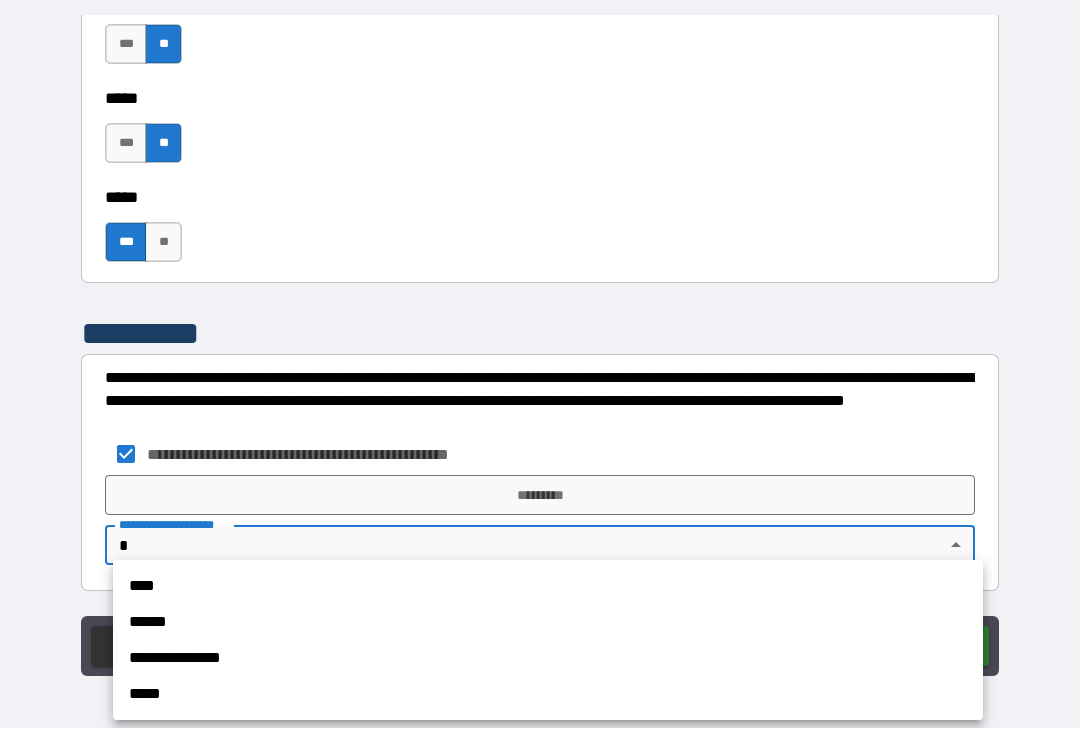 click on "****" at bounding box center [548, 587] 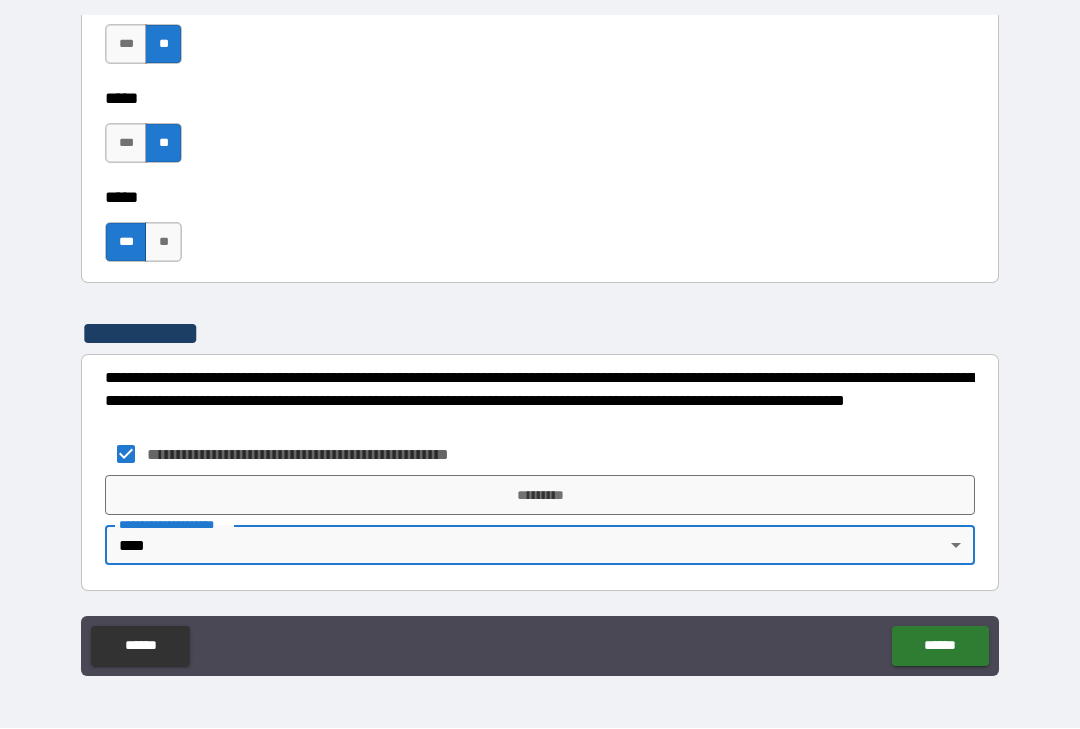 click on "*********" at bounding box center [540, 496] 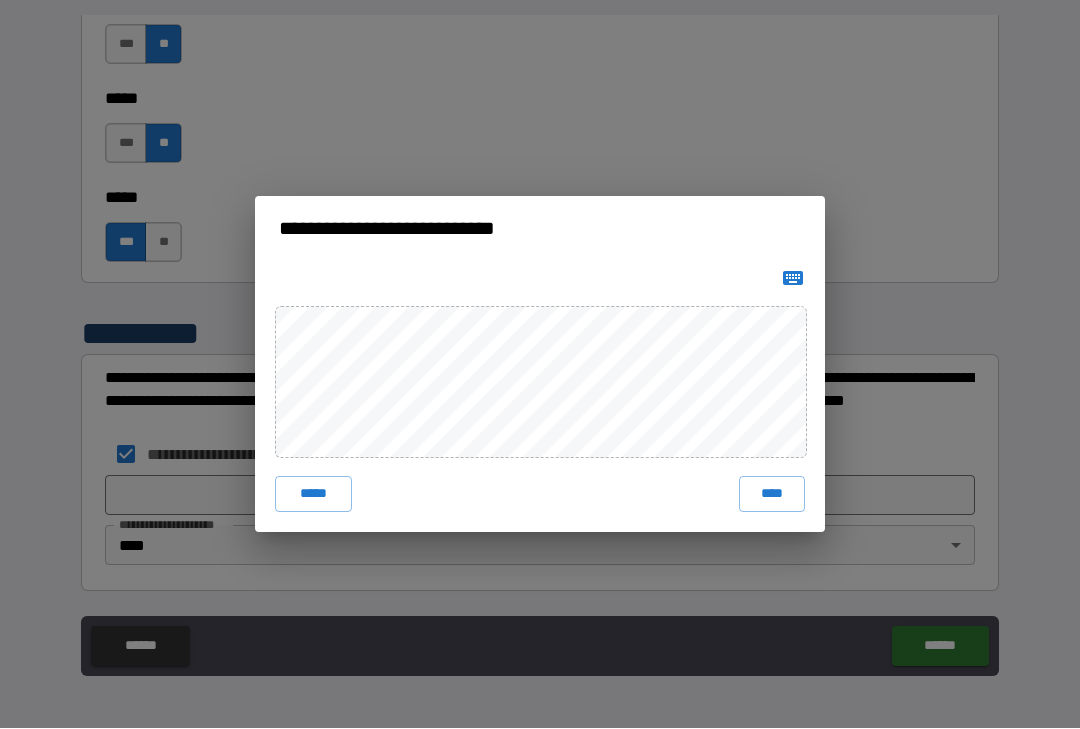 click on "****" at bounding box center [772, 495] 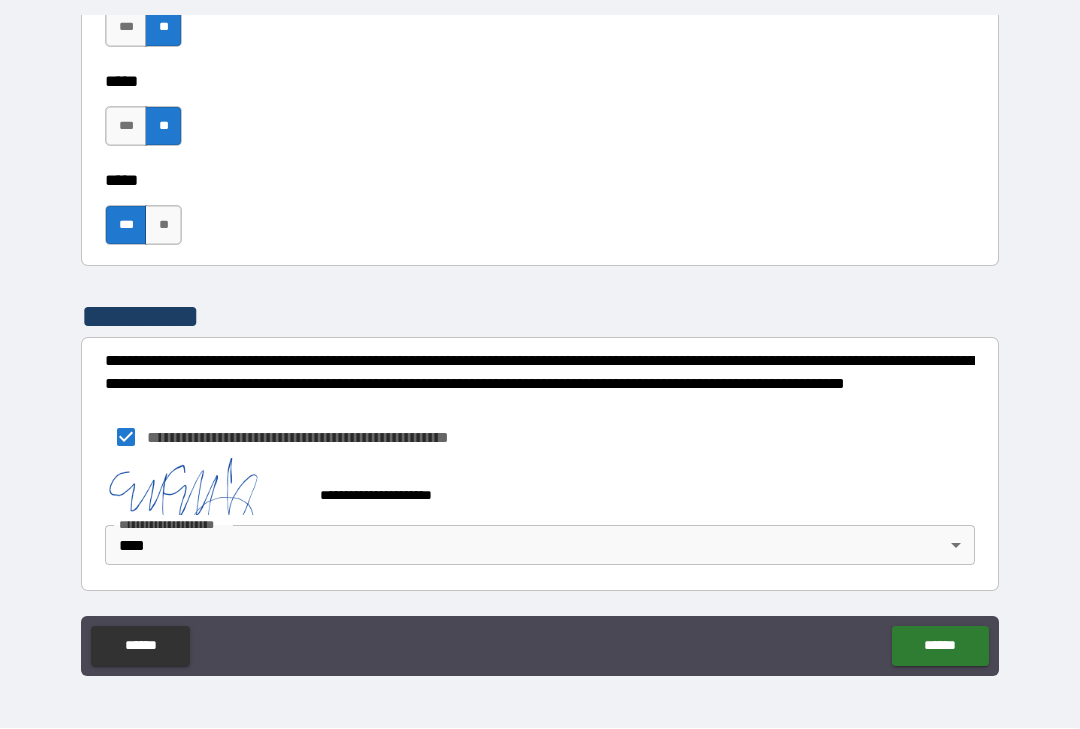 scroll, scrollTop: 1174, scrollLeft: 0, axis: vertical 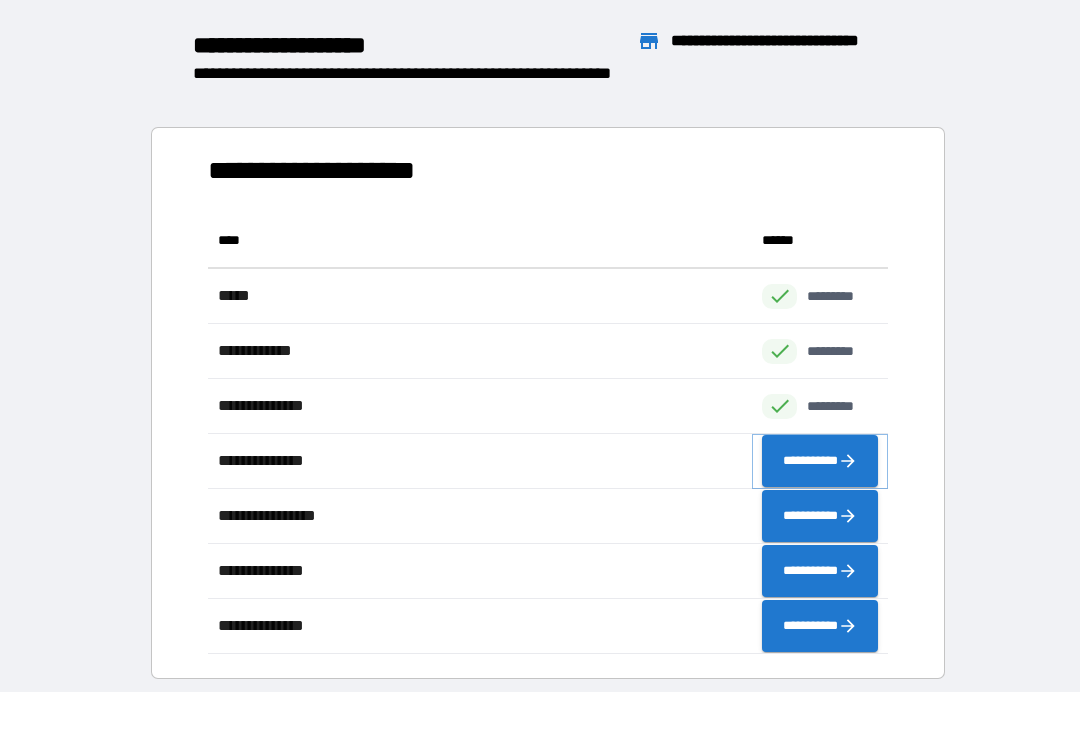 click on "**********" at bounding box center [820, 462] 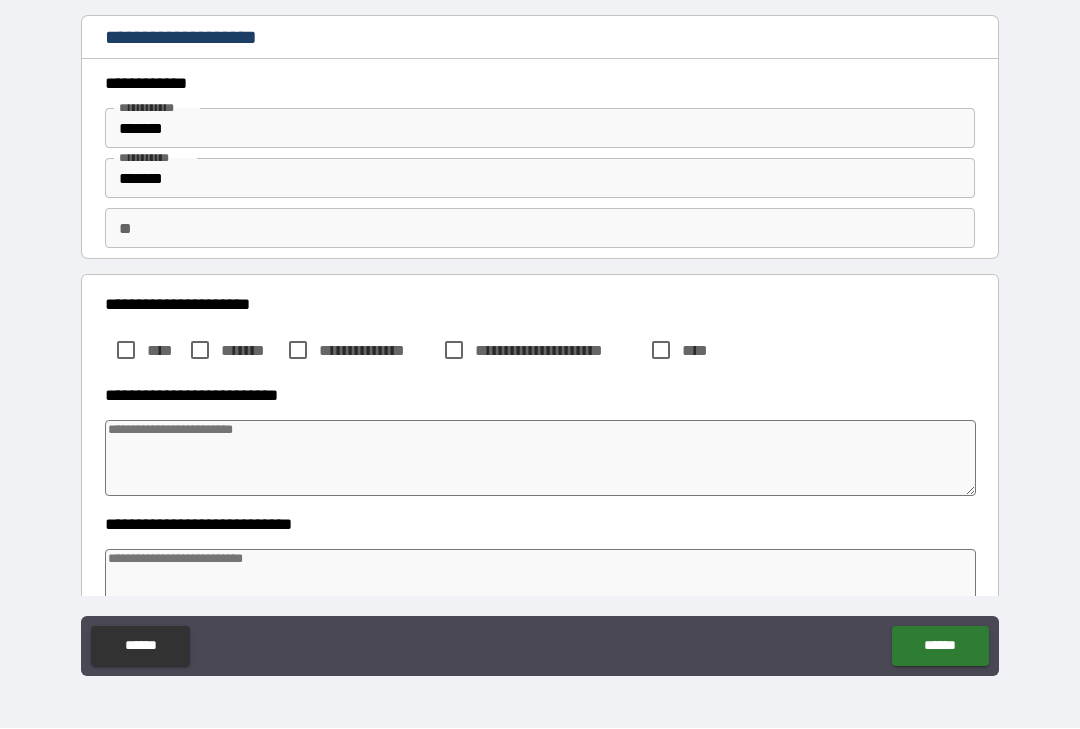 type on "*" 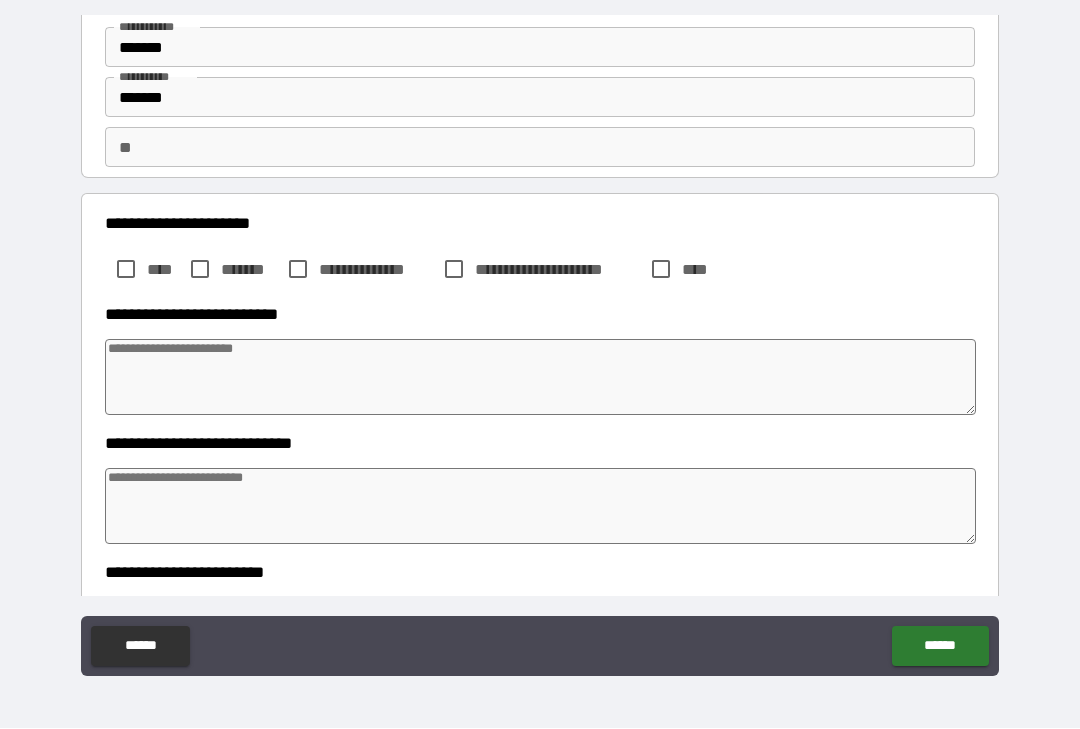 scroll, scrollTop: 100, scrollLeft: 0, axis: vertical 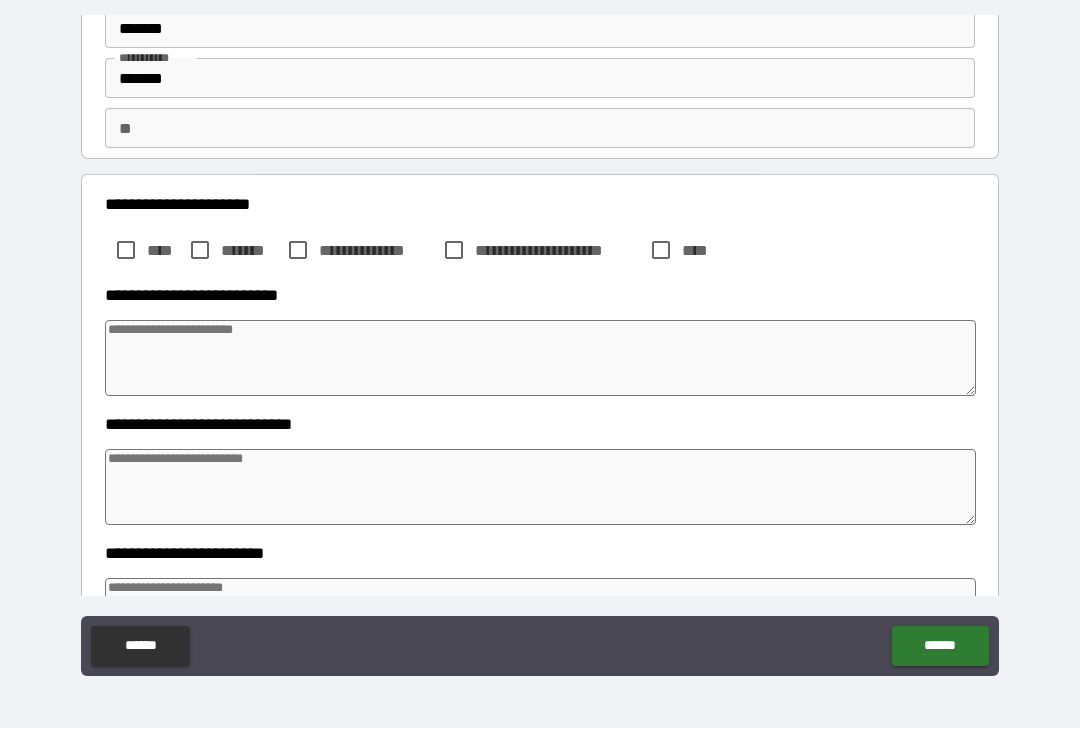 type on "*" 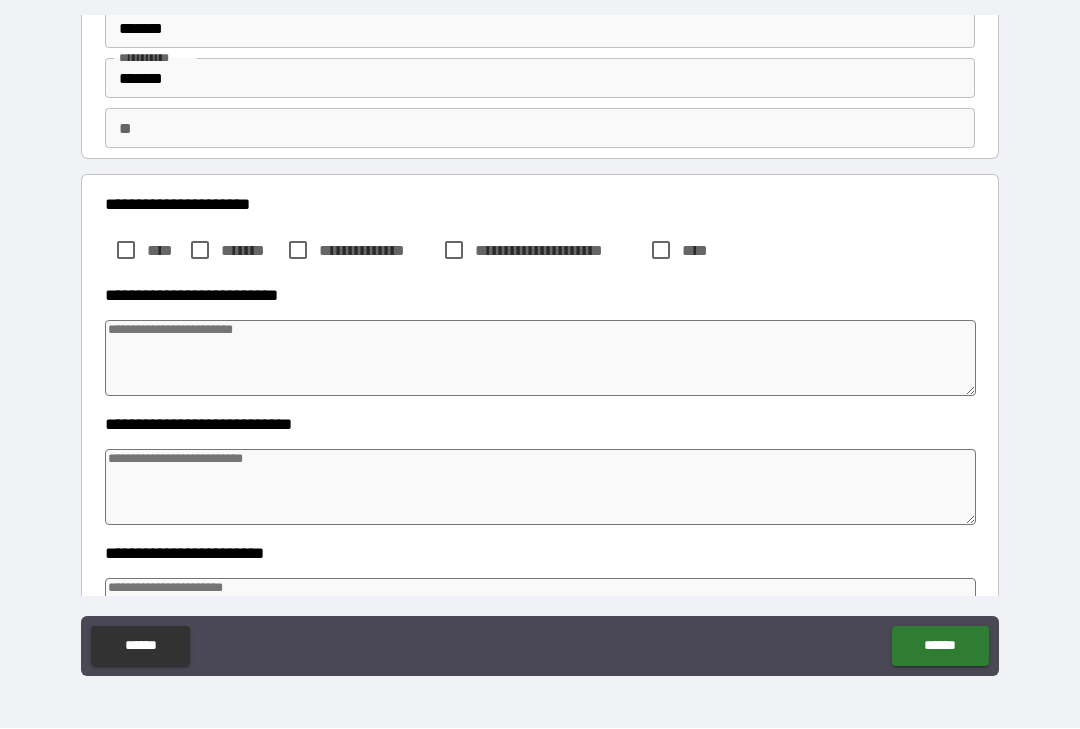 type on "*" 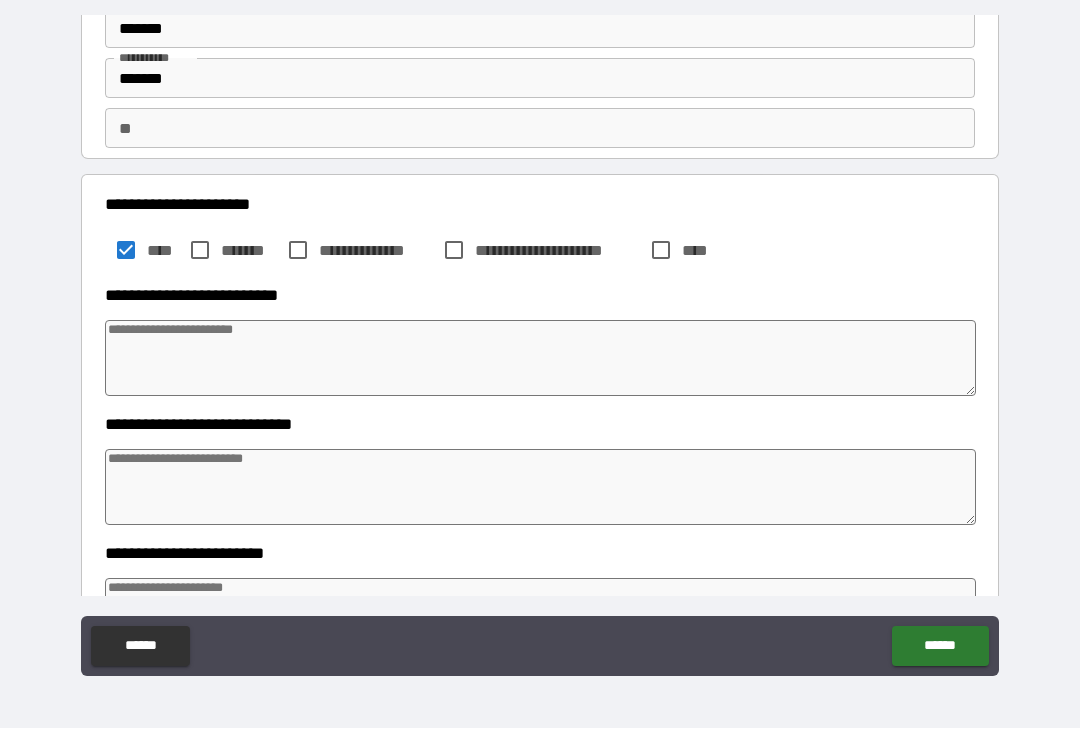 type on "*" 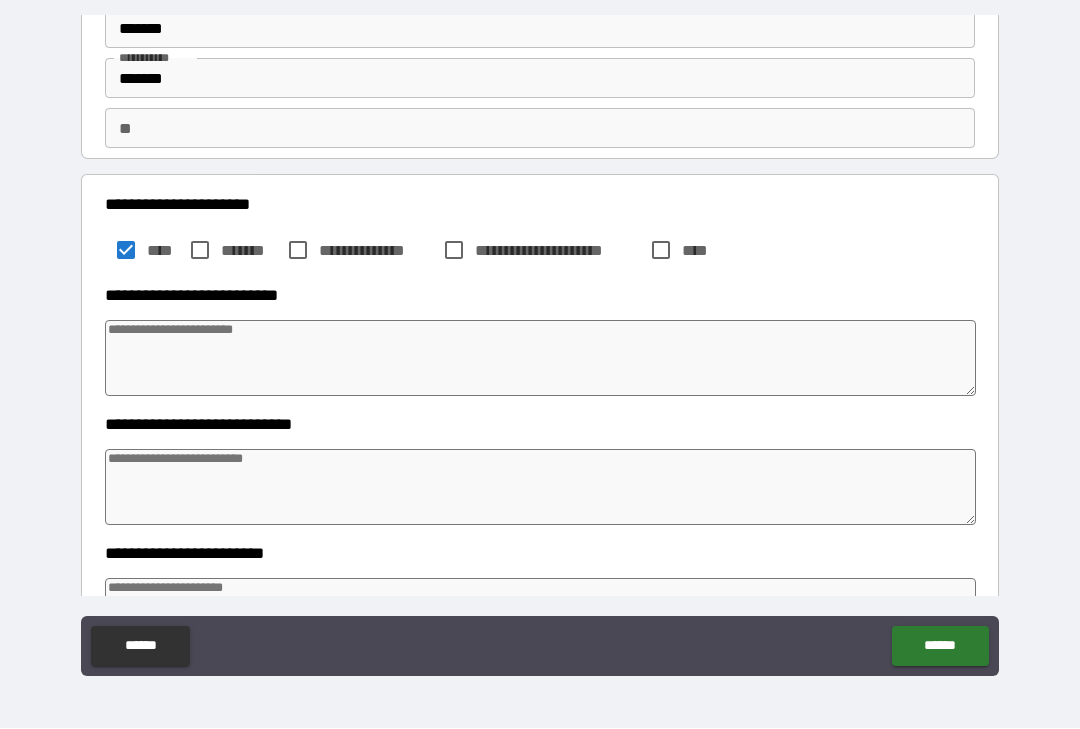 type on "*" 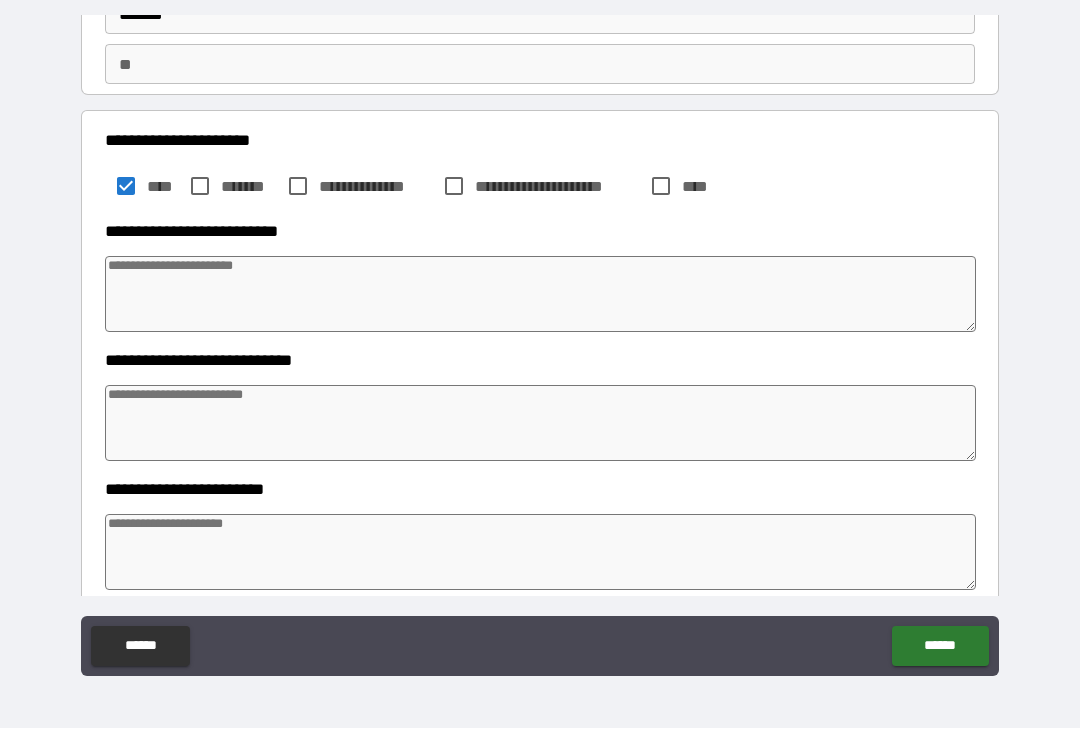 scroll, scrollTop: 168, scrollLeft: 0, axis: vertical 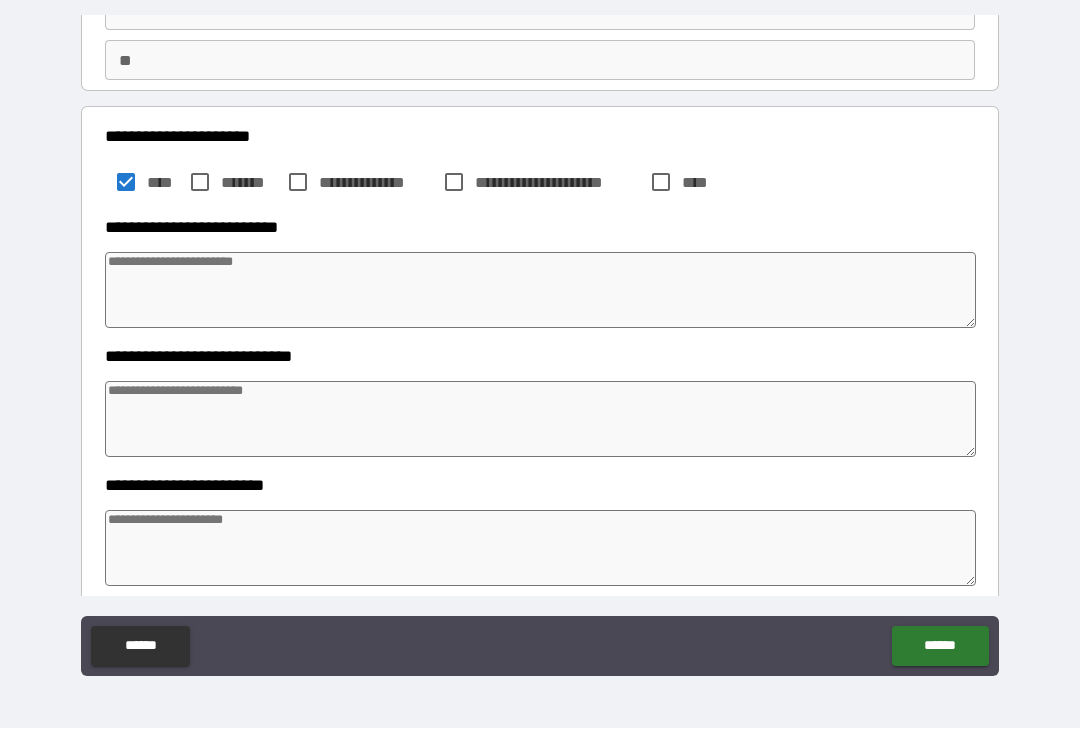 click at bounding box center (540, 291) 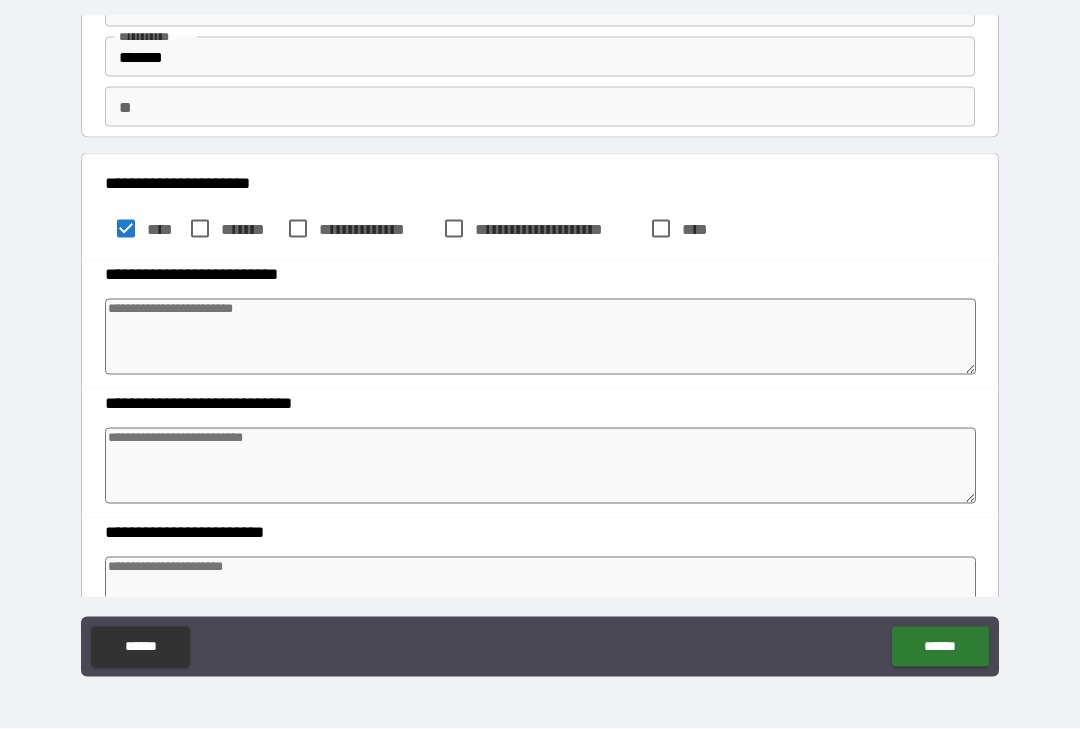 scroll, scrollTop: 209, scrollLeft: 0, axis: vertical 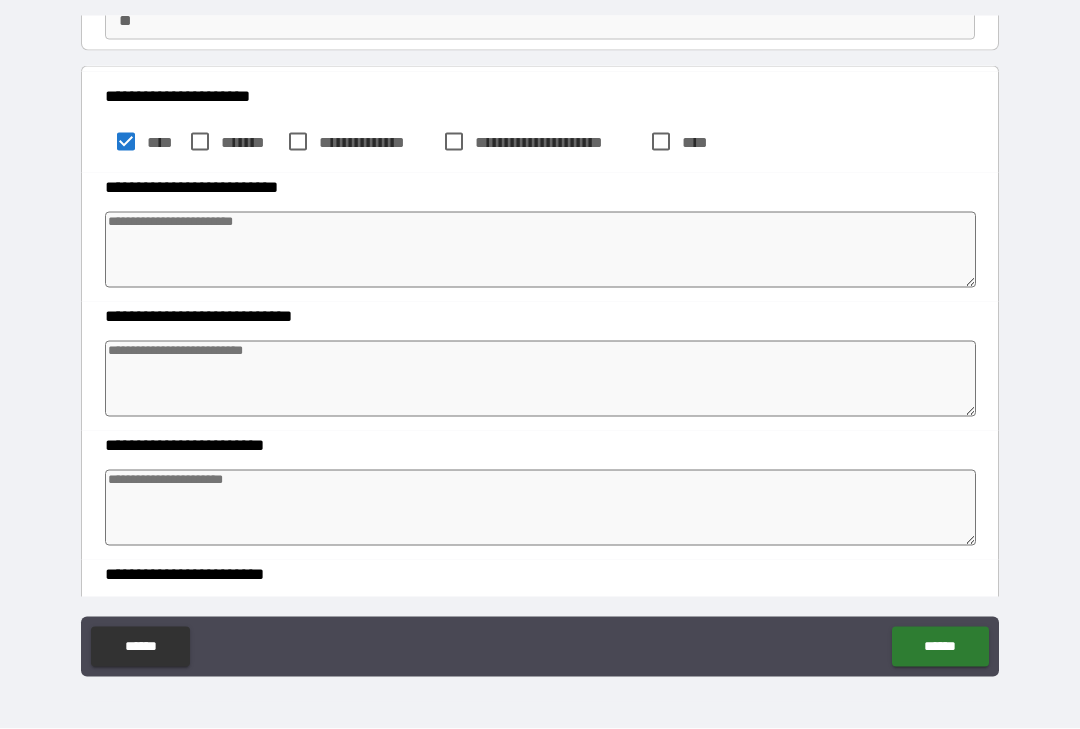 type on "*" 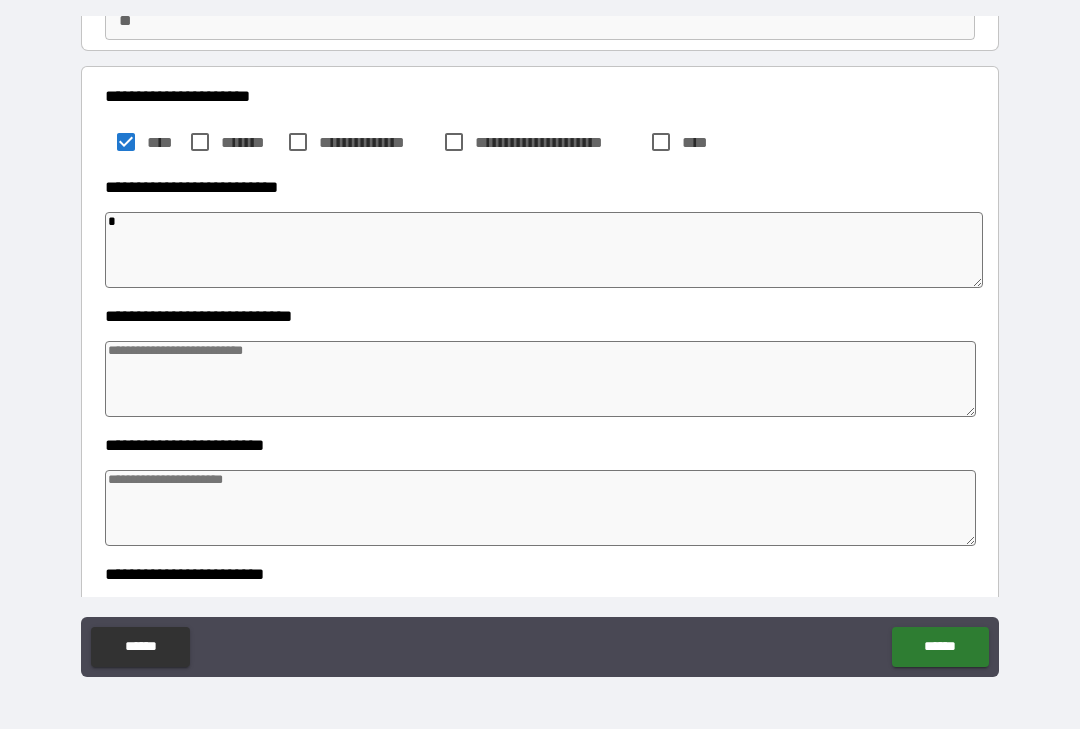type on "**" 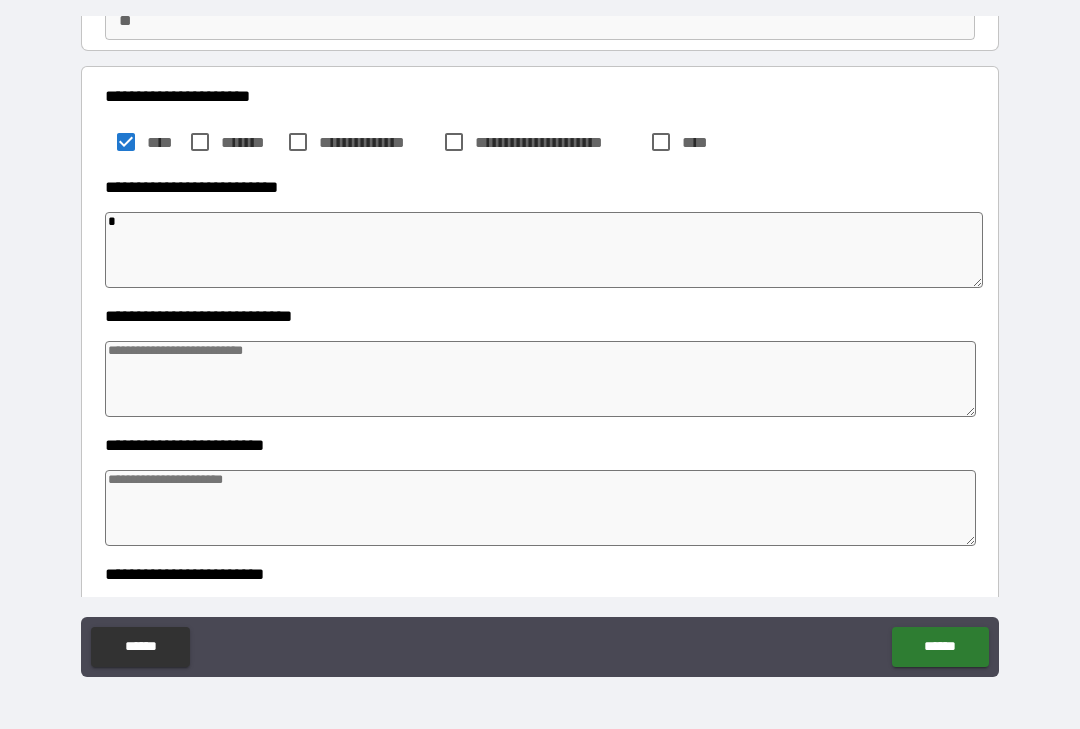 type on "*" 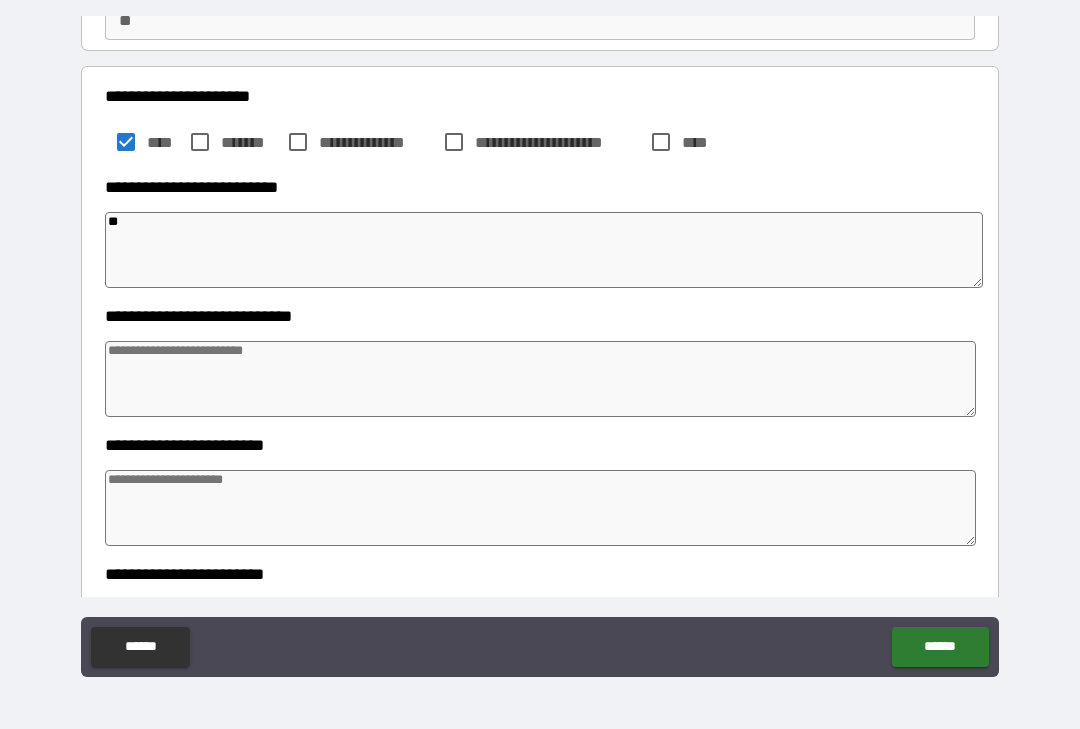 type on "*" 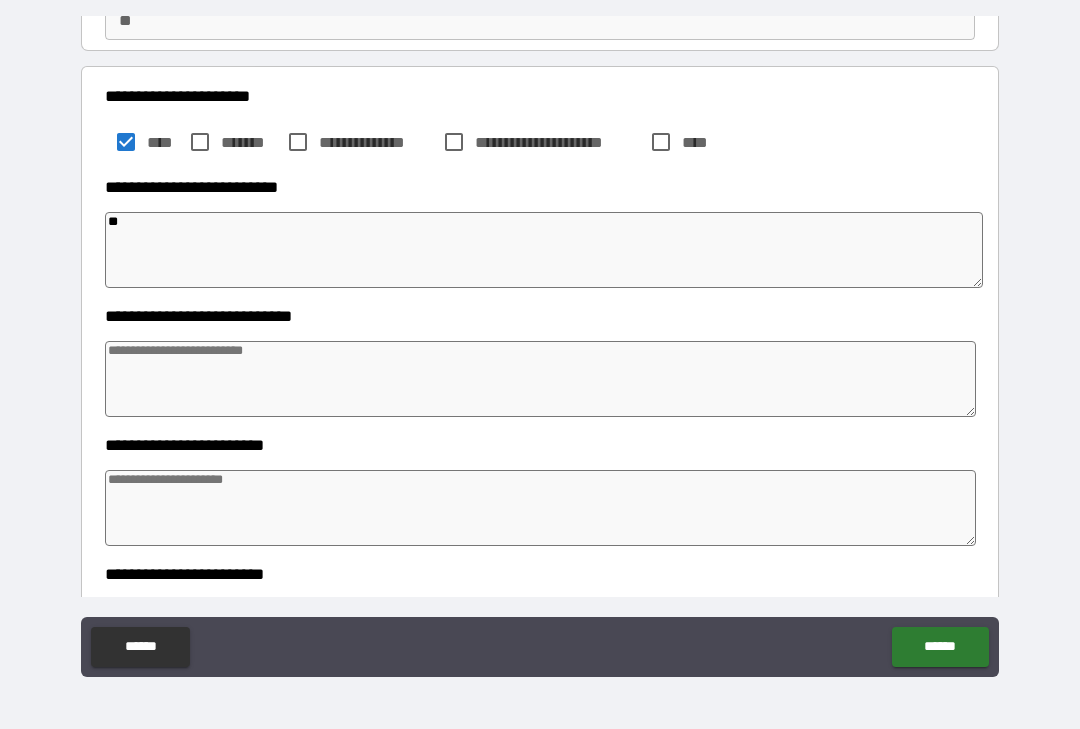 type on "*" 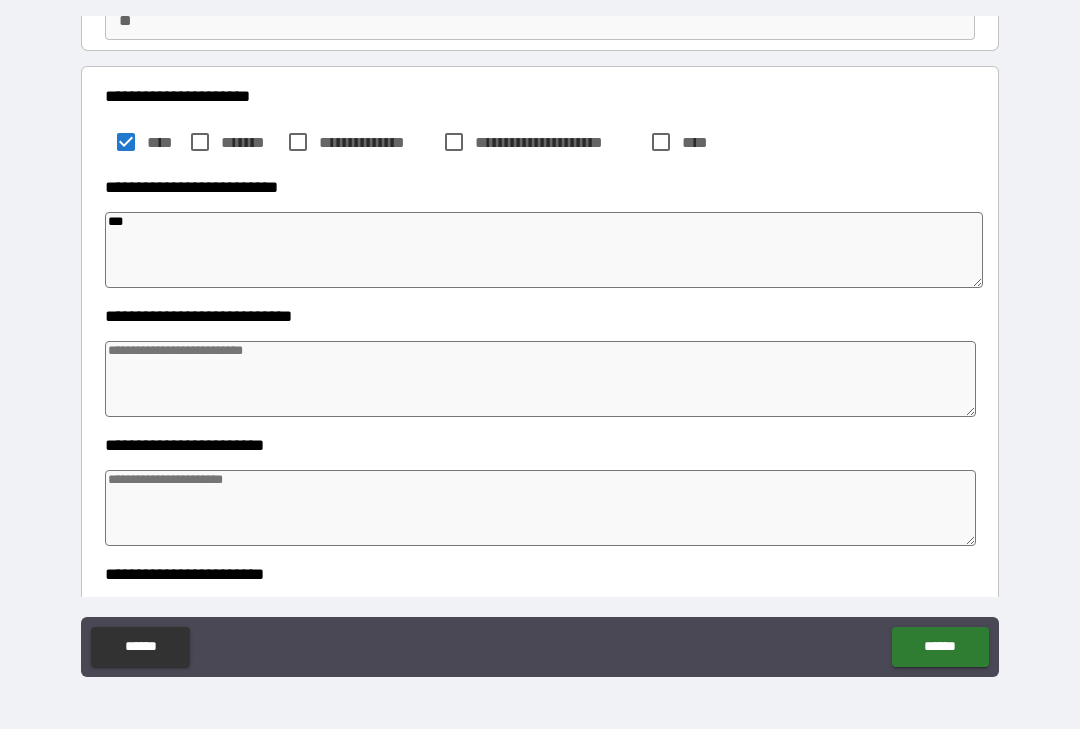 type on "*" 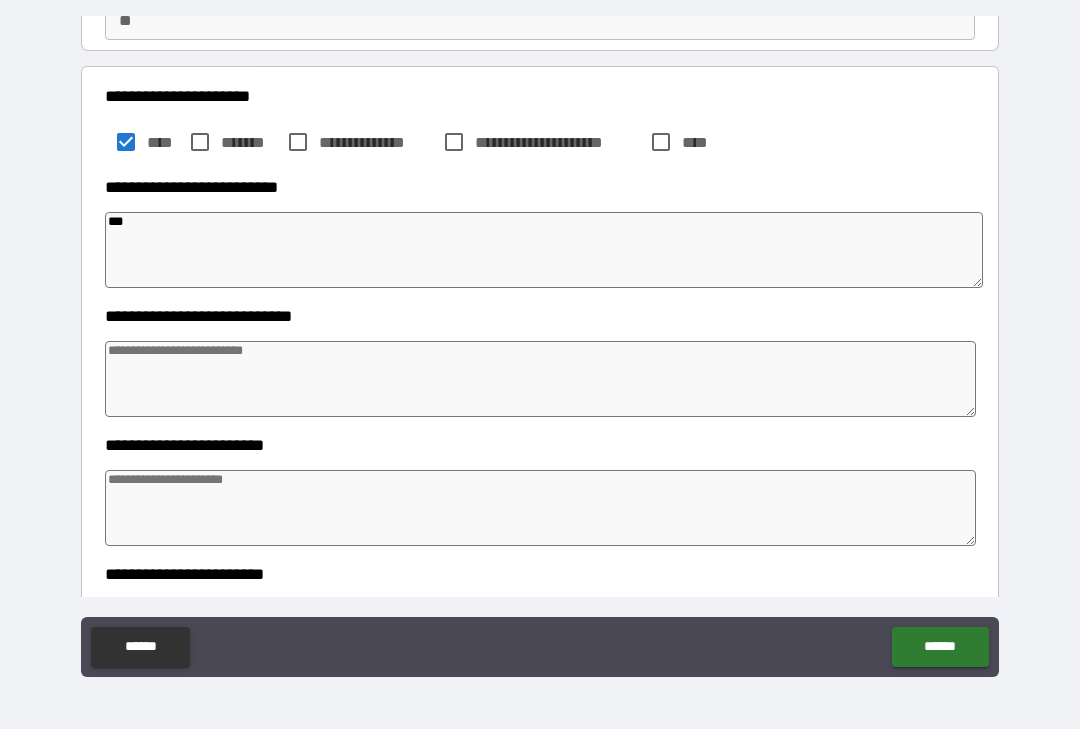 type on "*" 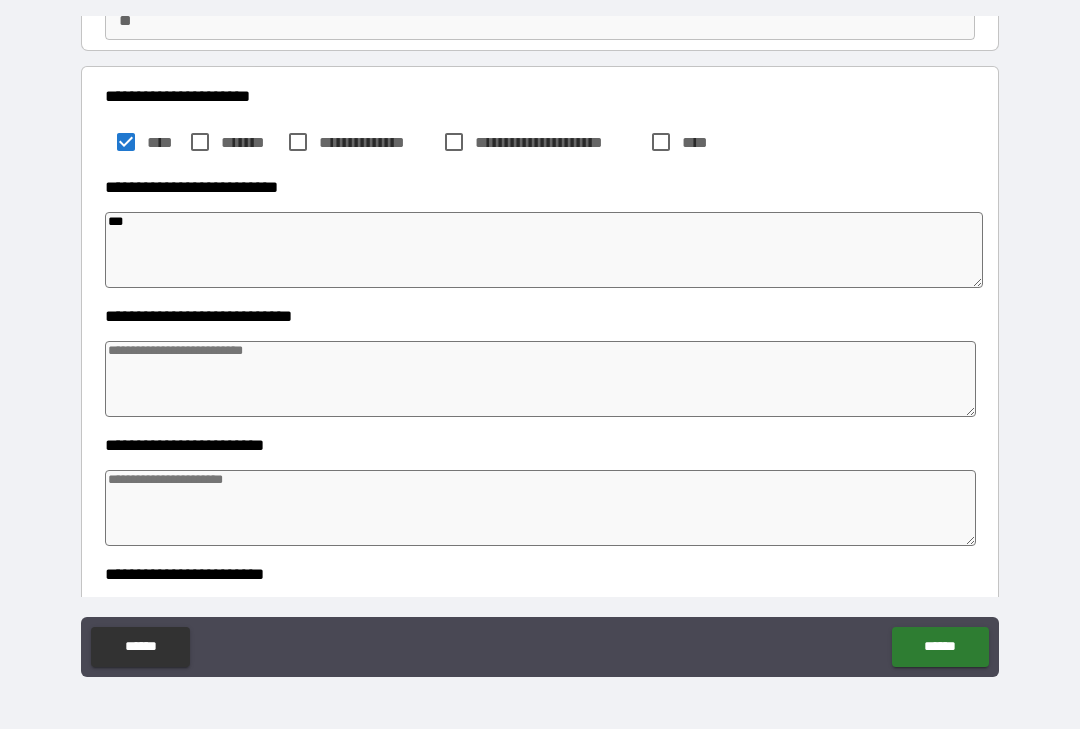 type on "*" 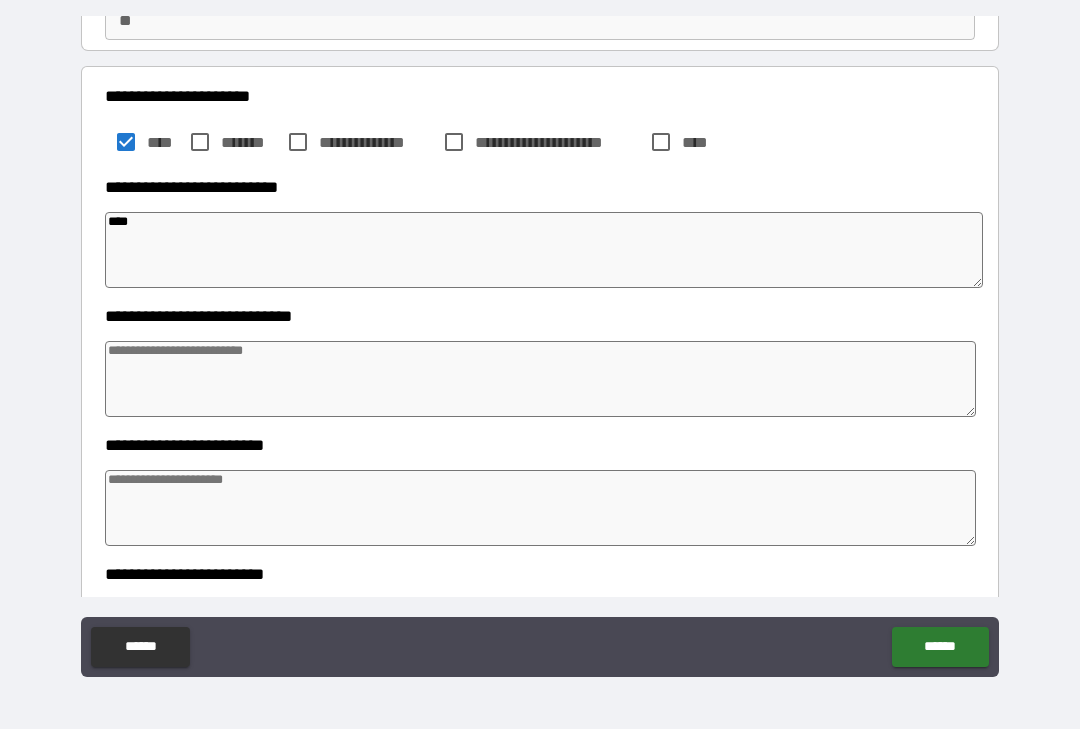 type on "*" 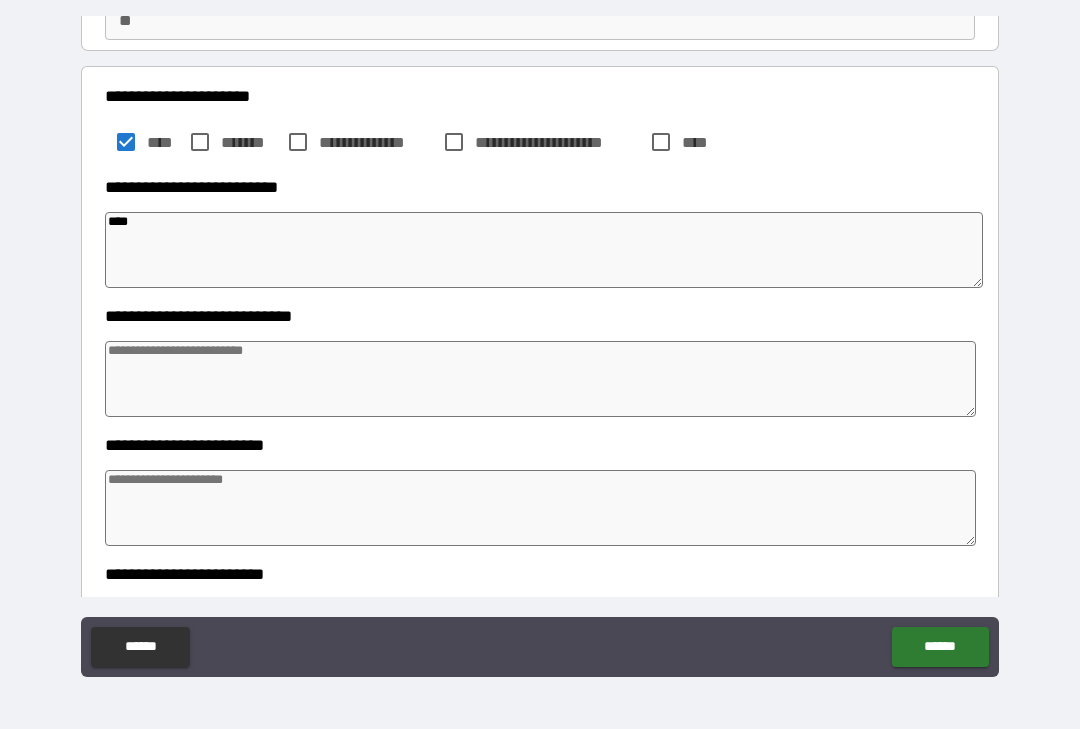 type on "*" 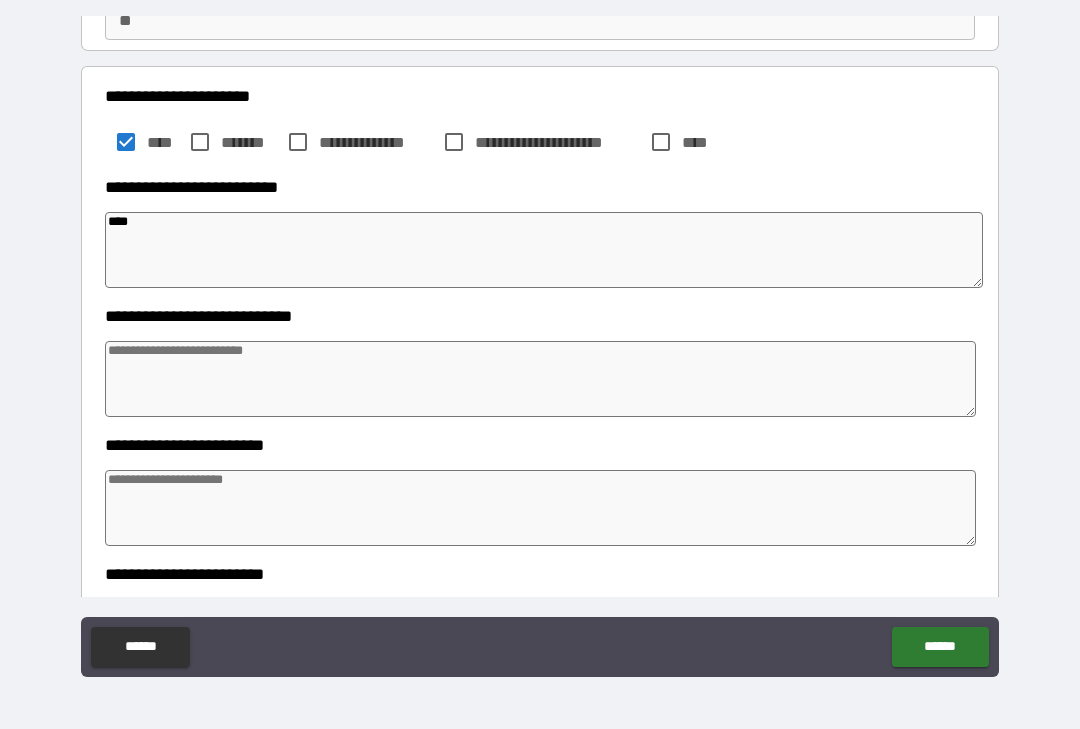 type on "*" 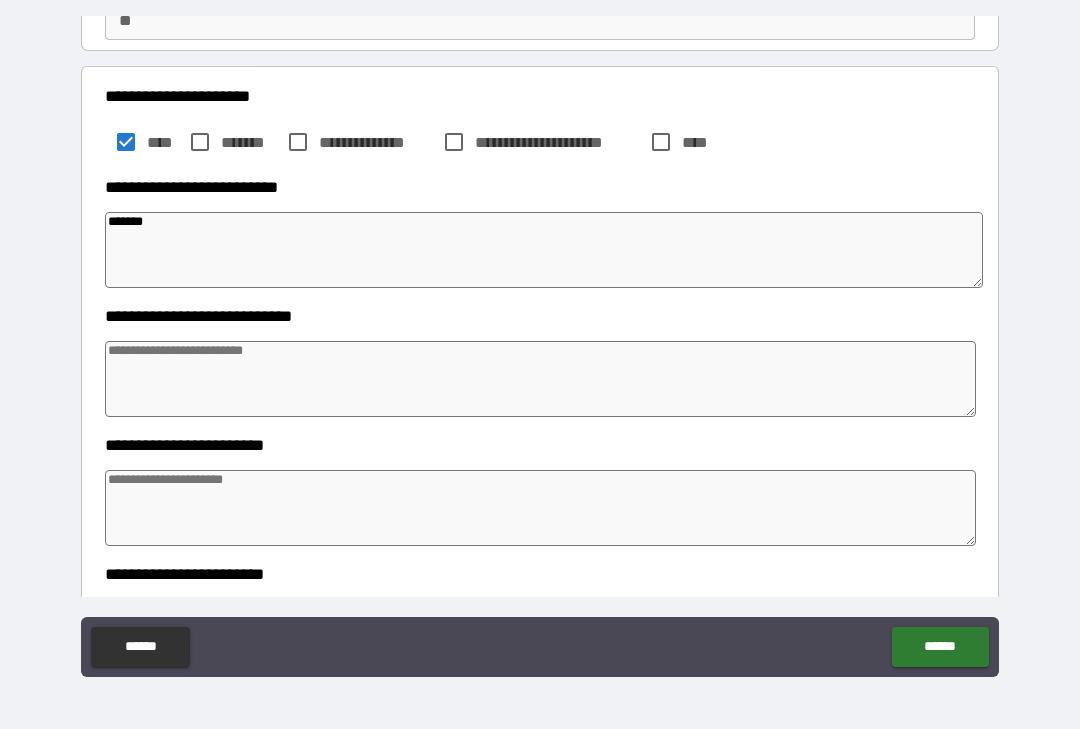 type on "*******" 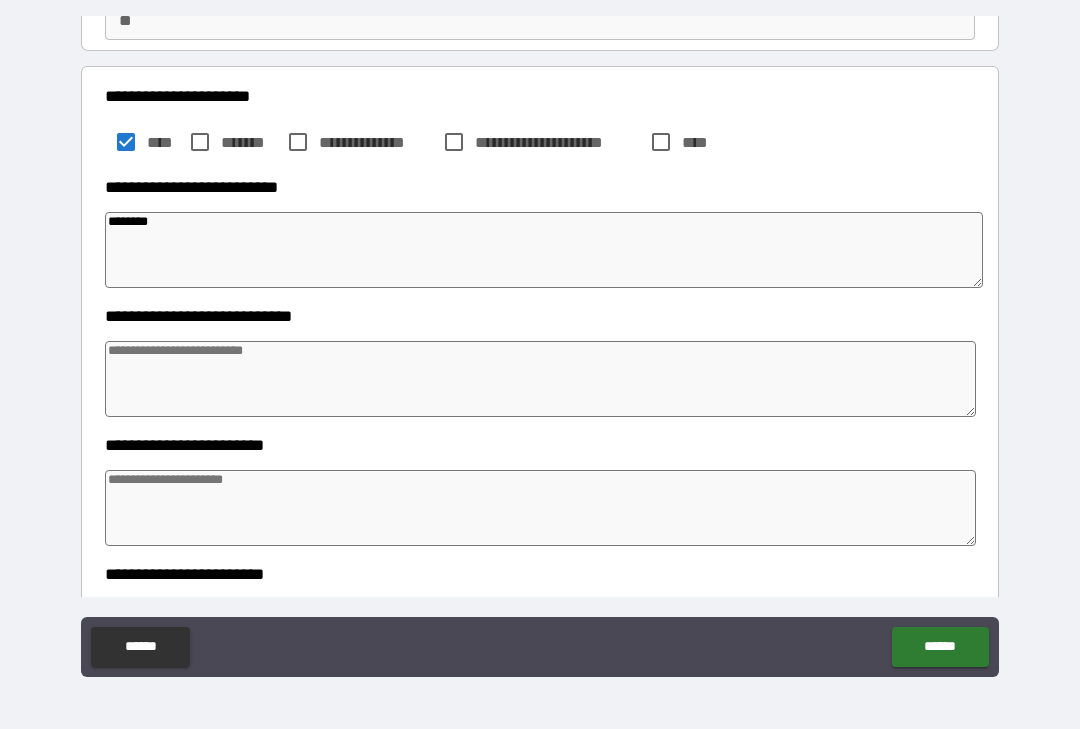 type on "*" 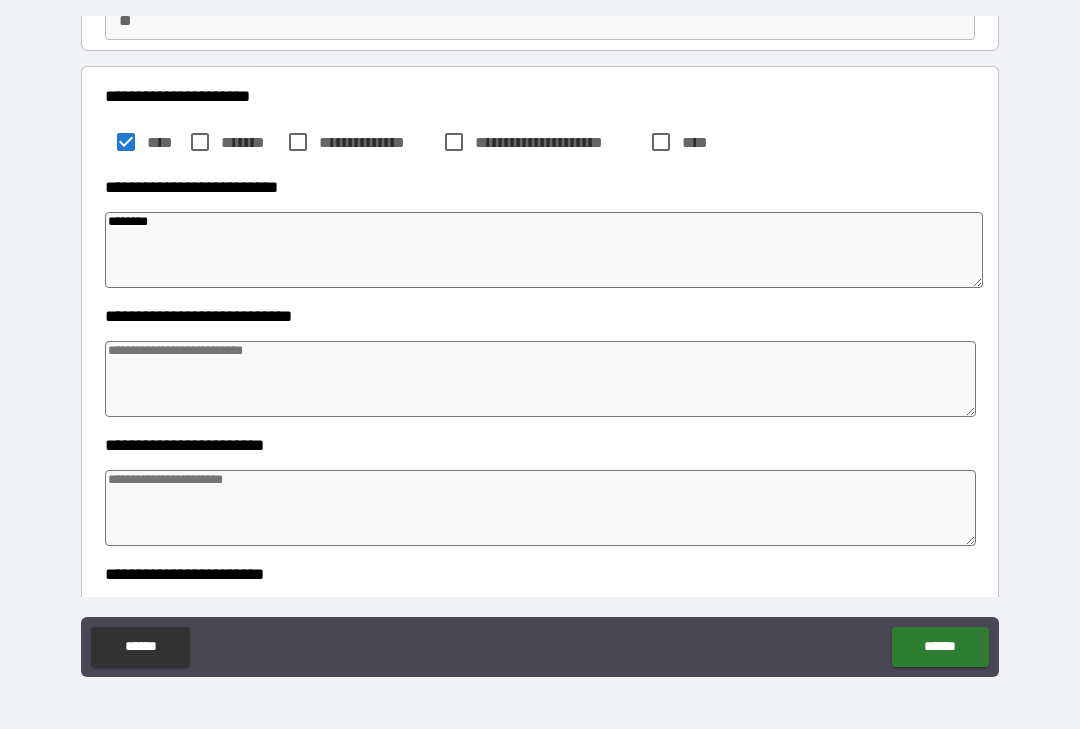 type on "*" 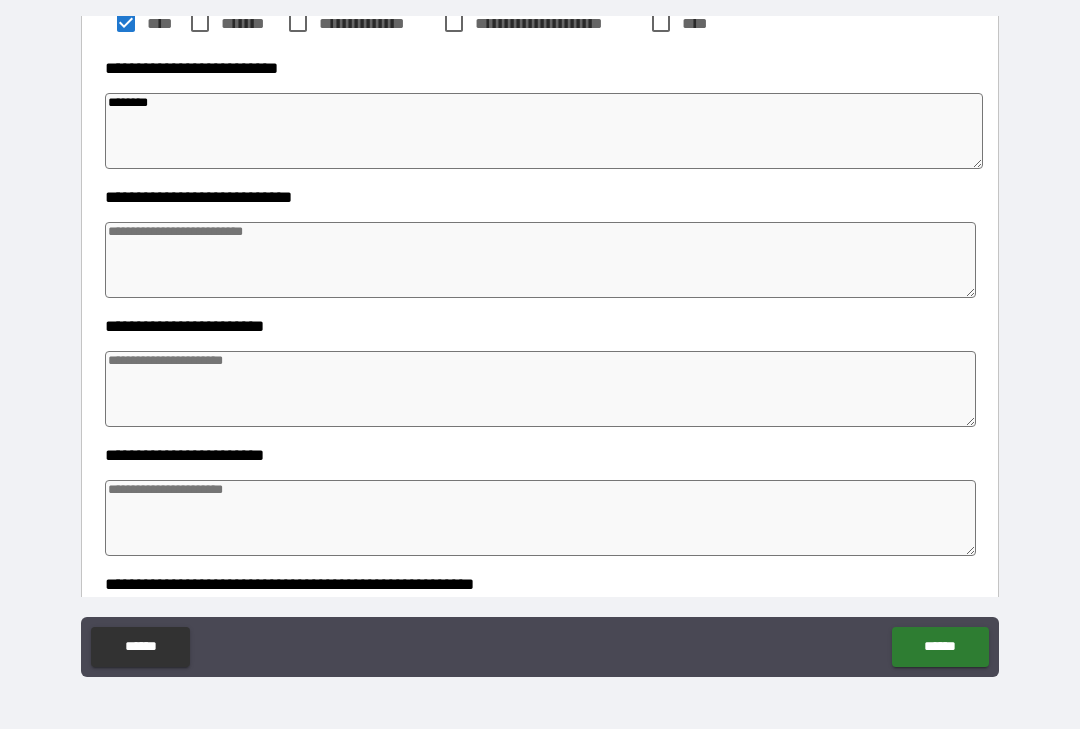 scroll, scrollTop: 335, scrollLeft: 0, axis: vertical 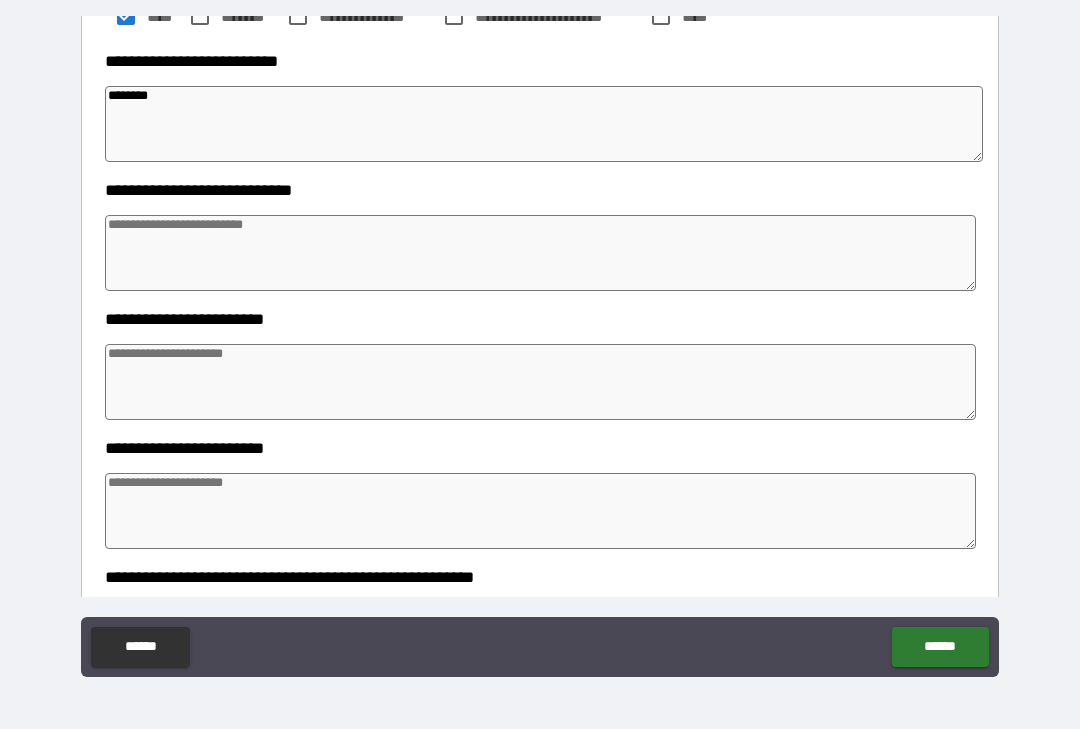 type on "*******" 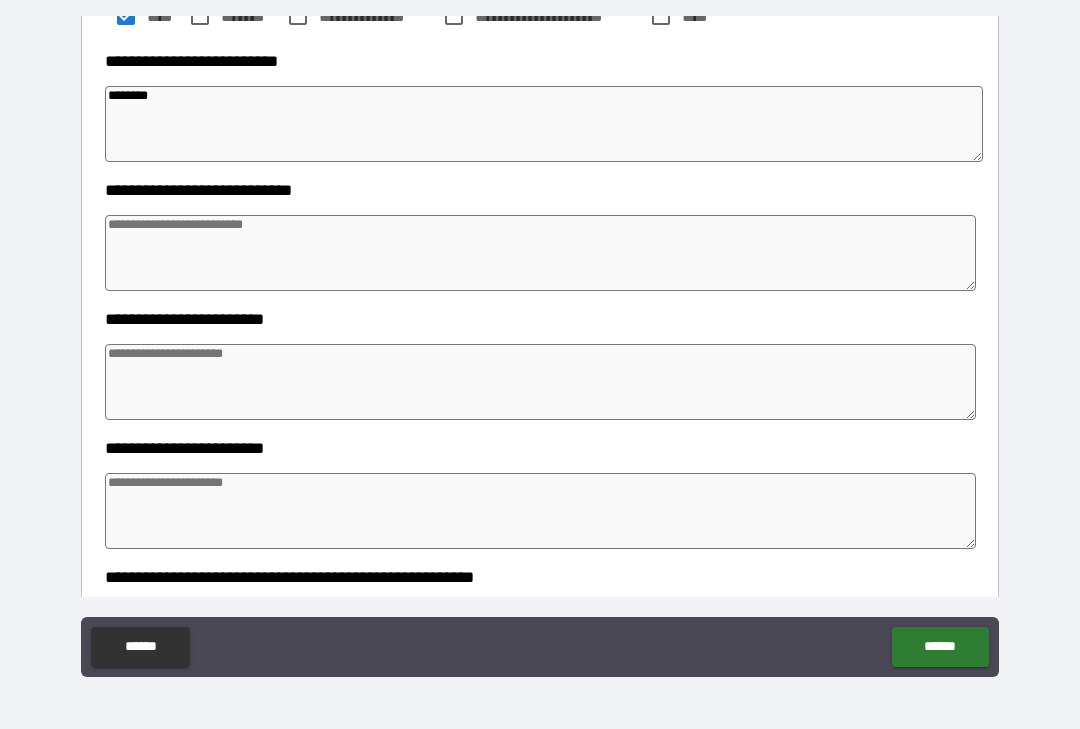 click at bounding box center (540, 253) 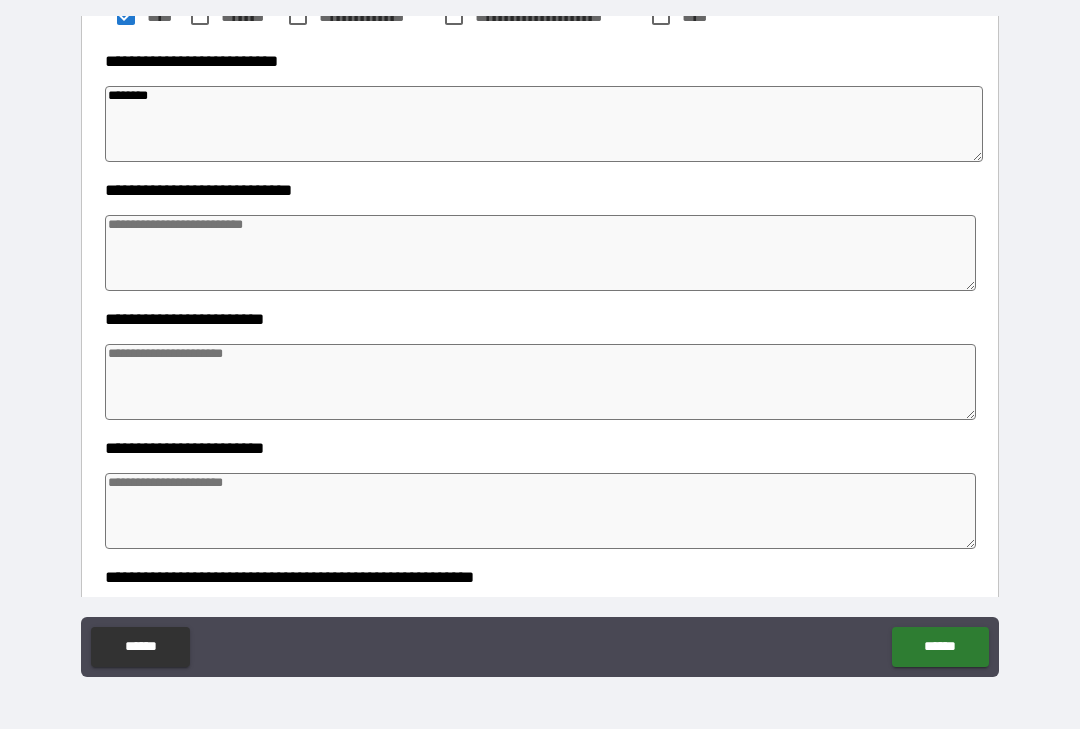 type on "*" 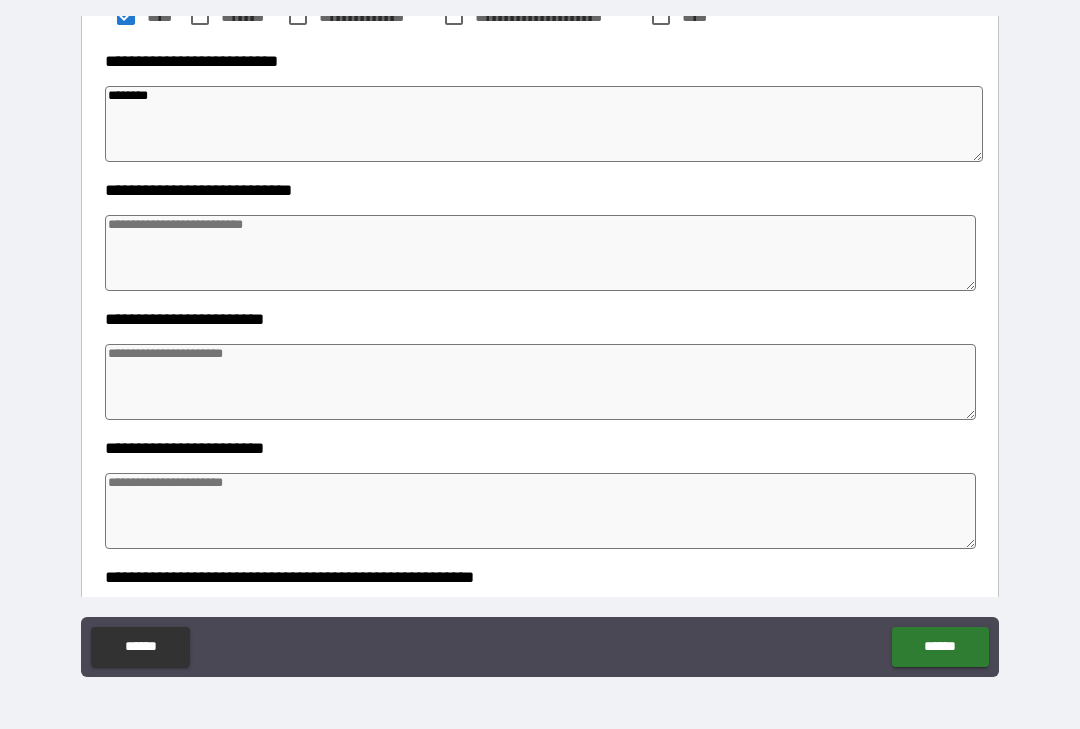 type on "*" 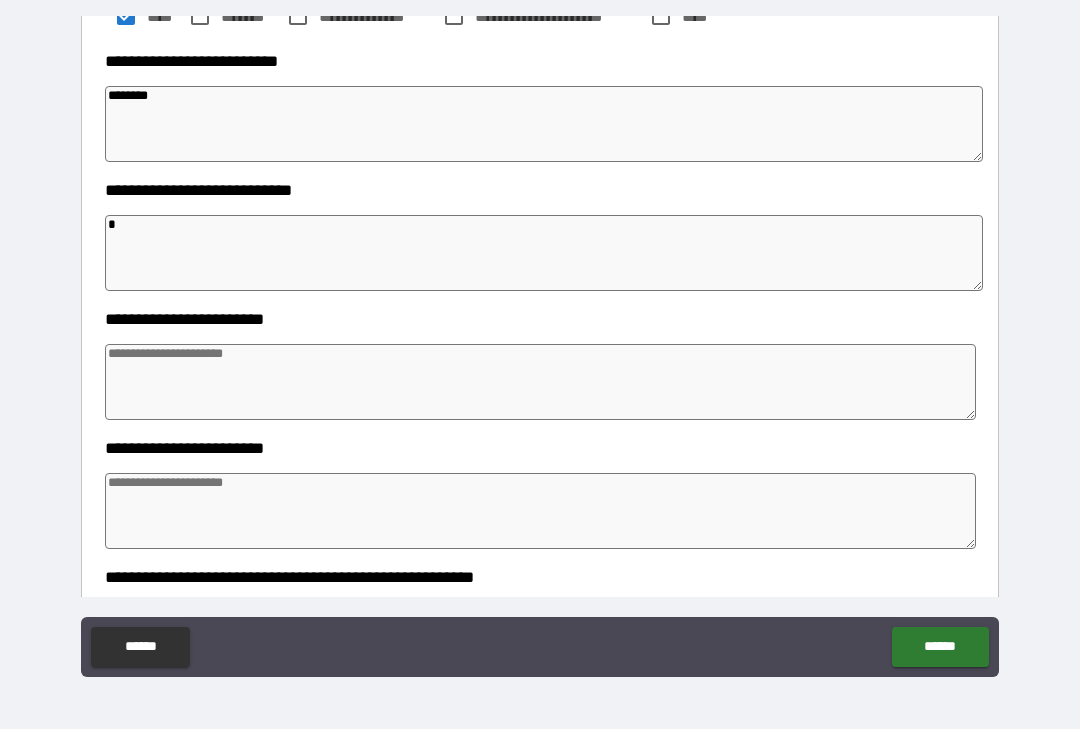 type on "*" 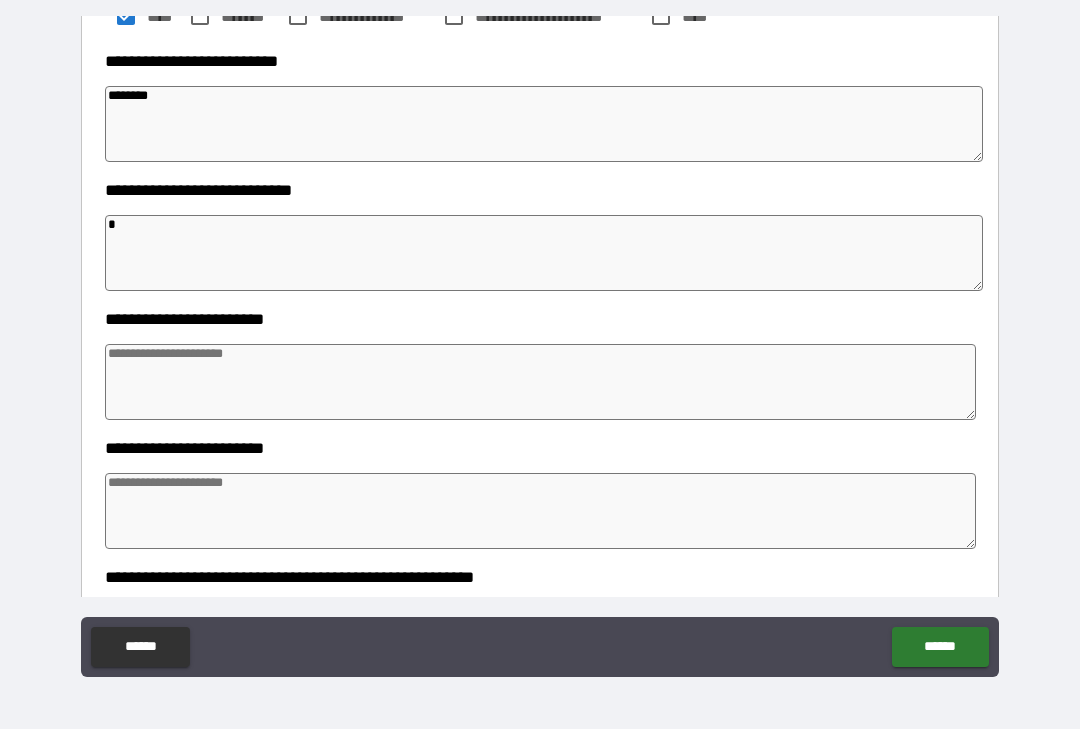 type on "*" 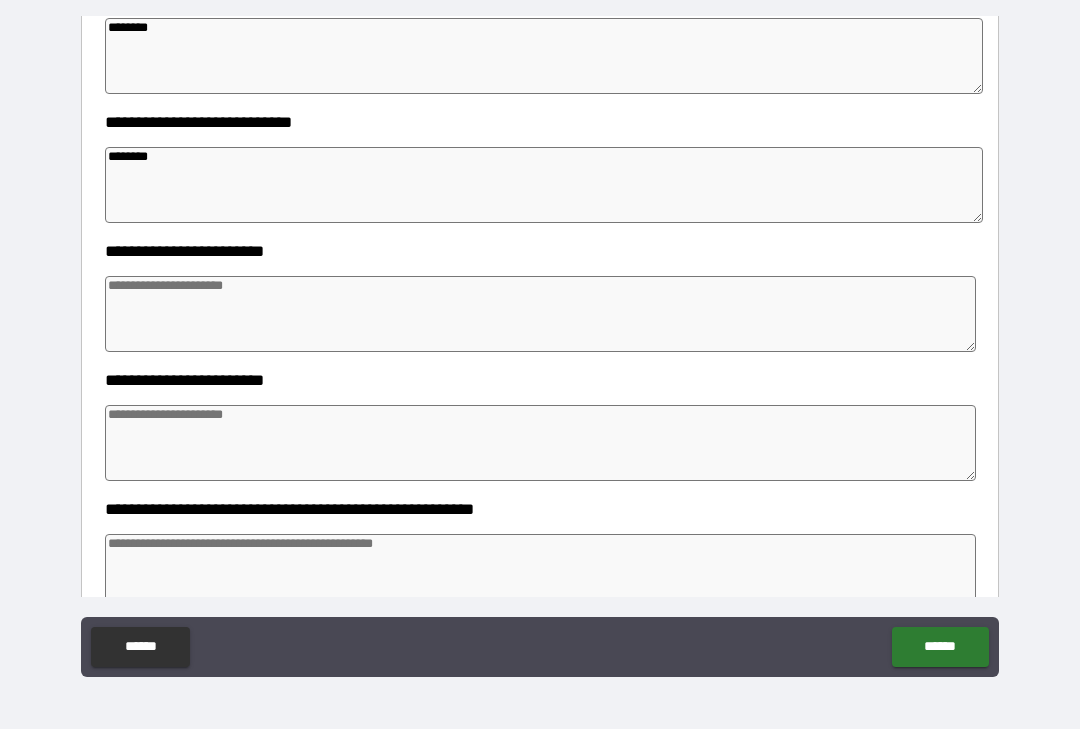 scroll, scrollTop: 474, scrollLeft: 0, axis: vertical 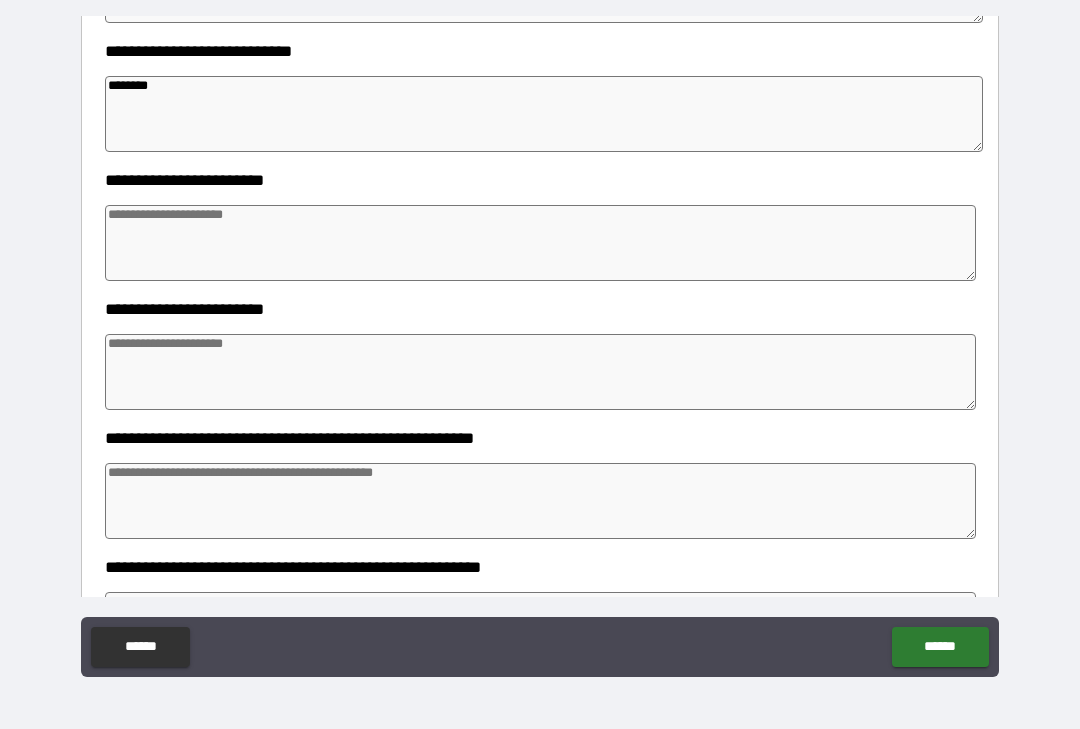 click at bounding box center [540, 243] 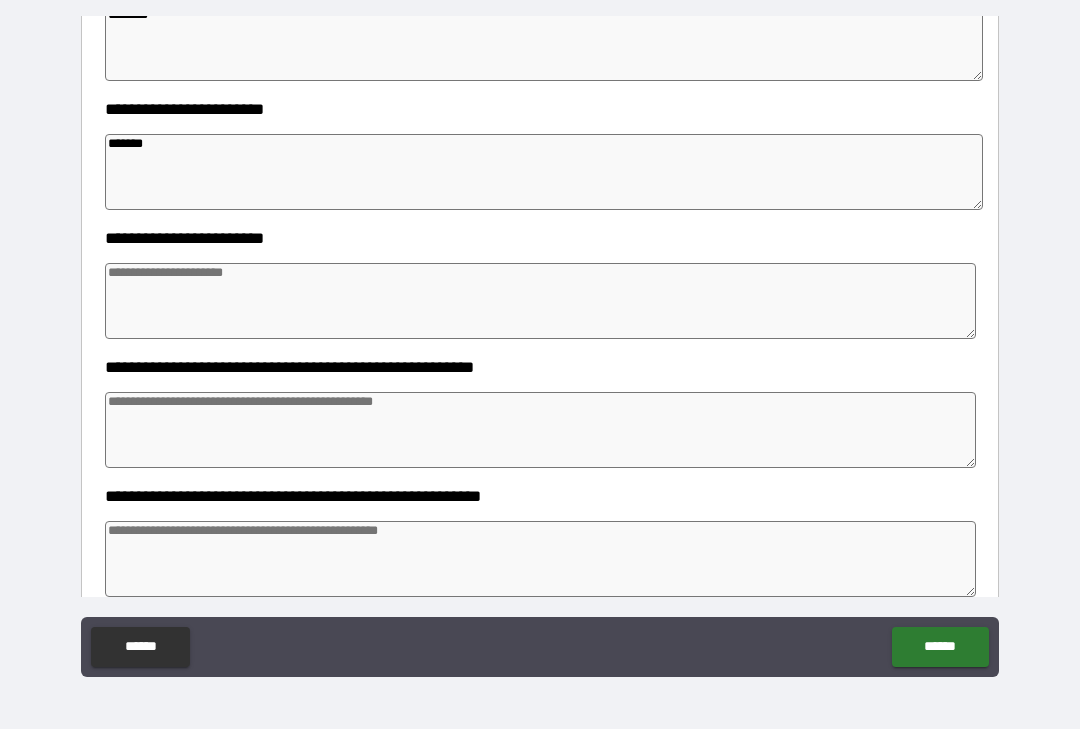 scroll, scrollTop: 556, scrollLeft: 0, axis: vertical 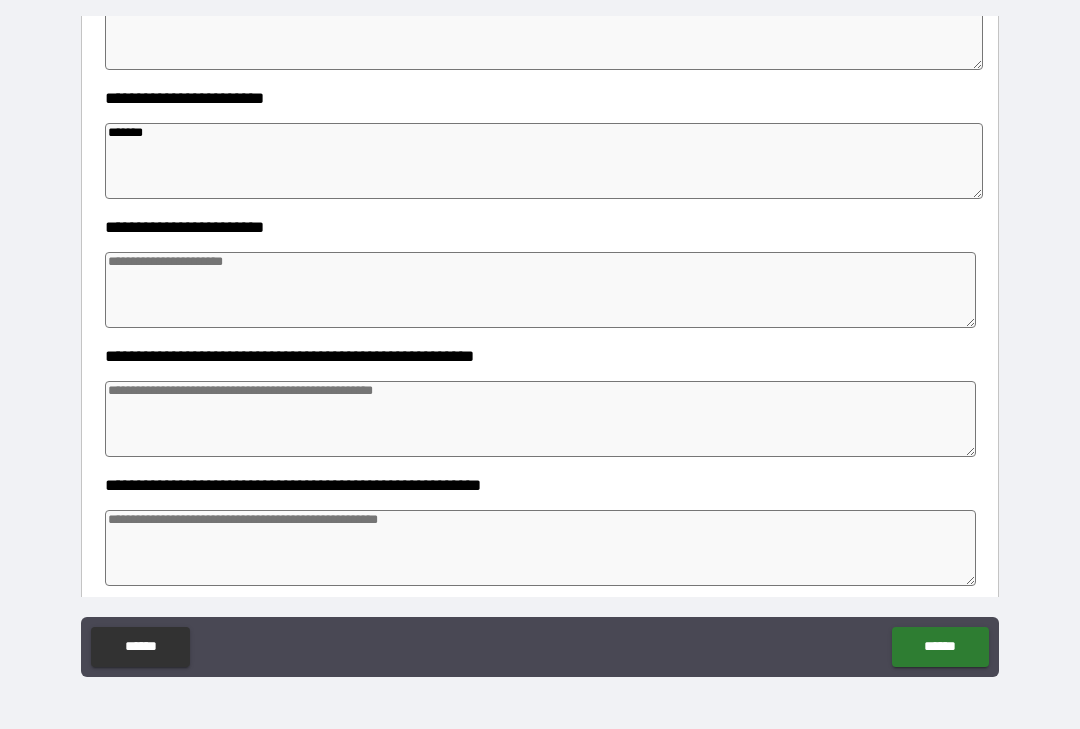 click at bounding box center [540, 290] 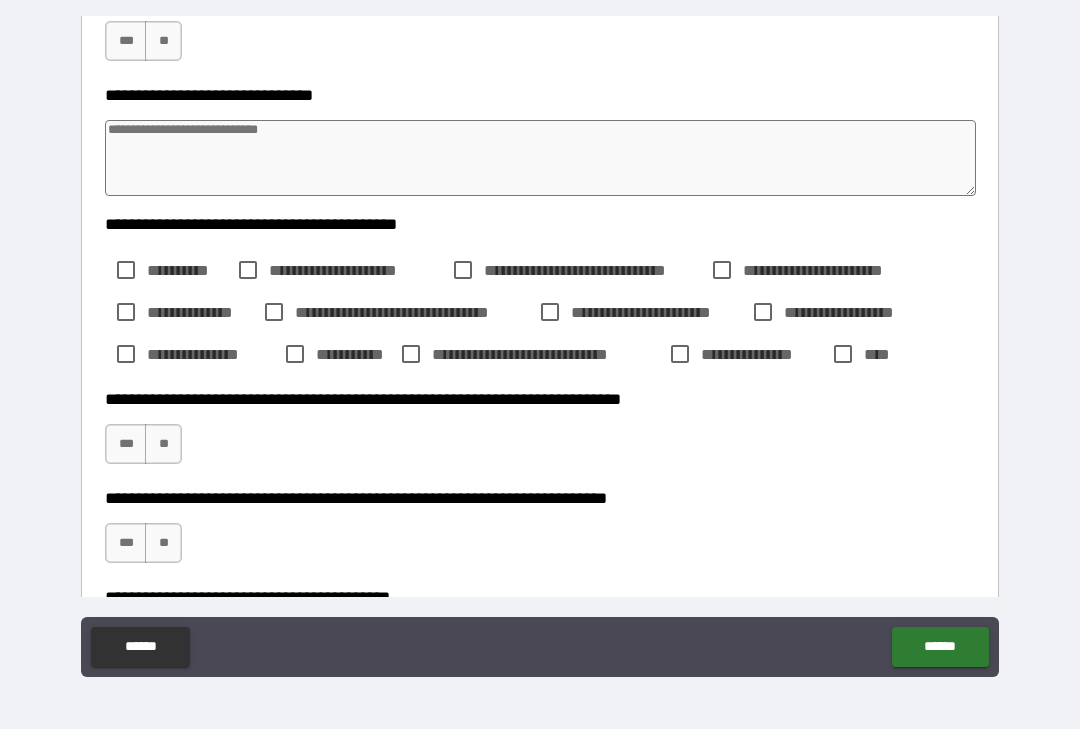 scroll, scrollTop: 1175, scrollLeft: 0, axis: vertical 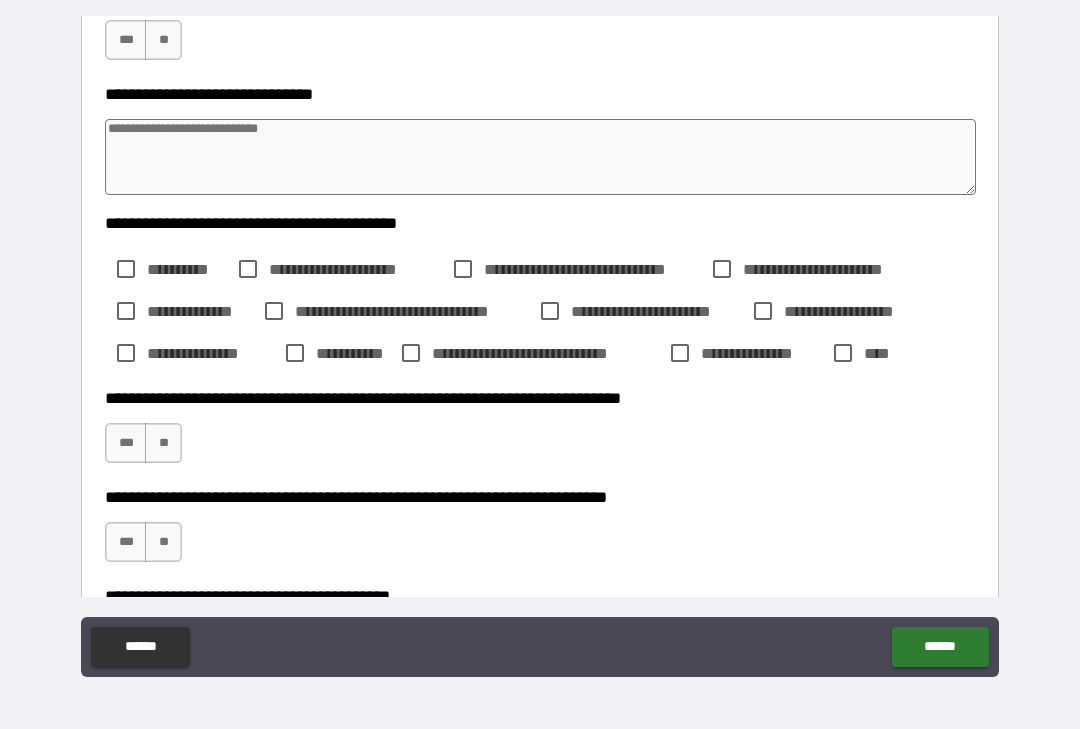 click on "**" at bounding box center [163, 40] 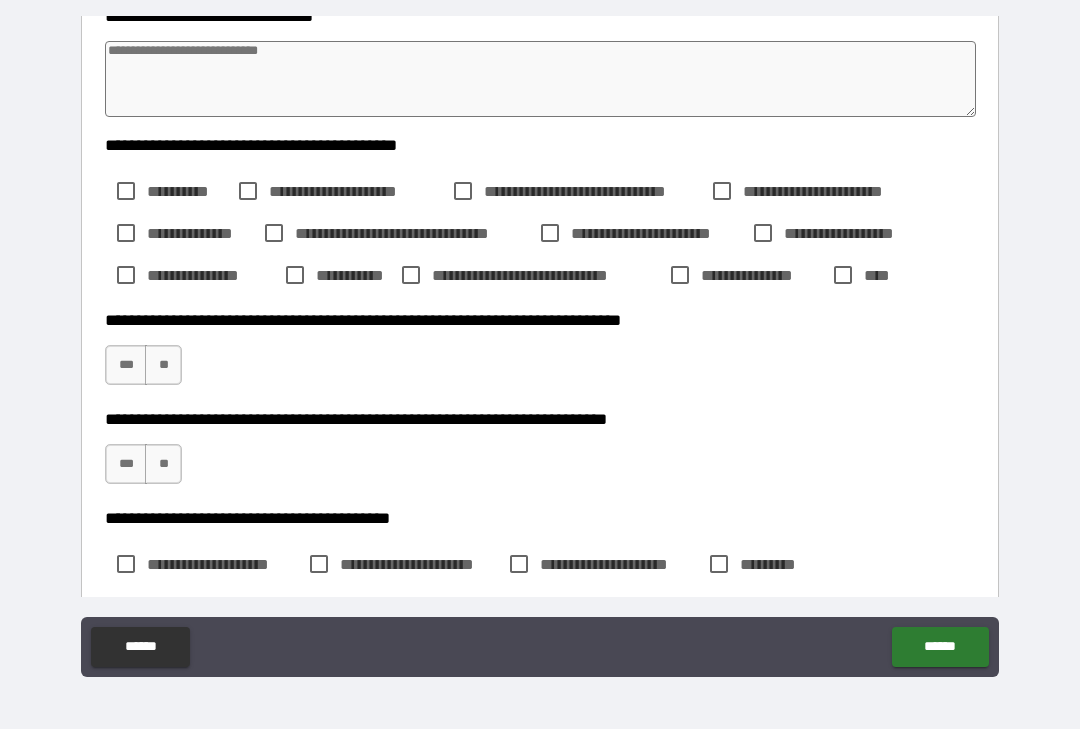 scroll, scrollTop: 1257, scrollLeft: 0, axis: vertical 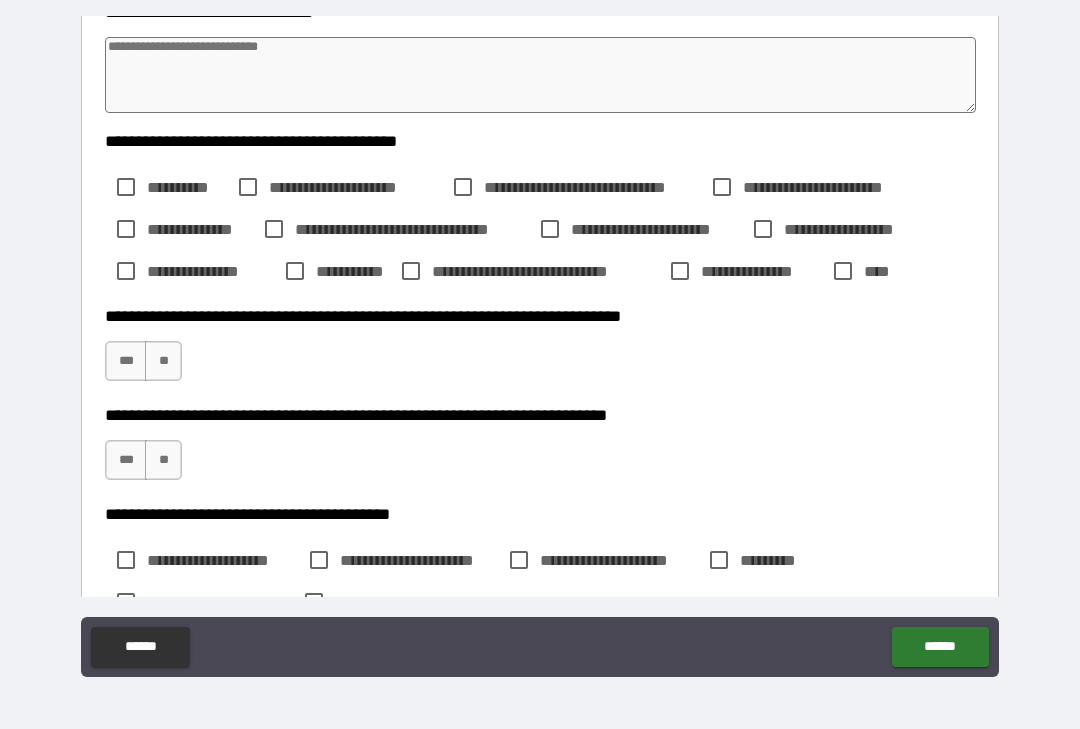 click at bounding box center [540, 75] 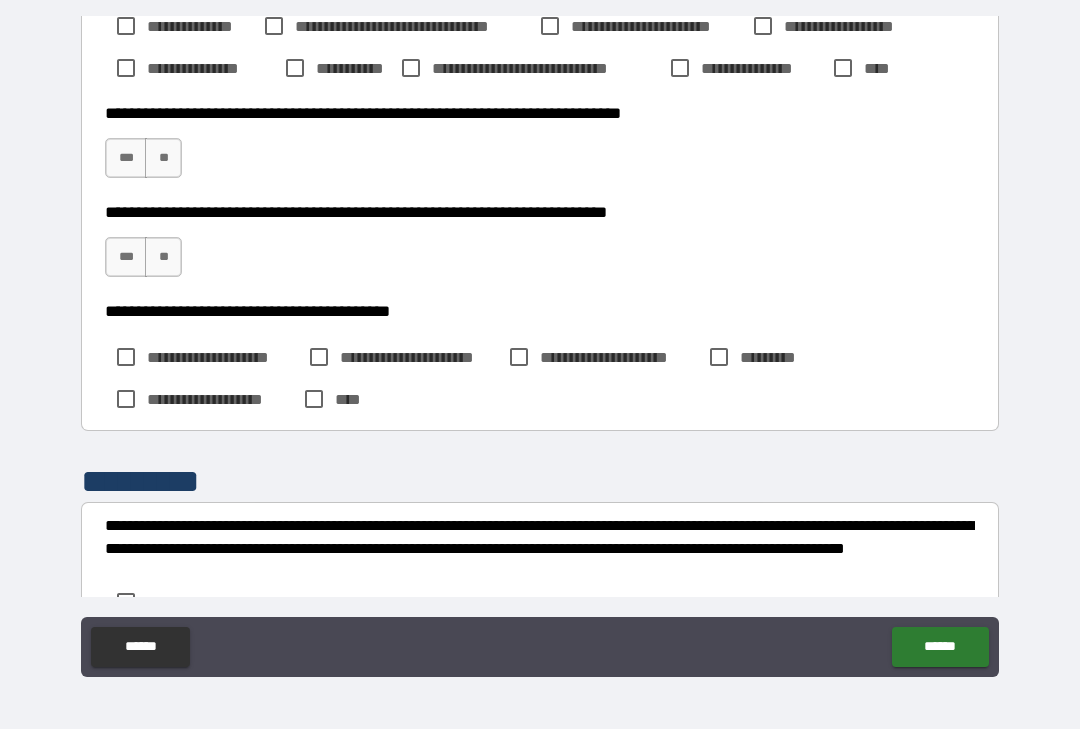 scroll, scrollTop: 1465, scrollLeft: 0, axis: vertical 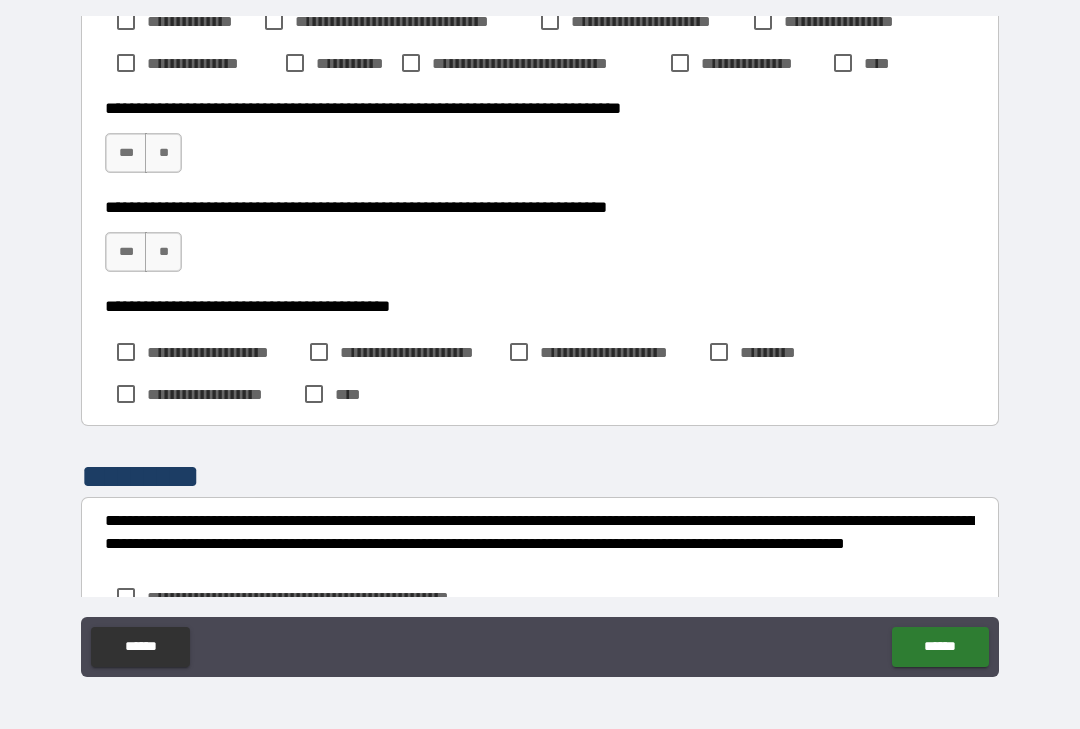 click on "**" at bounding box center [163, 153] 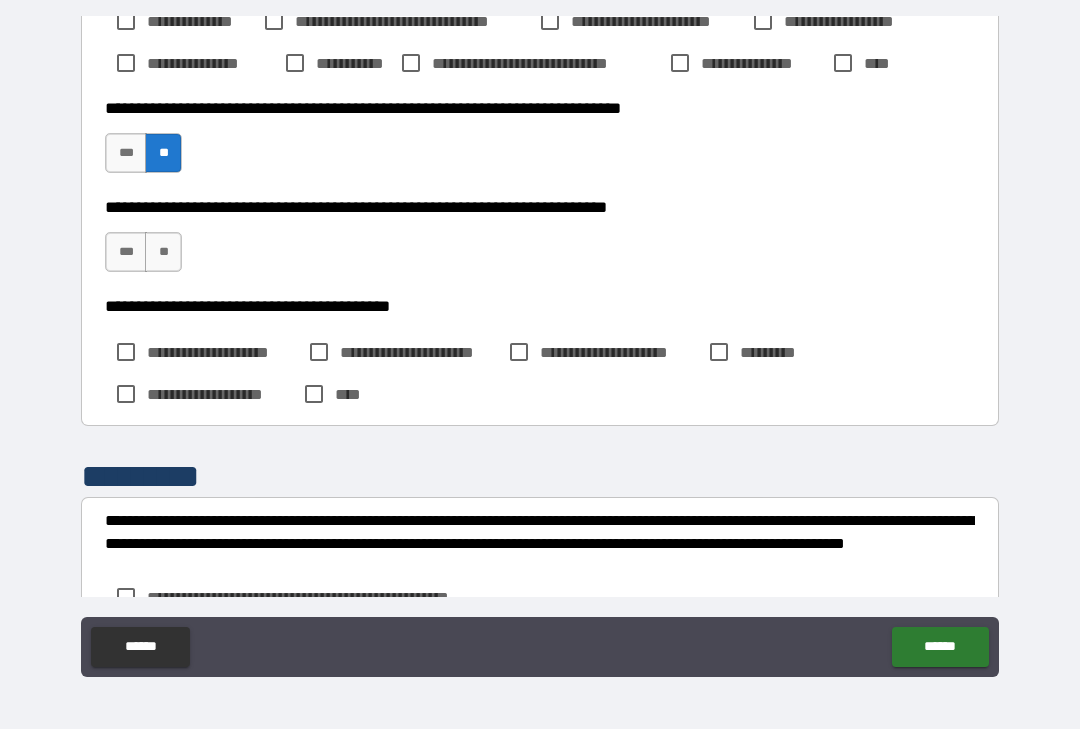 click on "**" at bounding box center (163, 252) 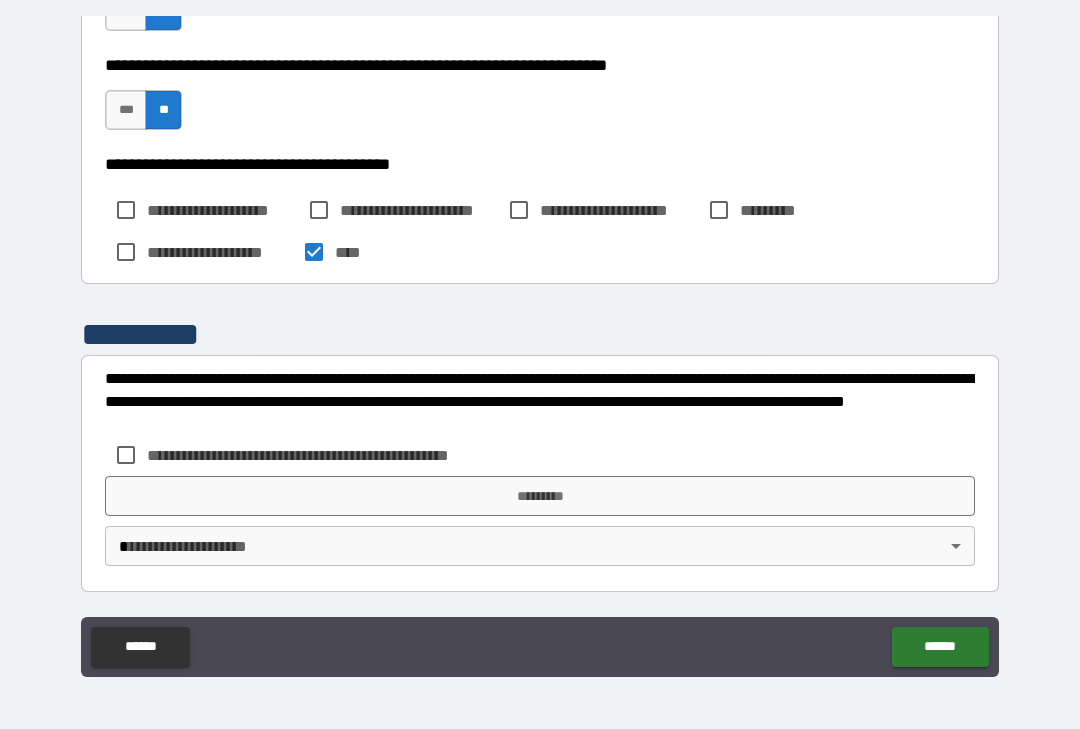 scroll, scrollTop: 1607, scrollLeft: 0, axis: vertical 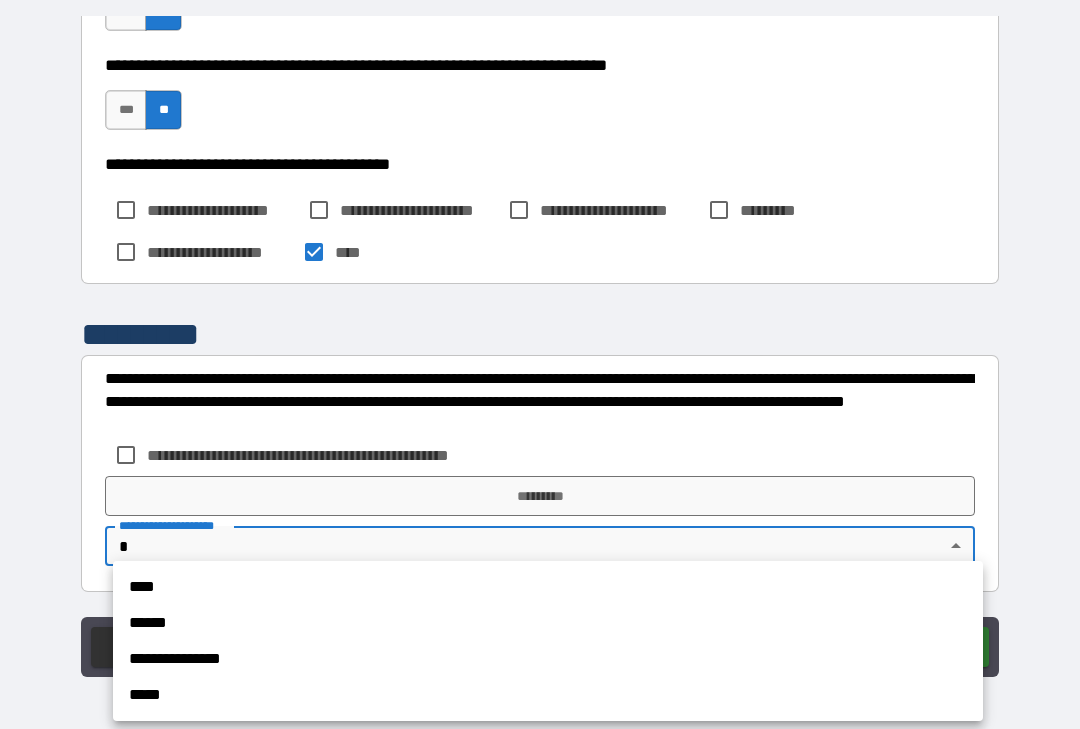 click on "****" at bounding box center [548, 587] 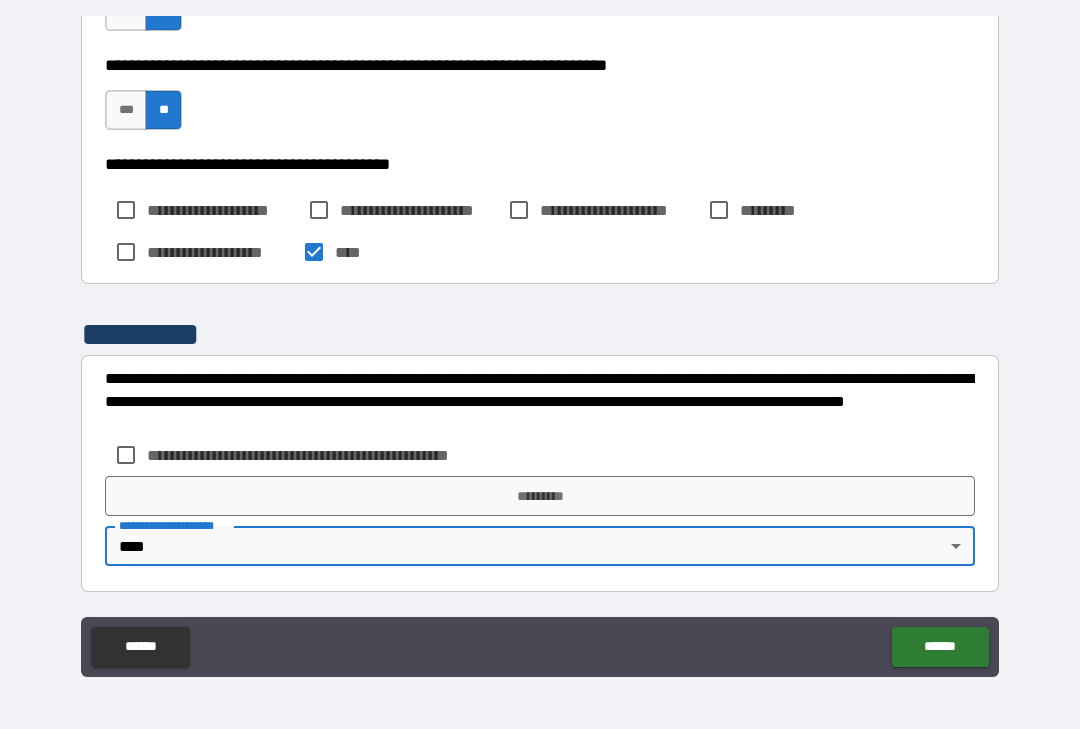 click on "*********" at bounding box center [540, 496] 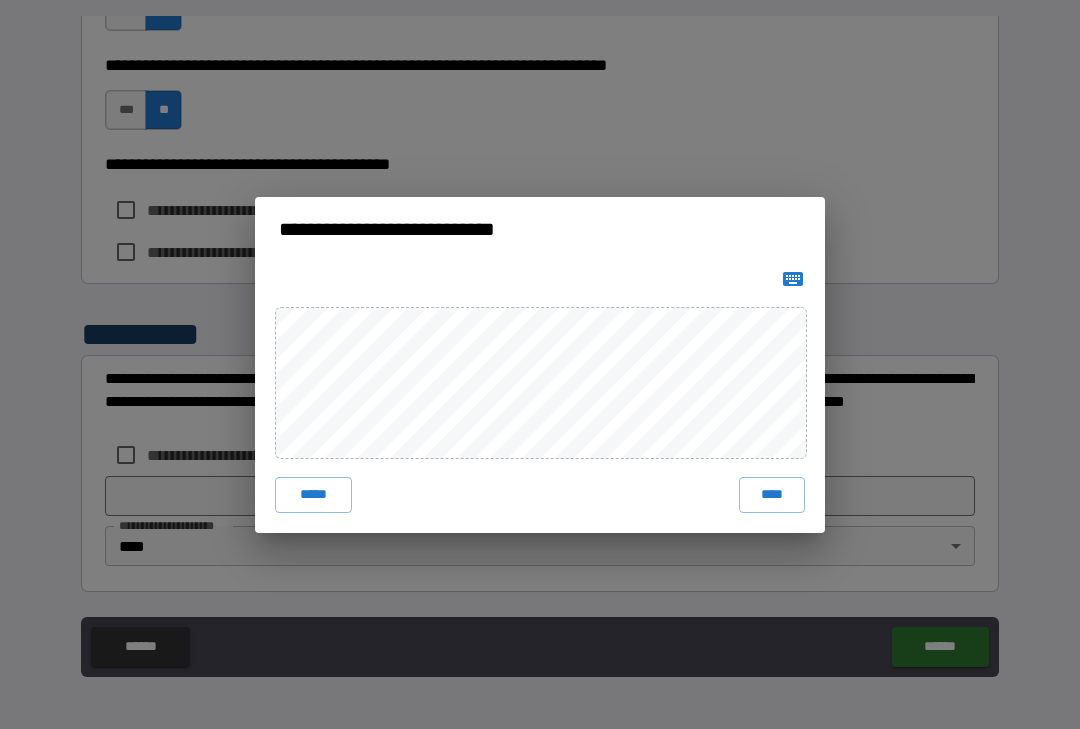 click on "****" at bounding box center [772, 495] 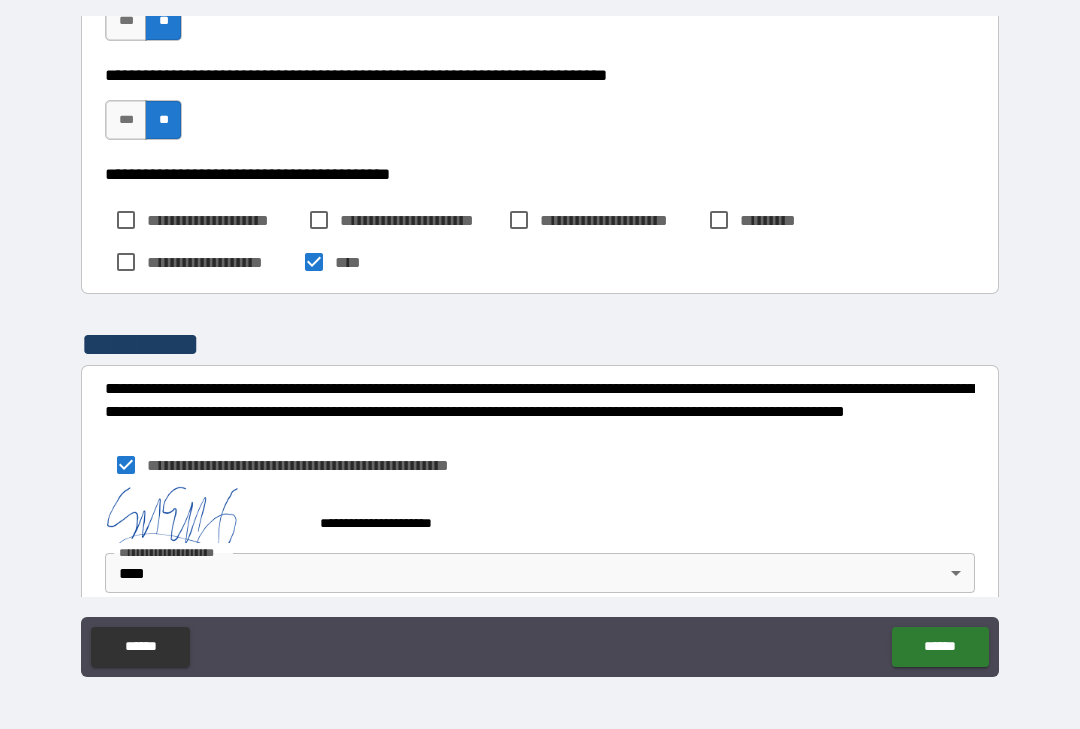 click on "******" at bounding box center (940, 647) 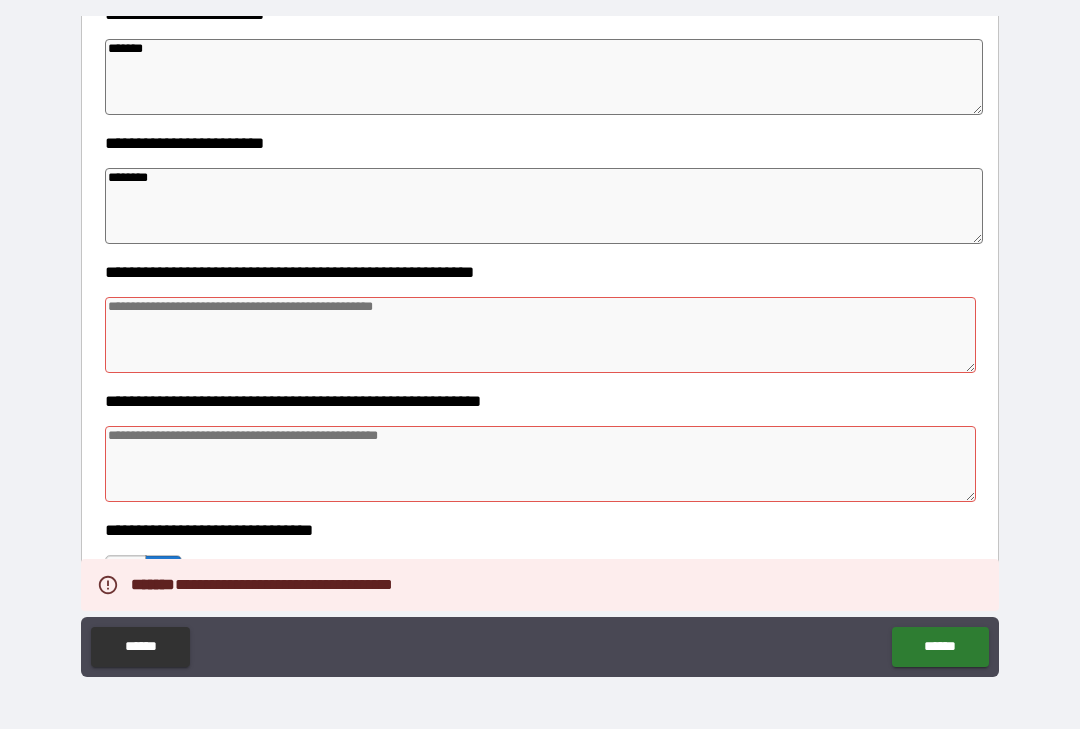 scroll, scrollTop: 633, scrollLeft: 0, axis: vertical 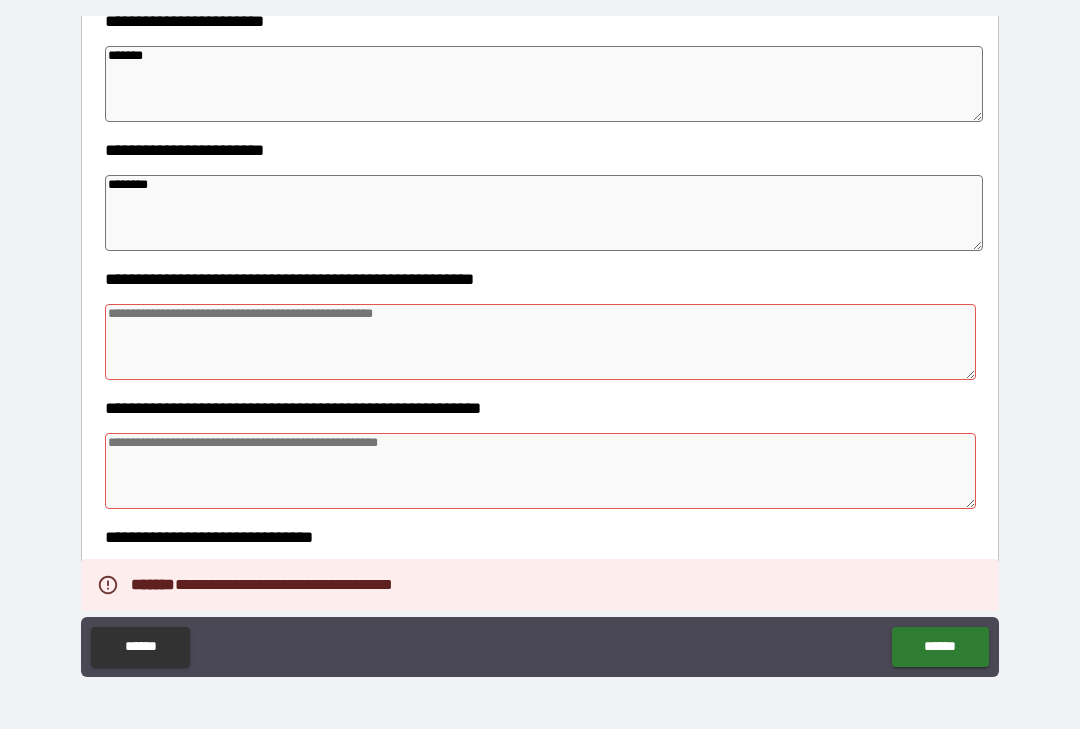 click at bounding box center [540, 342] 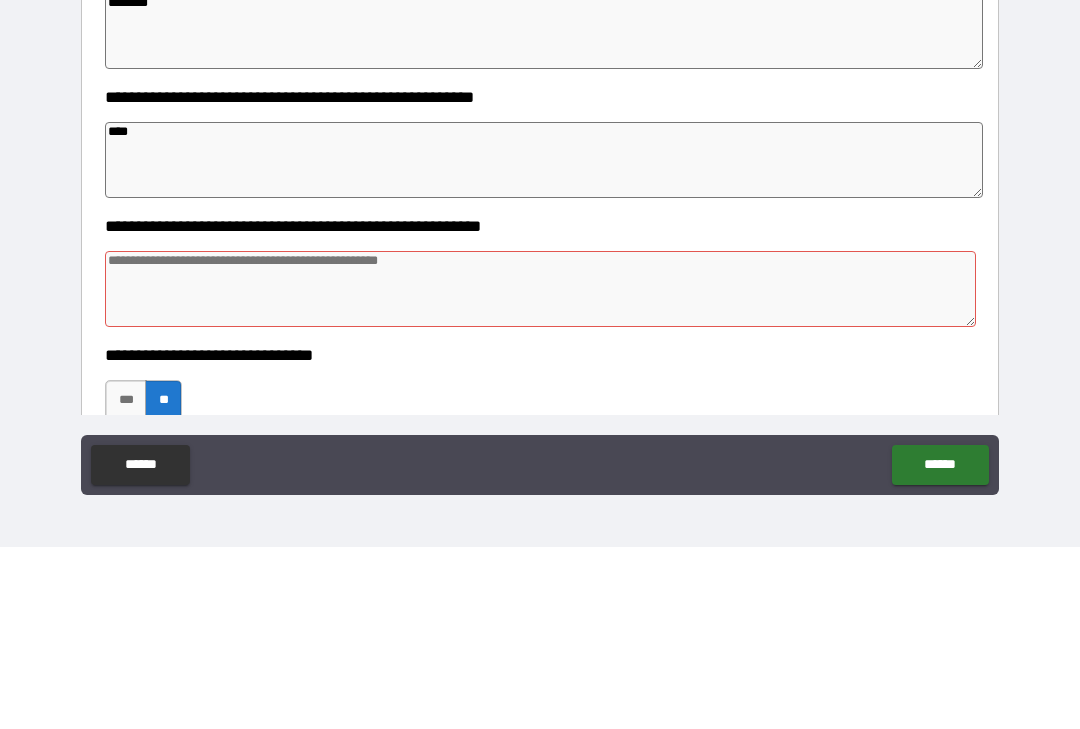 click at bounding box center (540, 471) 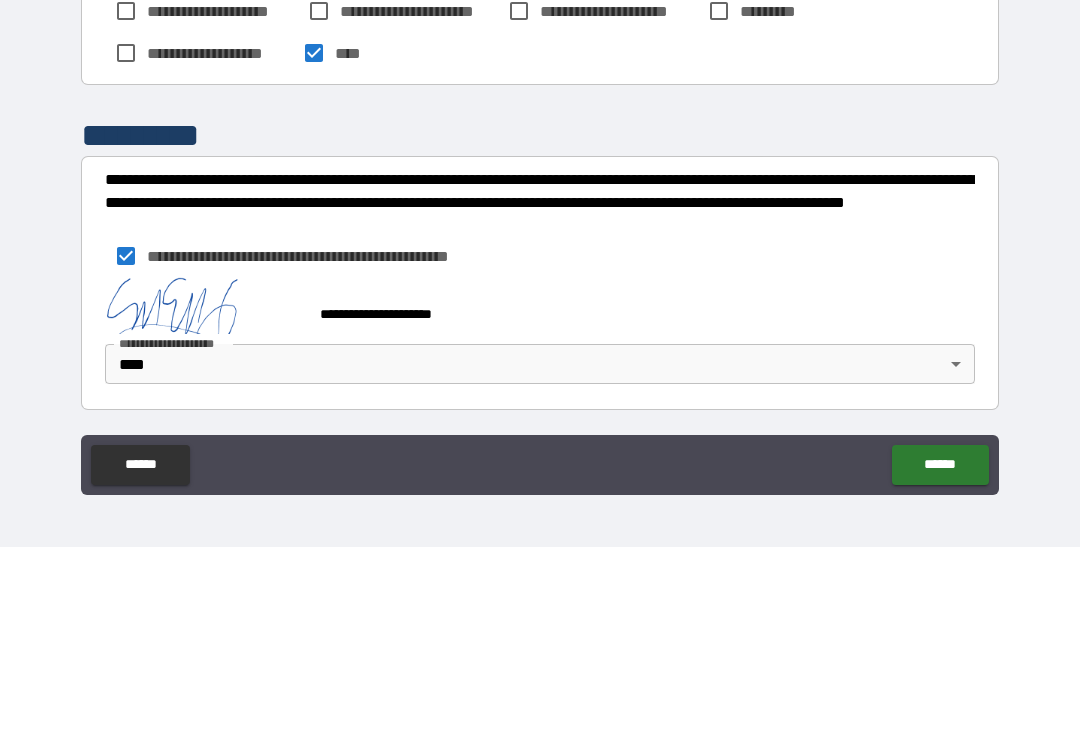 scroll, scrollTop: 1624, scrollLeft: 0, axis: vertical 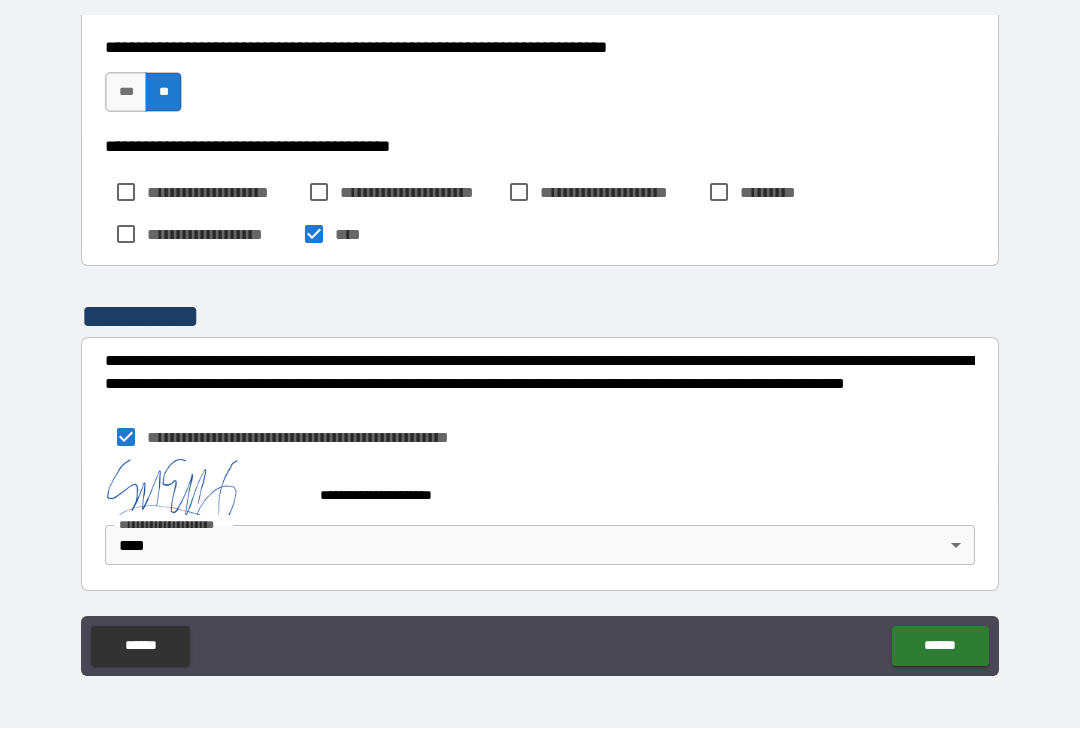 click on "******" at bounding box center [940, 647] 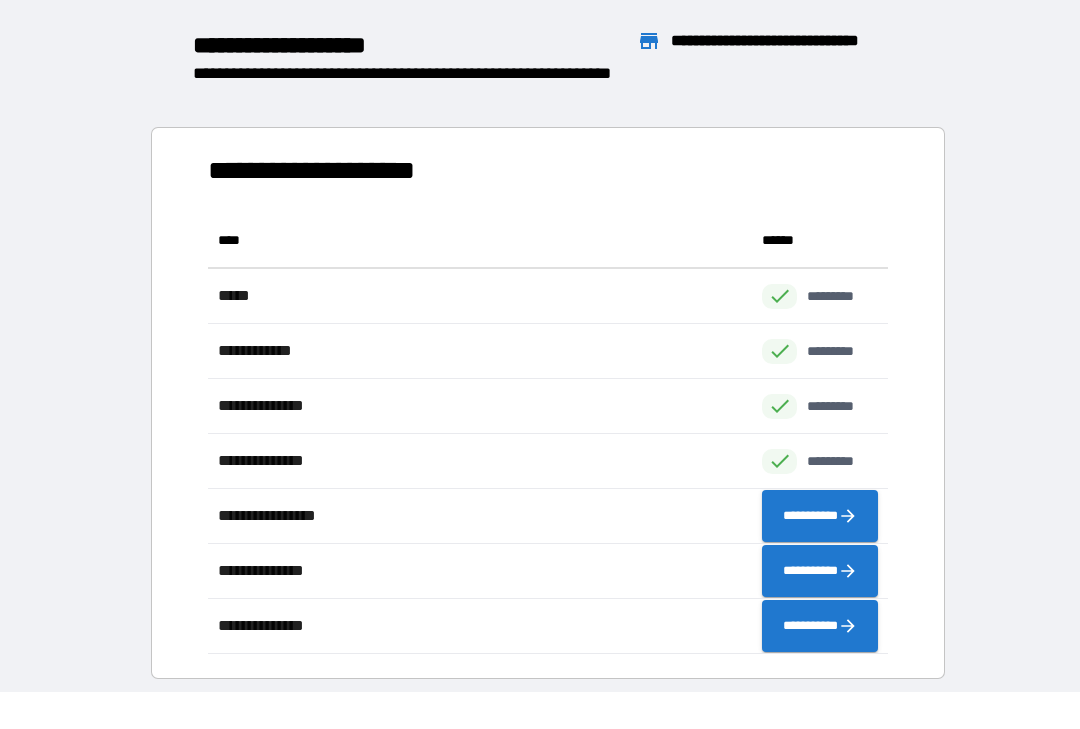 scroll, scrollTop: 441, scrollLeft: 680, axis: both 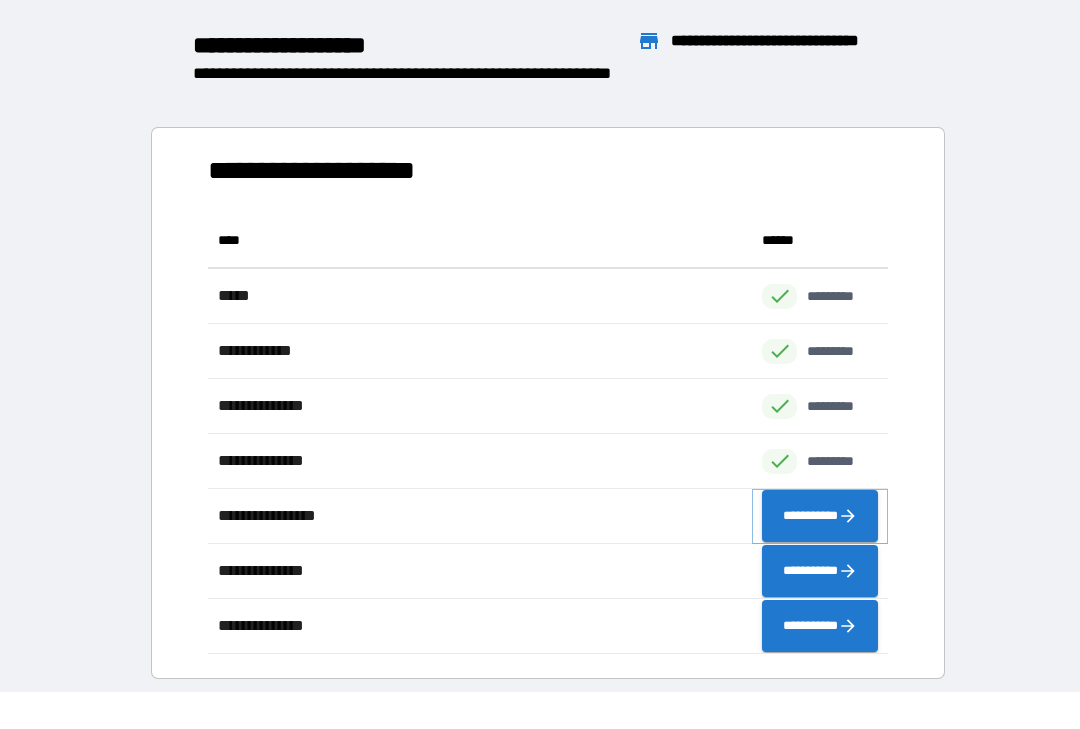 click on "**********" at bounding box center [820, 517] 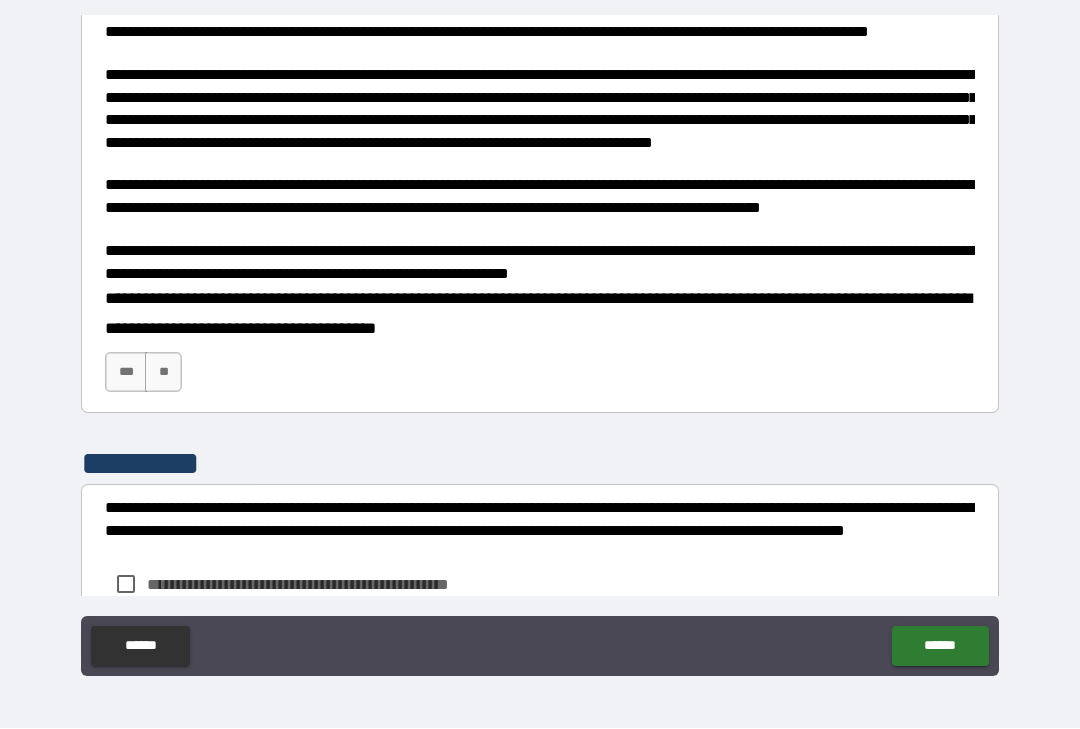 scroll, scrollTop: 446, scrollLeft: 0, axis: vertical 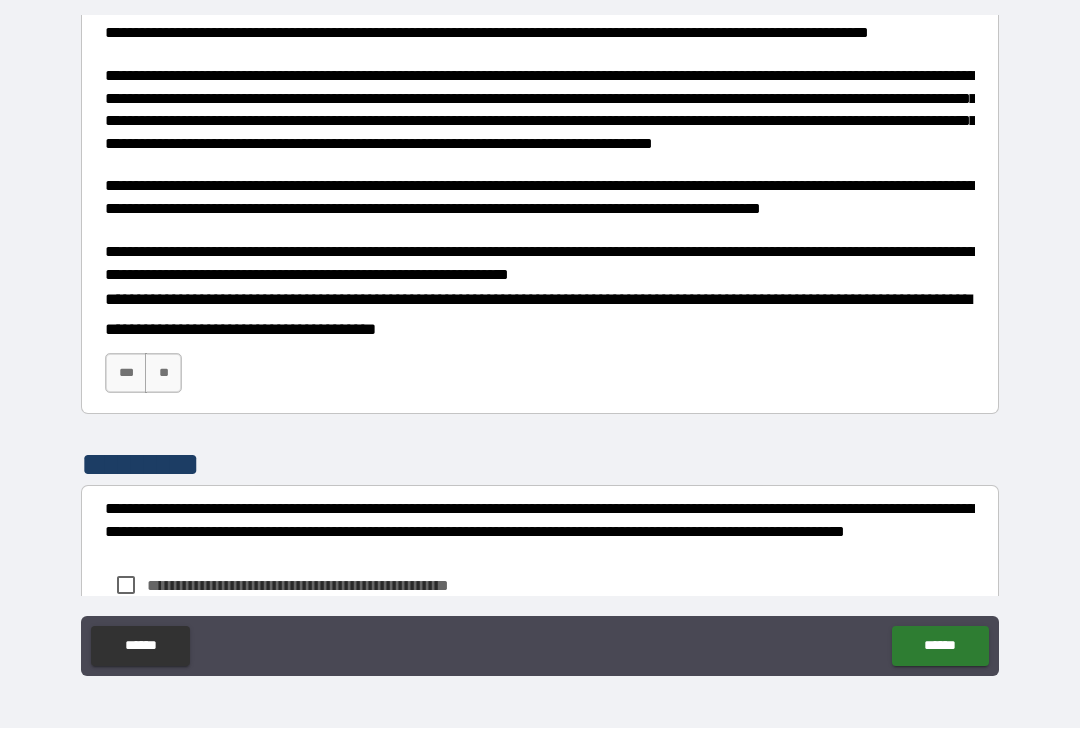 click on "***" at bounding box center [126, 374] 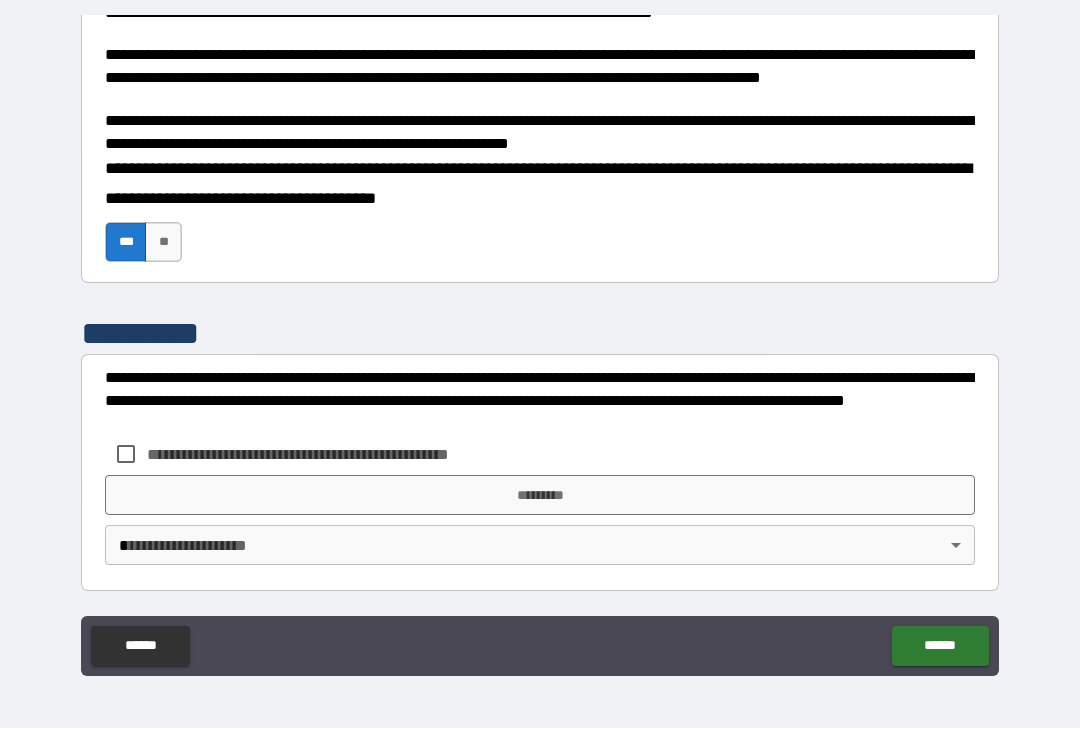 scroll, scrollTop: 577, scrollLeft: 0, axis: vertical 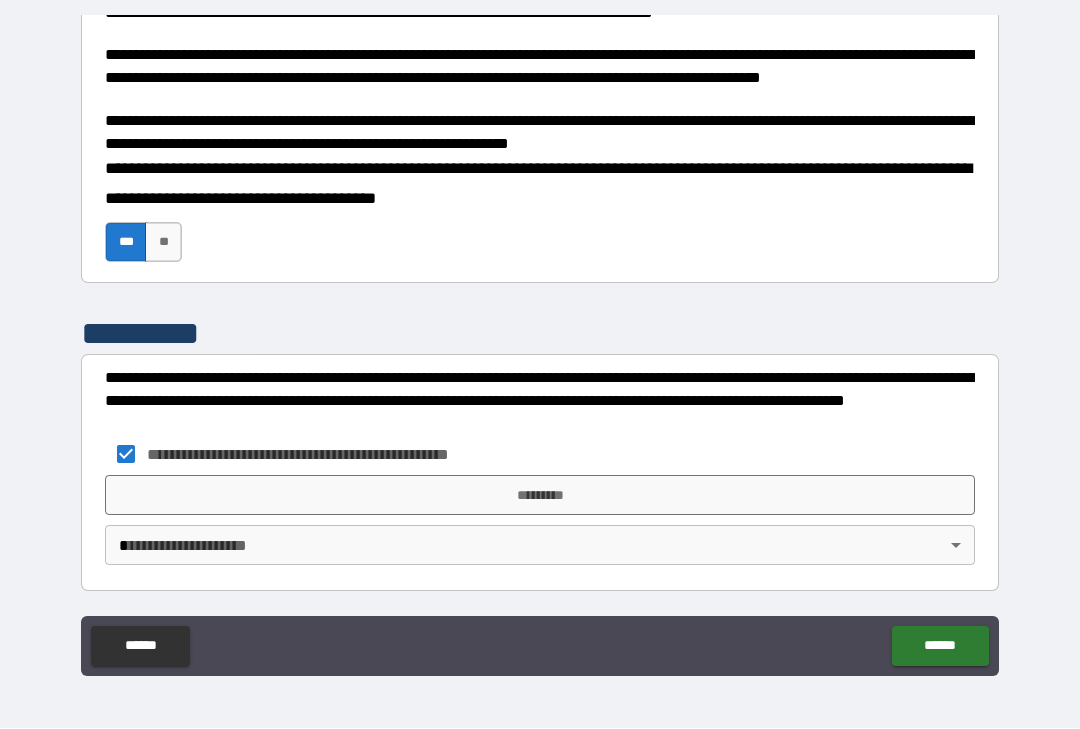 click on "*********" at bounding box center [540, 496] 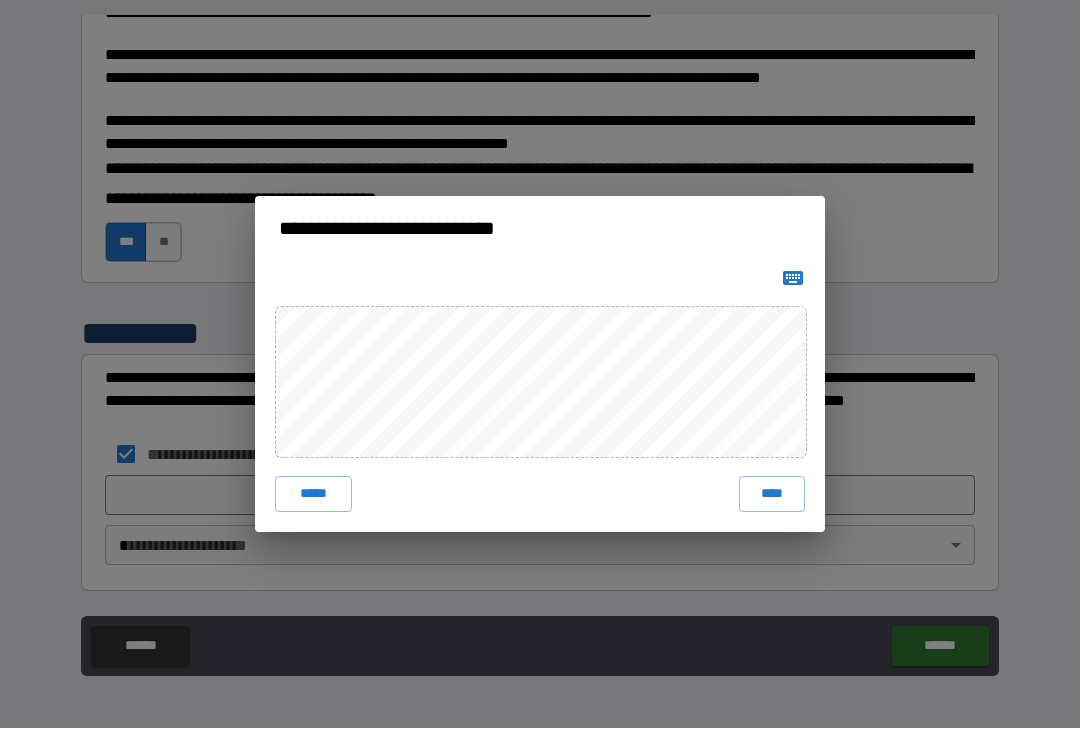 click on "**********" at bounding box center [540, 364] 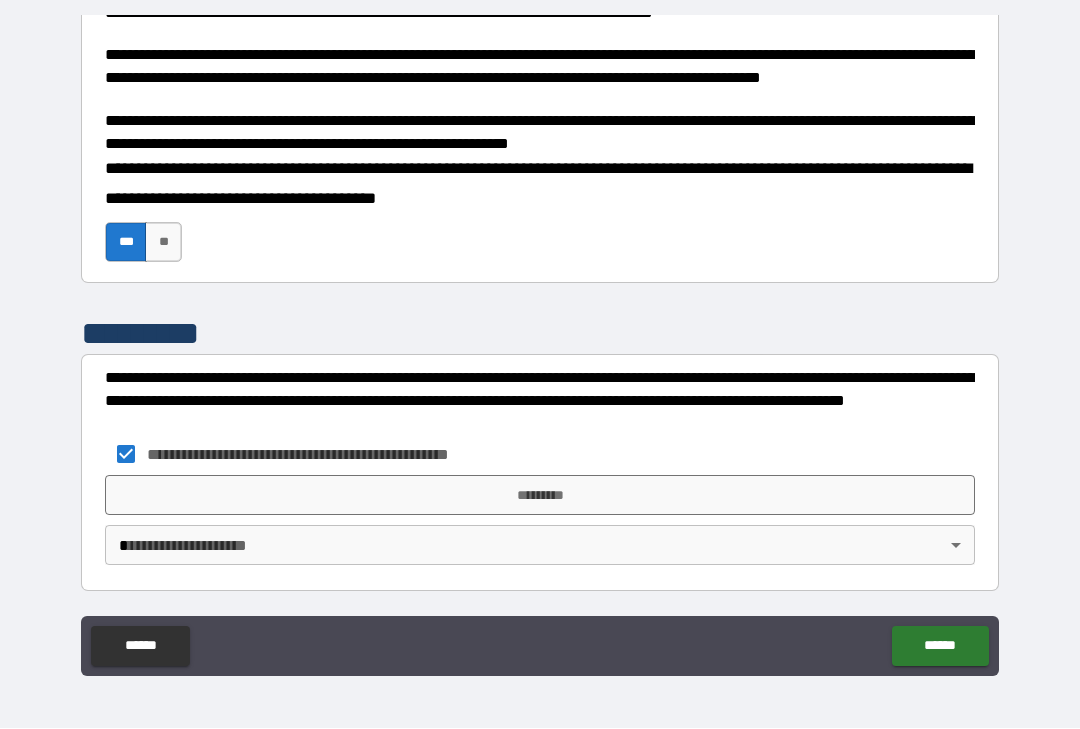 click on "**********" at bounding box center (540, 346) 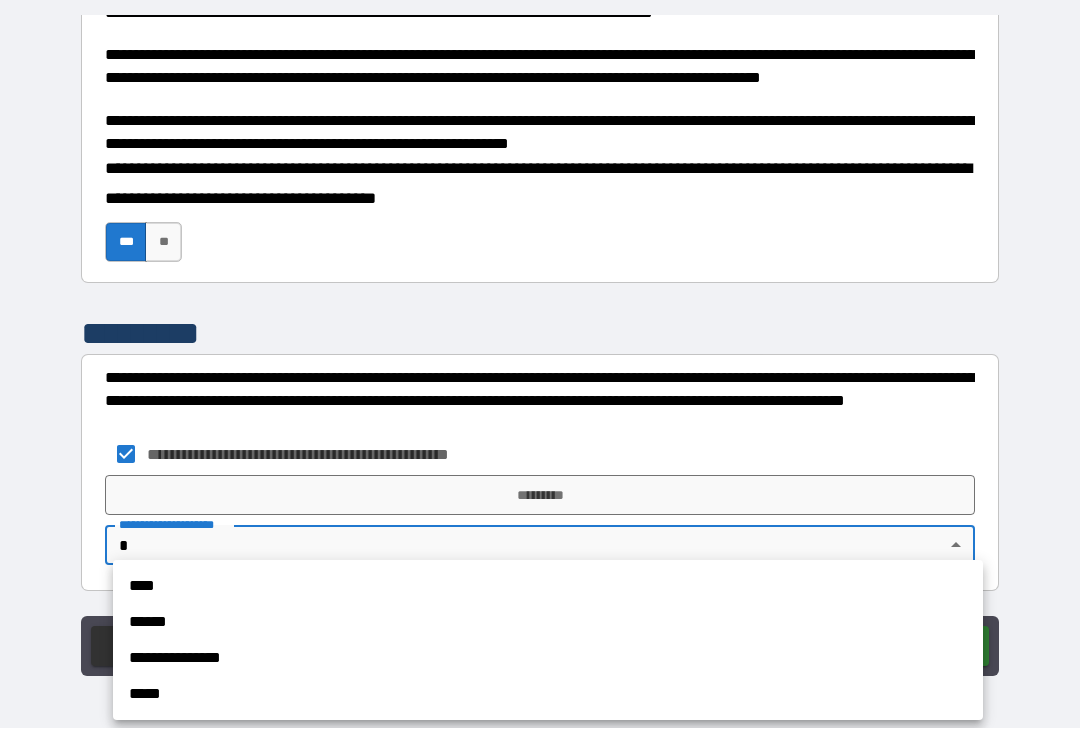 click on "****" at bounding box center (548, 587) 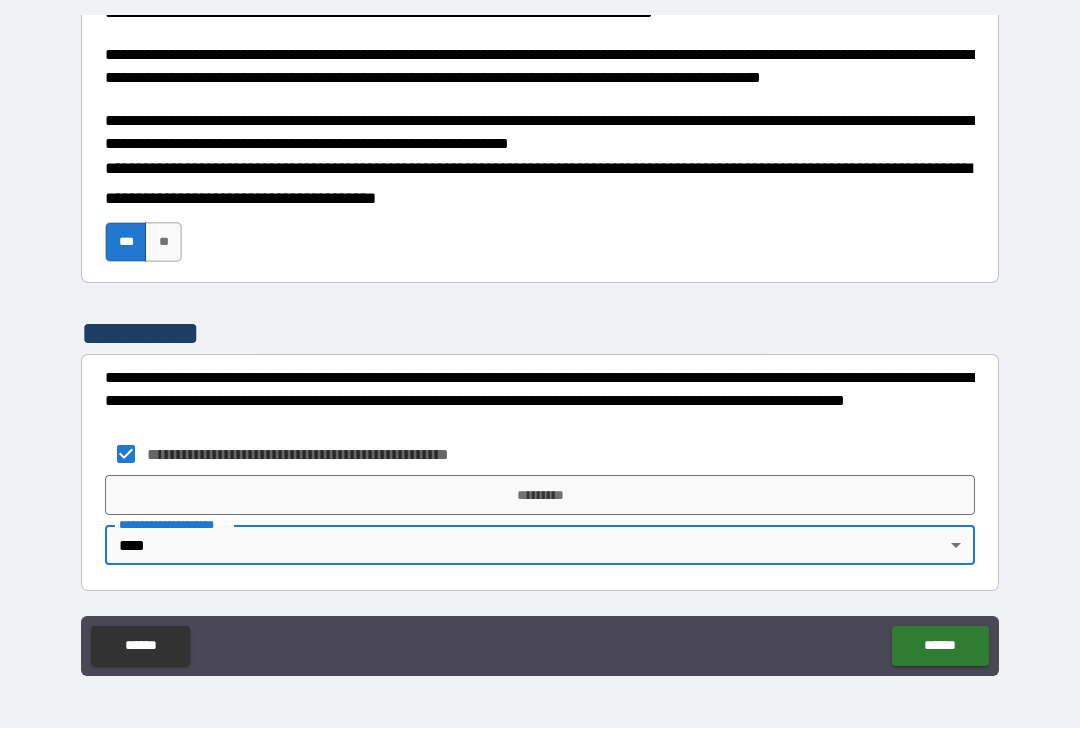 click on "*********" at bounding box center (540, 496) 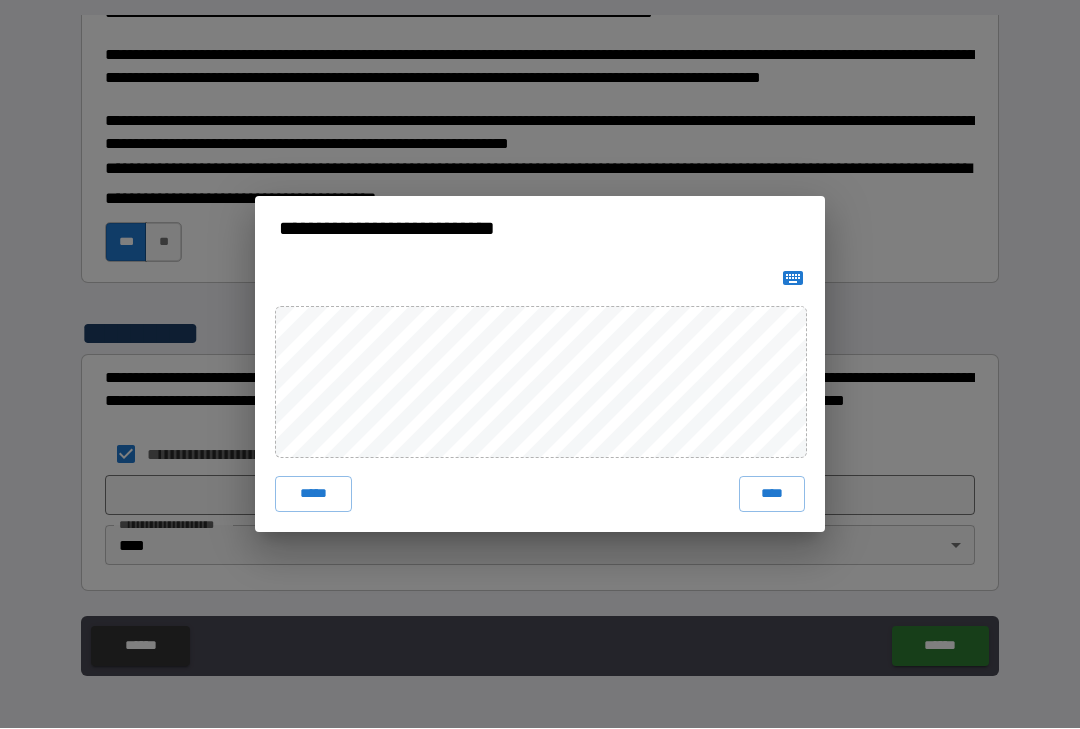 click on "****" at bounding box center [772, 495] 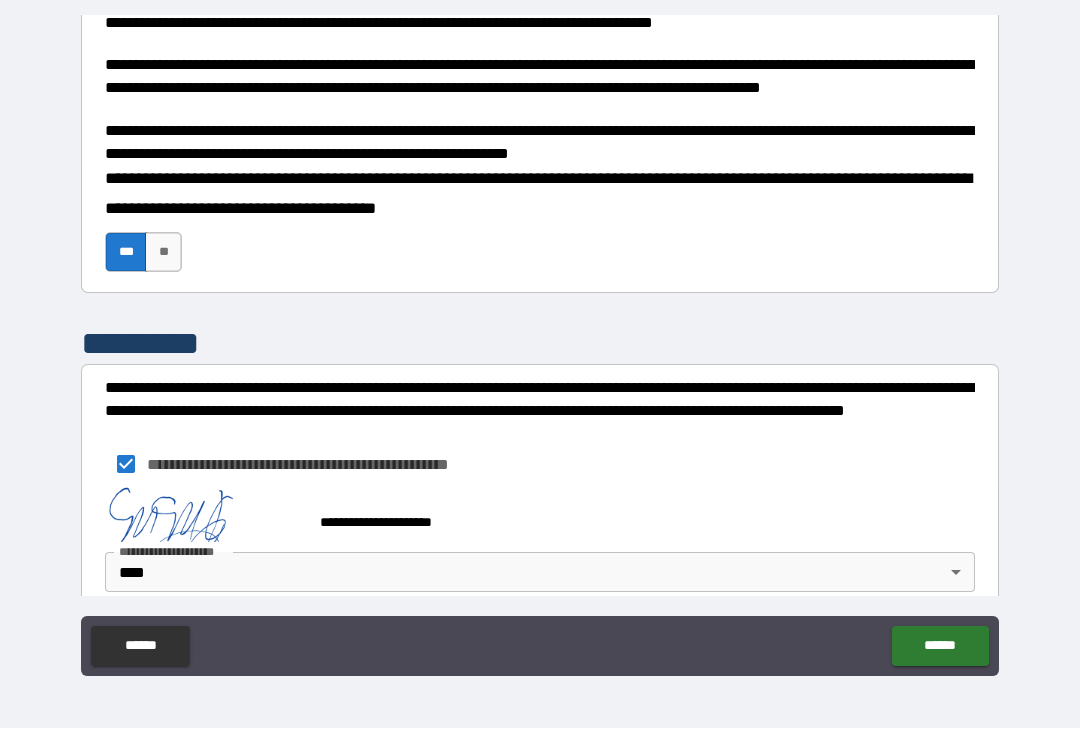 click on "******" at bounding box center (940, 647) 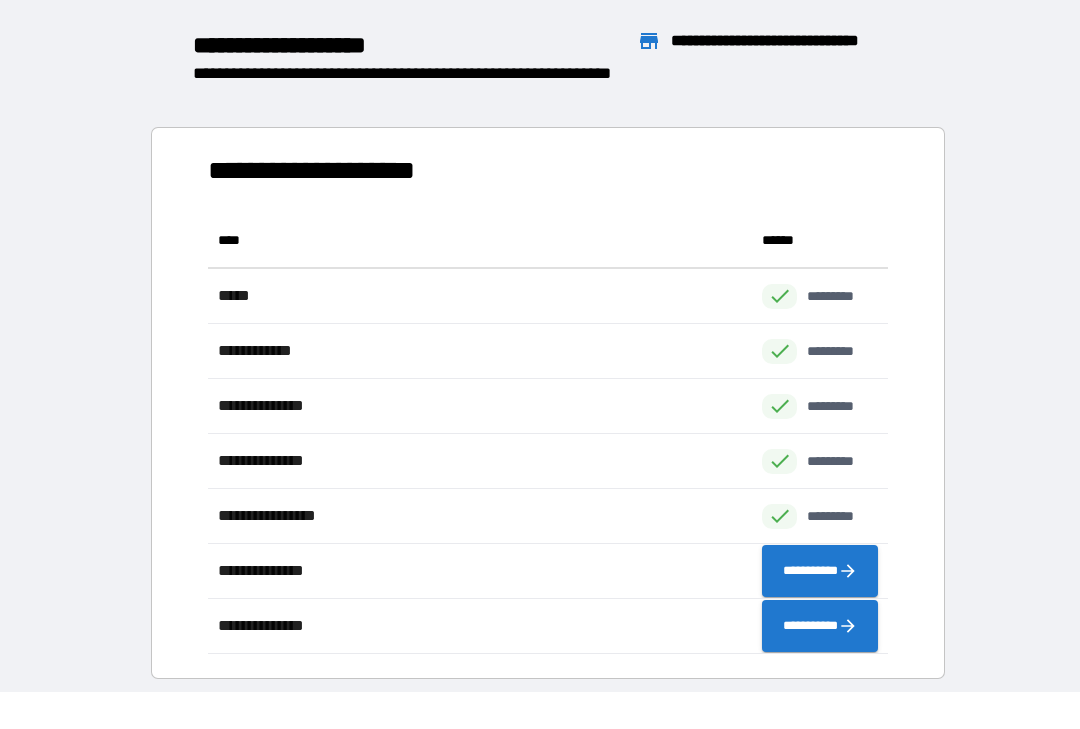 scroll, scrollTop: 1, scrollLeft: 1, axis: both 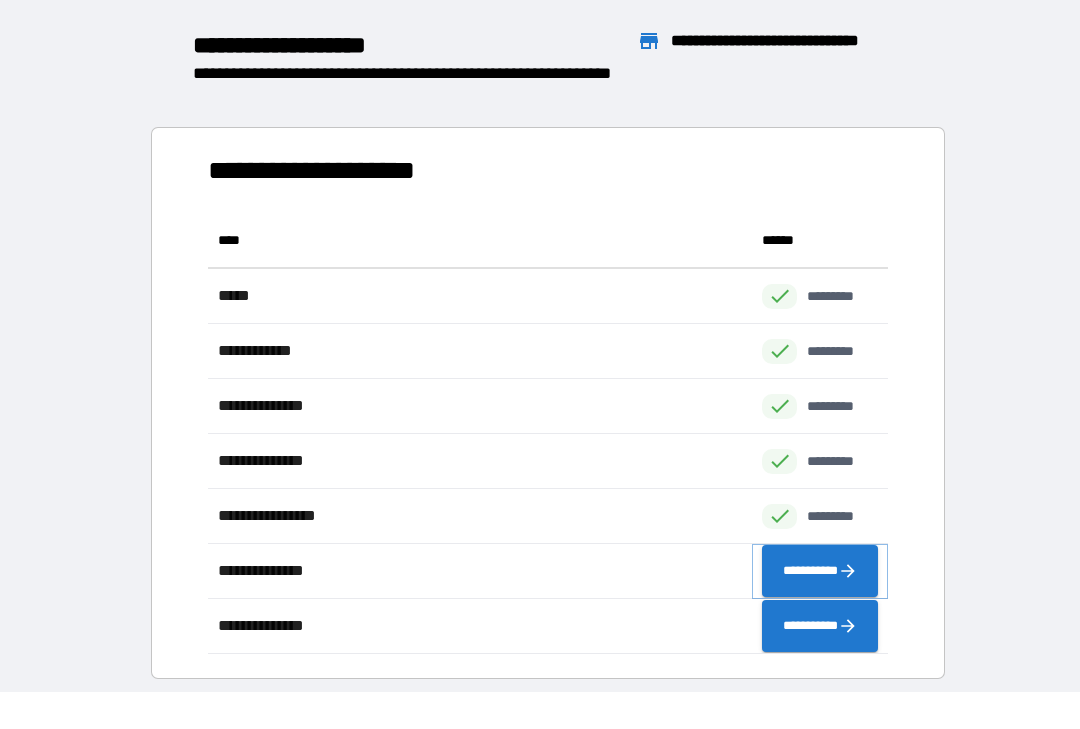 click on "**********" at bounding box center (820, 572) 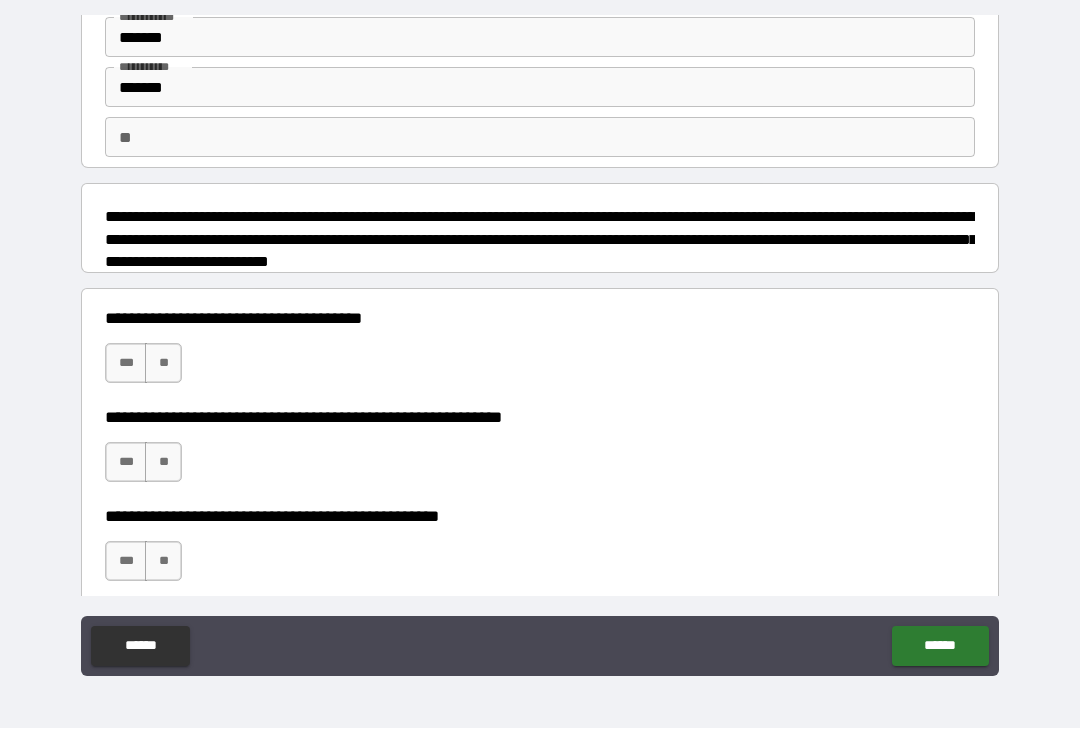 scroll, scrollTop: 93, scrollLeft: 0, axis: vertical 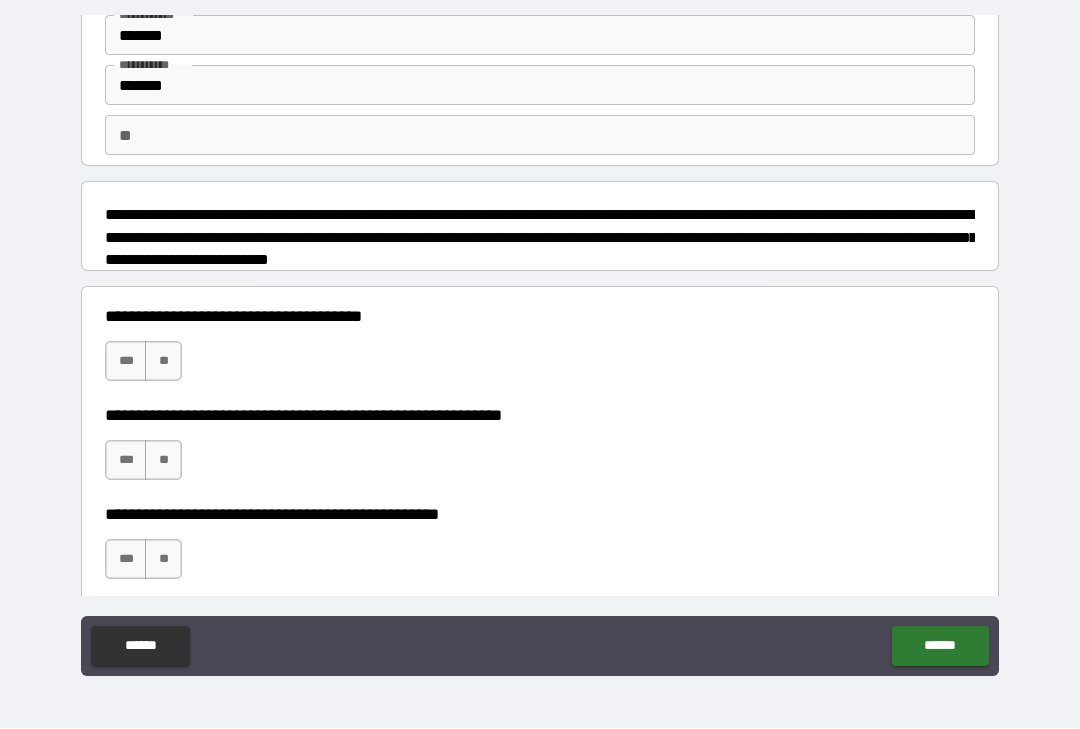 click on "**" at bounding box center (163, 362) 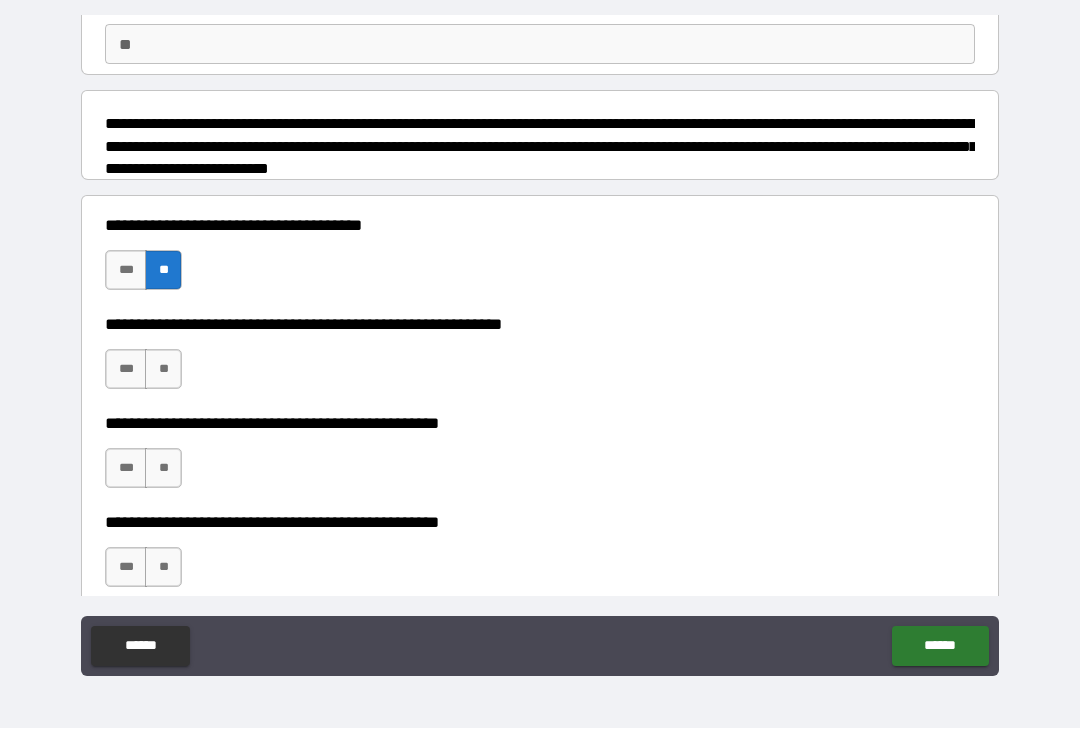 scroll, scrollTop: 185, scrollLeft: 0, axis: vertical 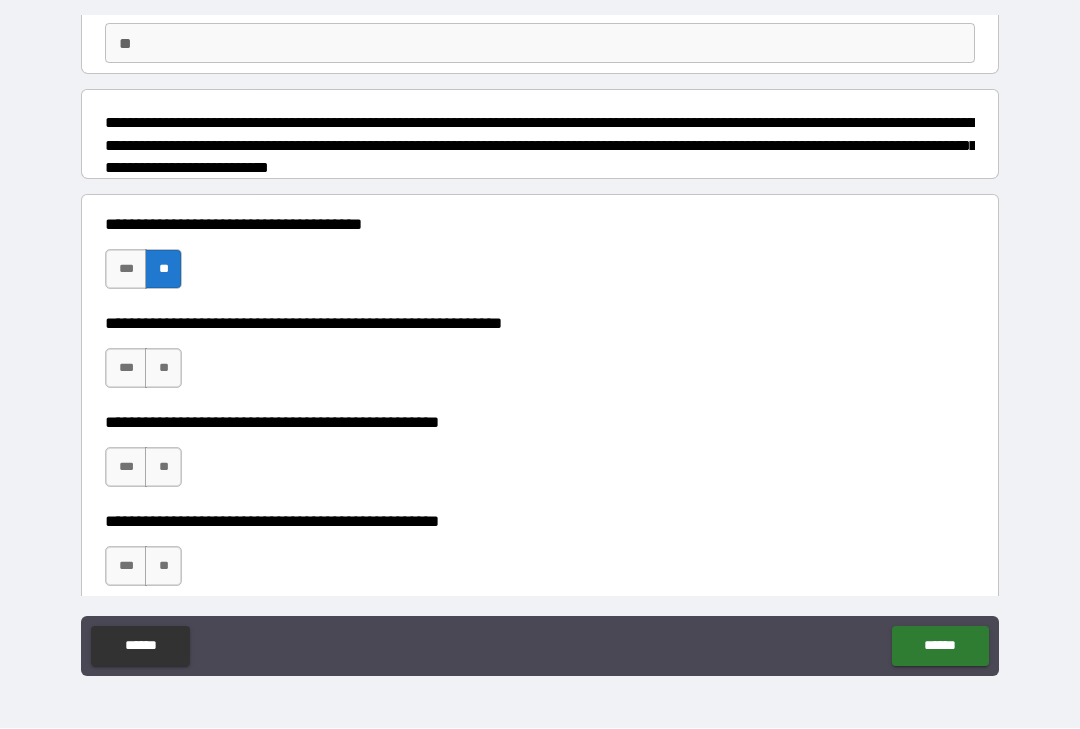 click on "**" at bounding box center (163, 369) 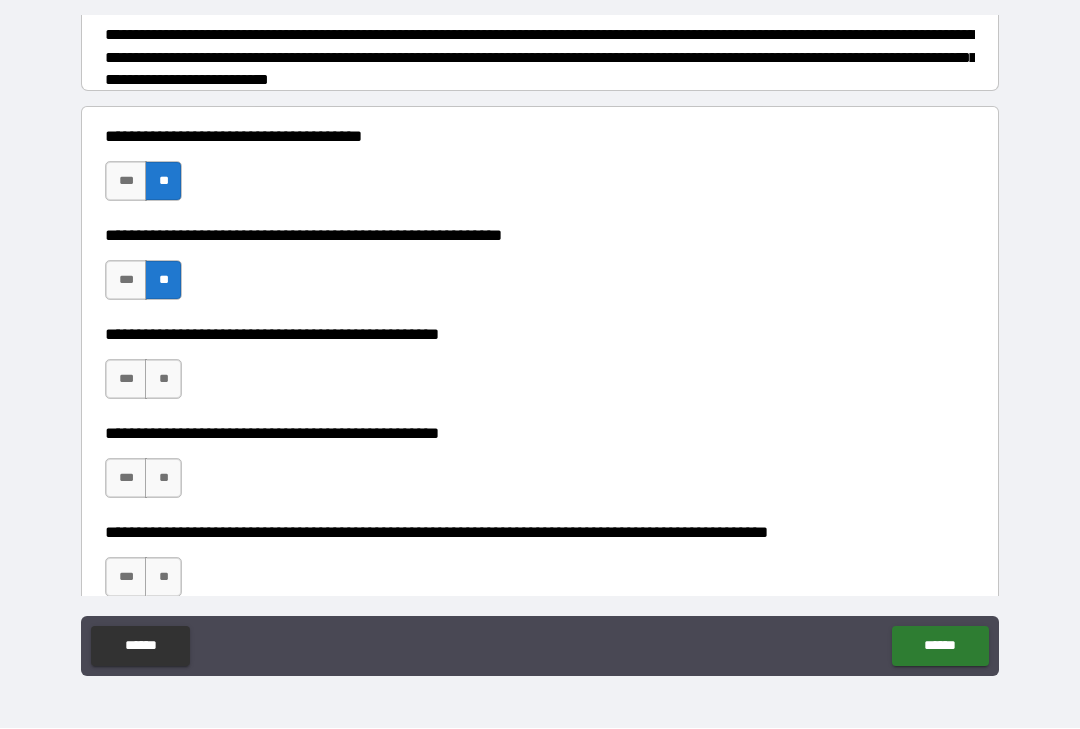 scroll, scrollTop: 283, scrollLeft: 0, axis: vertical 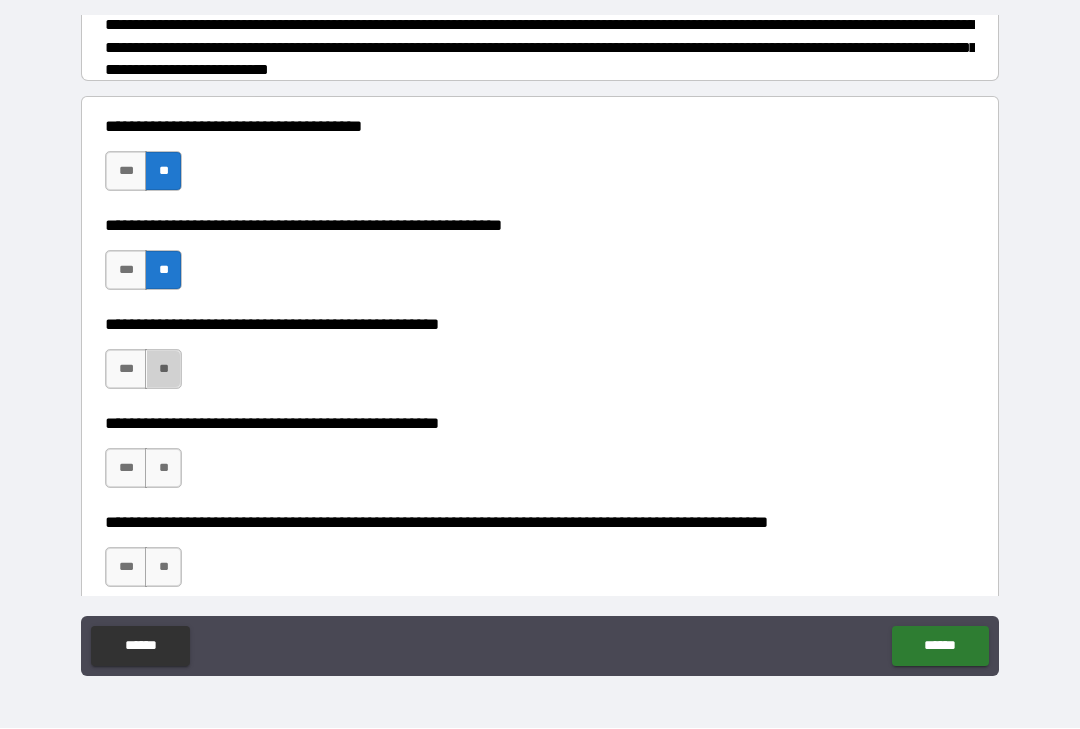 click on "**" at bounding box center (163, 370) 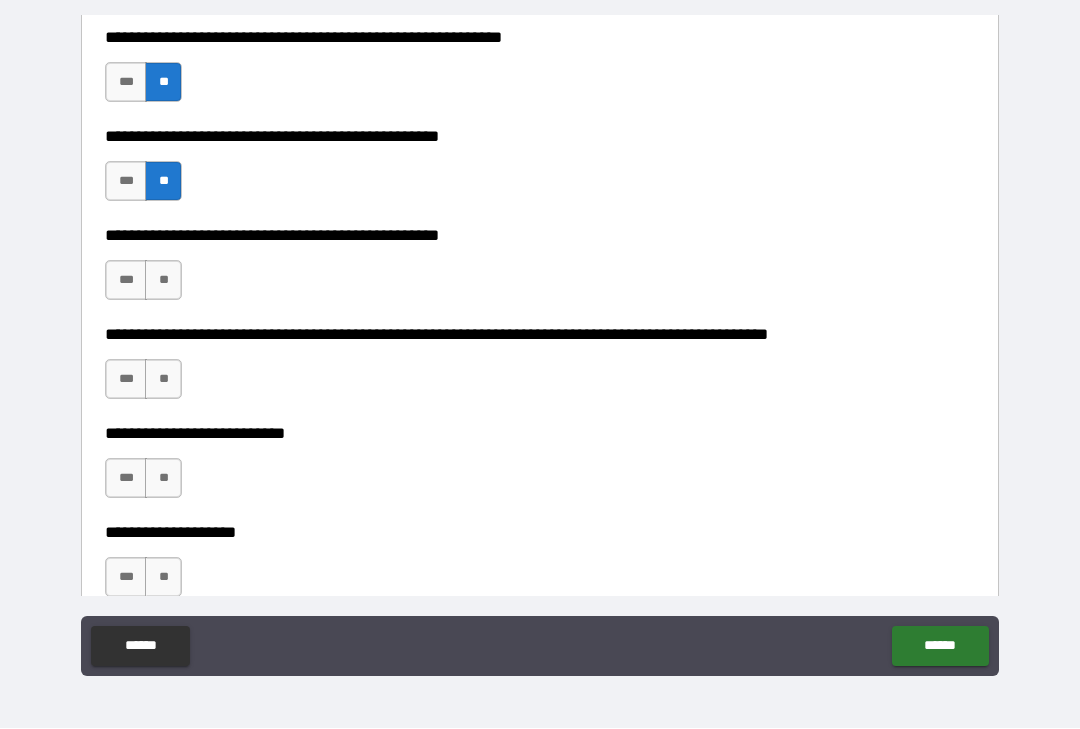 scroll, scrollTop: 477, scrollLeft: 0, axis: vertical 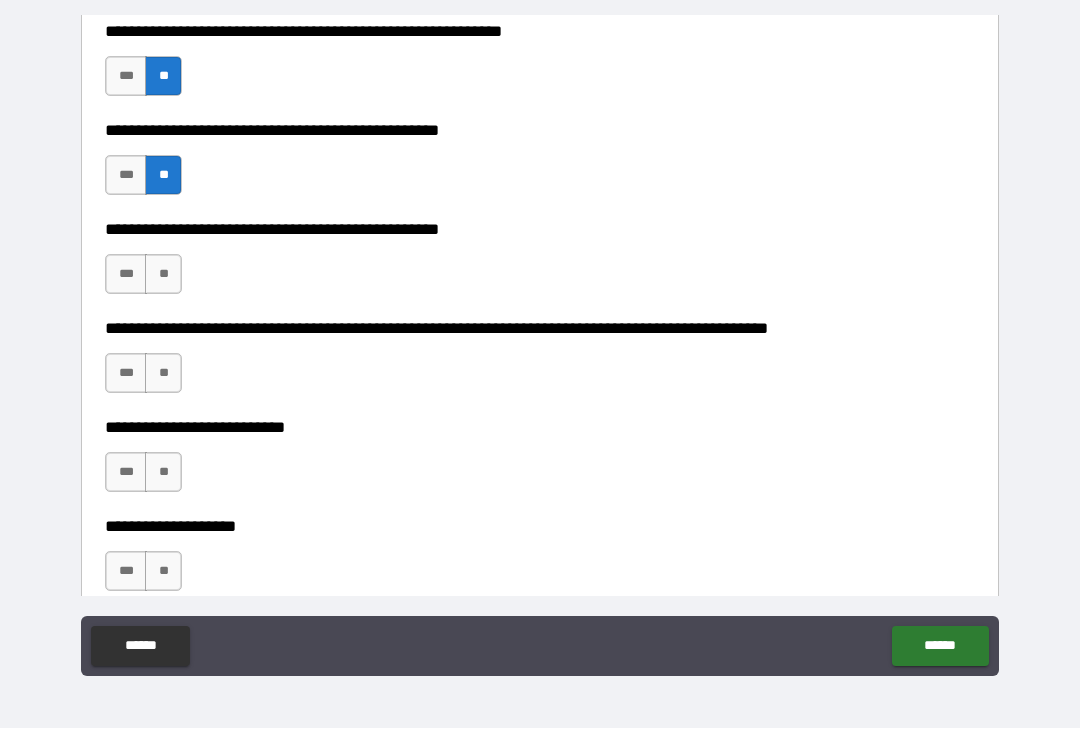 click on "**" at bounding box center [163, 275] 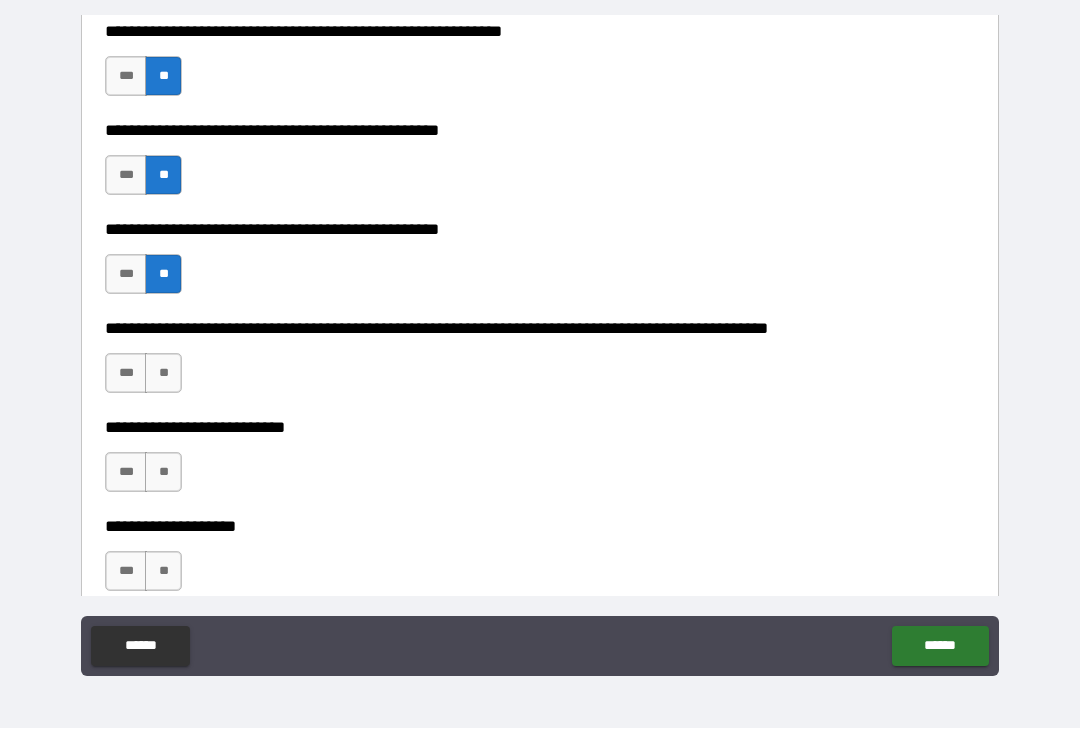 click on "**" at bounding box center [163, 374] 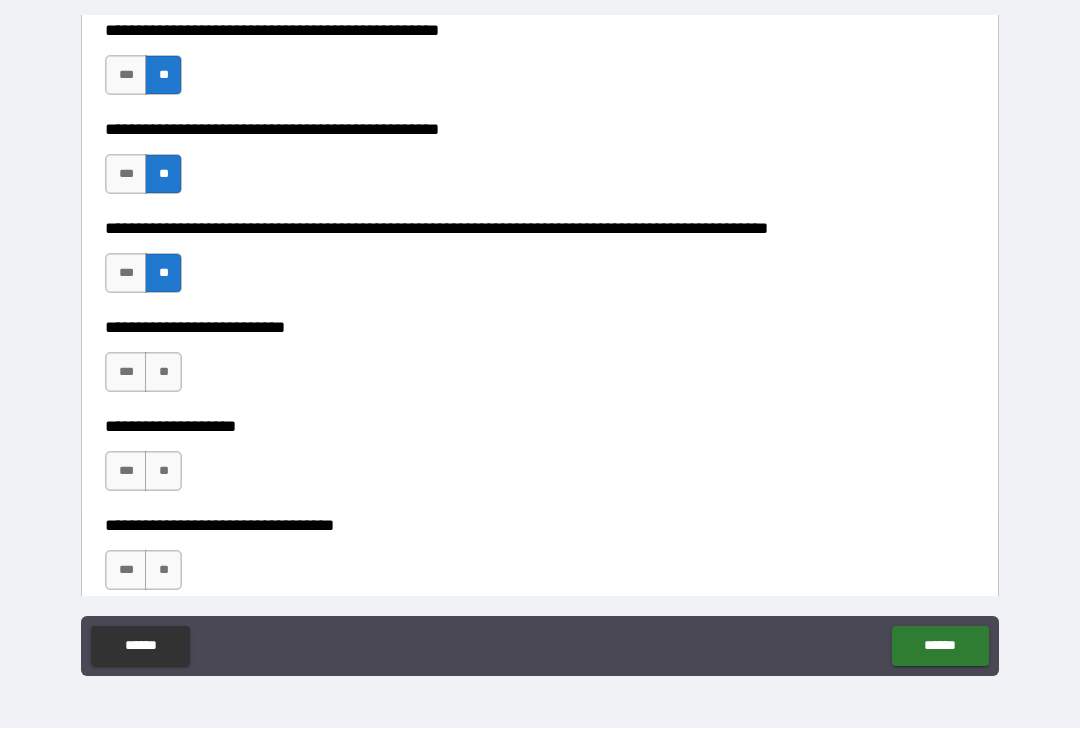 scroll, scrollTop: 579, scrollLeft: 0, axis: vertical 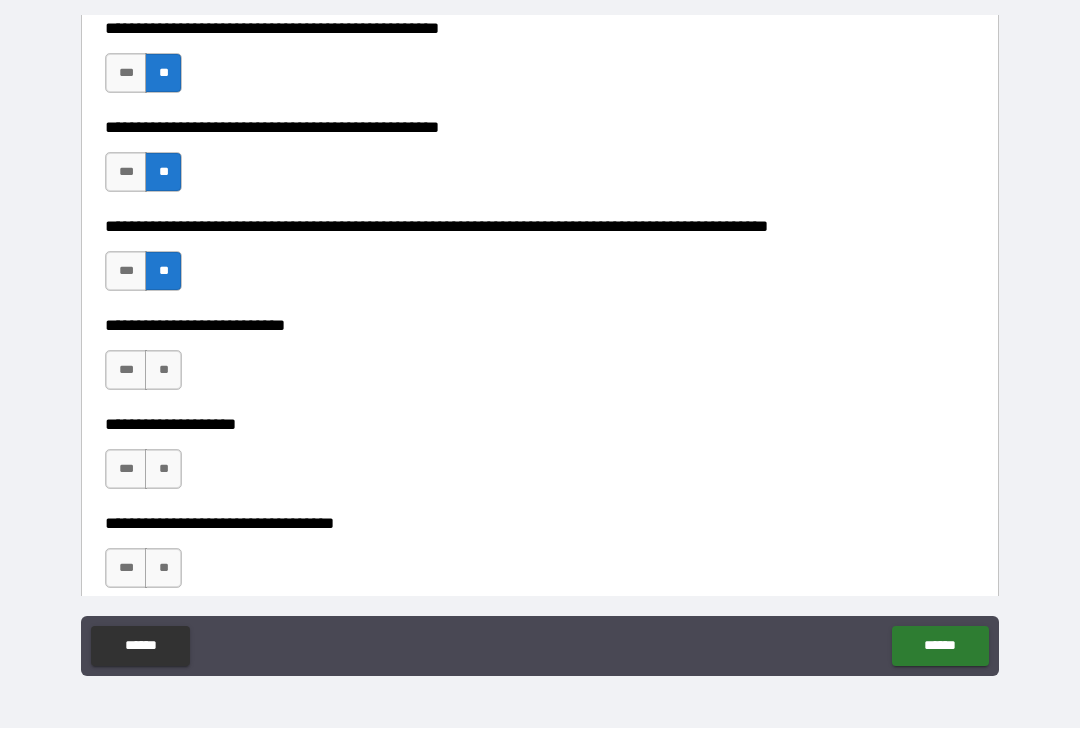 click on "**" at bounding box center (163, 371) 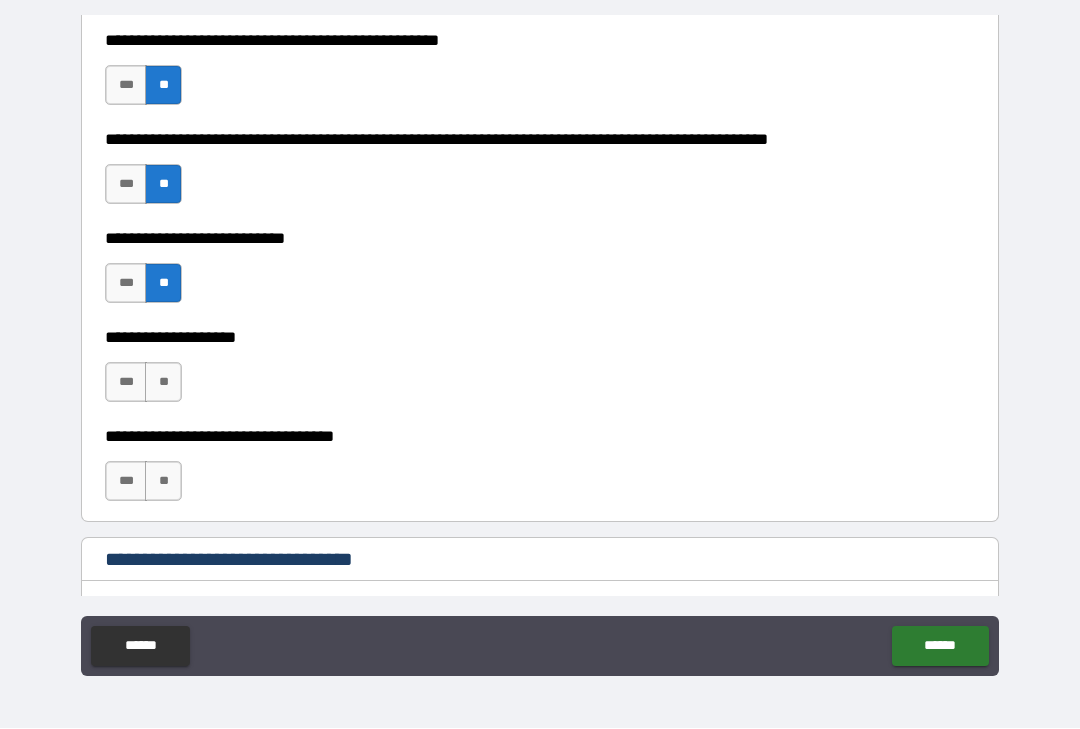 scroll, scrollTop: 670, scrollLeft: 0, axis: vertical 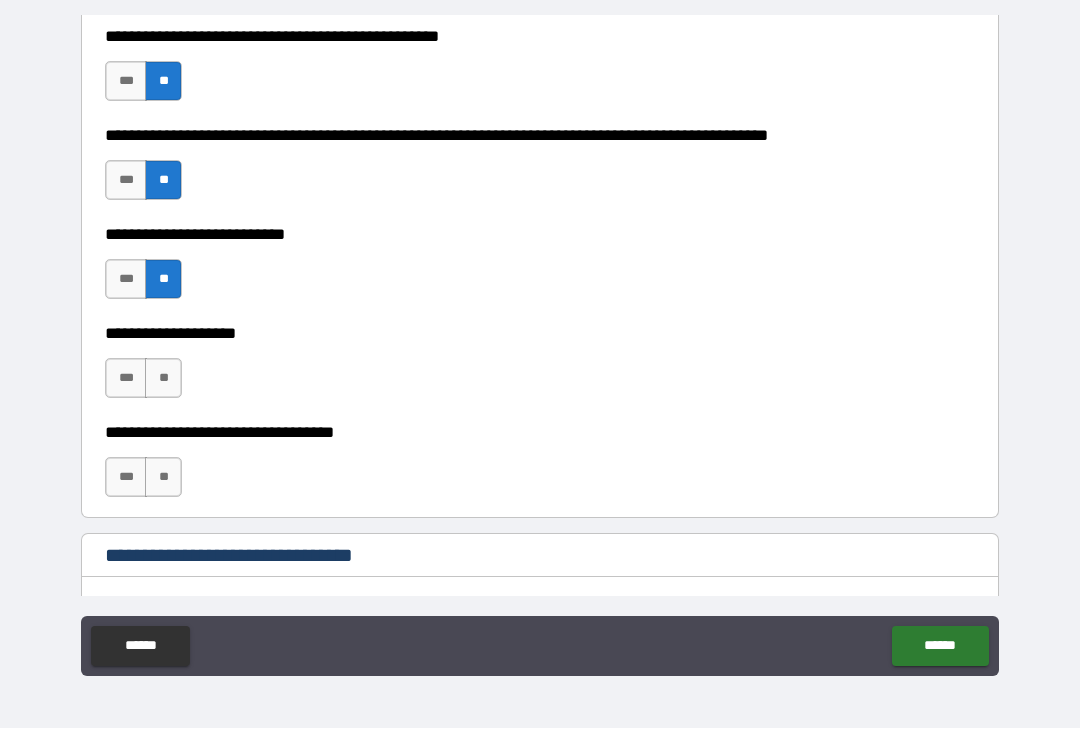 click on "**" at bounding box center [163, 379] 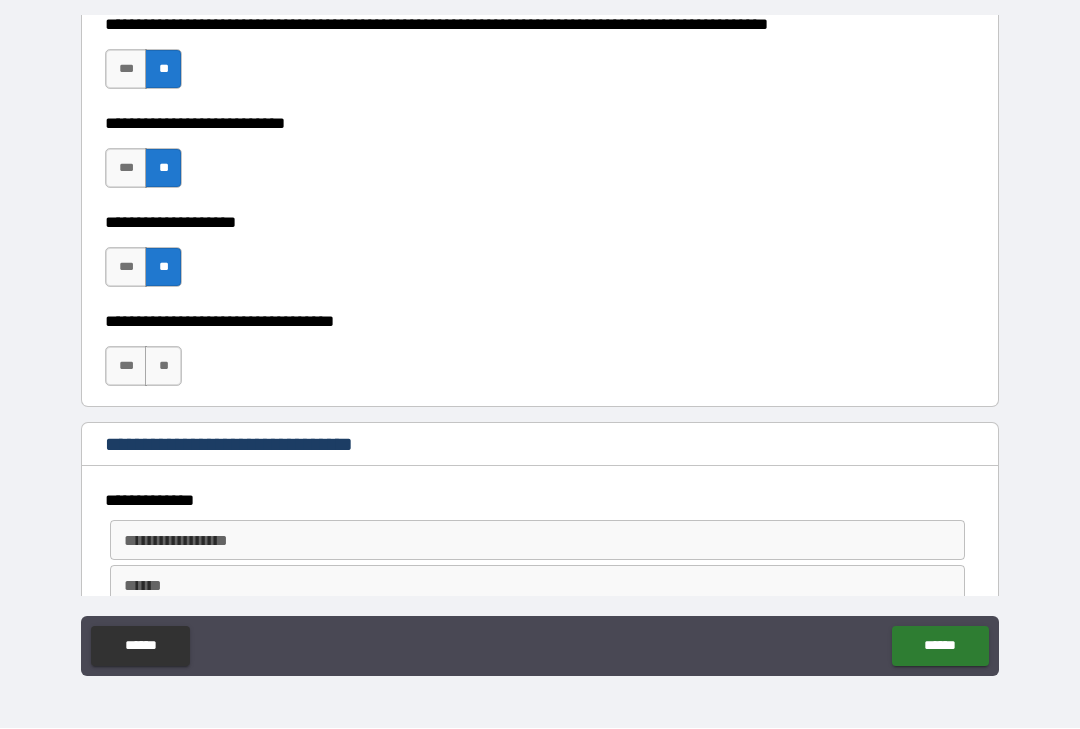scroll, scrollTop: 795, scrollLeft: 0, axis: vertical 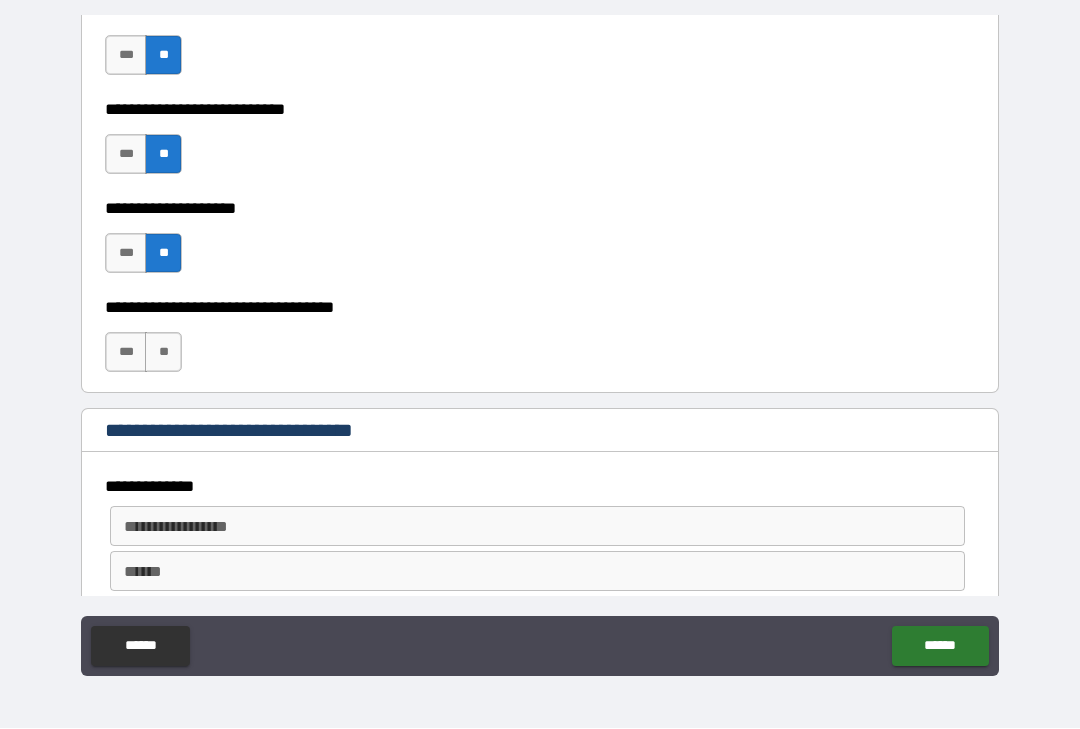 click on "**" at bounding box center [163, 353] 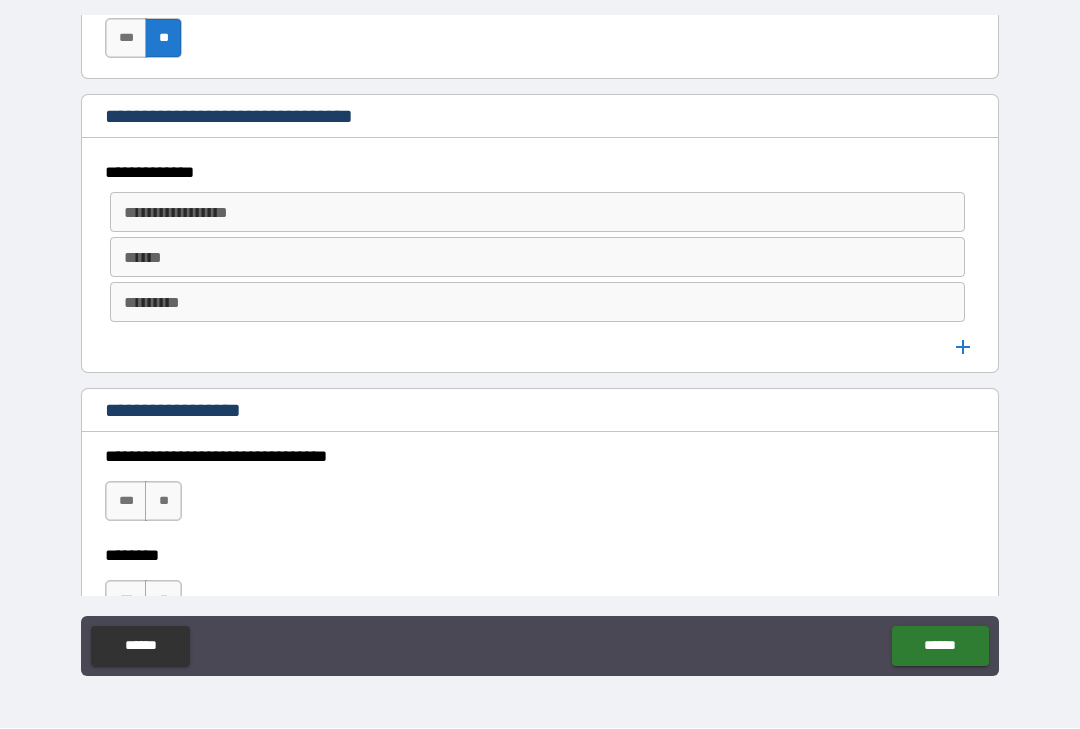 scroll, scrollTop: 1111, scrollLeft: 0, axis: vertical 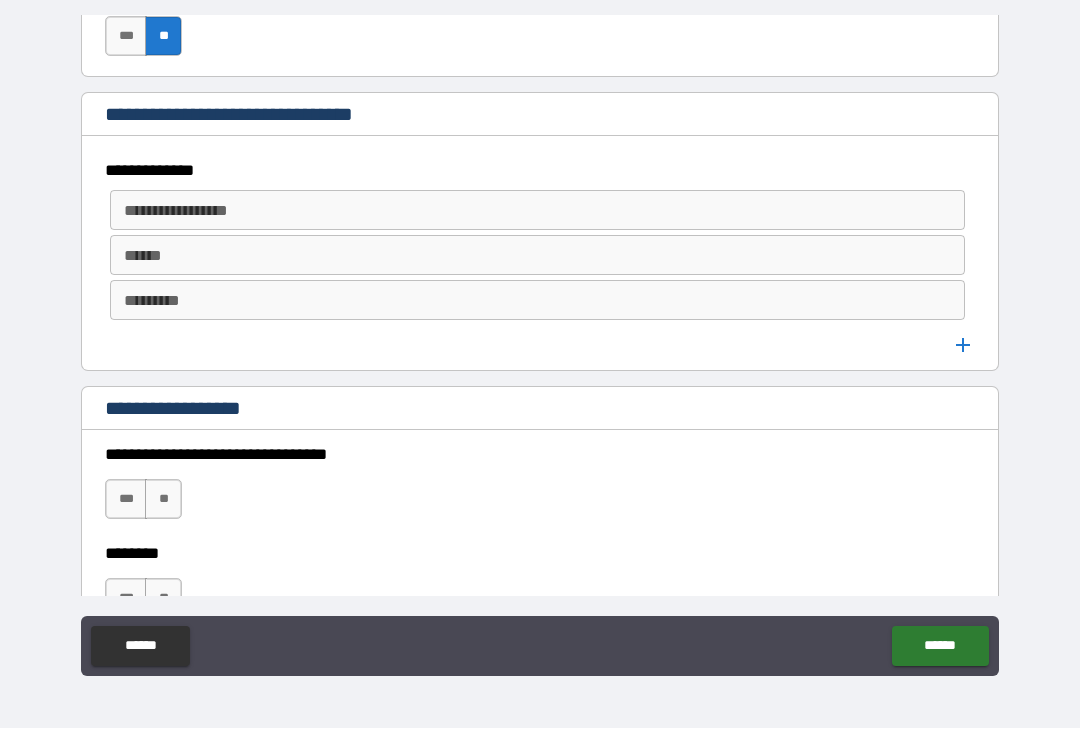 click on "**********" at bounding box center [536, 211] 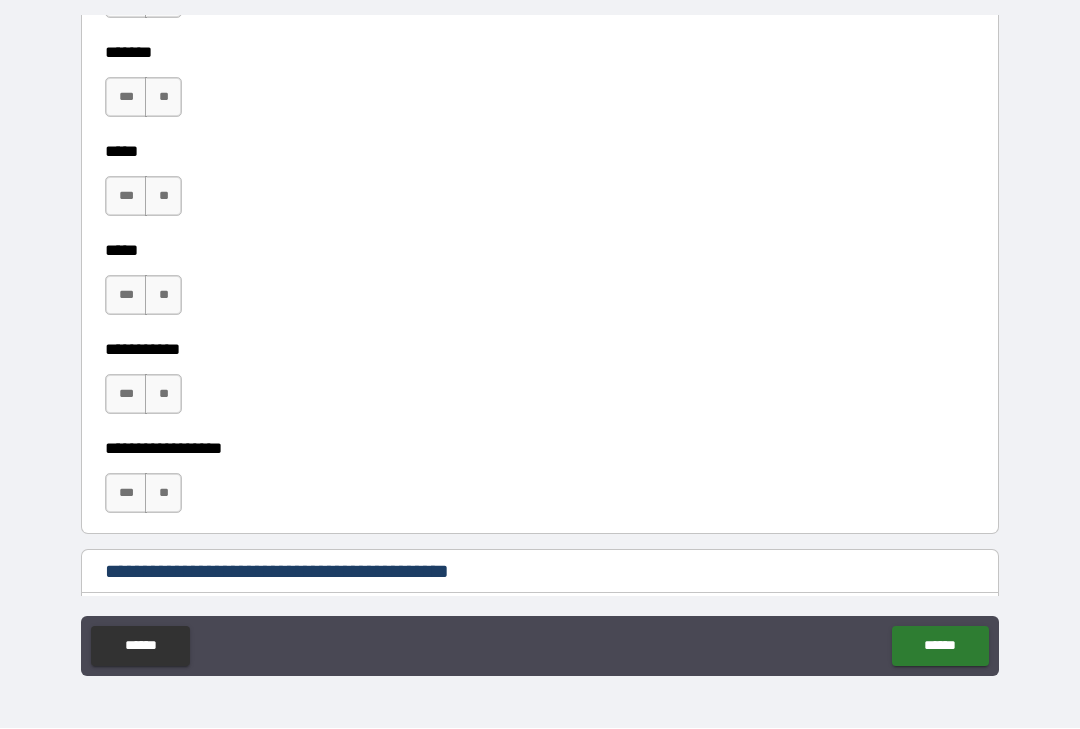 scroll, scrollTop: 2173, scrollLeft: 0, axis: vertical 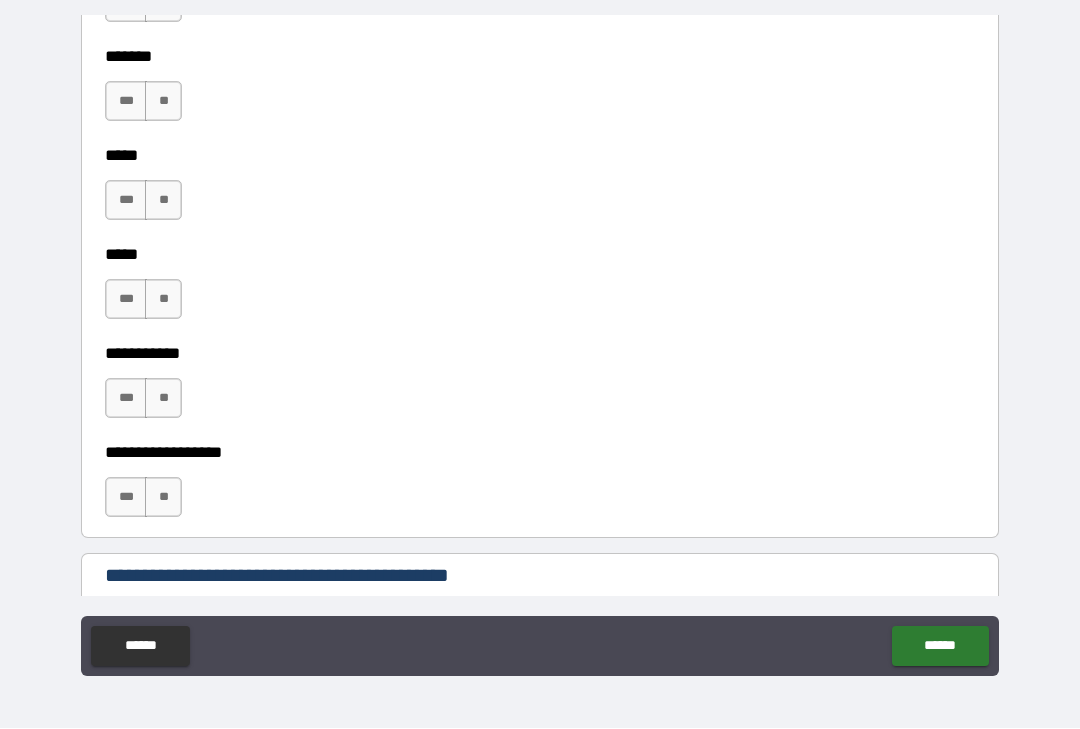 click on "**" at bounding box center (163, 498) 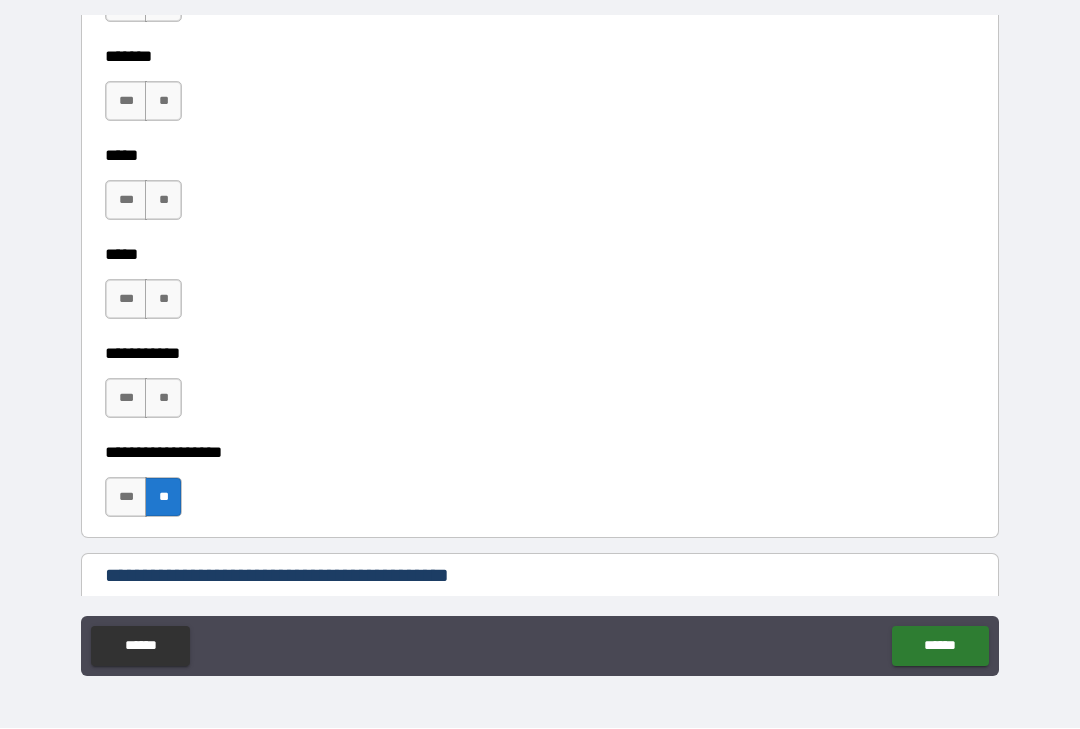 click on "**" at bounding box center [163, 399] 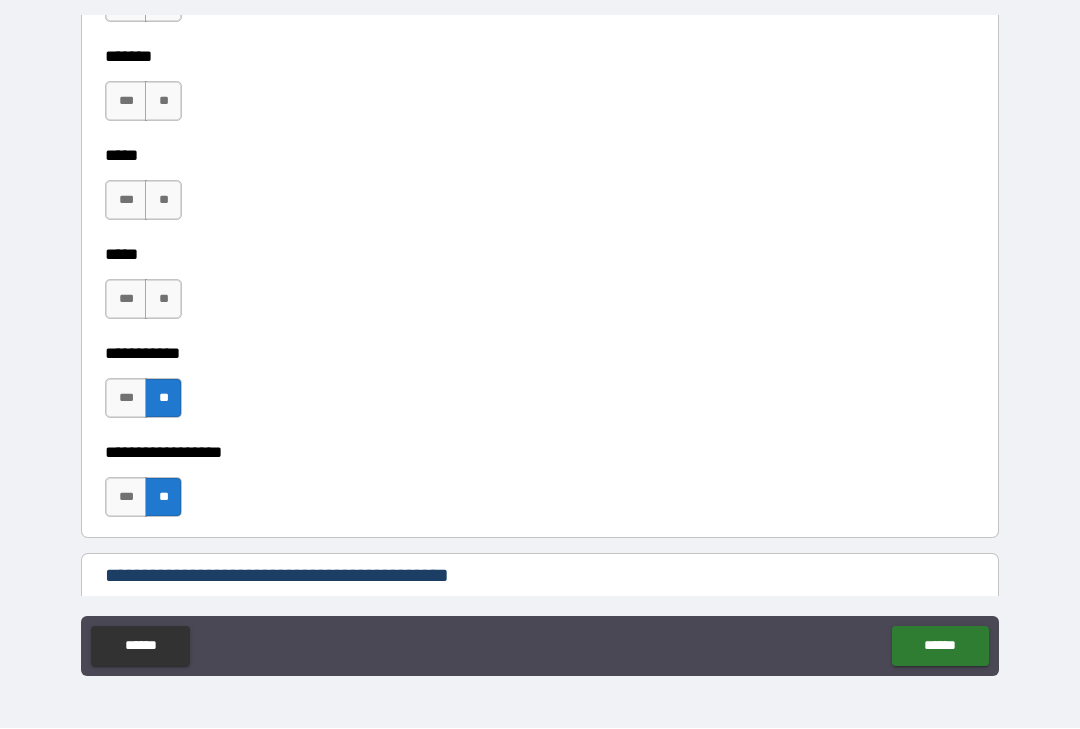 click on "**" at bounding box center (163, 300) 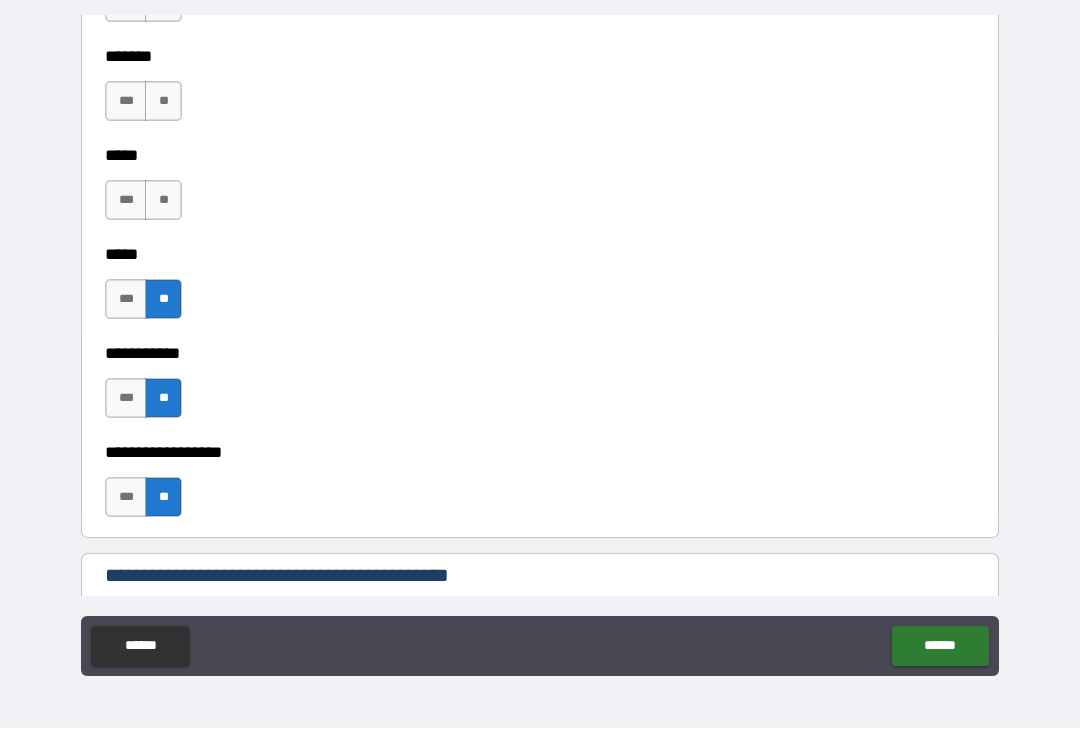 click on "**" at bounding box center [163, 201] 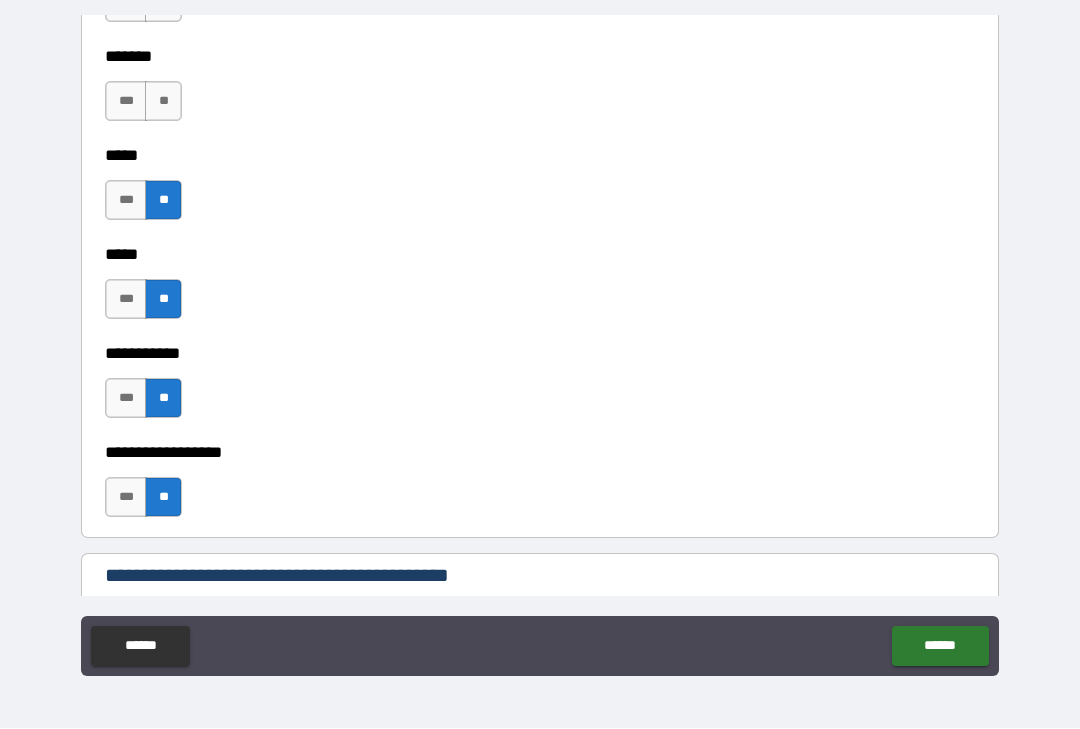 click on "**" at bounding box center (163, 102) 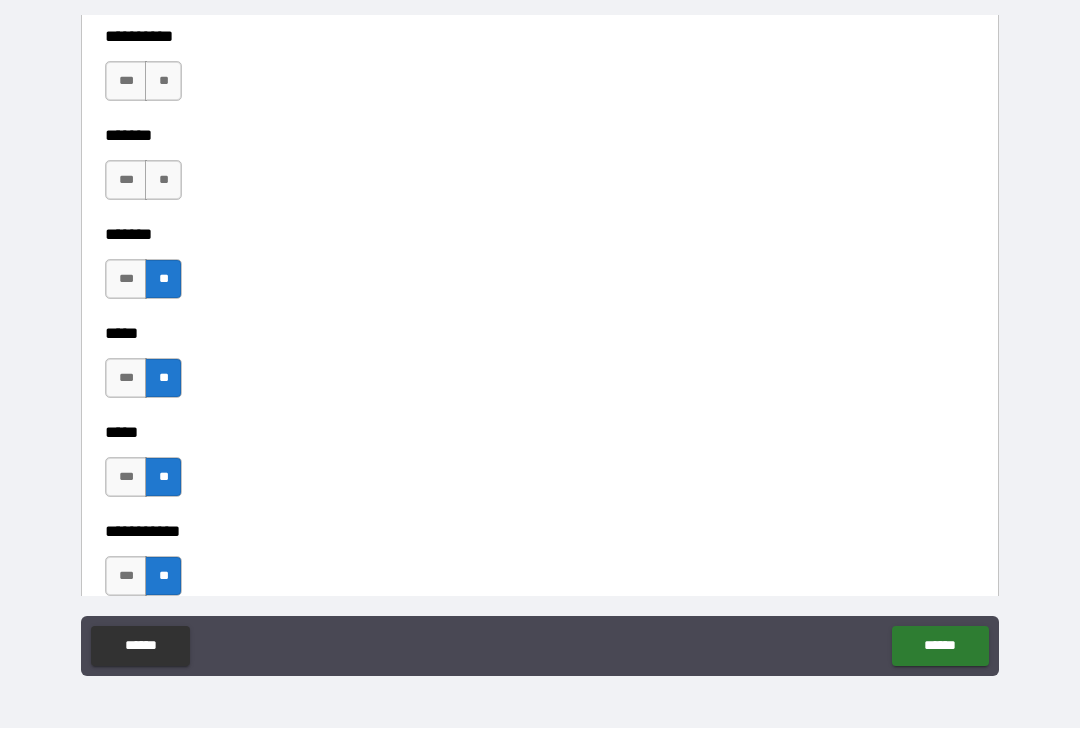 scroll, scrollTop: 1992, scrollLeft: 0, axis: vertical 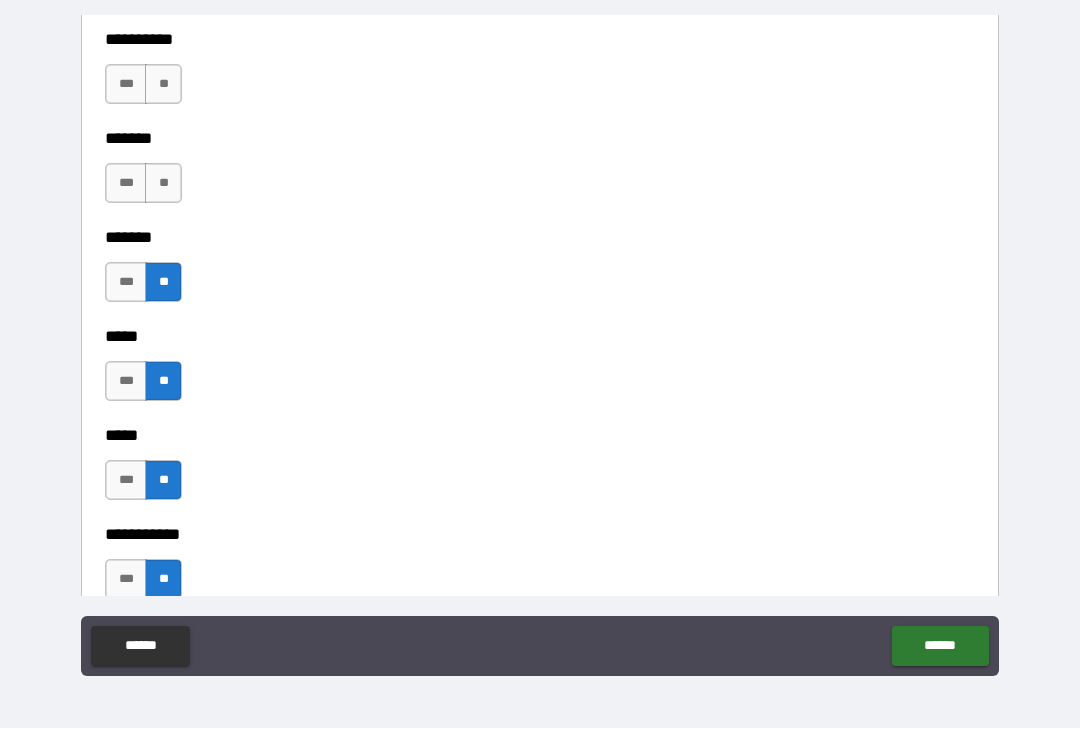 click on "**" at bounding box center (163, 184) 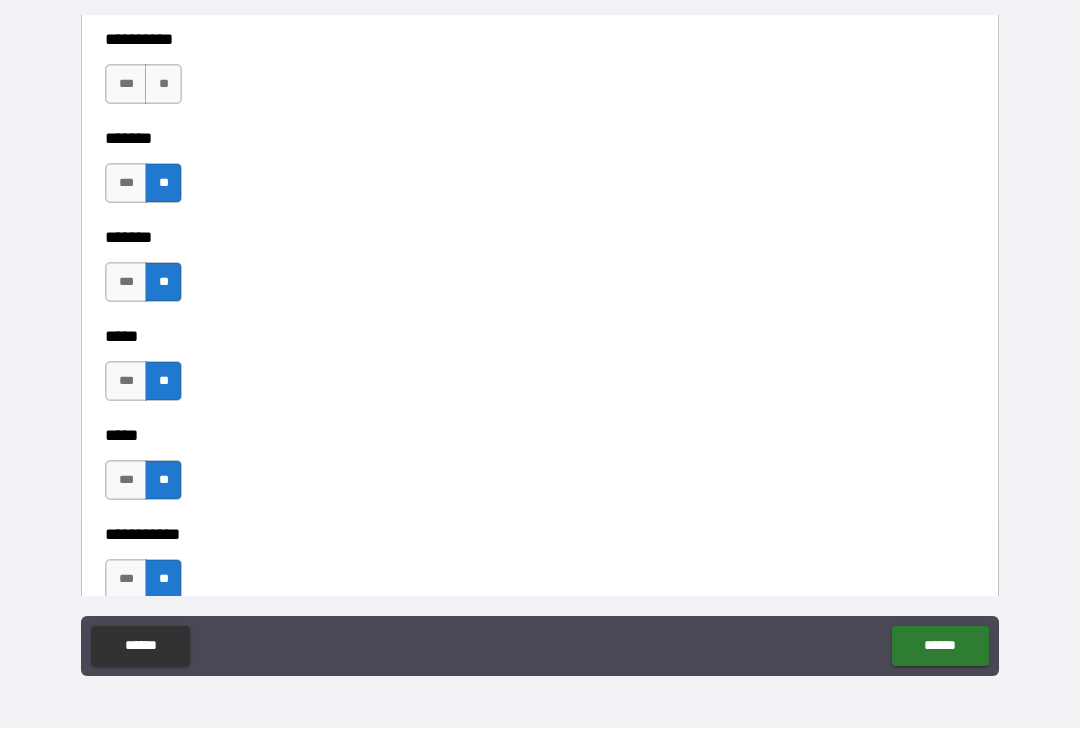 click on "**" at bounding box center (163, 85) 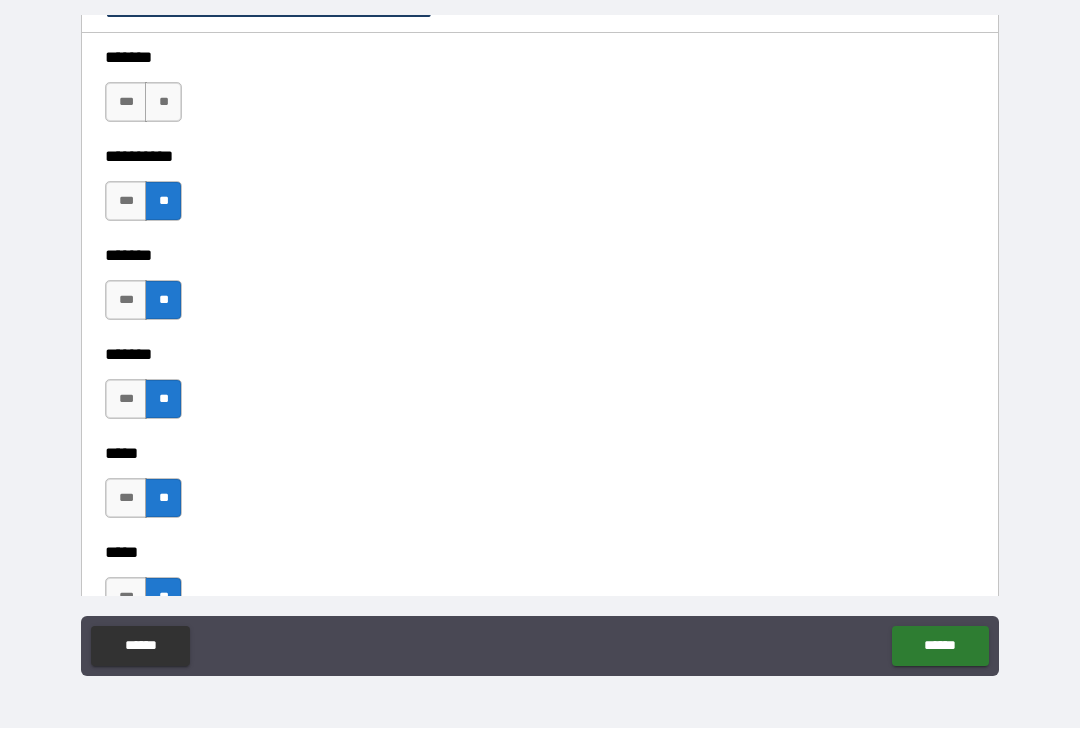 scroll, scrollTop: 1873, scrollLeft: 0, axis: vertical 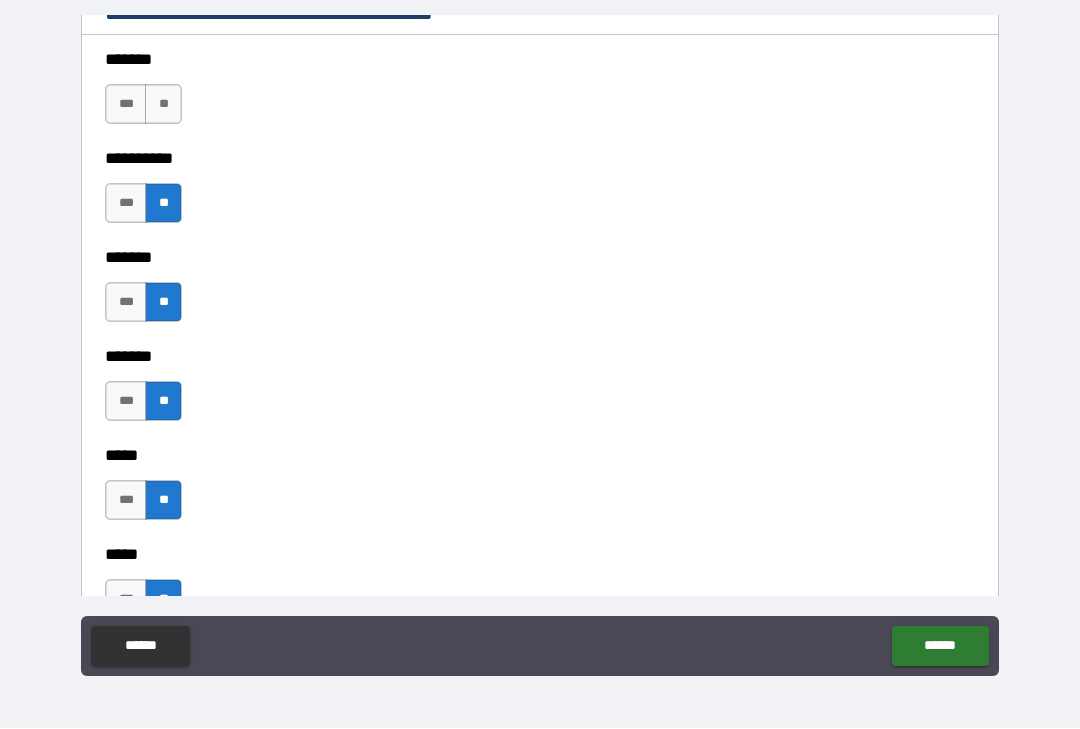 click on "**" at bounding box center (163, 105) 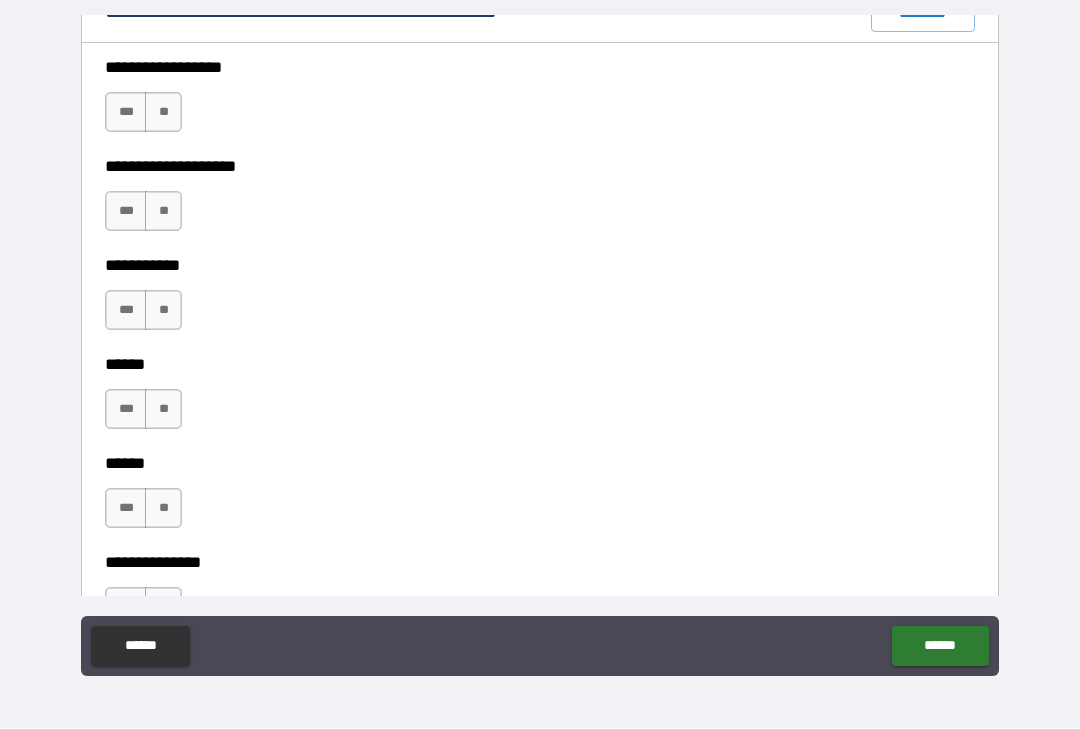scroll, scrollTop: 2917, scrollLeft: 0, axis: vertical 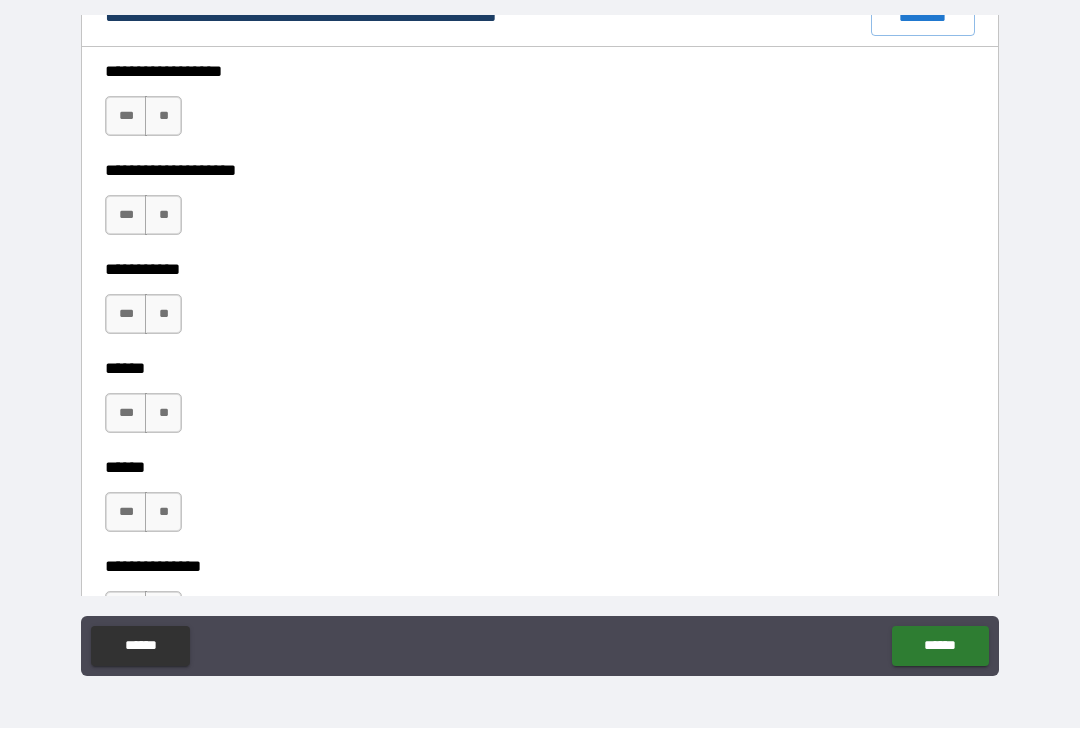 click on "**" at bounding box center (163, 117) 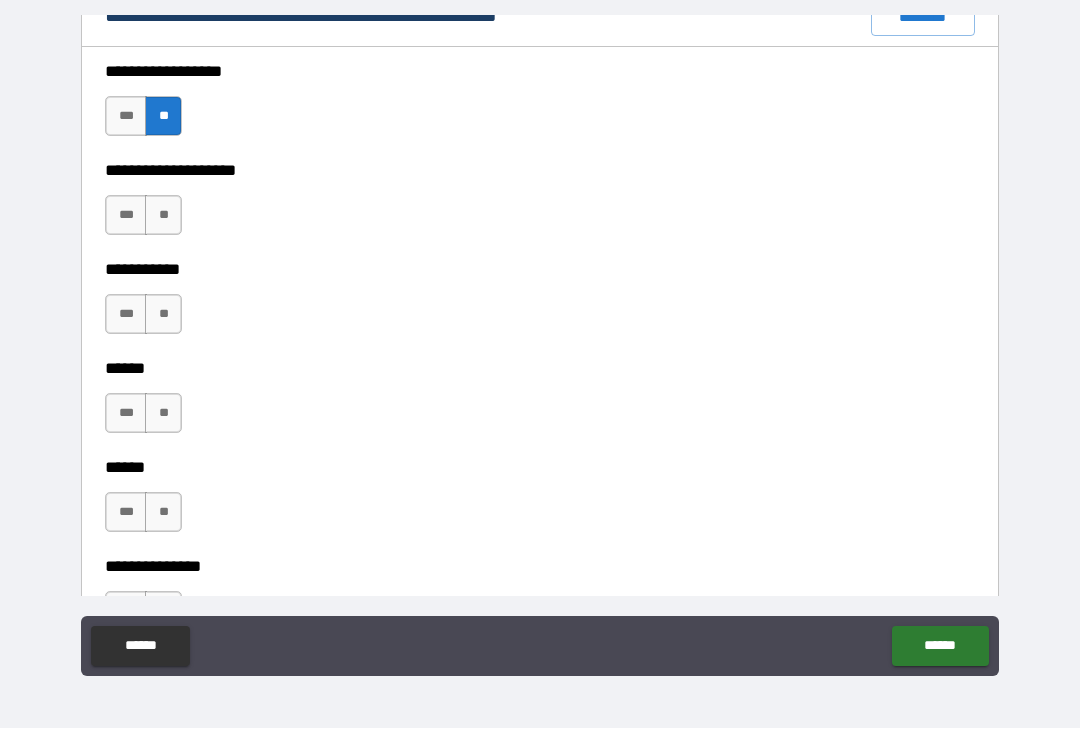 click on "**" at bounding box center (163, 216) 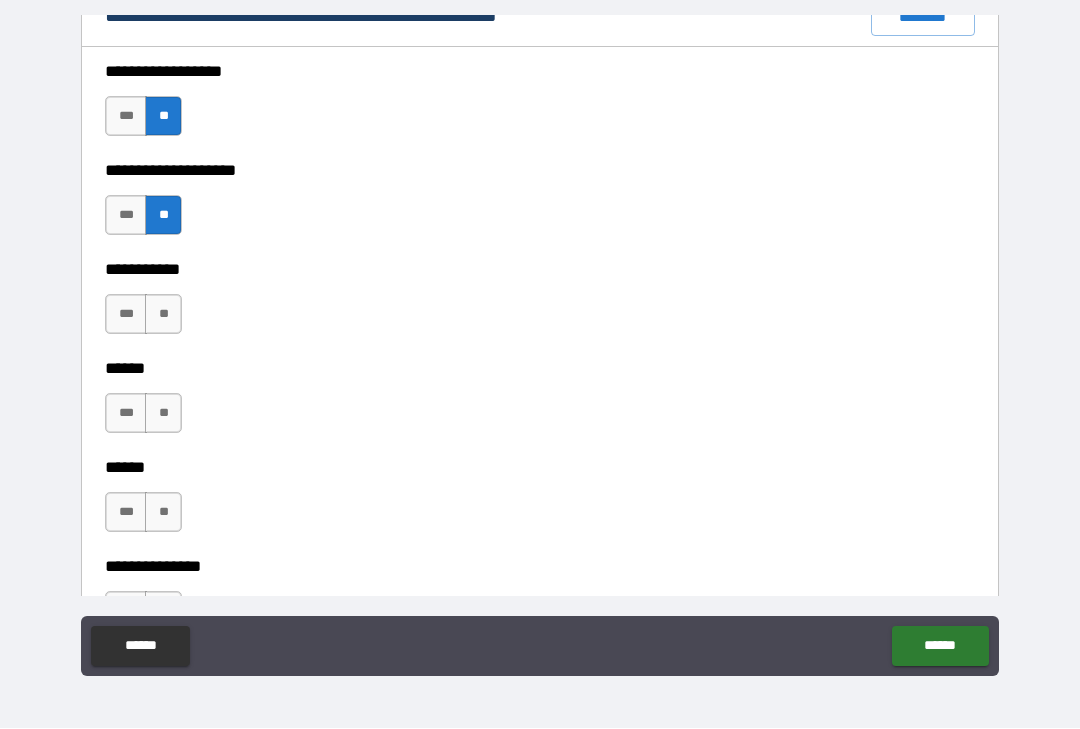 click on "**" at bounding box center [163, 315] 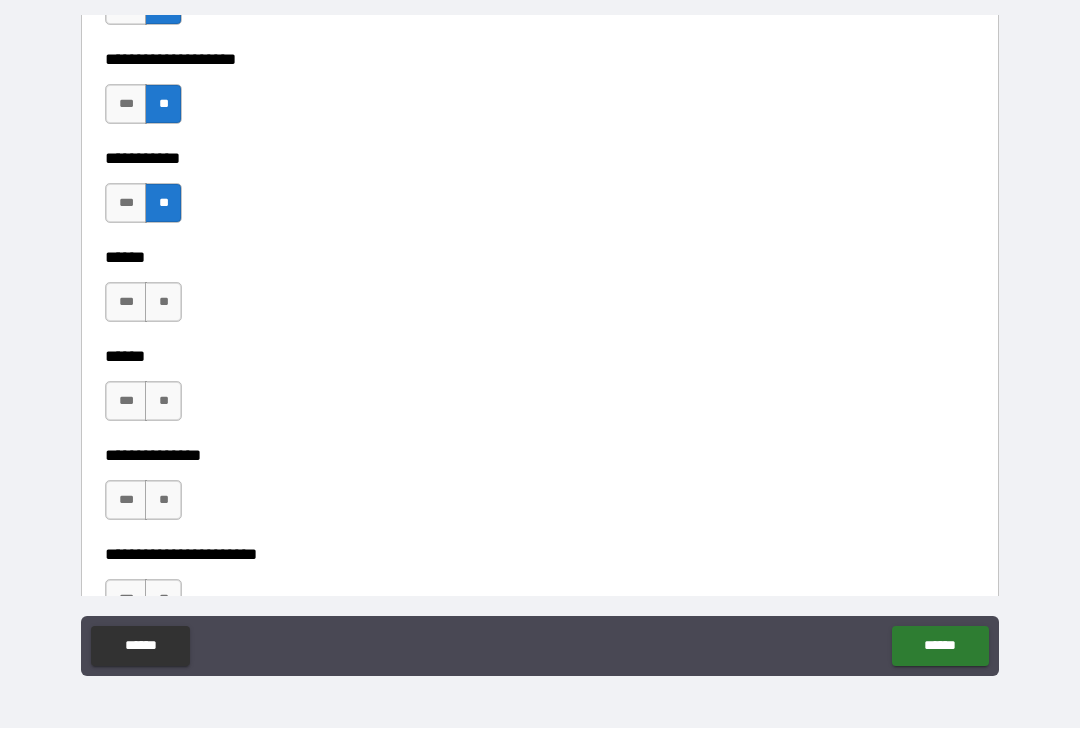 scroll, scrollTop: 3030, scrollLeft: 0, axis: vertical 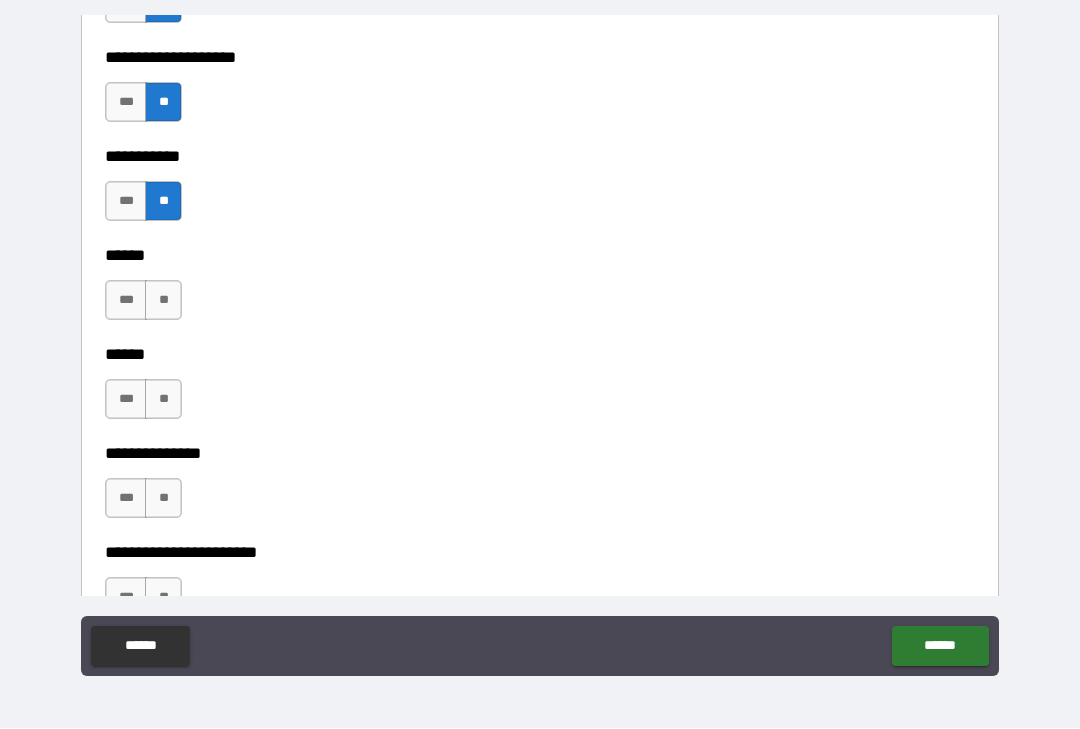 click on "**" at bounding box center (163, 301) 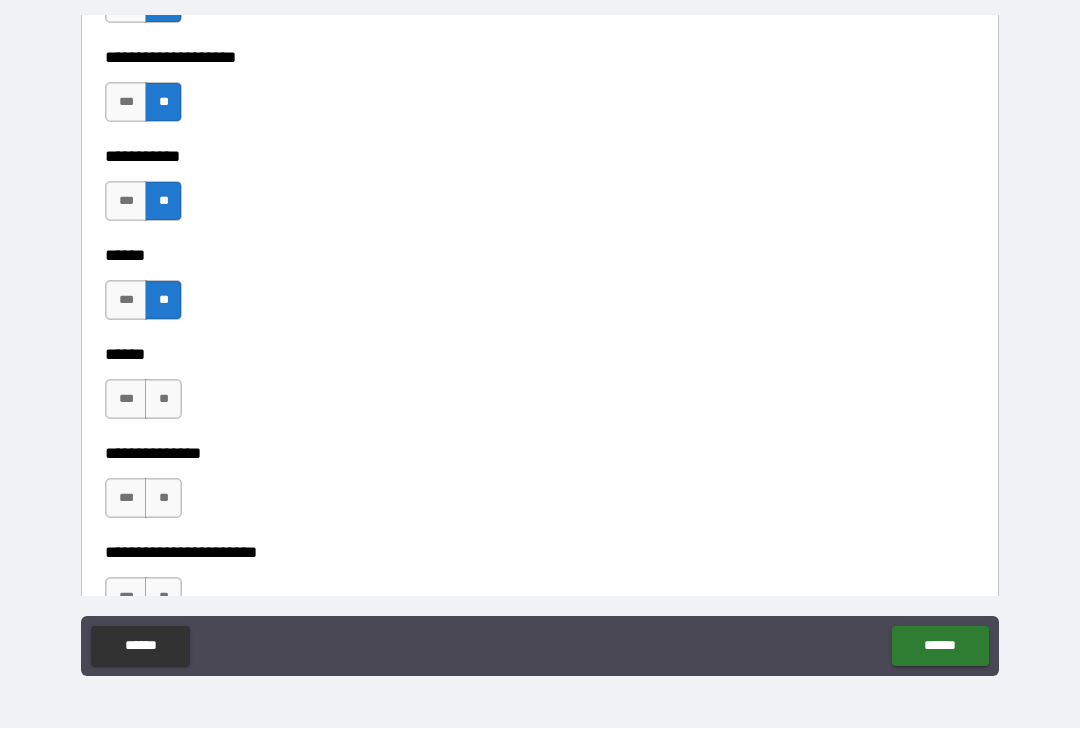 click on "**" at bounding box center (163, 400) 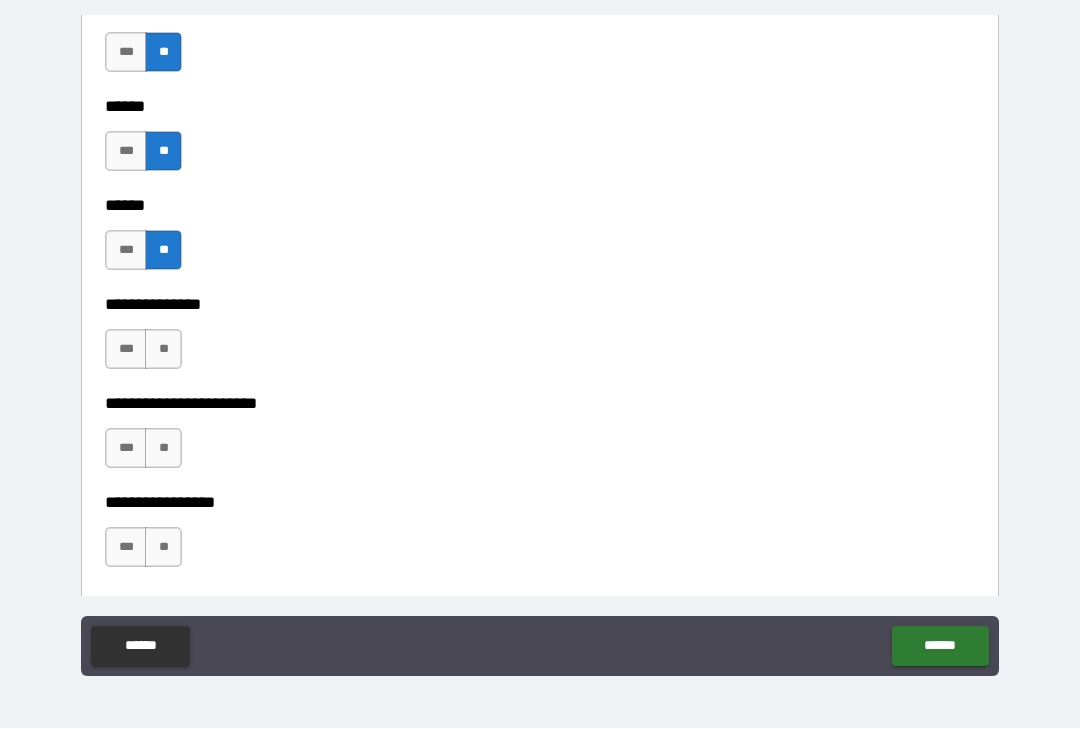 scroll, scrollTop: 3182, scrollLeft: 0, axis: vertical 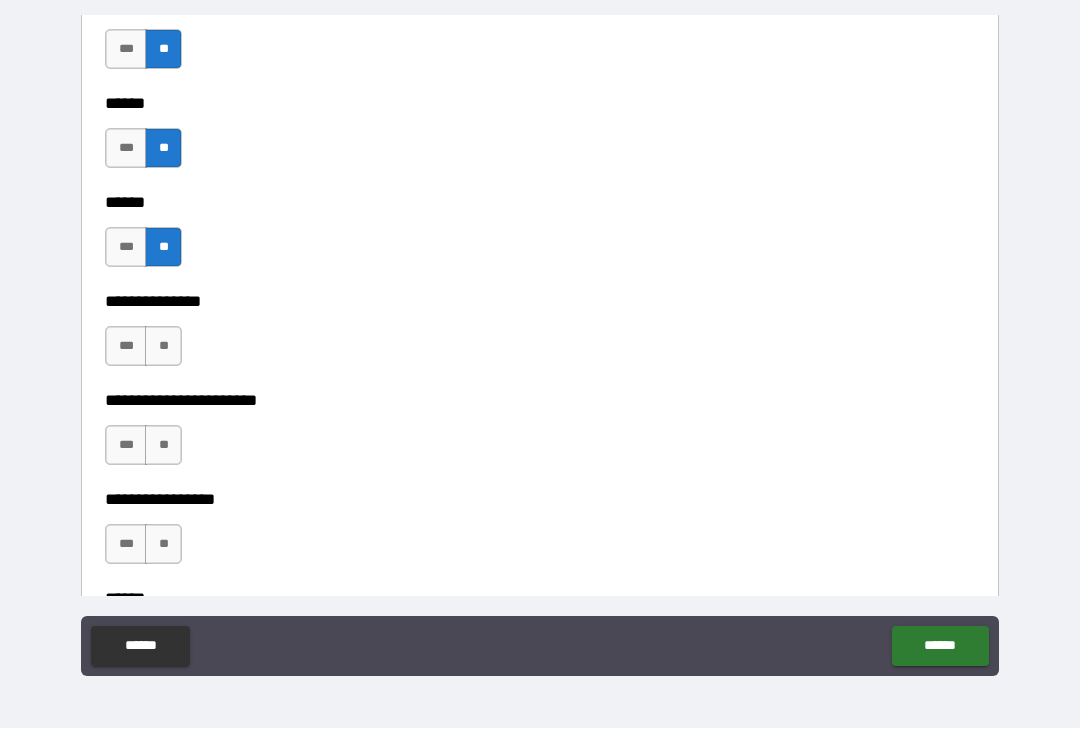 click on "**" at bounding box center [163, 347] 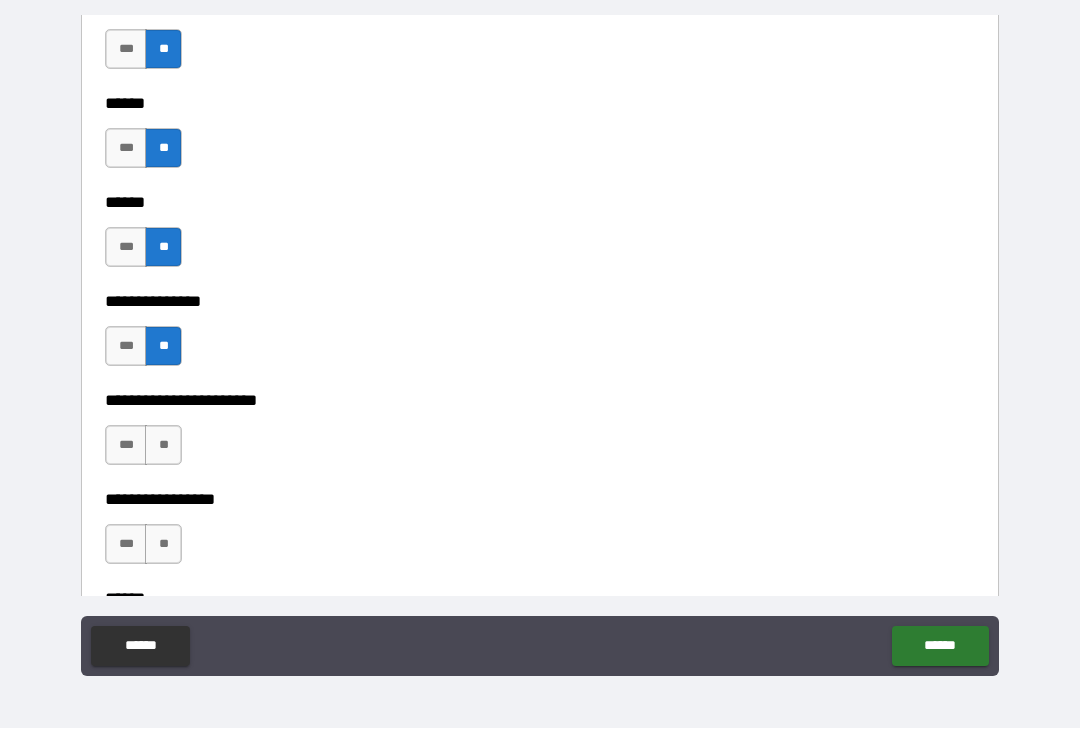 click on "**" at bounding box center (163, 446) 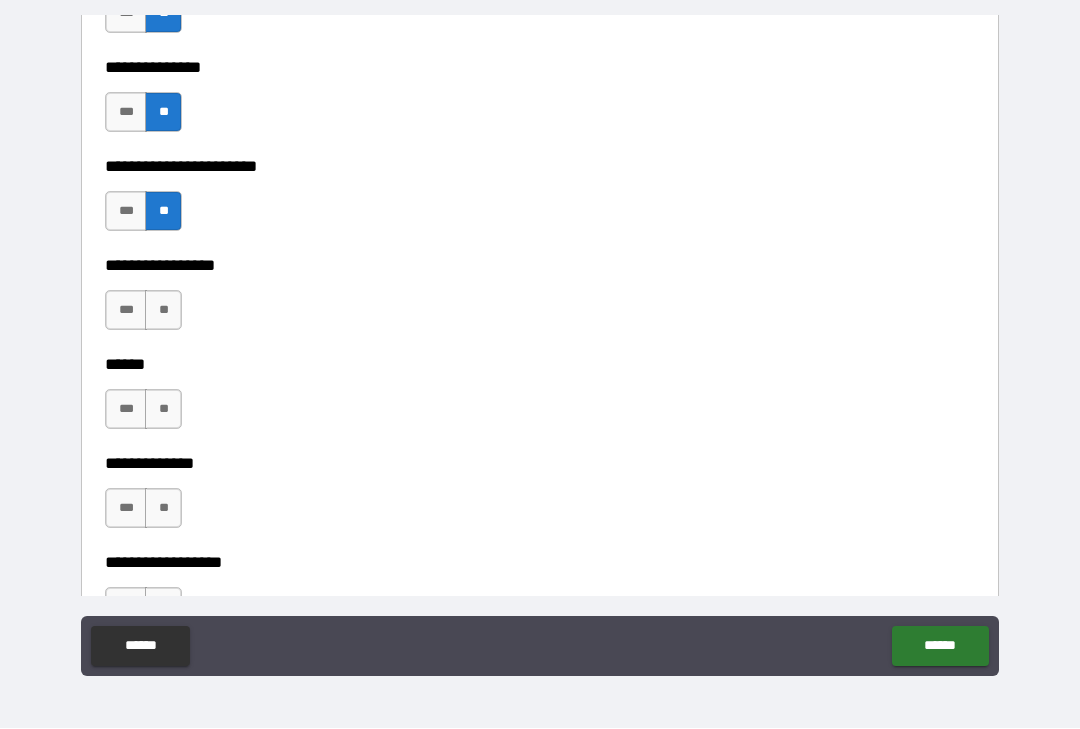 scroll, scrollTop: 3419, scrollLeft: 0, axis: vertical 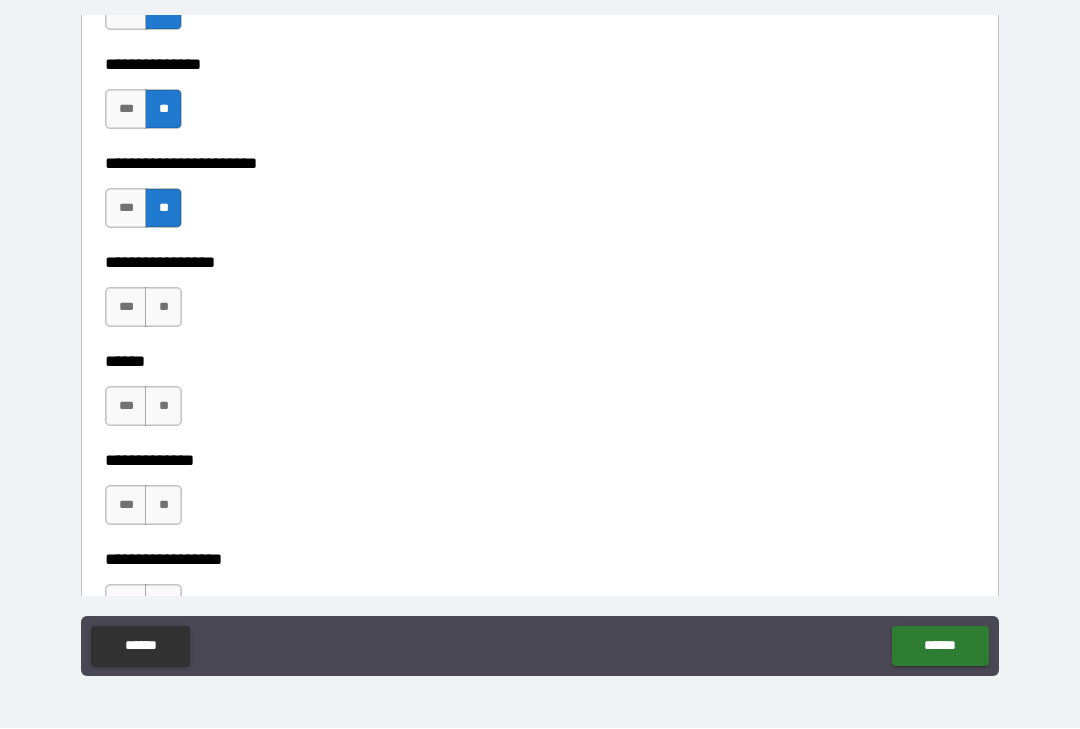 click on "**" at bounding box center (163, 308) 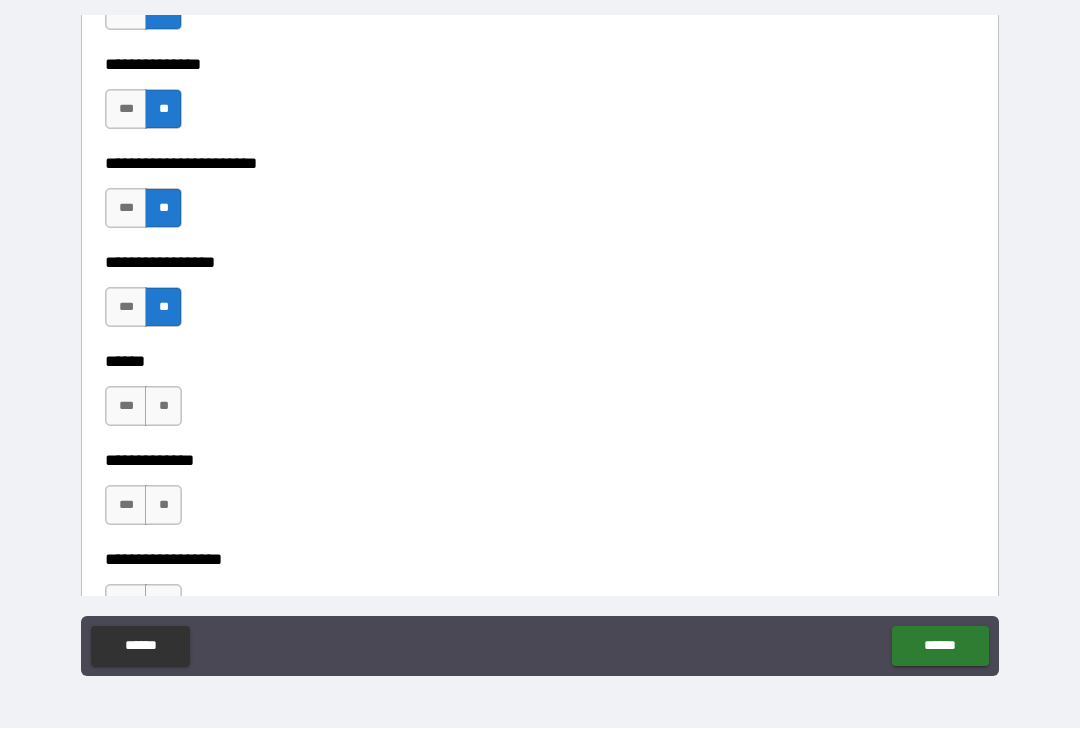 click on "**" at bounding box center [163, 407] 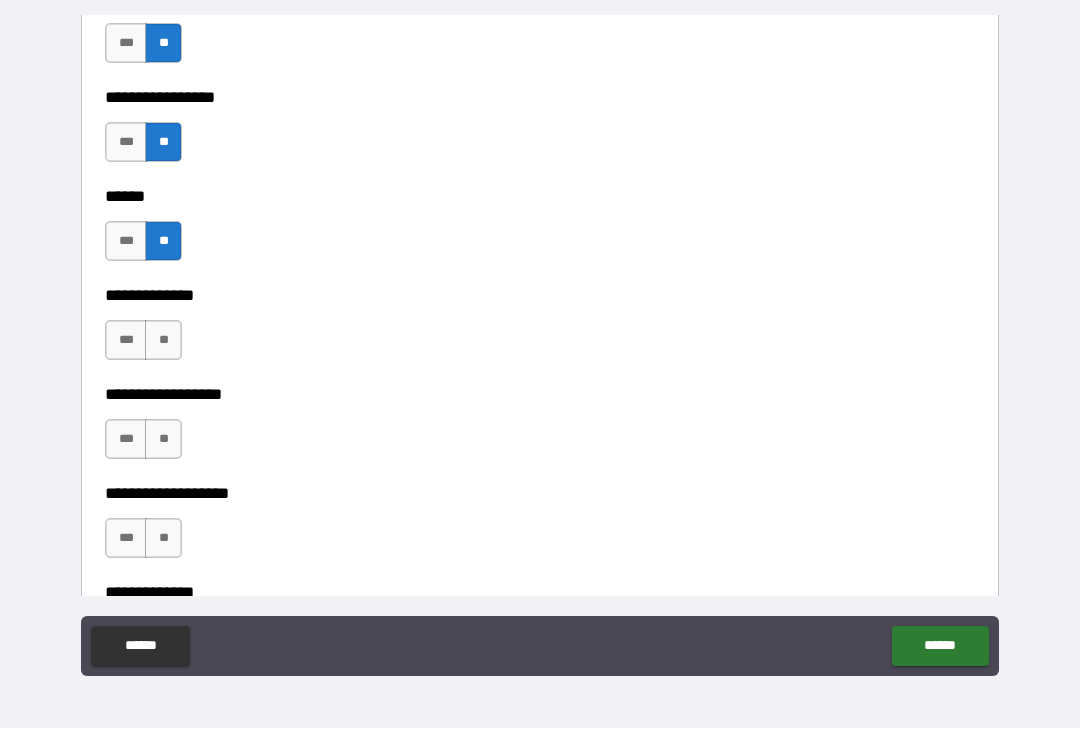 scroll, scrollTop: 3590, scrollLeft: 0, axis: vertical 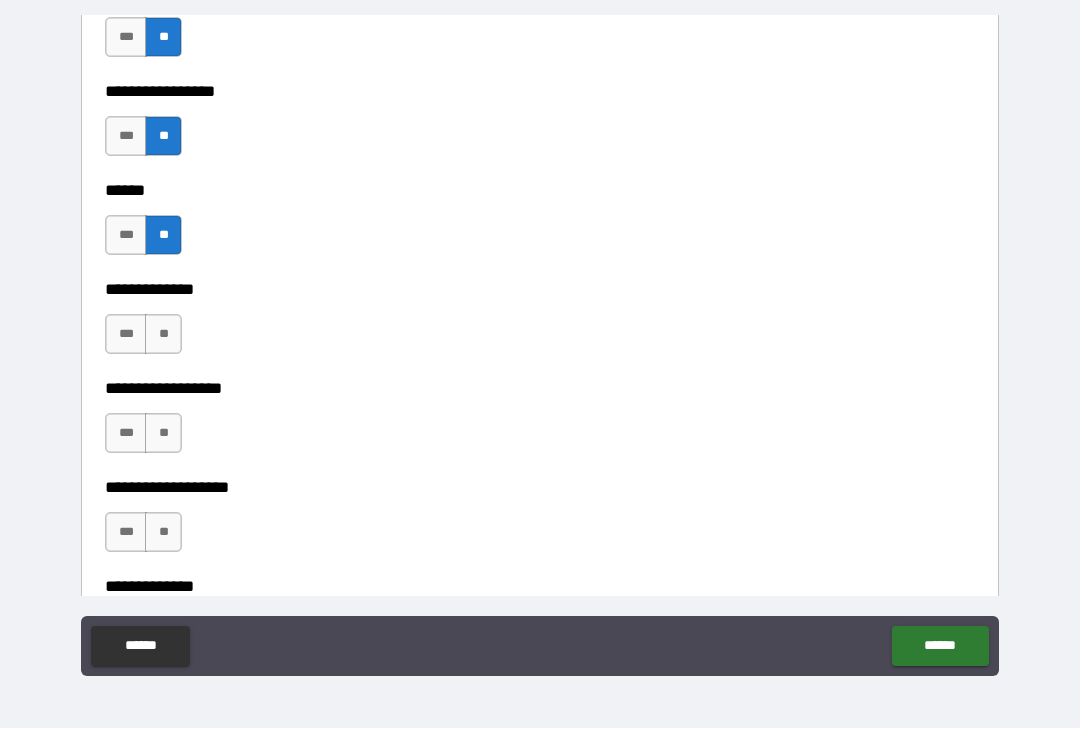 click on "**" at bounding box center (163, 335) 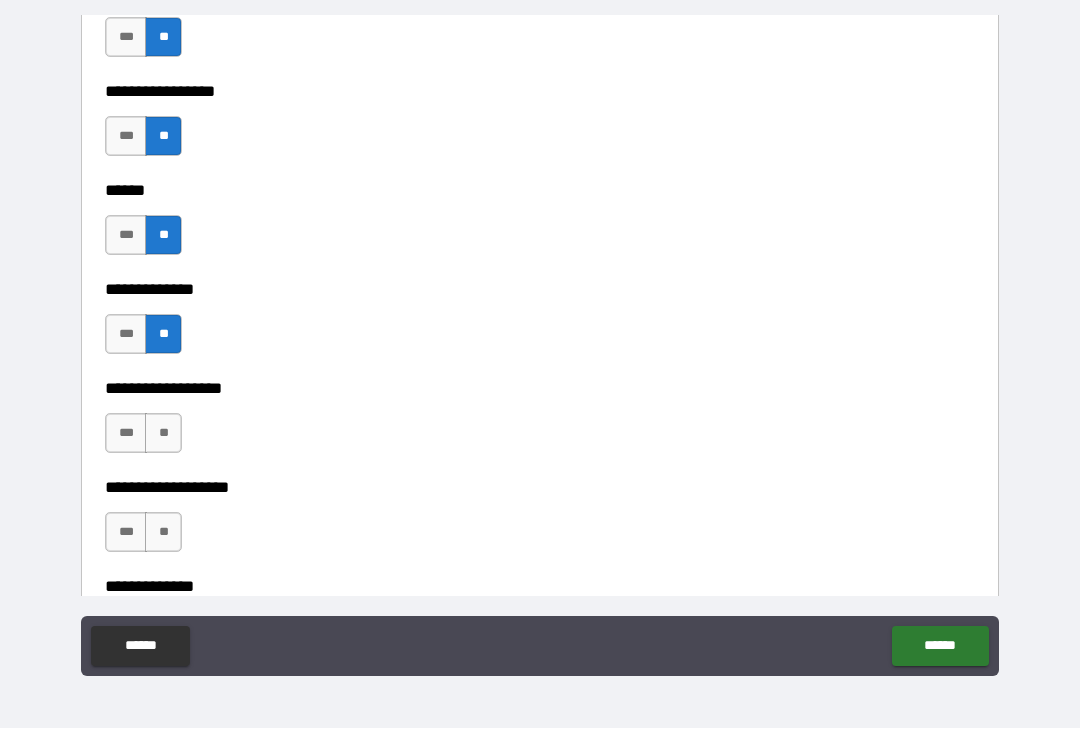 click on "**" at bounding box center [163, 434] 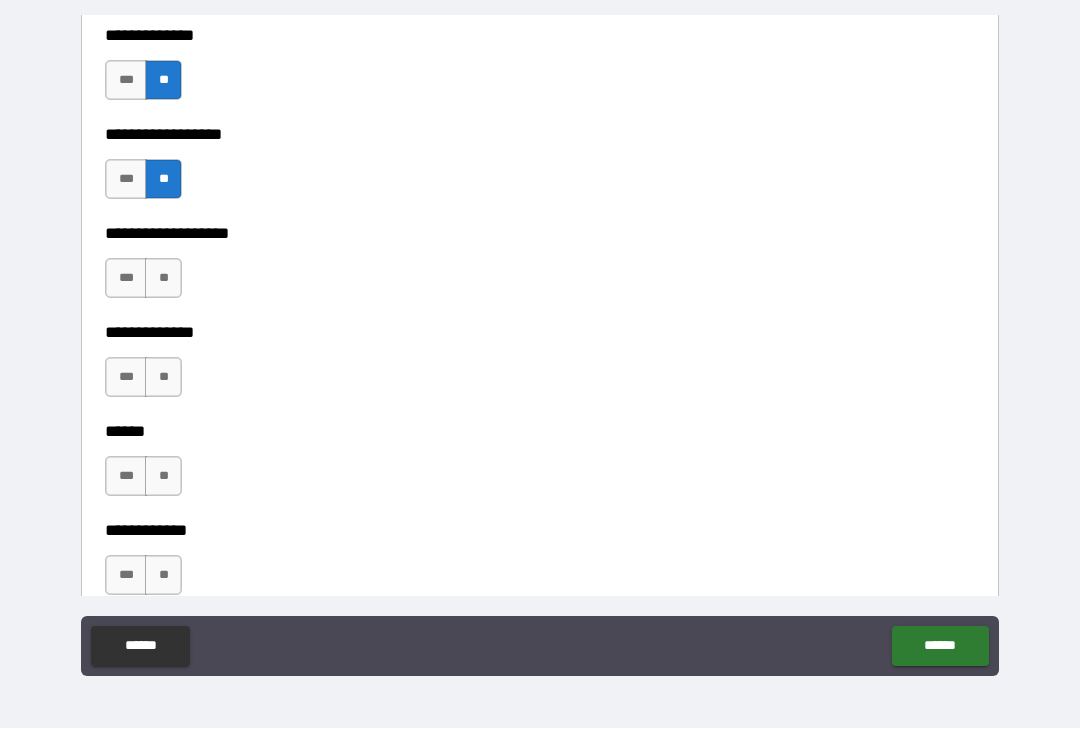 scroll, scrollTop: 3852, scrollLeft: 0, axis: vertical 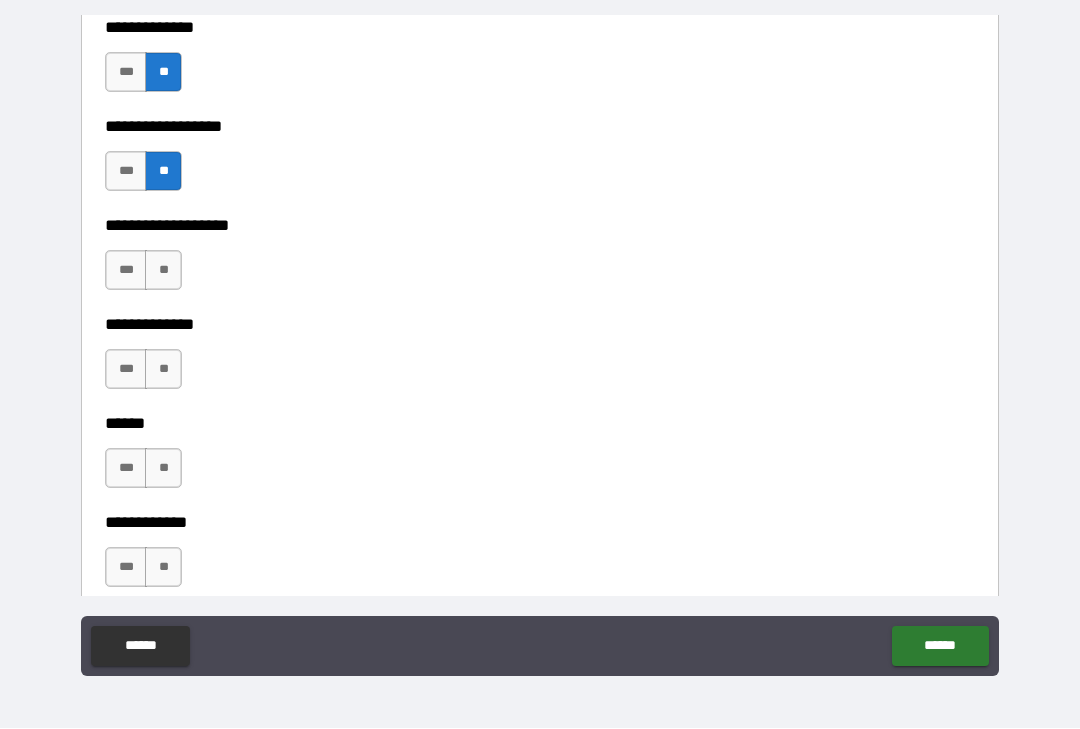 click on "**********" at bounding box center [540, 212] 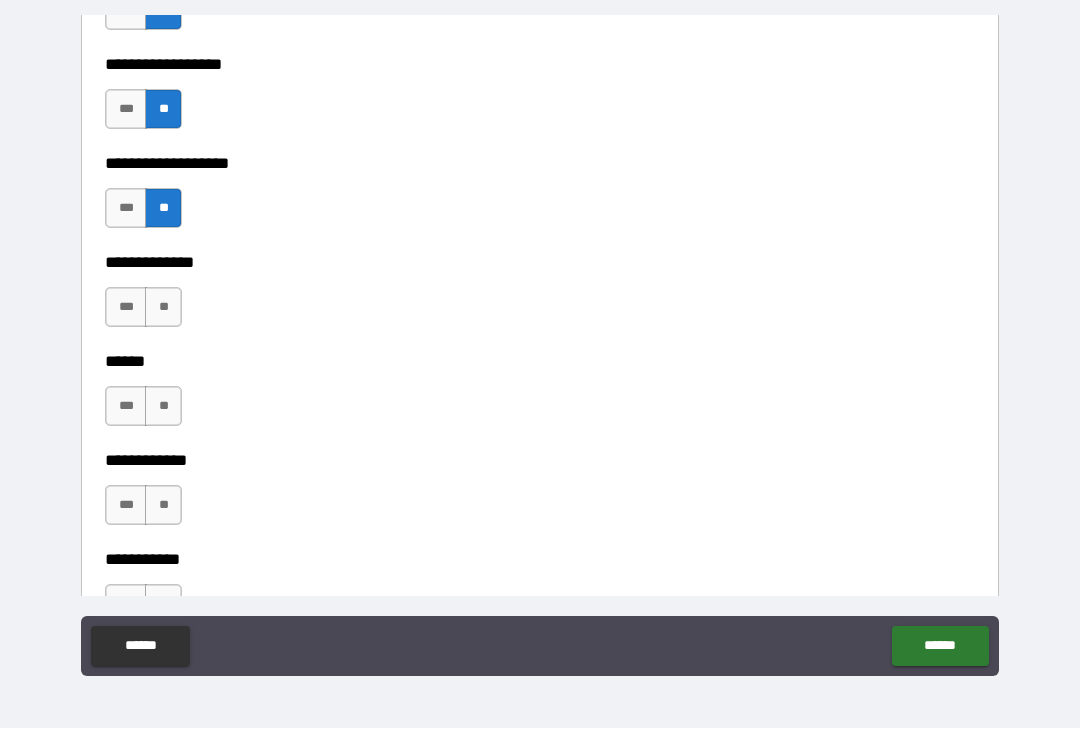scroll, scrollTop: 3916, scrollLeft: 0, axis: vertical 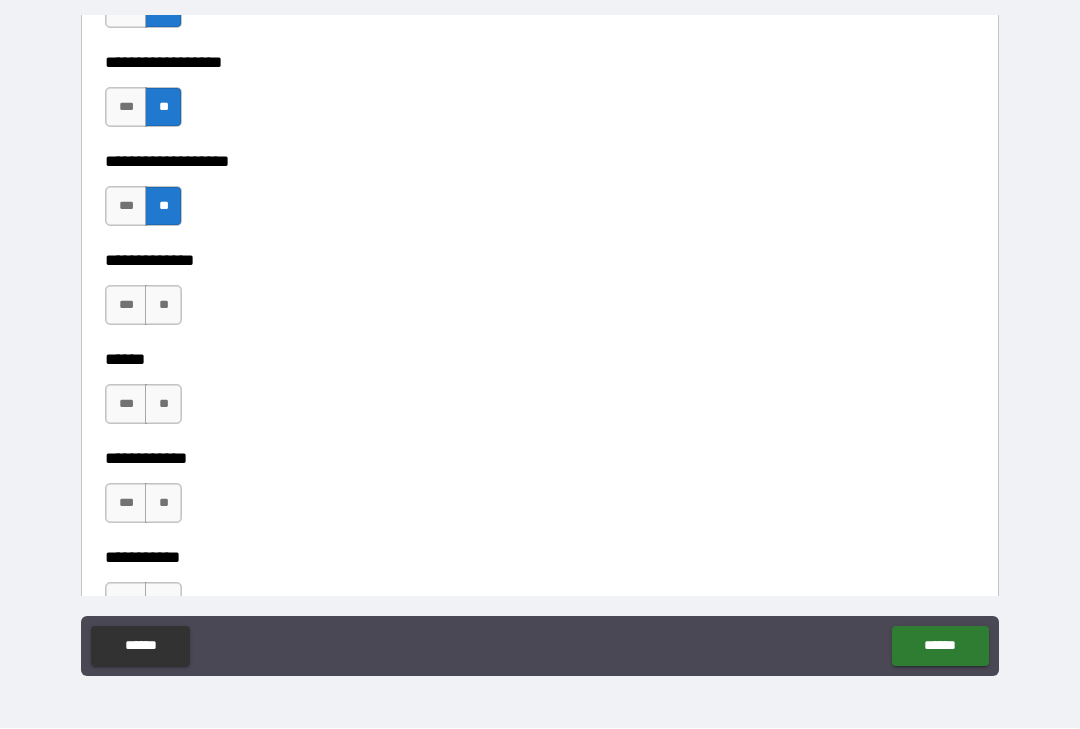 click on "**" at bounding box center [163, 306] 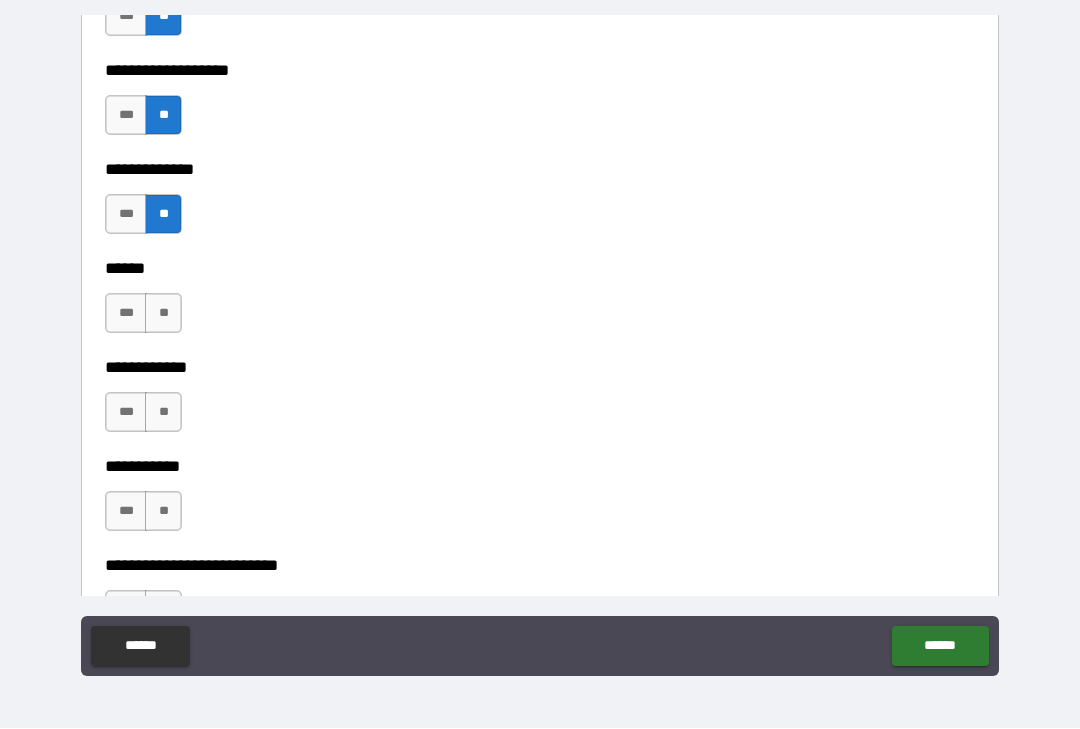scroll, scrollTop: 4019, scrollLeft: 0, axis: vertical 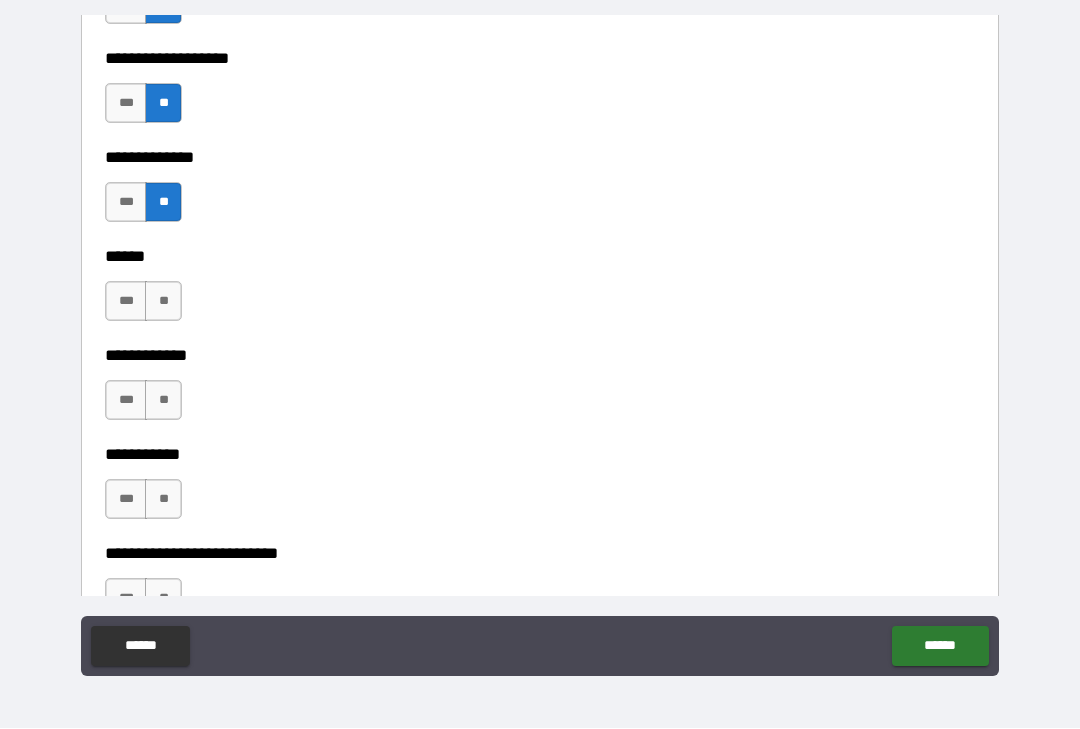 click on "**" at bounding box center (163, 302) 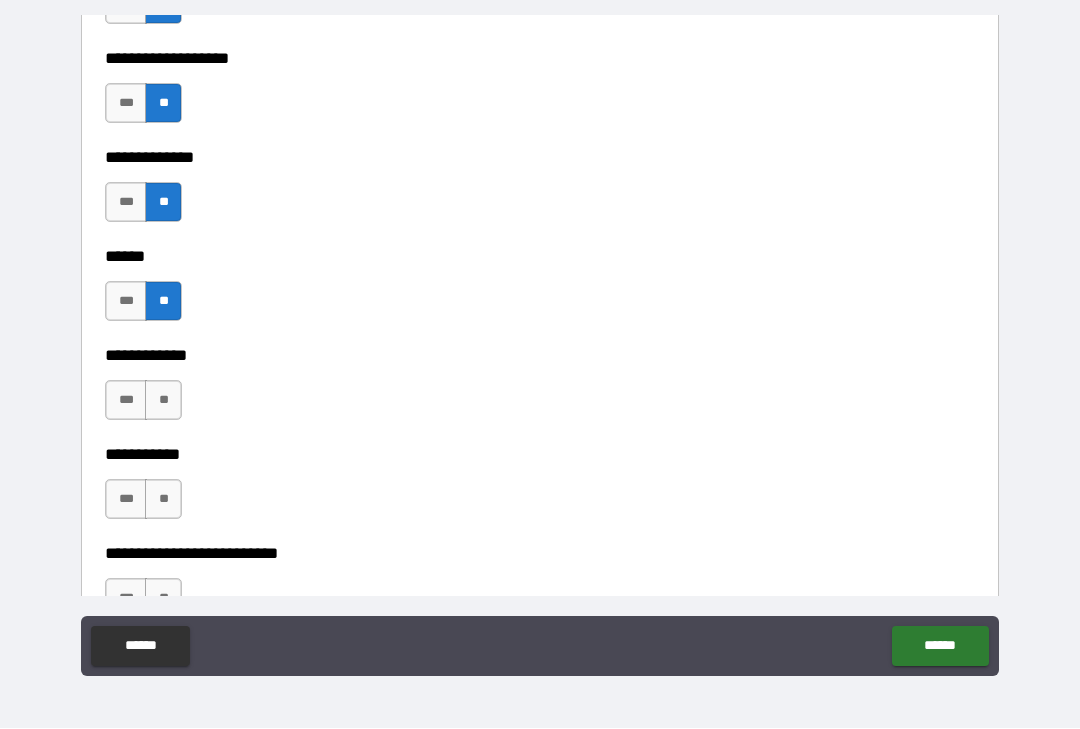 click on "**" at bounding box center [163, 401] 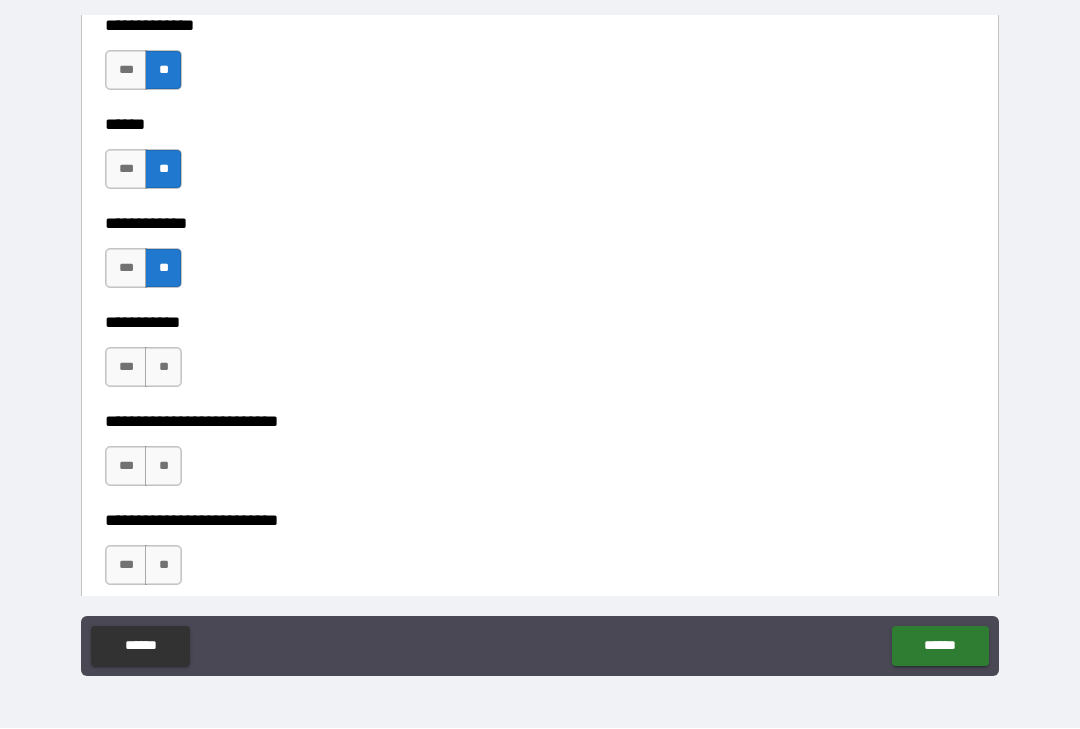 scroll, scrollTop: 4152, scrollLeft: 0, axis: vertical 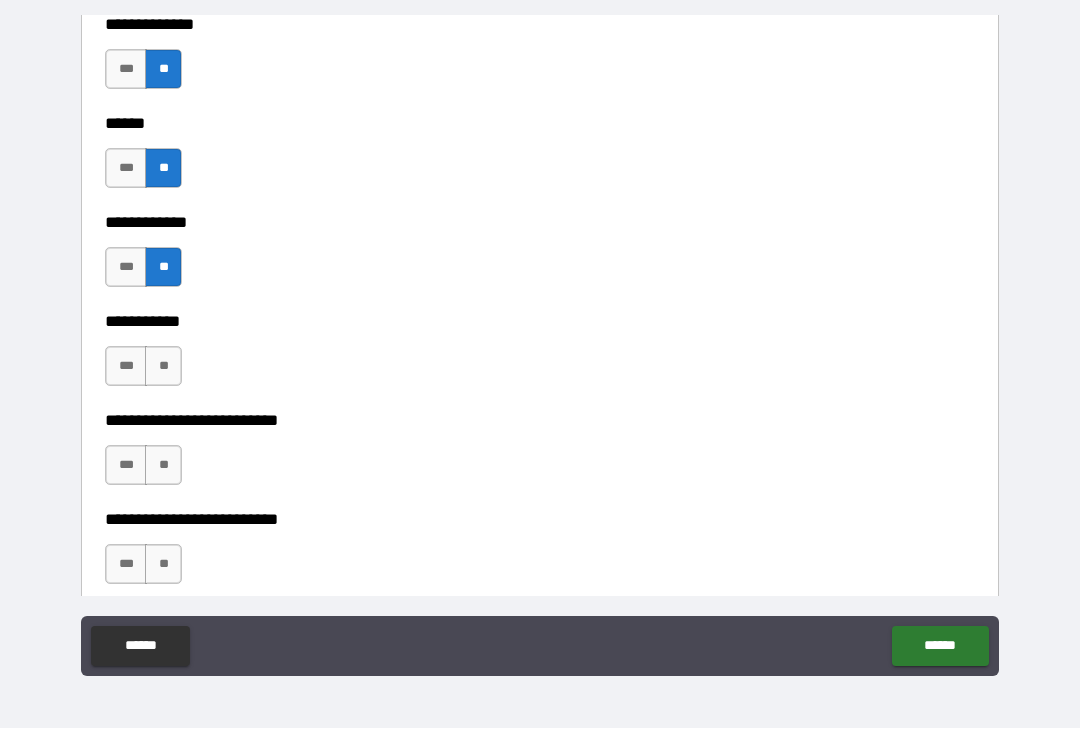 click on "**" at bounding box center (163, 367) 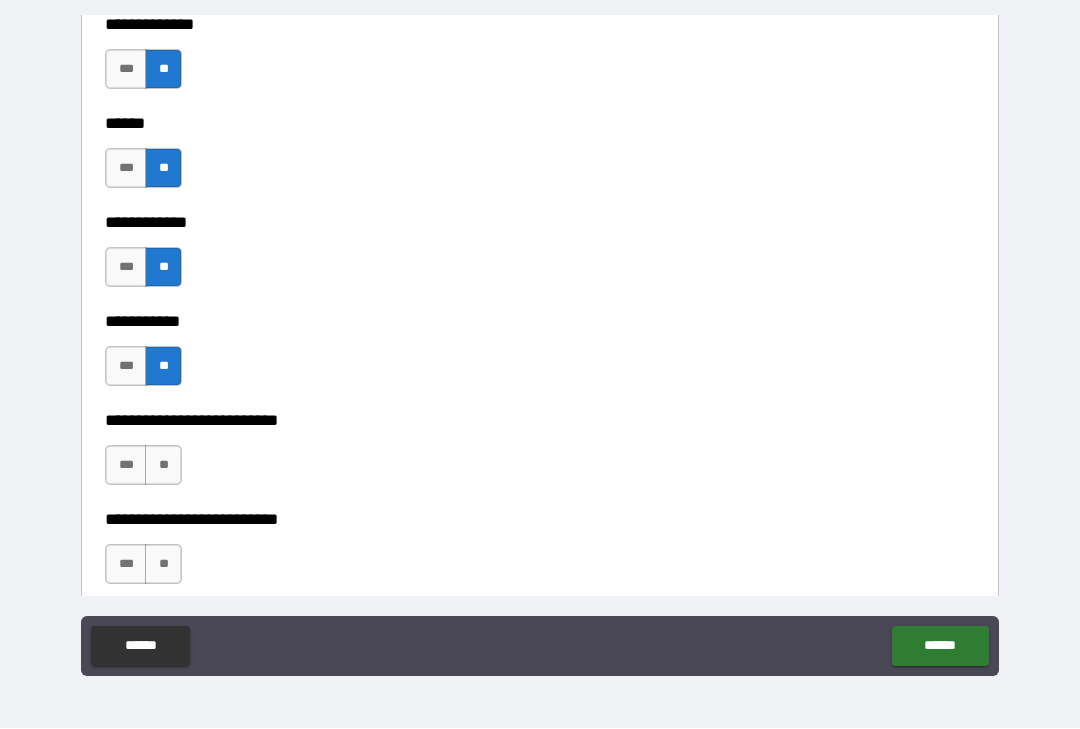 click on "**" at bounding box center [163, 466] 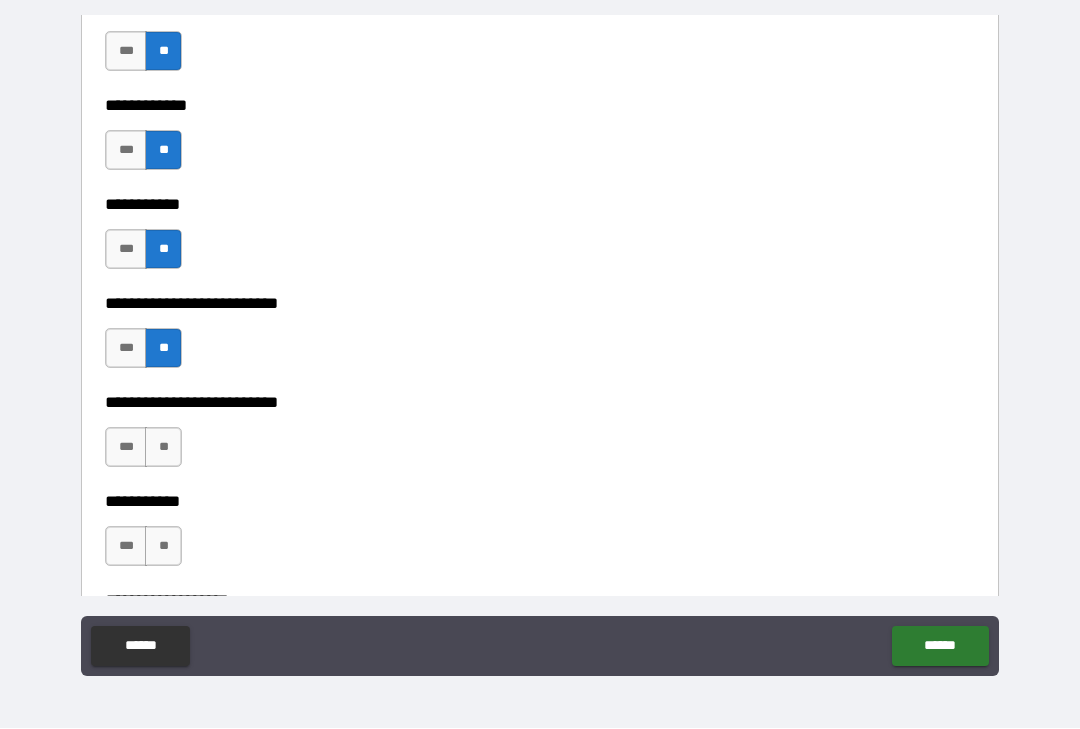 scroll, scrollTop: 4313, scrollLeft: 0, axis: vertical 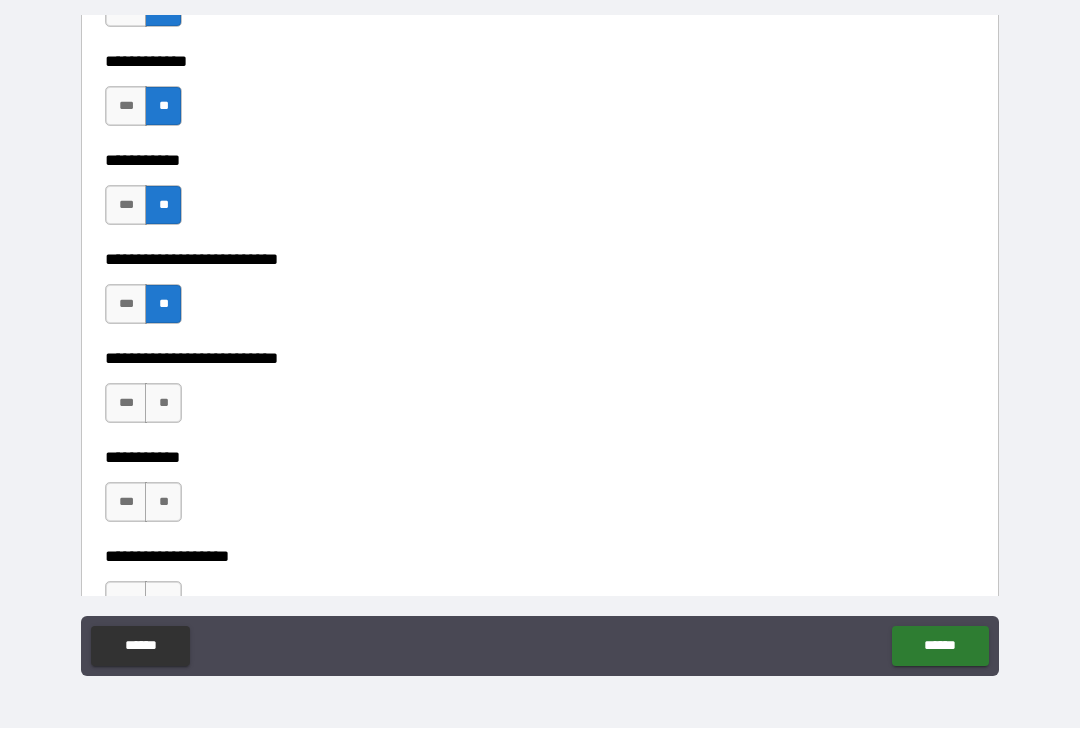 click on "**" at bounding box center [163, 404] 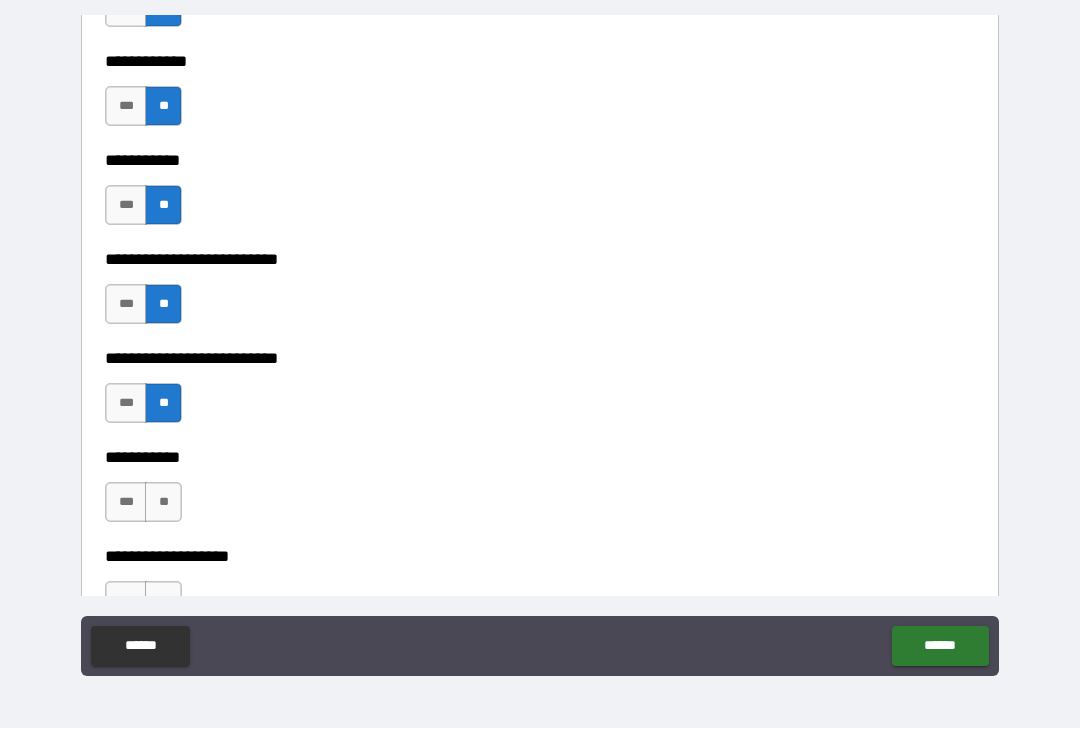 click on "**" at bounding box center [163, 503] 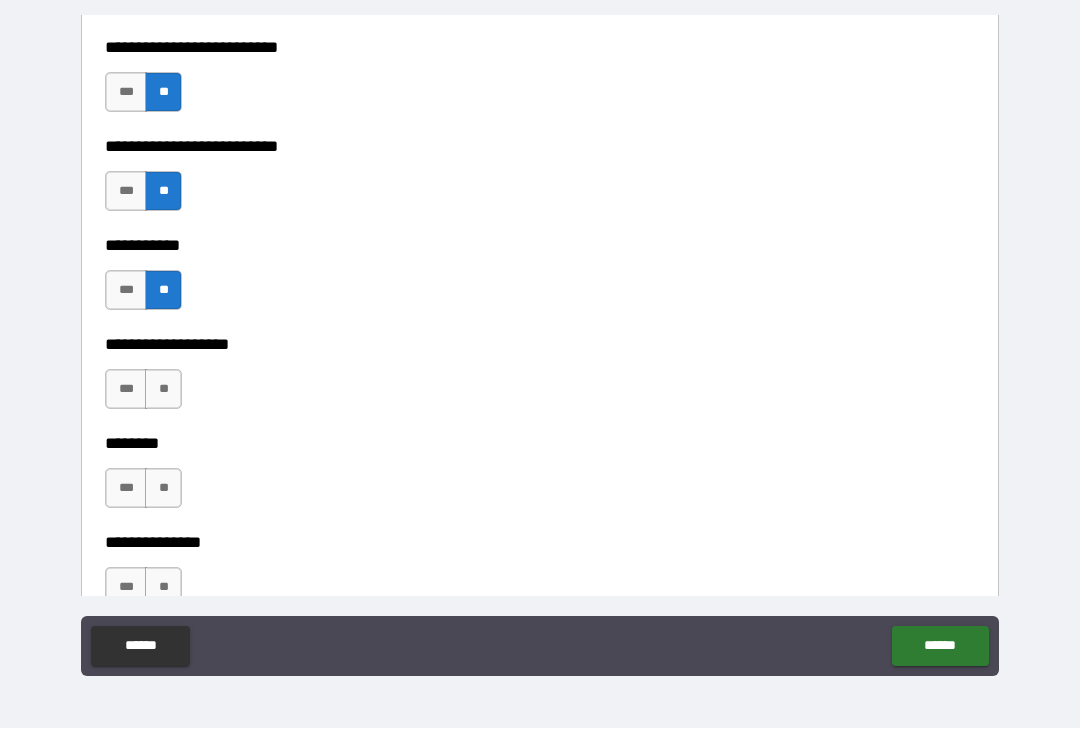 scroll, scrollTop: 4539, scrollLeft: 0, axis: vertical 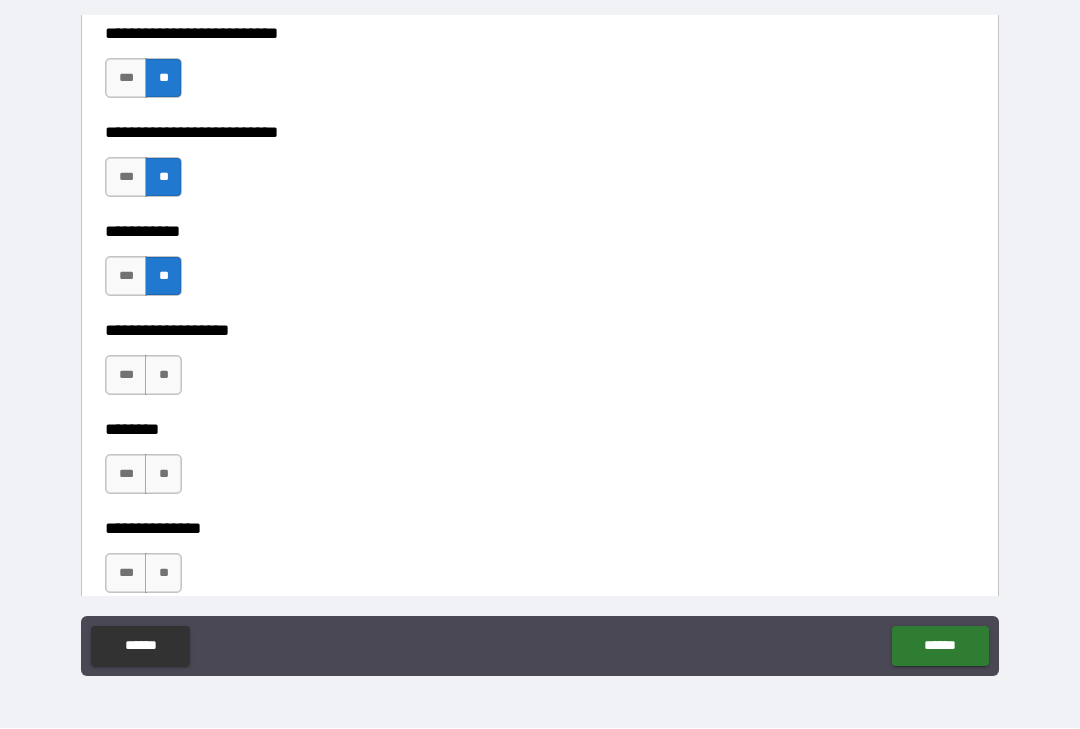 click on "**" at bounding box center (163, 376) 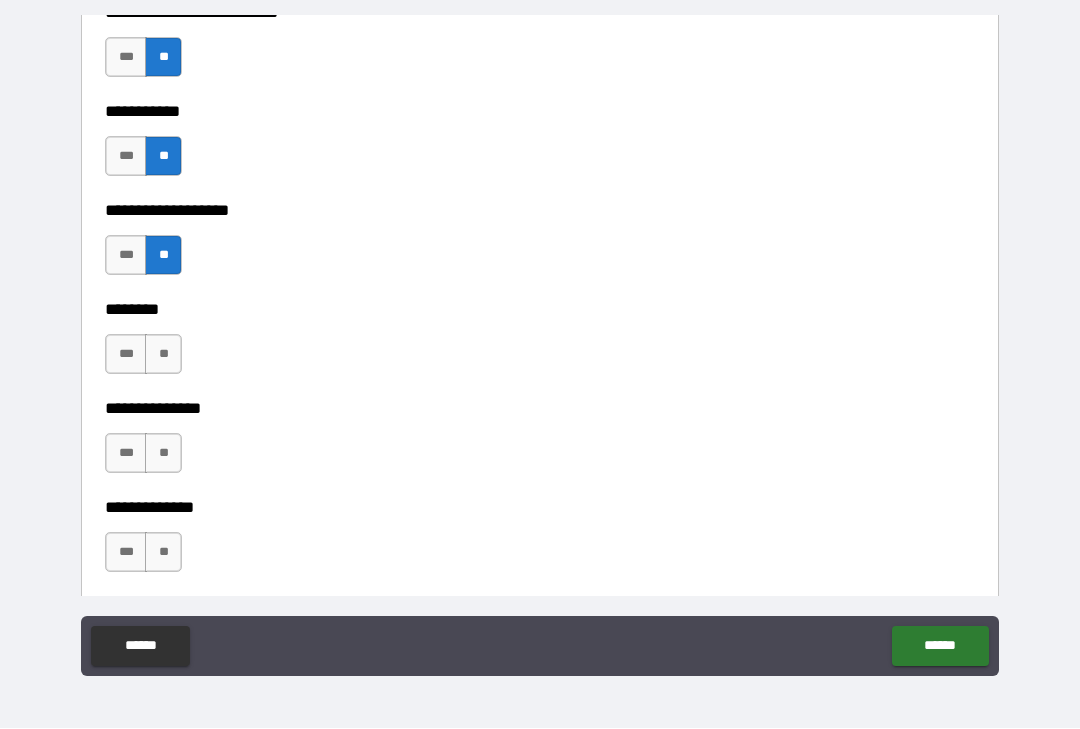 scroll, scrollTop: 4664, scrollLeft: 0, axis: vertical 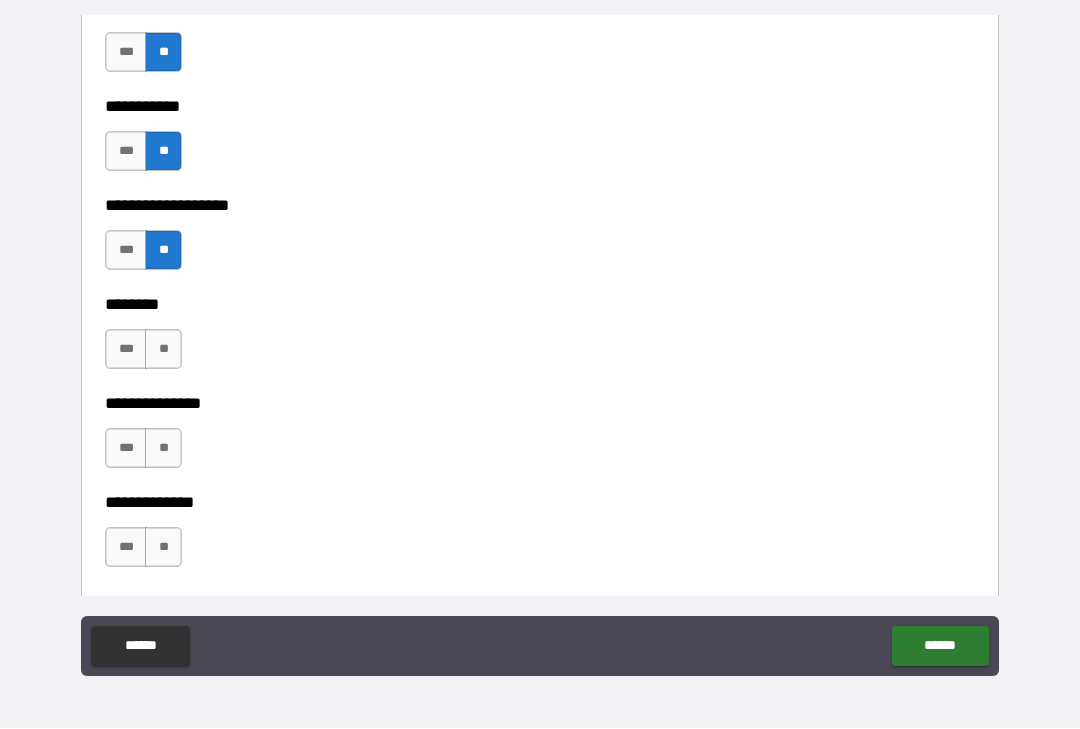 click on "**" at bounding box center (163, 350) 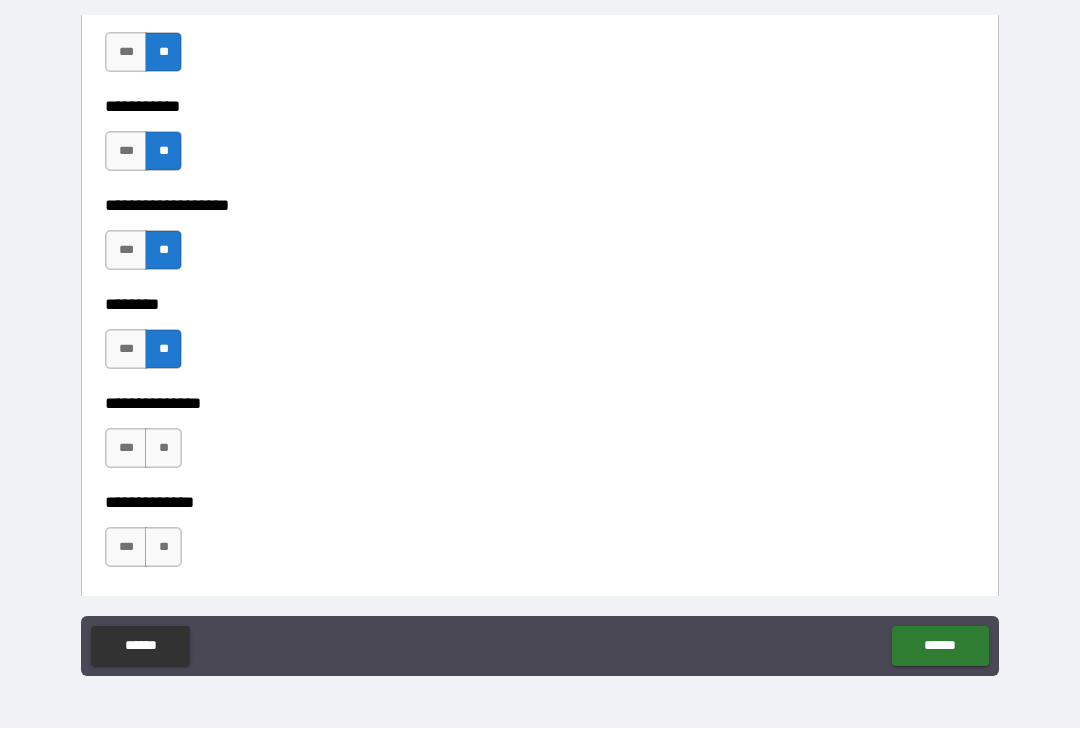 click on "**" at bounding box center [163, 449] 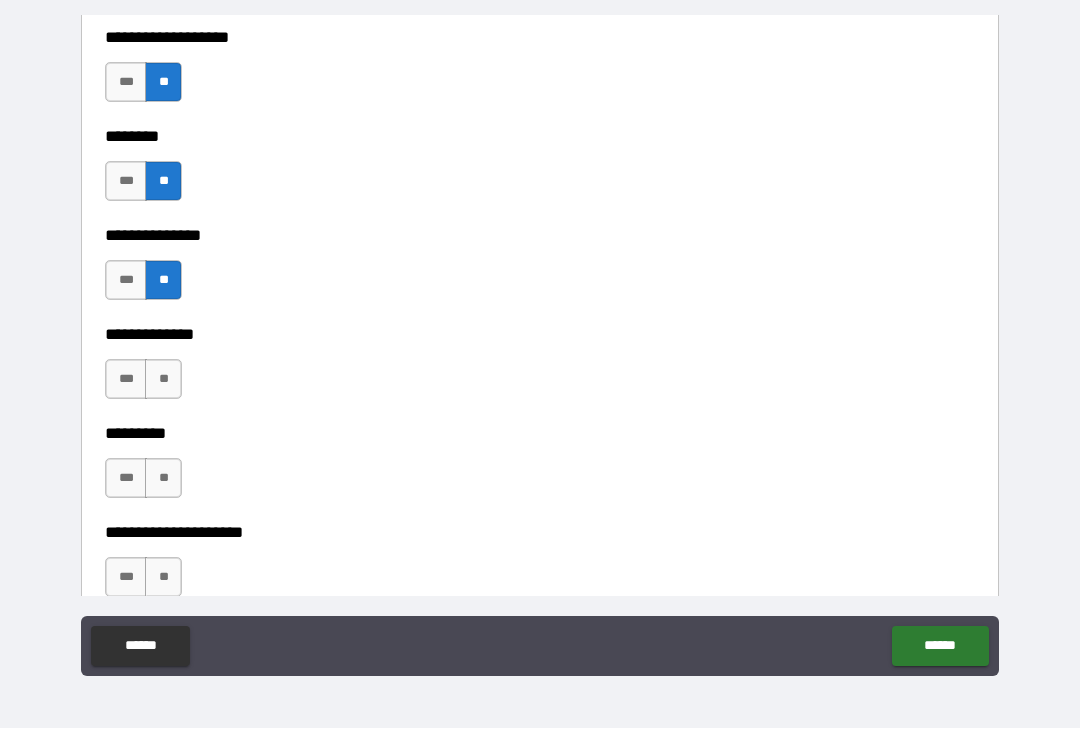 scroll, scrollTop: 4835, scrollLeft: 0, axis: vertical 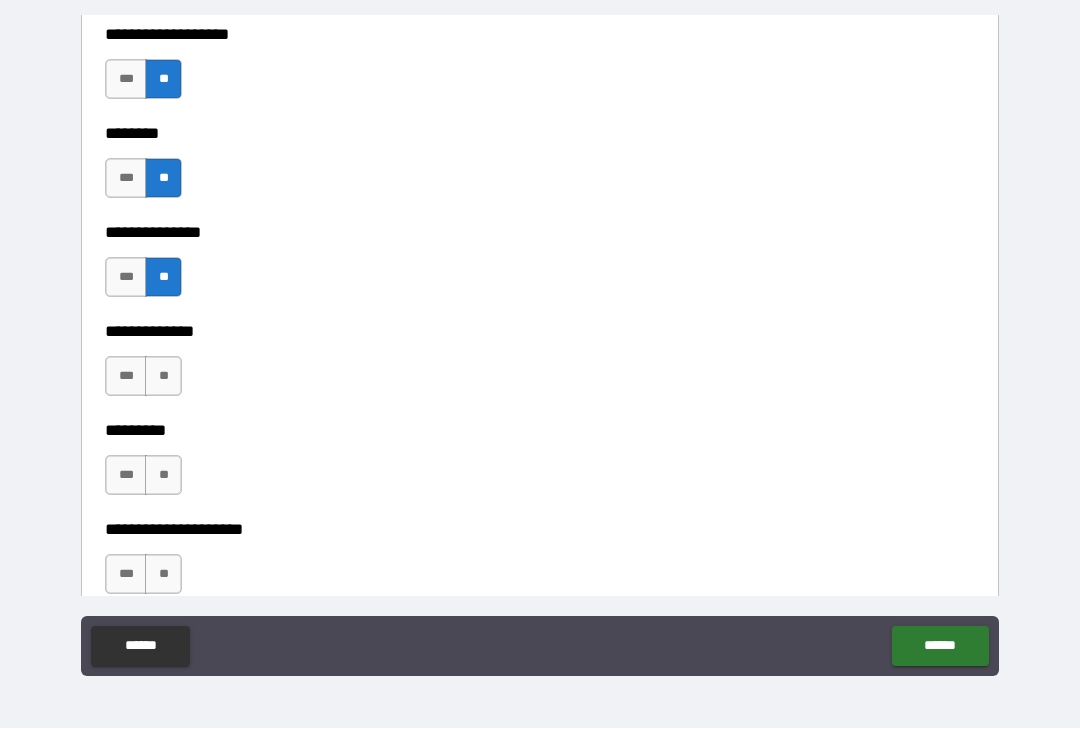 click on "**" at bounding box center (163, 377) 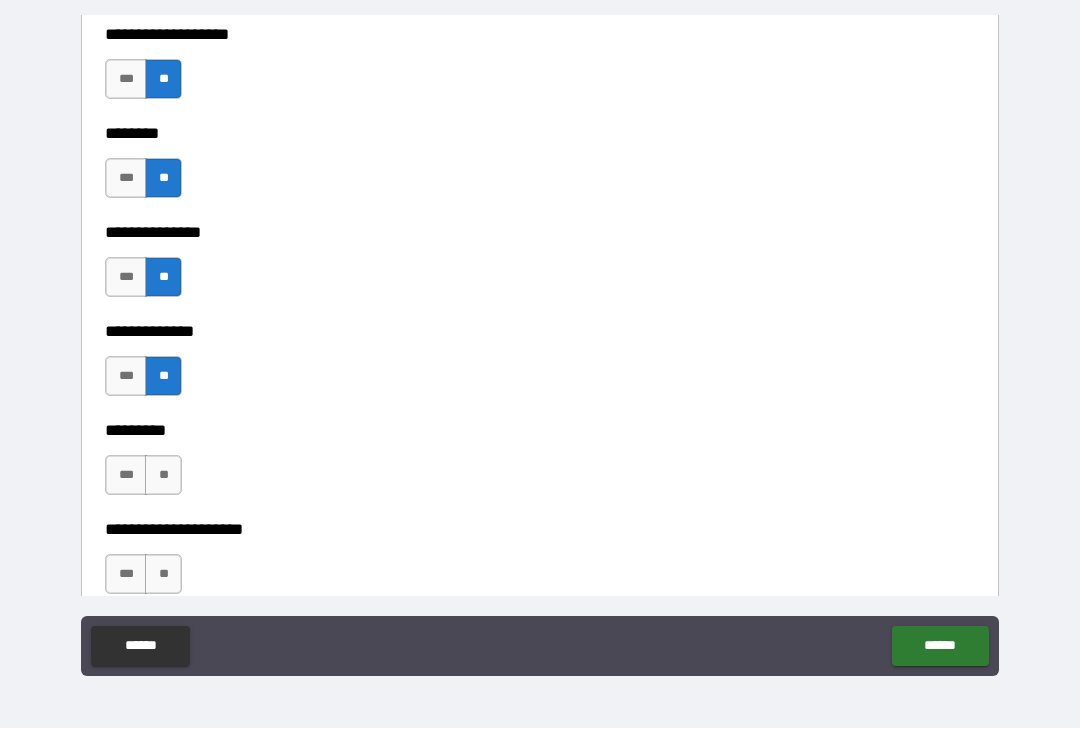 click on "**" at bounding box center (163, 476) 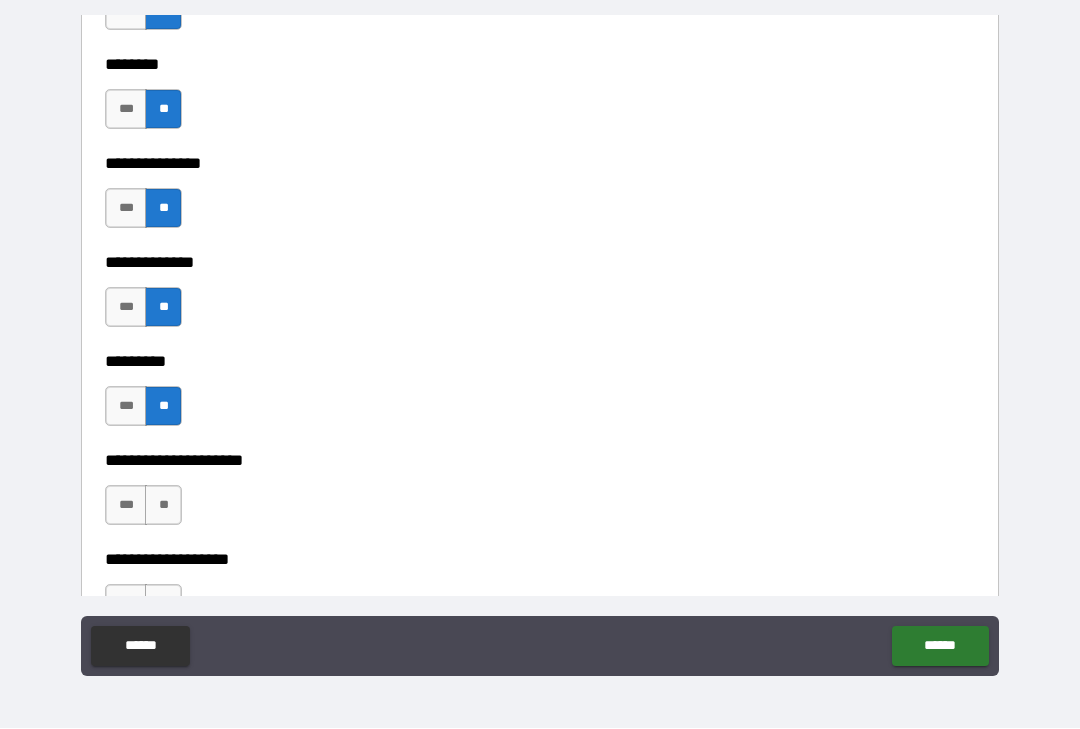 scroll, scrollTop: 4994, scrollLeft: 0, axis: vertical 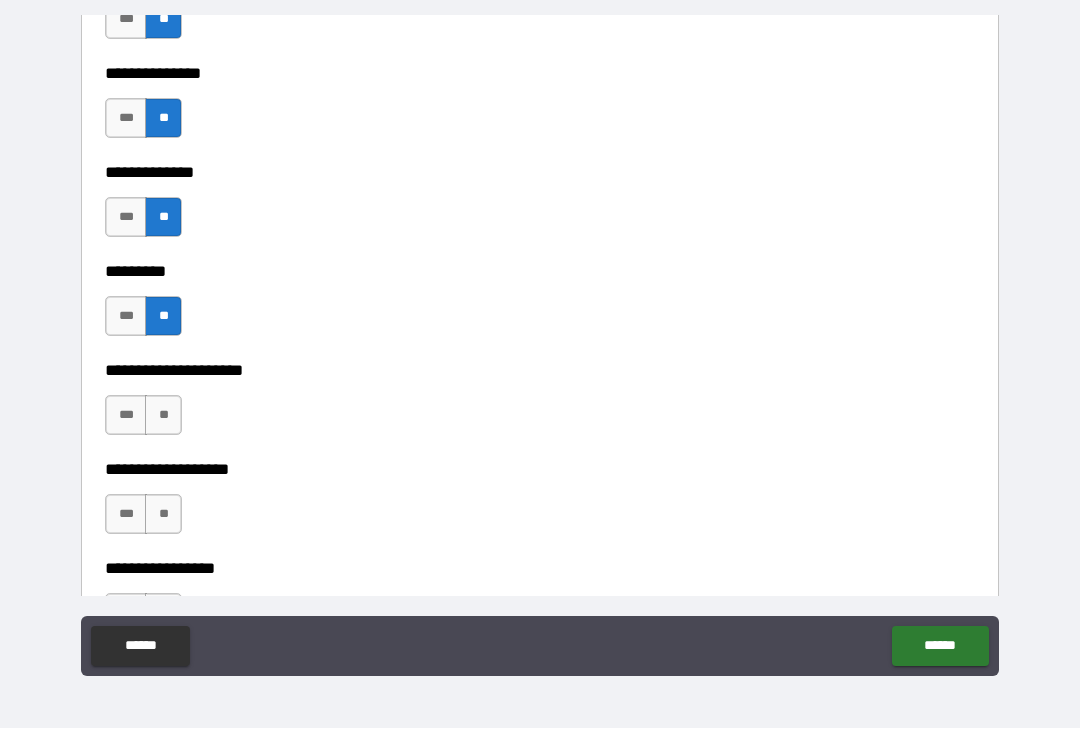 click on "**" at bounding box center (163, 416) 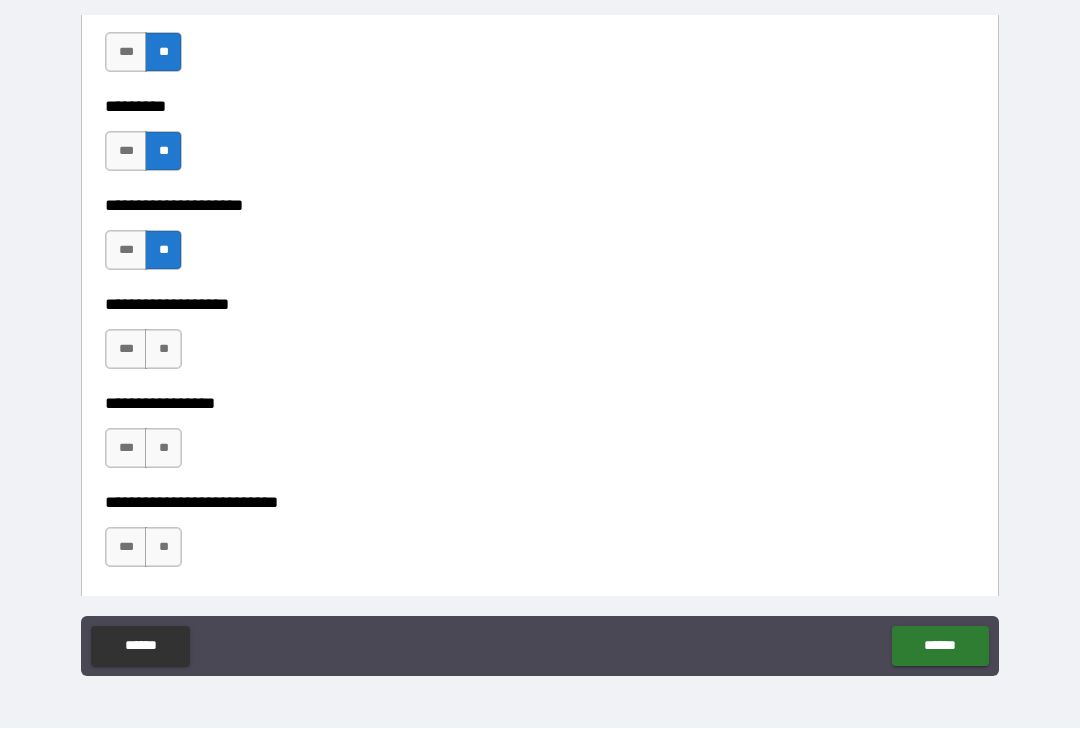 scroll, scrollTop: 5160, scrollLeft: 0, axis: vertical 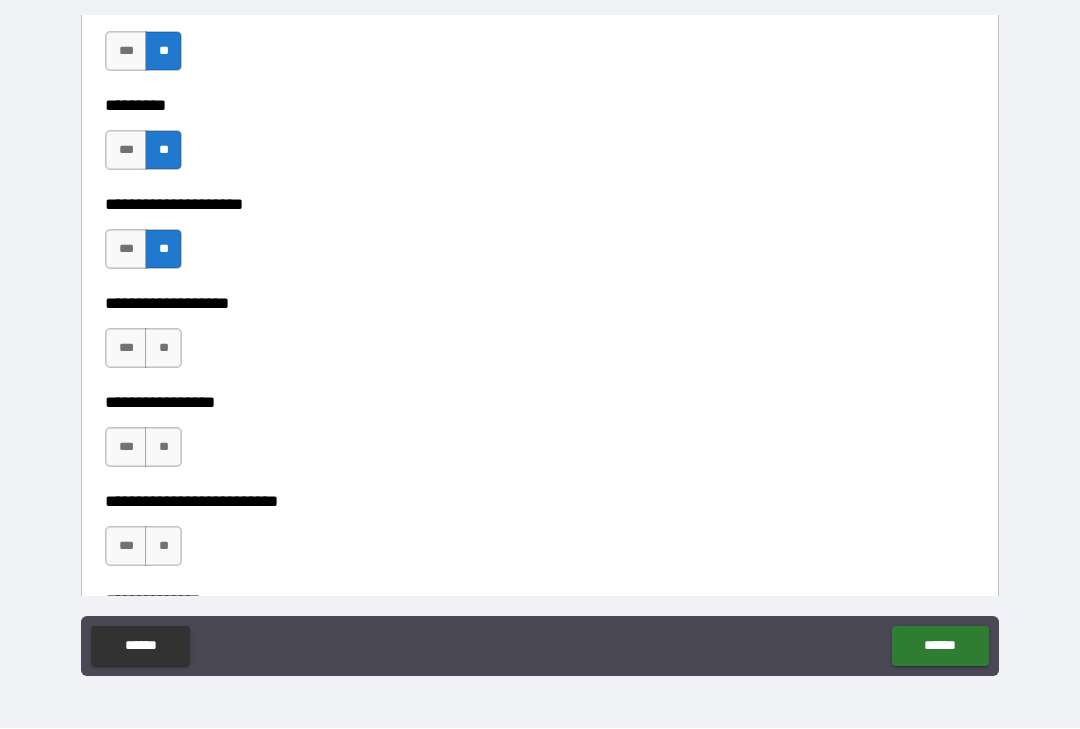 click on "**" at bounding box center (163, 349) 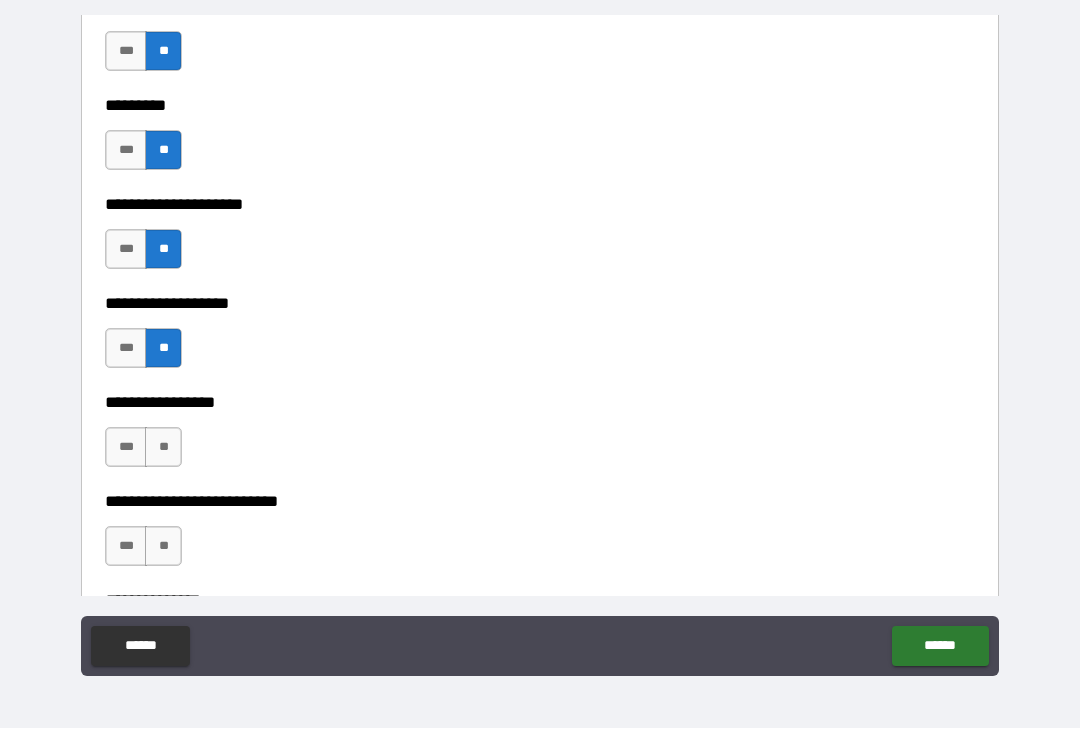 click on "**" at bounding box center (163, 448) 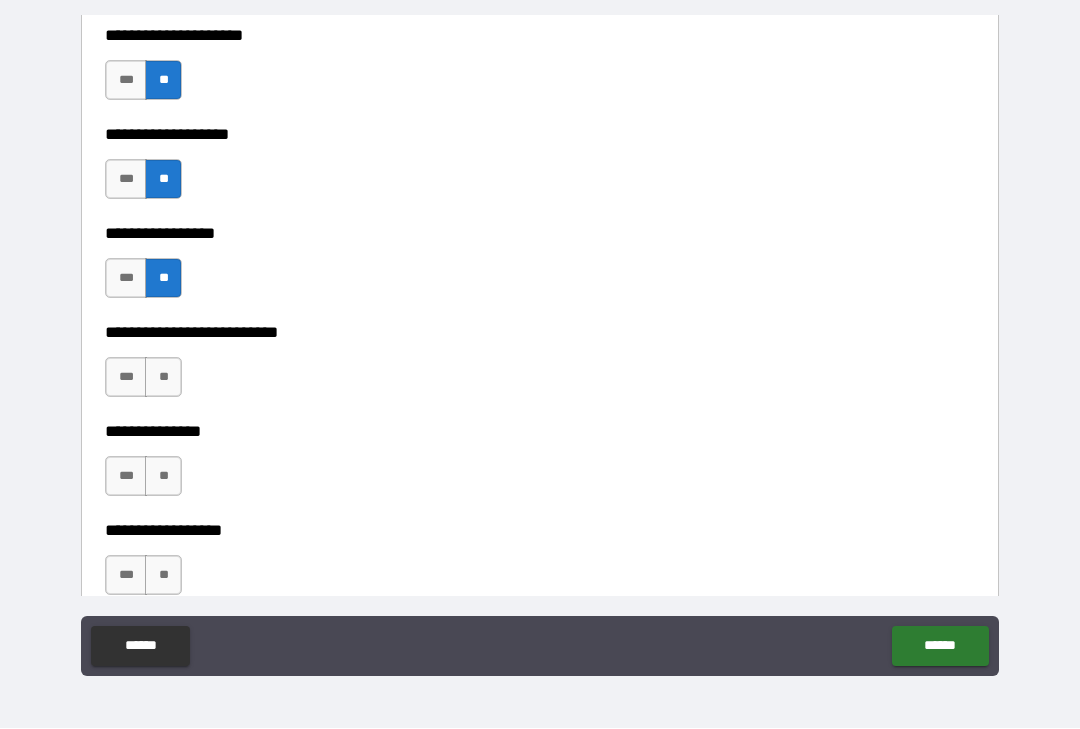 scroll, scrollTop: 5338, scrollLeft: 0, axis: vertical 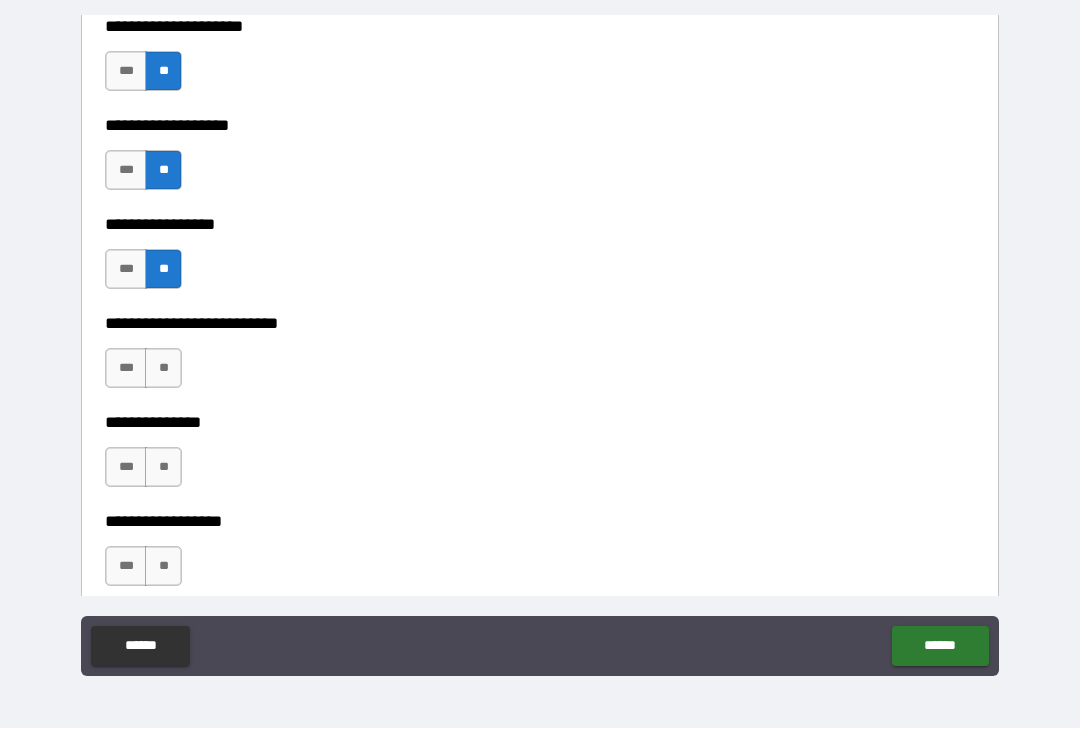 click on "**" at bounding box center [163, 369] 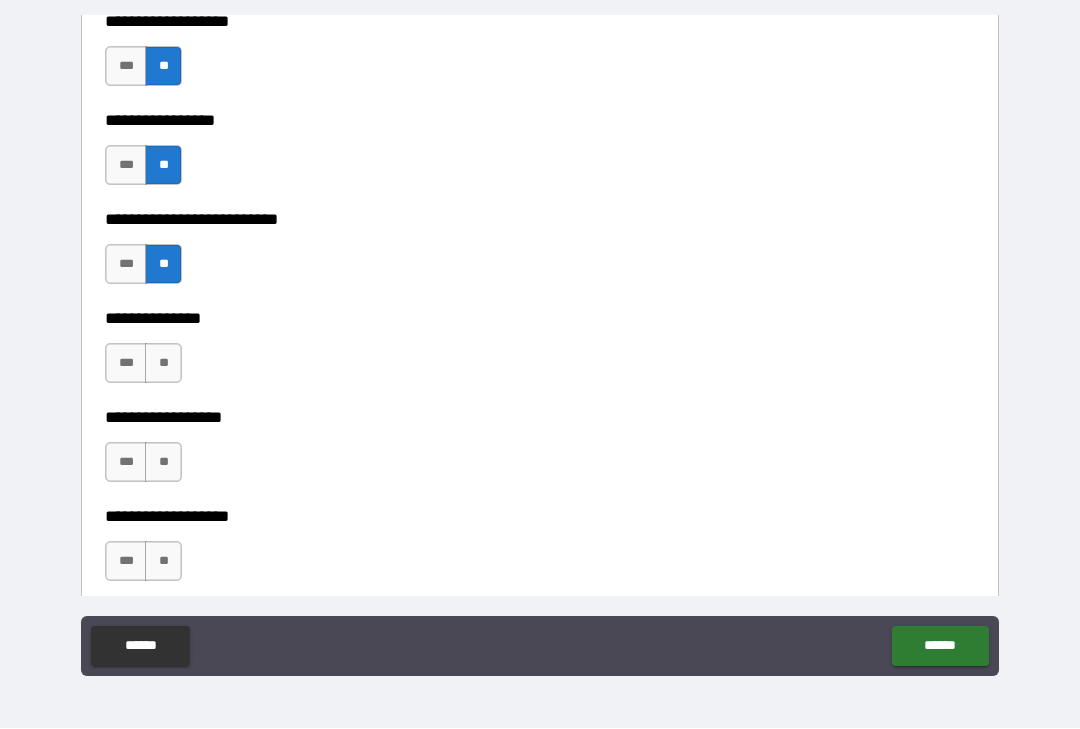 scroll, scrollTop: 5449, scrollLeft: 0, axis: vertical 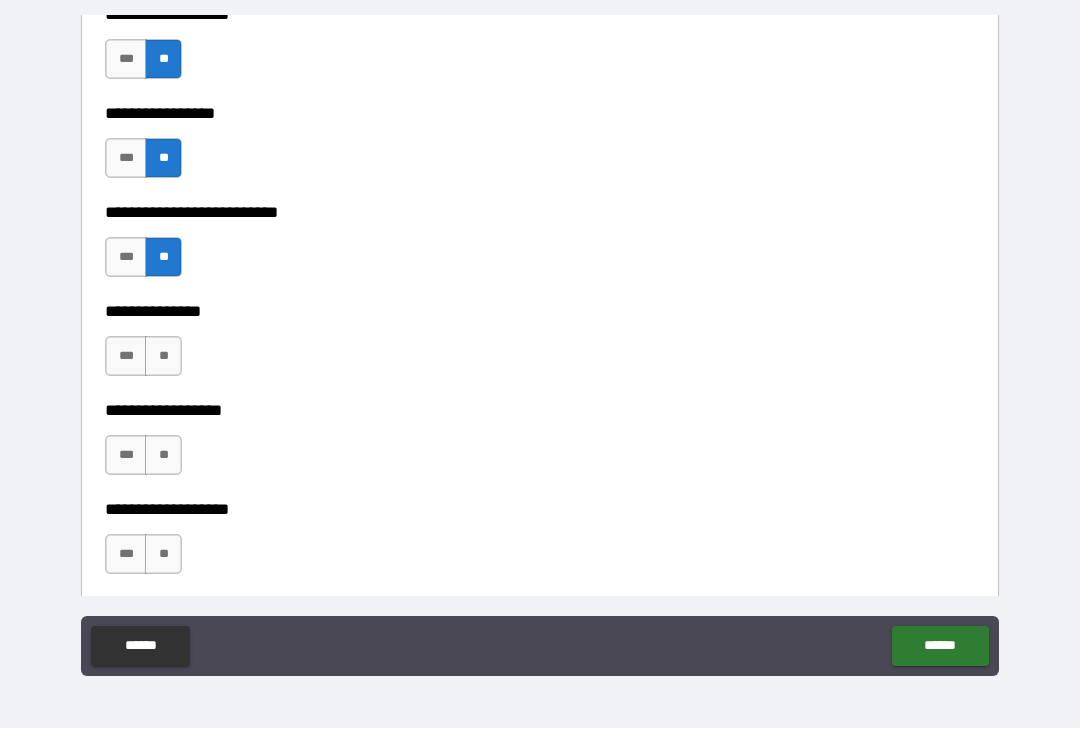 click on "**" at bounding box center [163, 357] 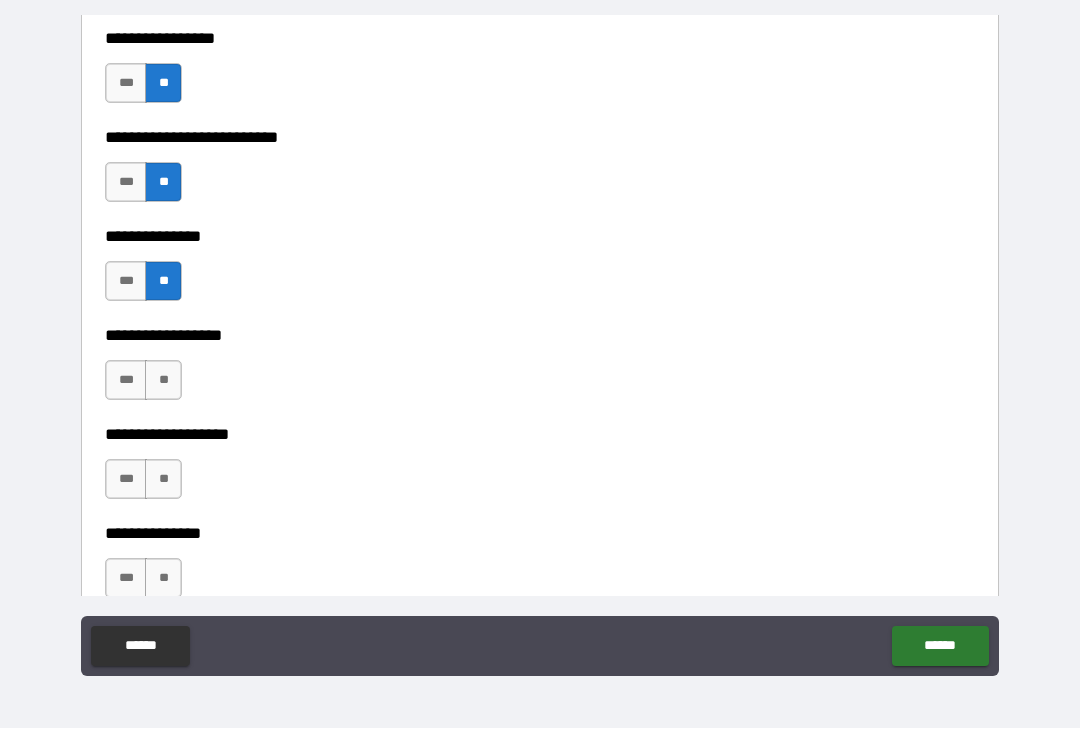 scroll, scrollTop: 5584, scrollLeft: 0, axis: vertical 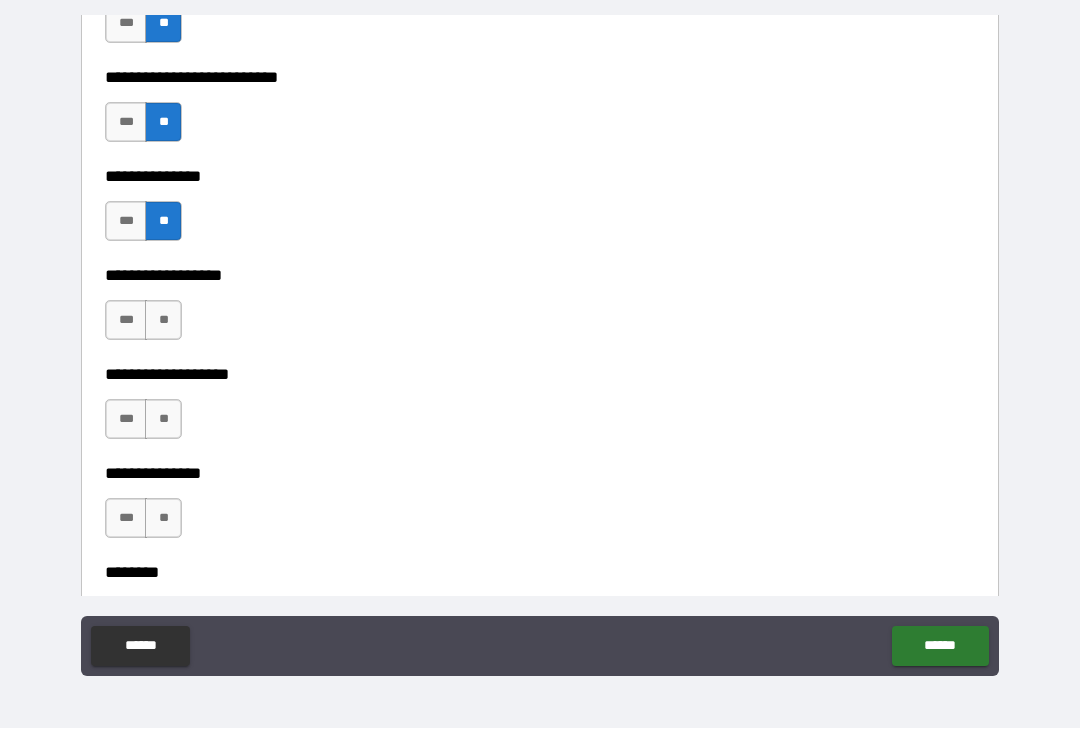 click on "**" at bounding box center (163, 321) 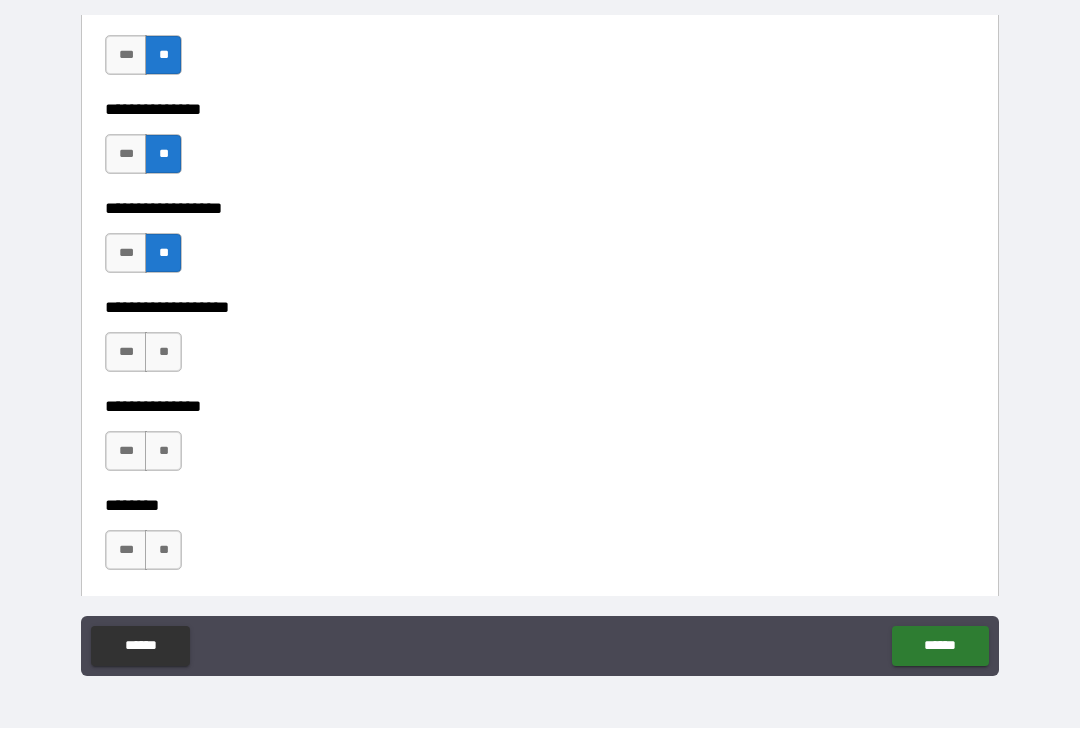 scroll, scrollTop: 5654, scrollLeft: 0, axis: vertical 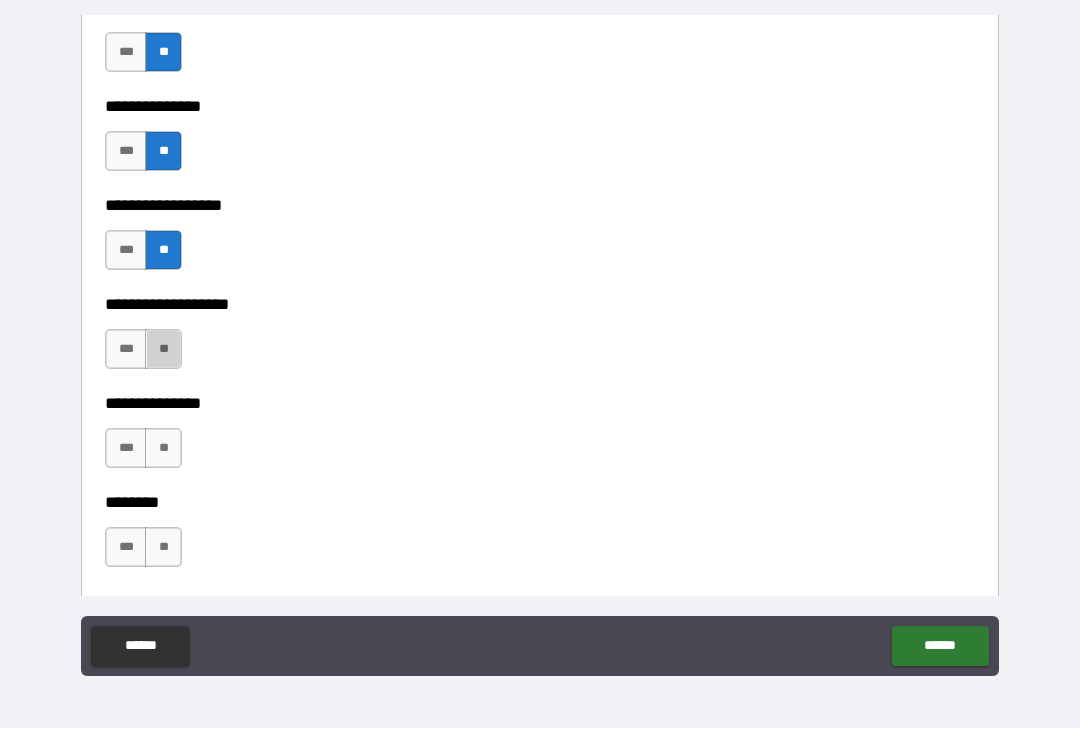 click on "**" at bounding box center (163, 350) 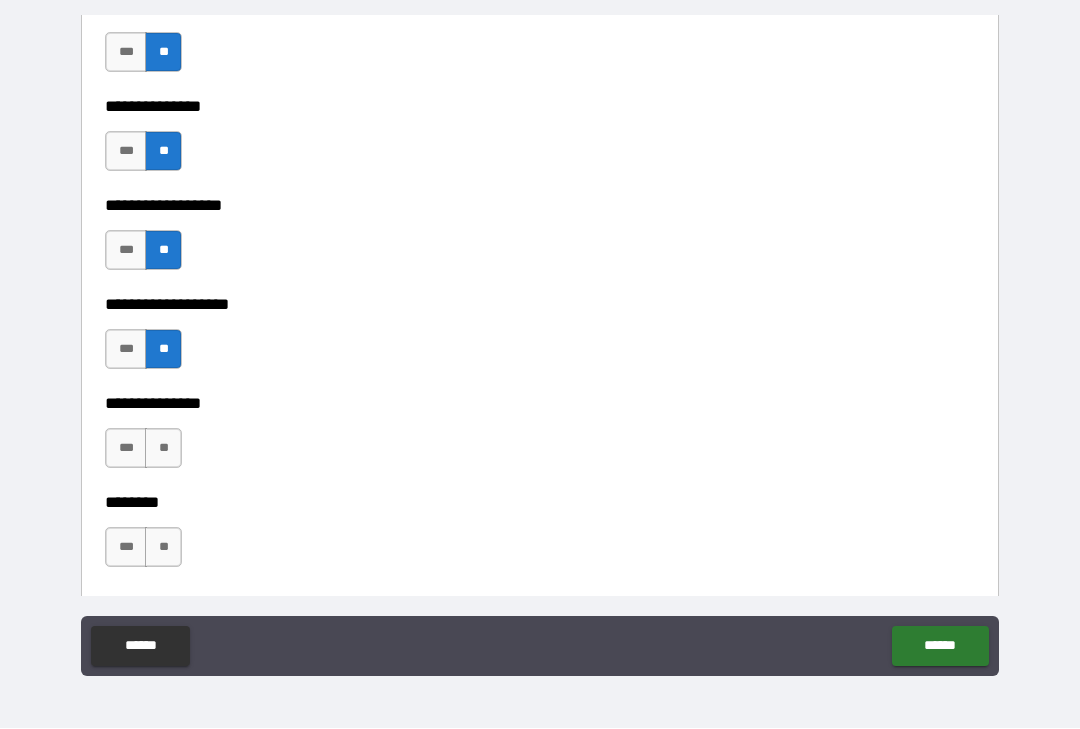 click on "**" at bounding box center [163, 449] 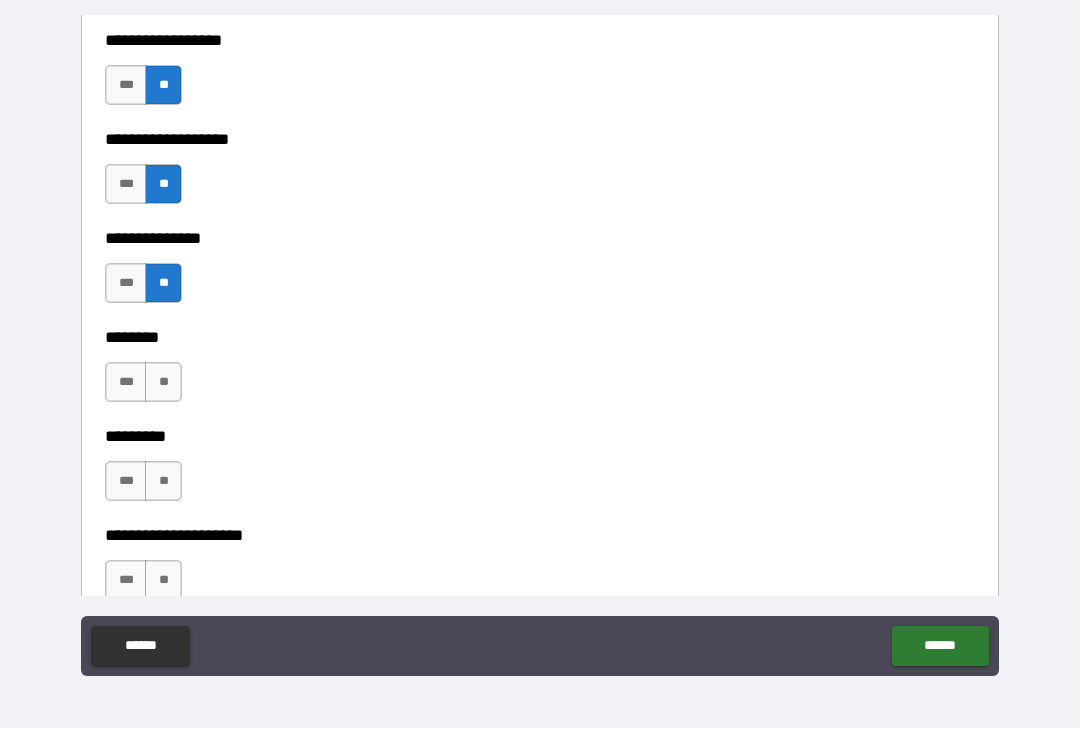 scroll, scrollTop: 5828, scrollLeft: 0, axis: vertical 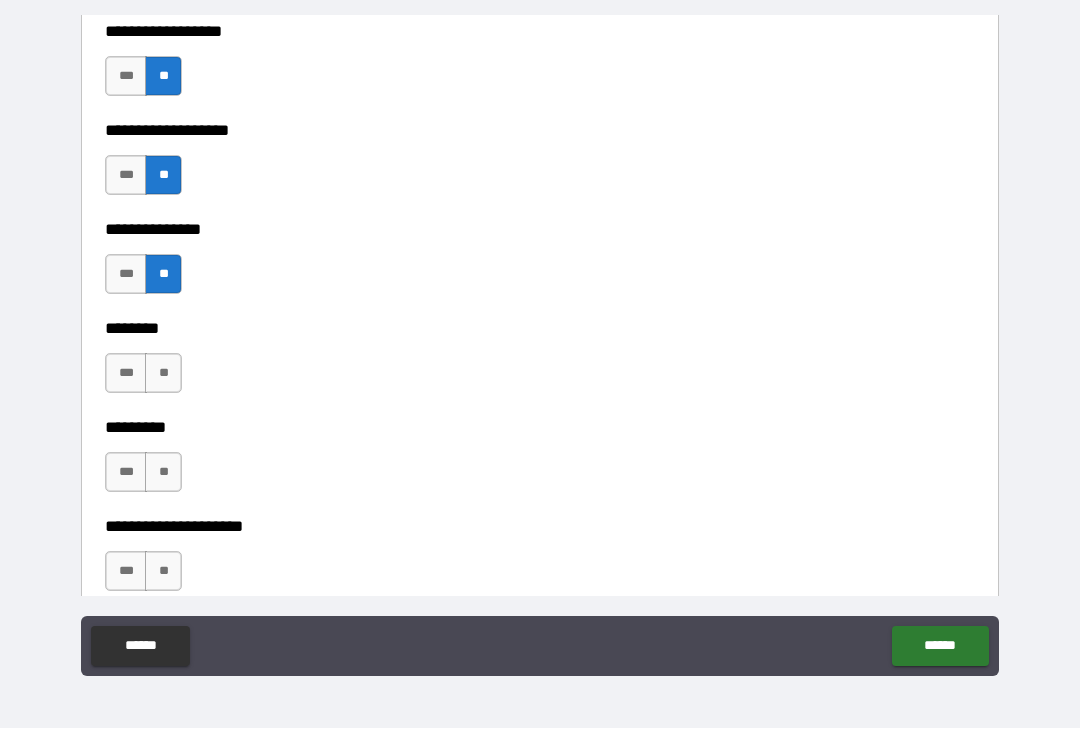 click on "**" at bounding box center [163, 374] 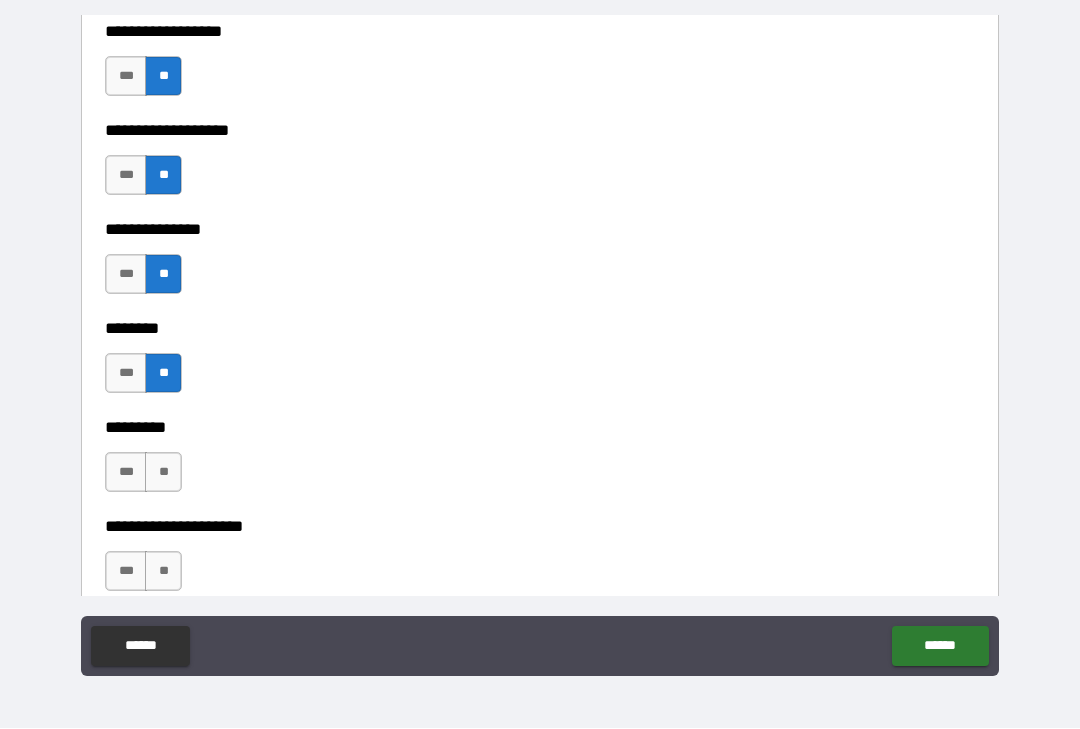 click on "**" at bounding box center (163, 473) 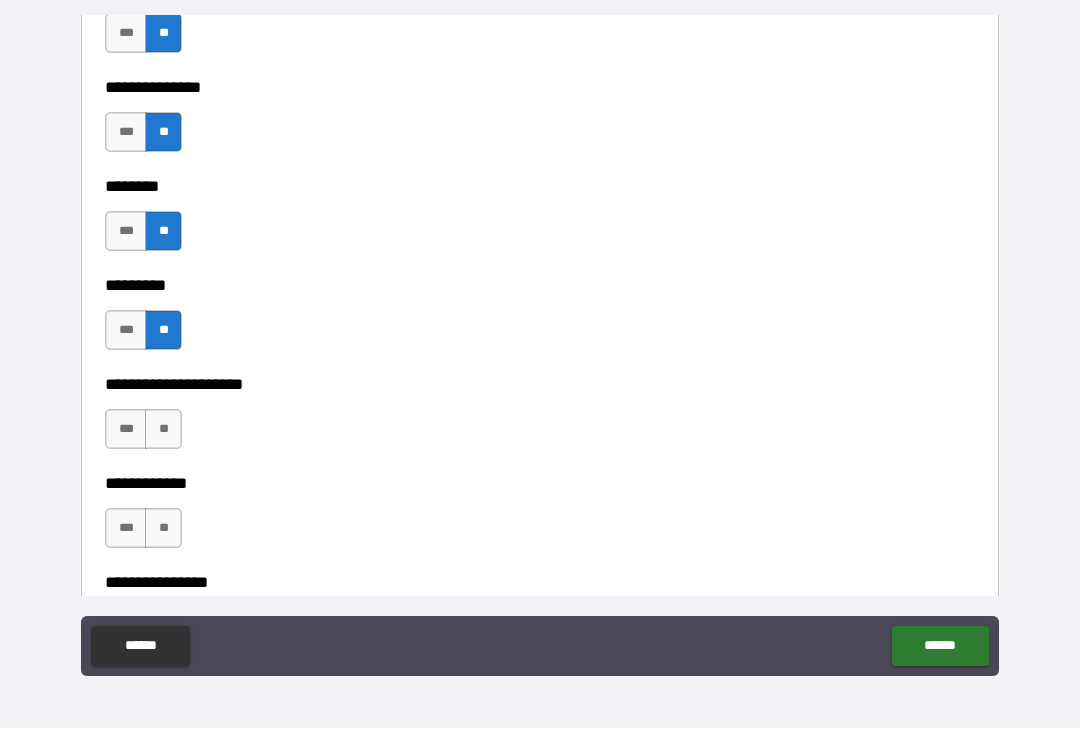 scroll, scrollTop: 5972, scrollLeft: 0, axis: vertical 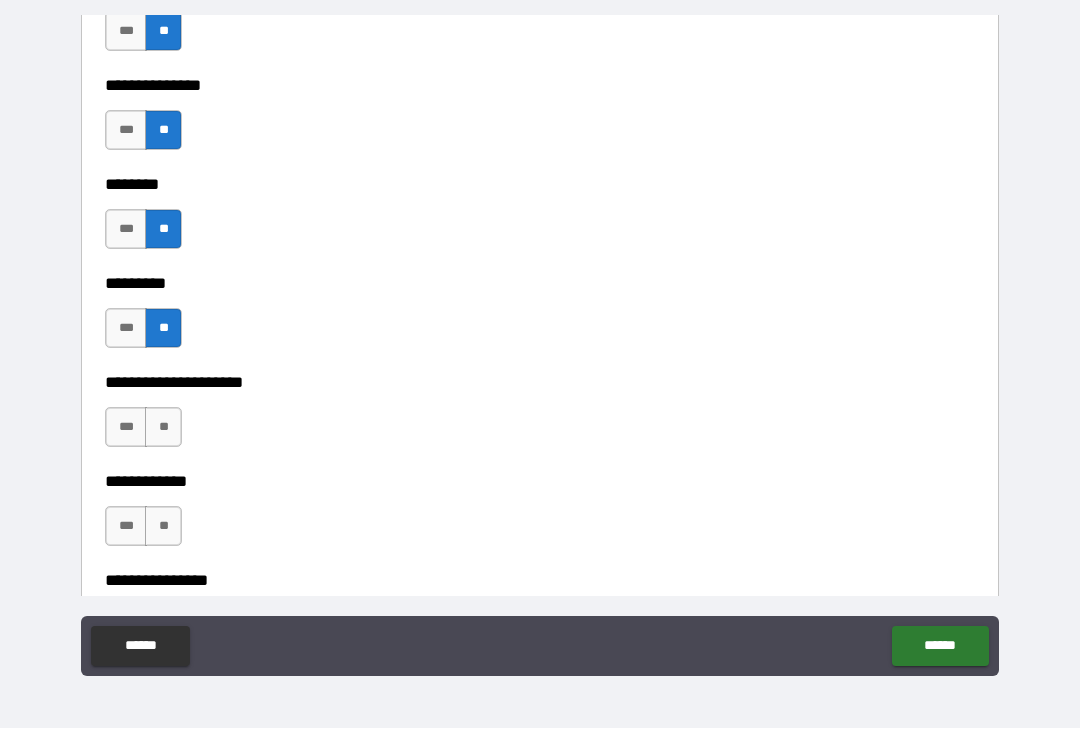 click on "**" at bounding box center [163, 428] 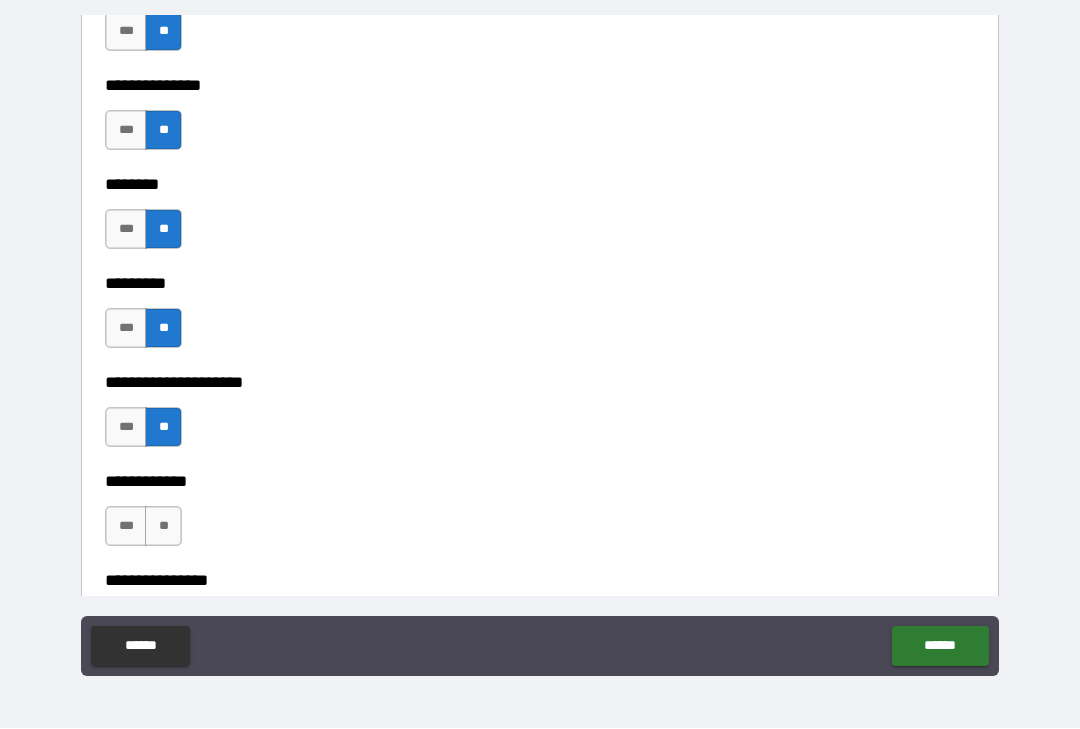 click on "**" at bounding box center (163, 527) 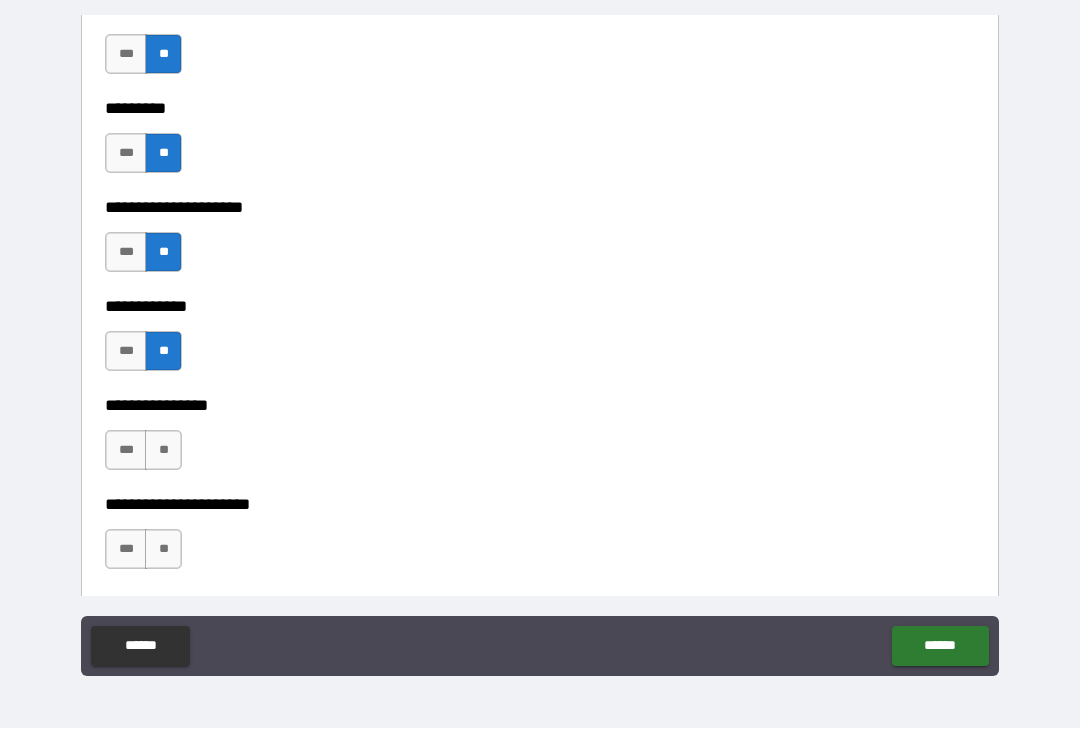 scroll, scrollTop: 6153, scrollLeft: 0, axis: vertical 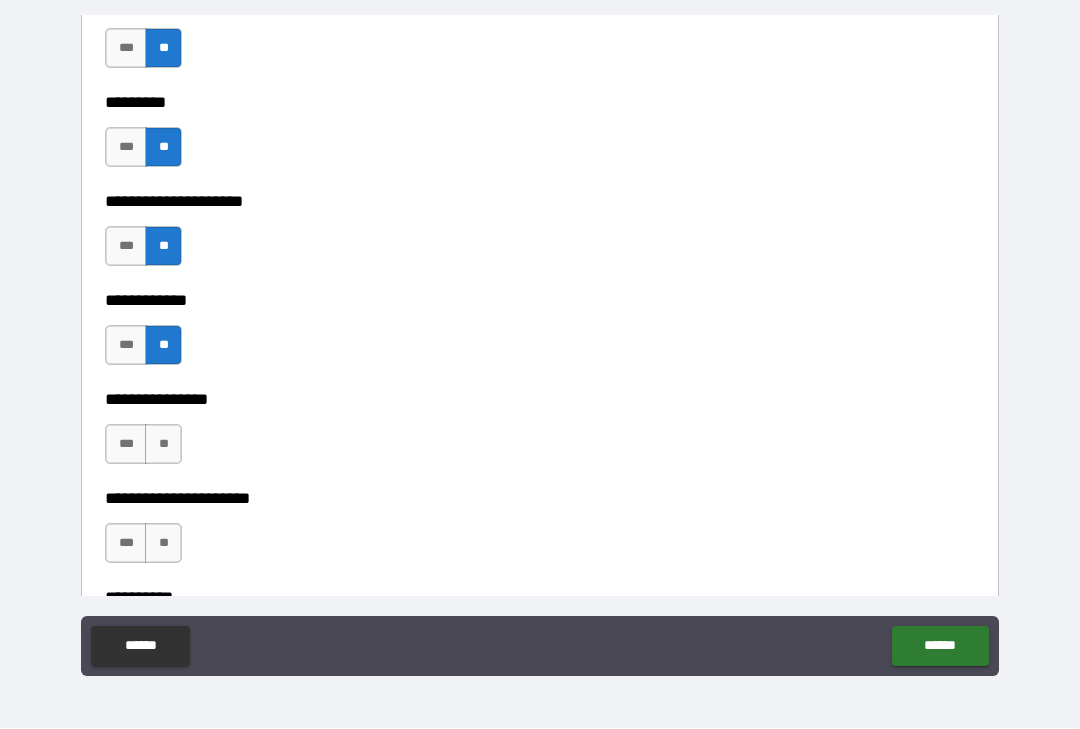 click on "**" at bounding box center (163, 445) 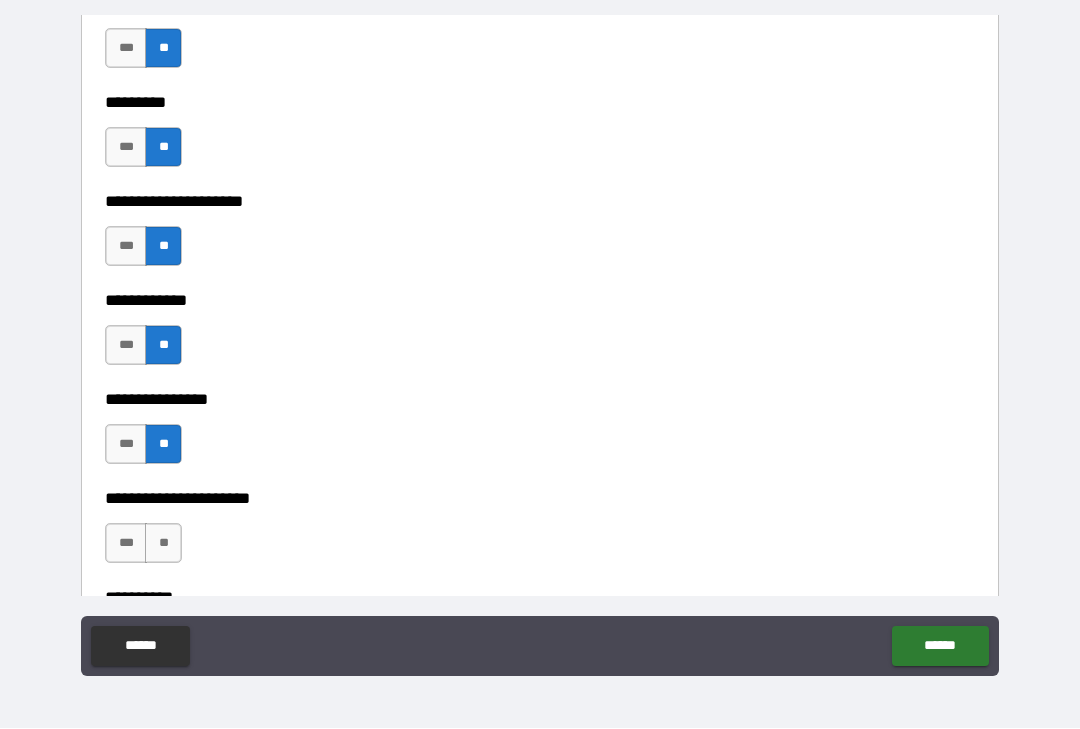 click on "**" at bounding box center [163, 544] 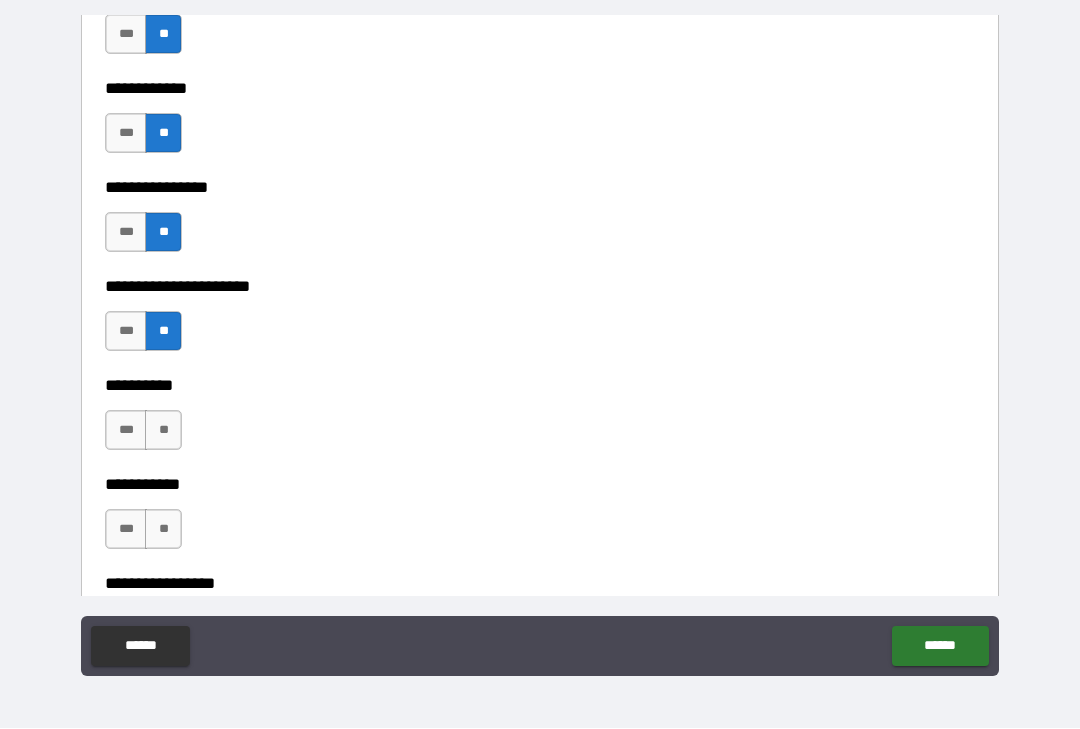 scroll, scrollTop: 6366, scrollLeft: 0, axis: vertical 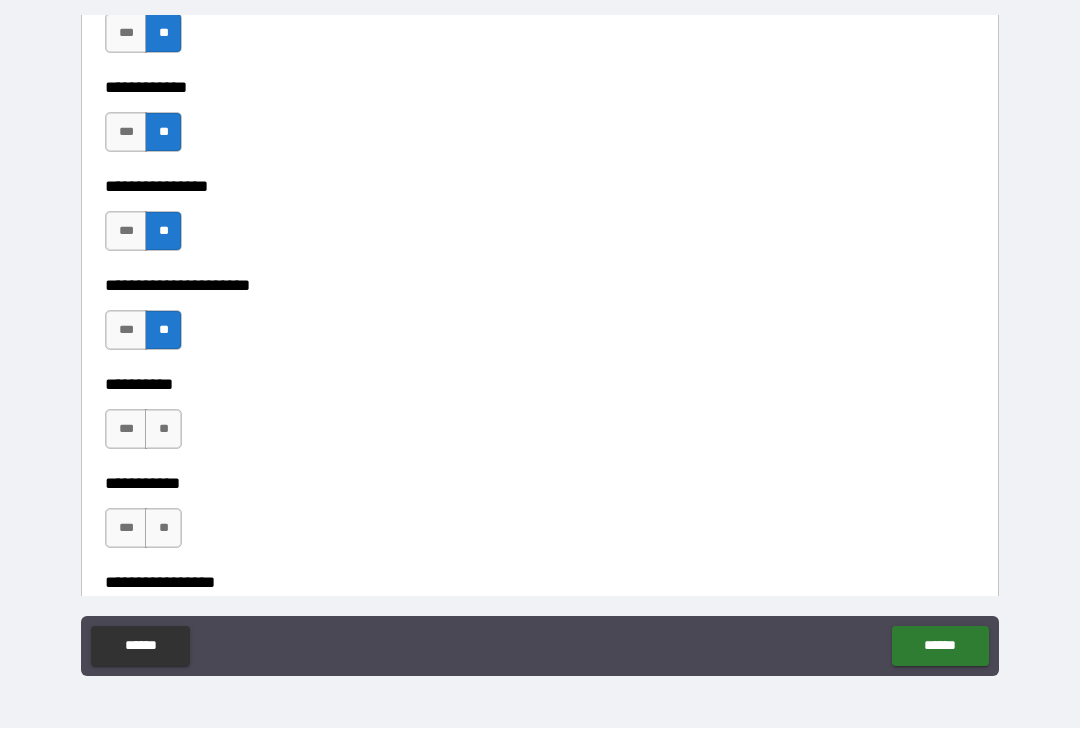 click on "**" at bounding box center [163, 430] 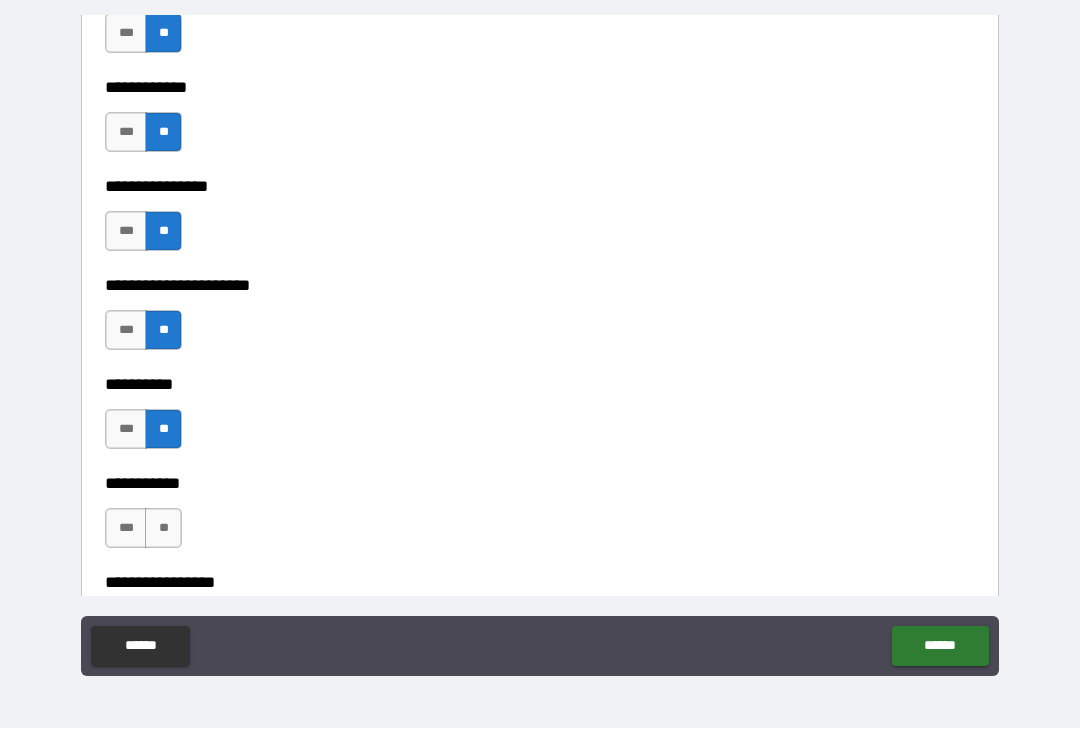 click on "**" at bounding box center (163, 529) 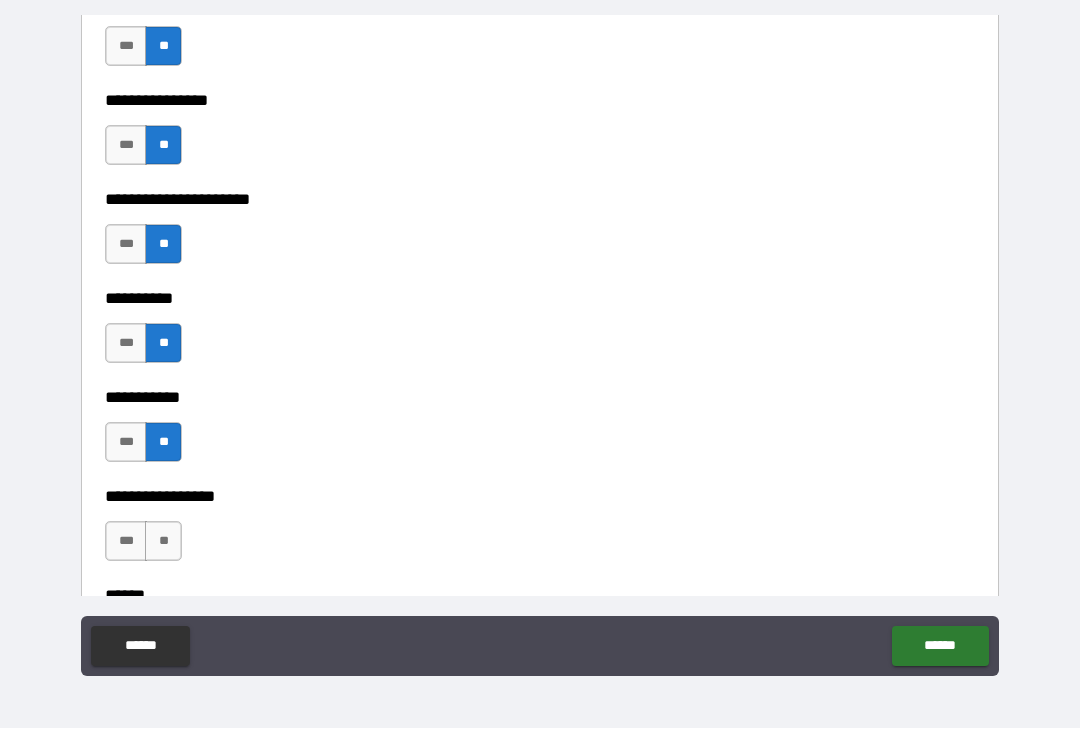 scroll, scrollTop: 6527, scrollLeft: 0, axis: vertical 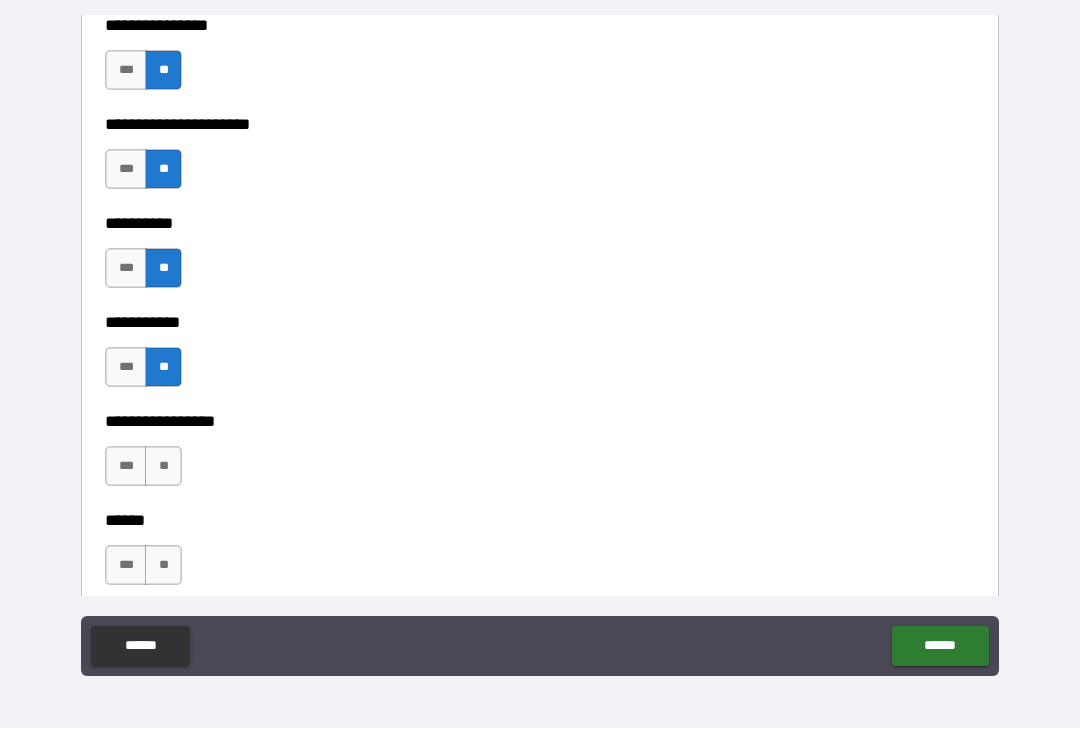 click on "**" at bounding box center (163, 467) 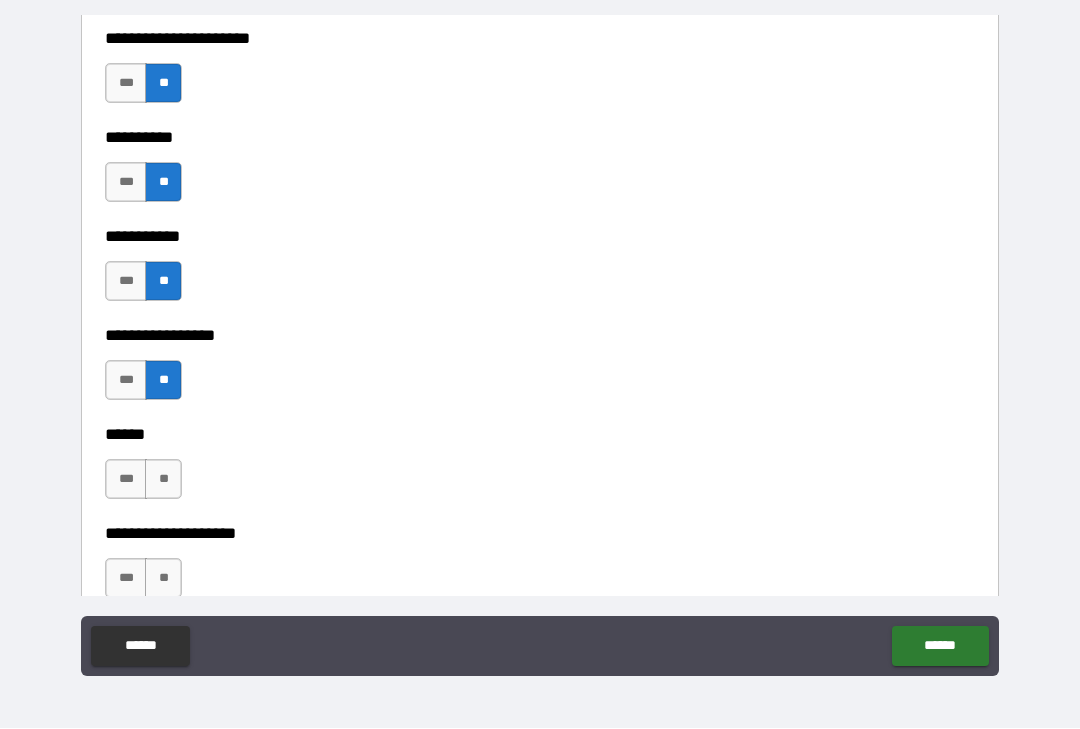 scroll, scrollTop: 6647, scrollLeft: 0, axis: vertical 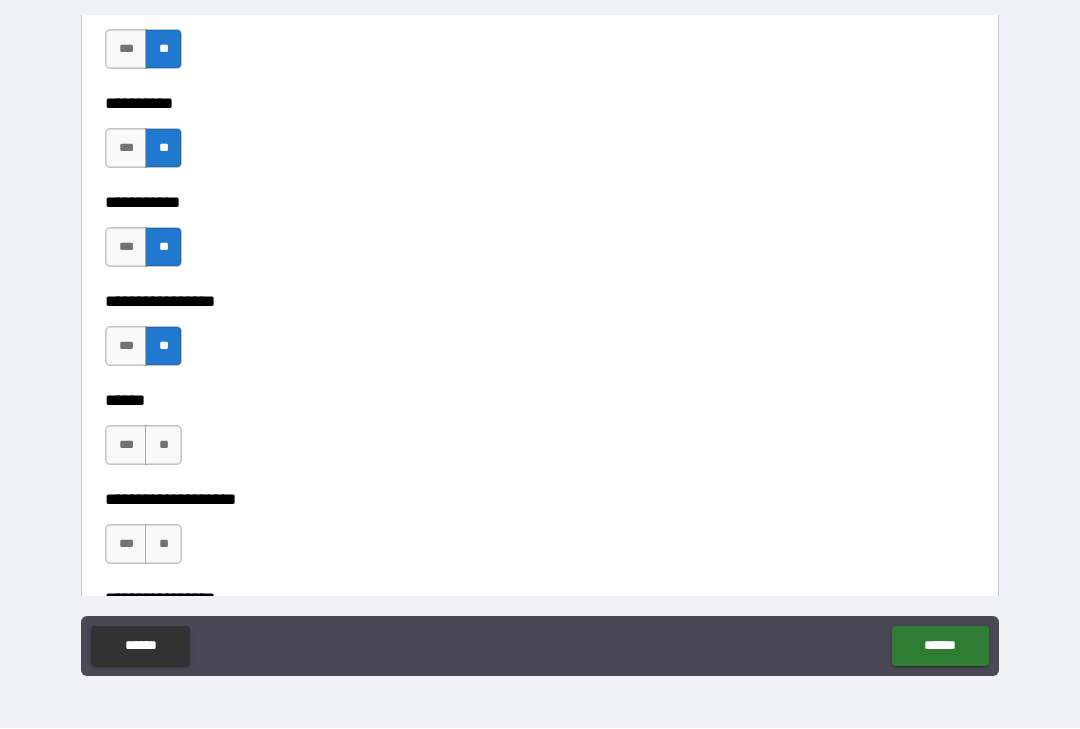 click on "**" at bounding box center (163, 446) 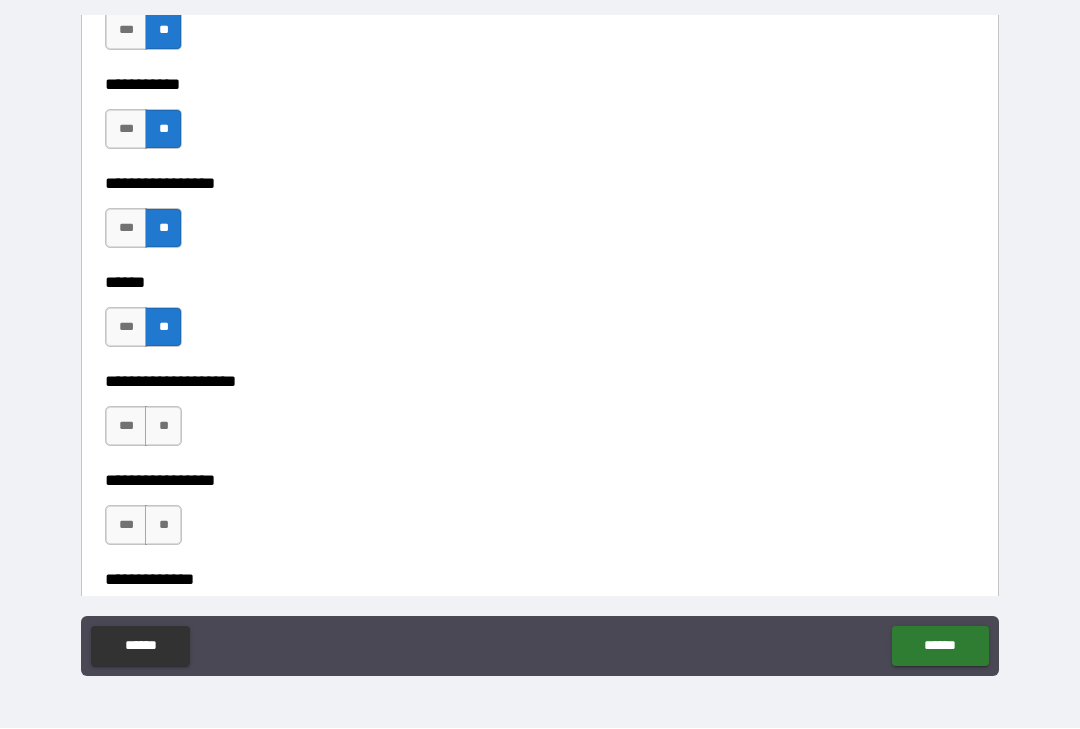 scroll, scrollTop: 6774, scrollLeft: 0, axis: vertical 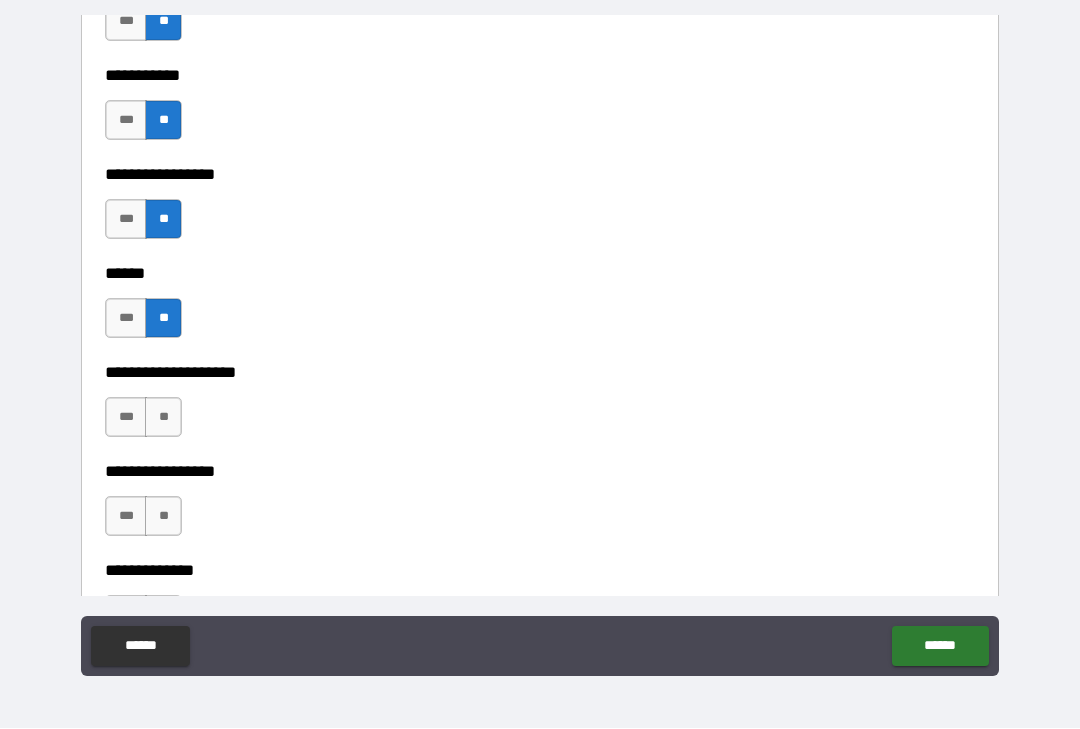 click on "**" at bounding box center (163, 418) 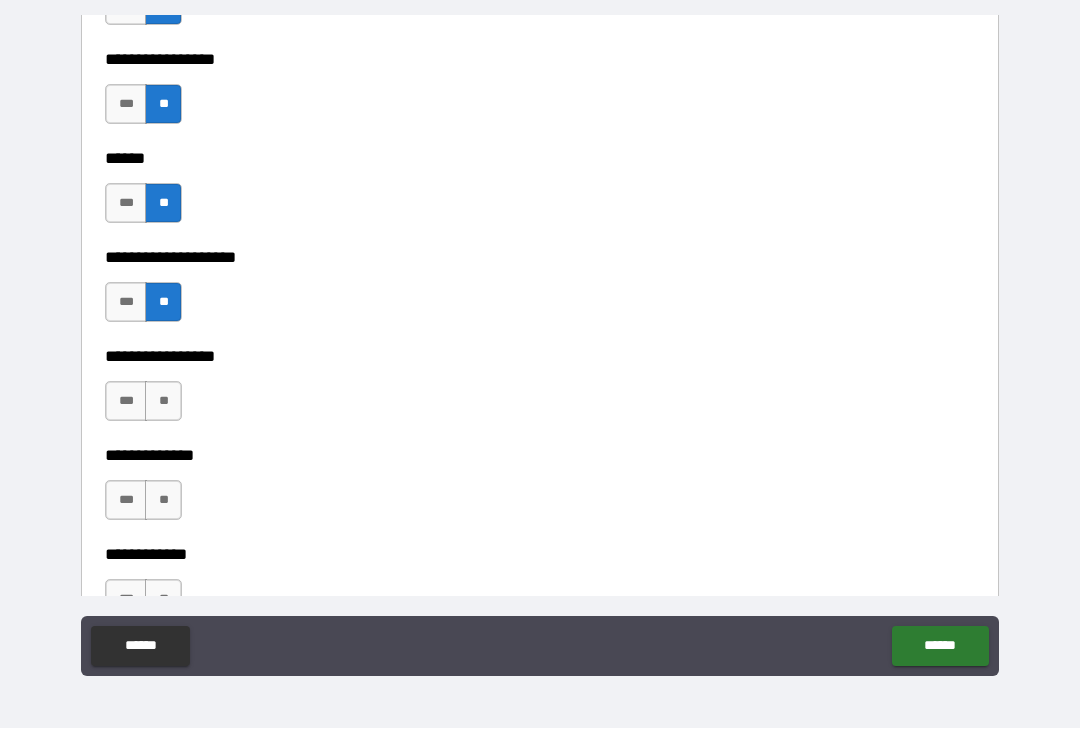 scroll, scrollTop: 6905, scrollLeft: 0, axis: vertical 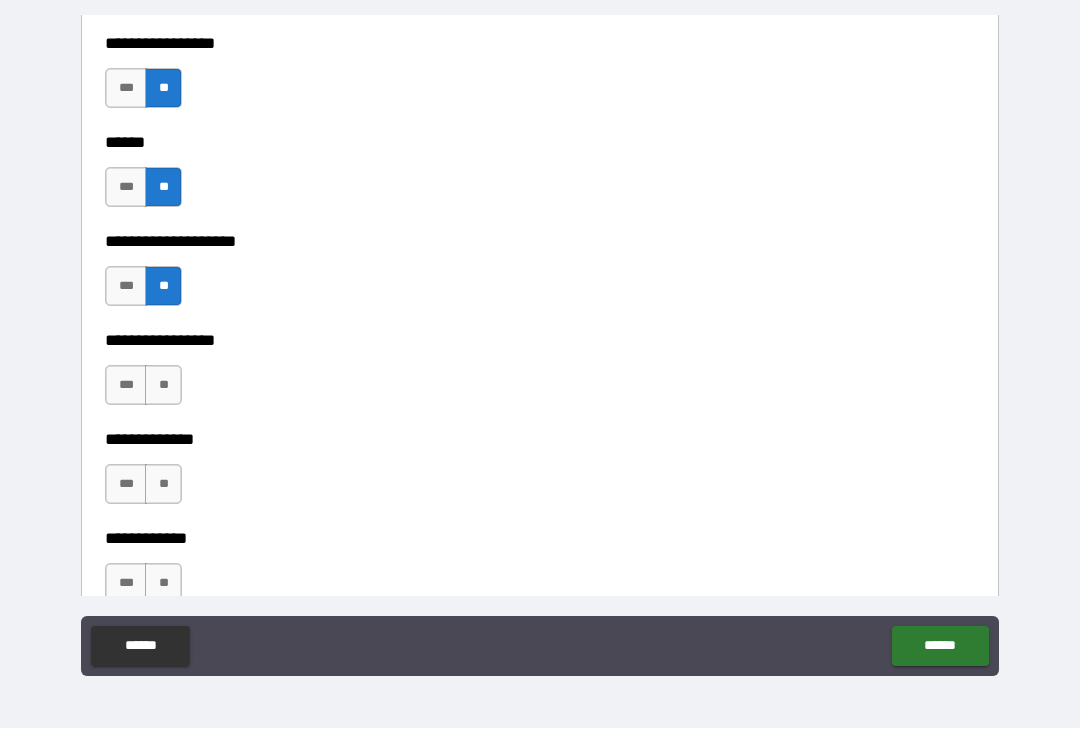 click on "**" at bounding box center (163, 386) 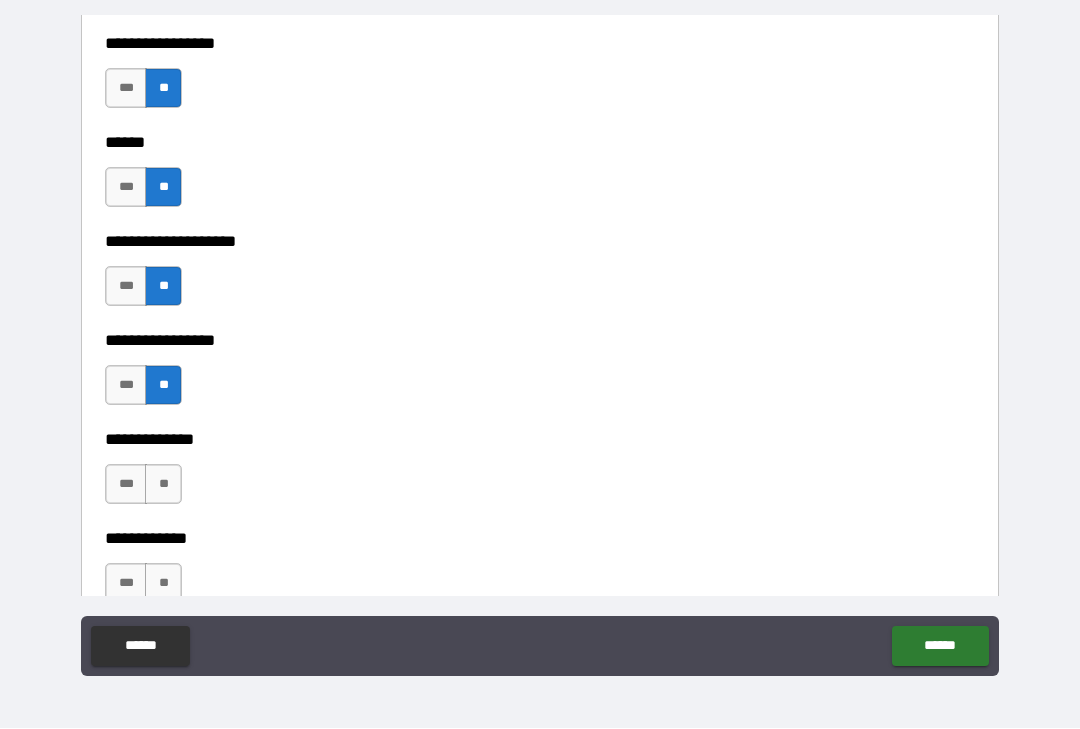 click on "**" at bounding box center [163, 485] 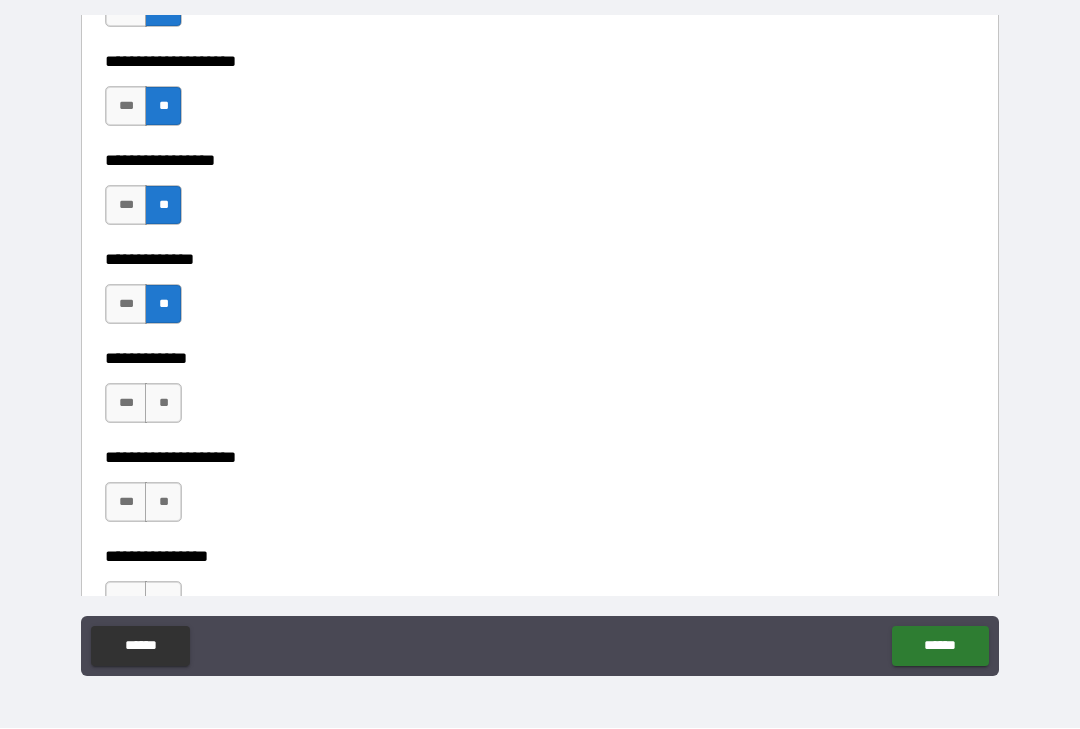 scroll, scrollTop: 7087, scrollLeft: 0, axis: vertical 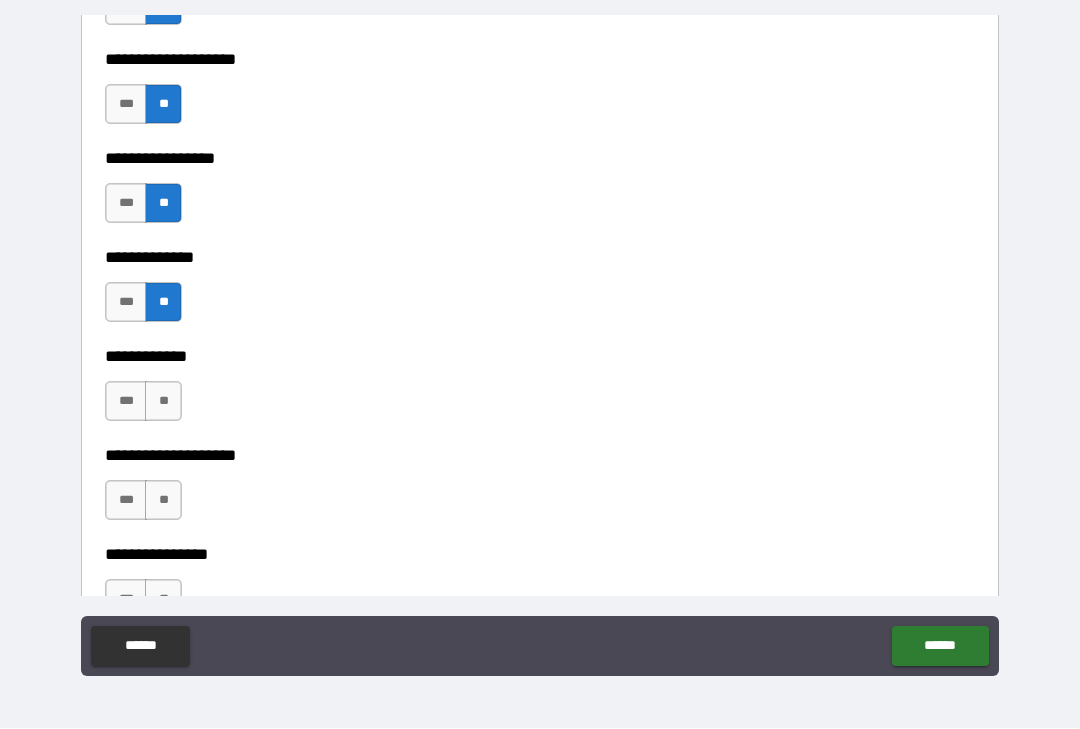 click on "**" at bounding box center [163, 402] 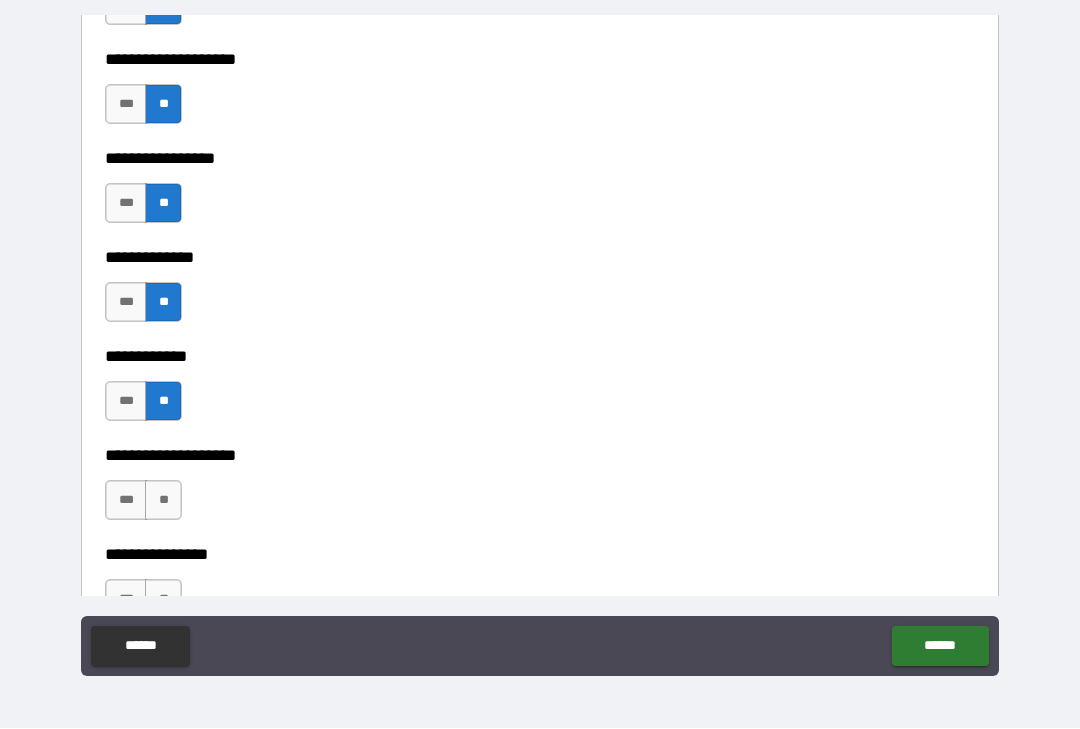 click on "**" at bounding box center [163, 501] 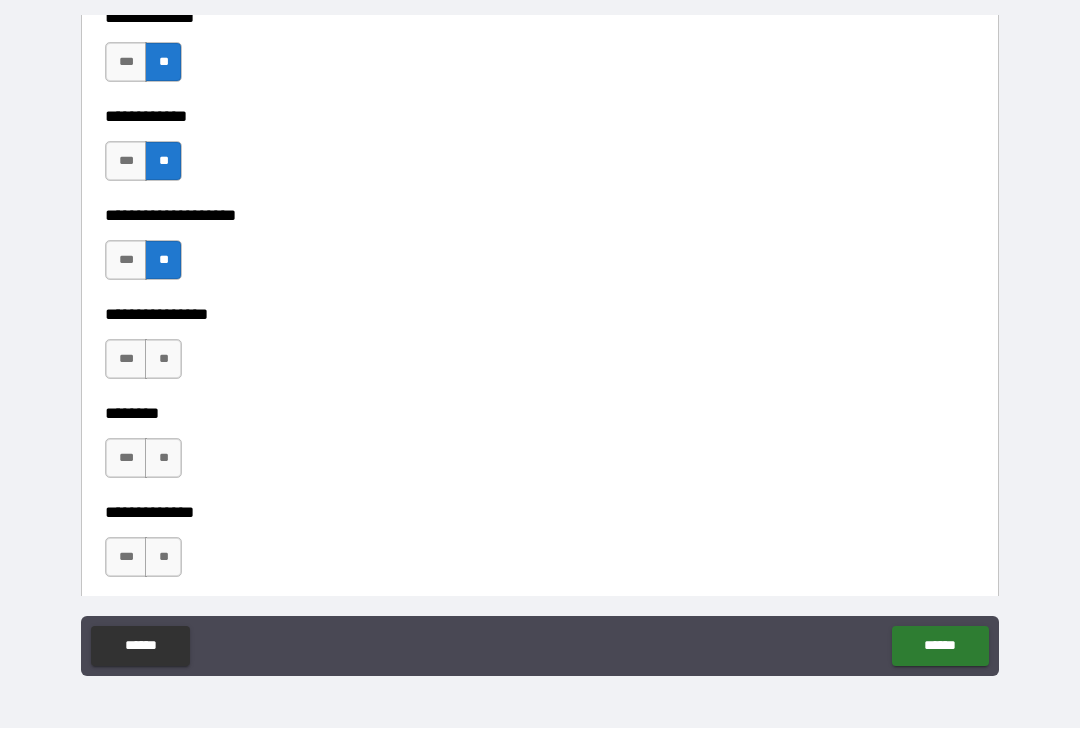 scroll, scrollTop: 7345, scrollLeft: 0, axis: vertical 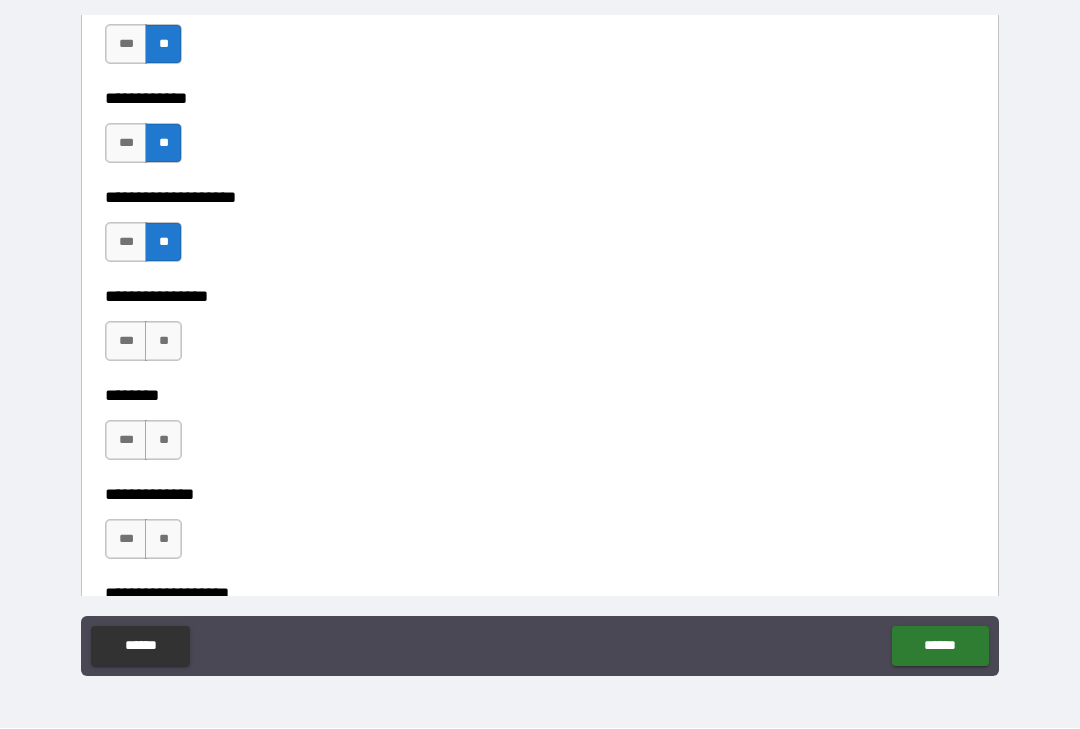 click on "**" at bounding box center [163, 342] 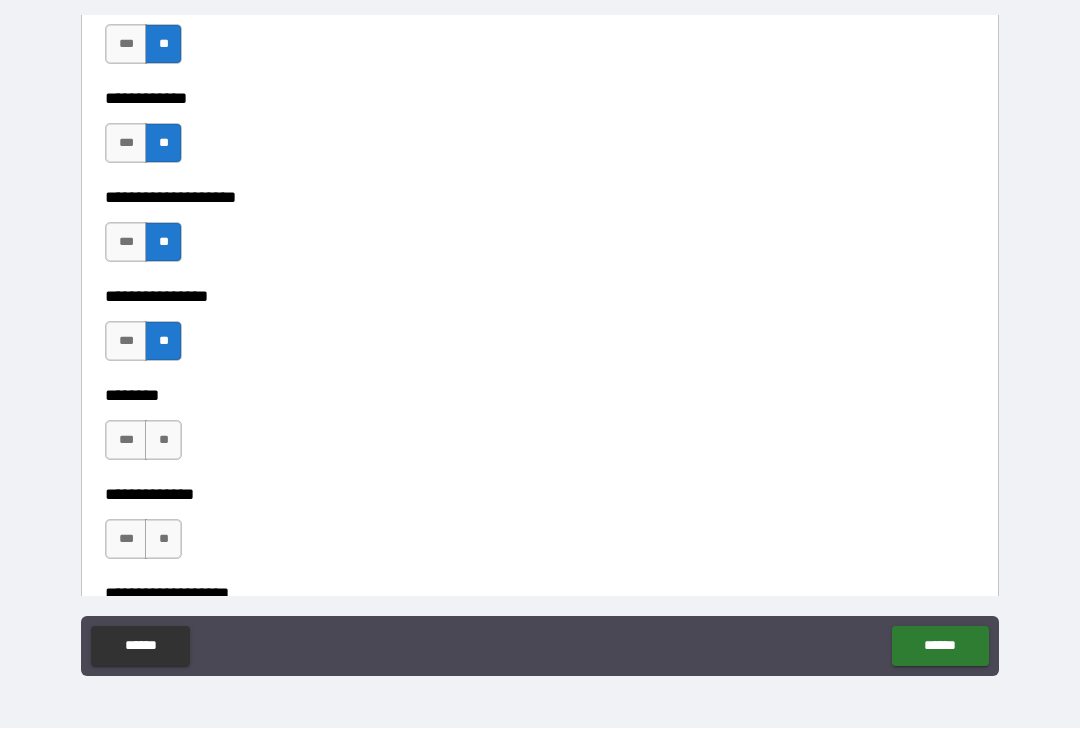 click on "**" at bounding box center [163, 441] 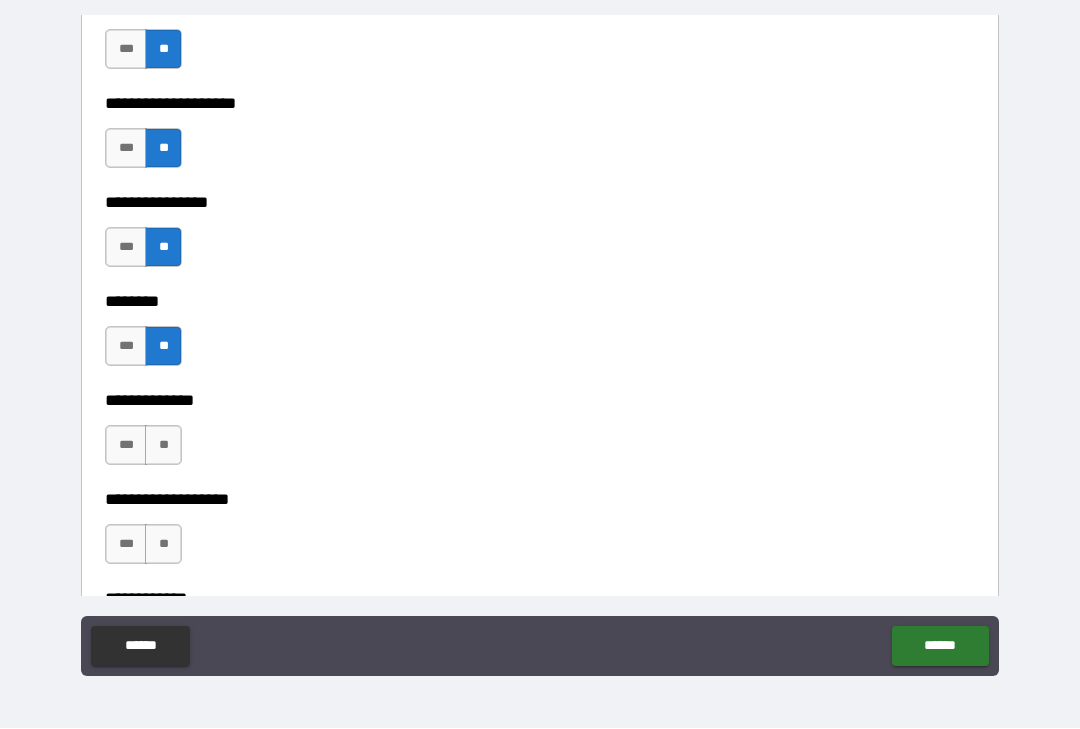click on "**" at bounding box center (163, 446) 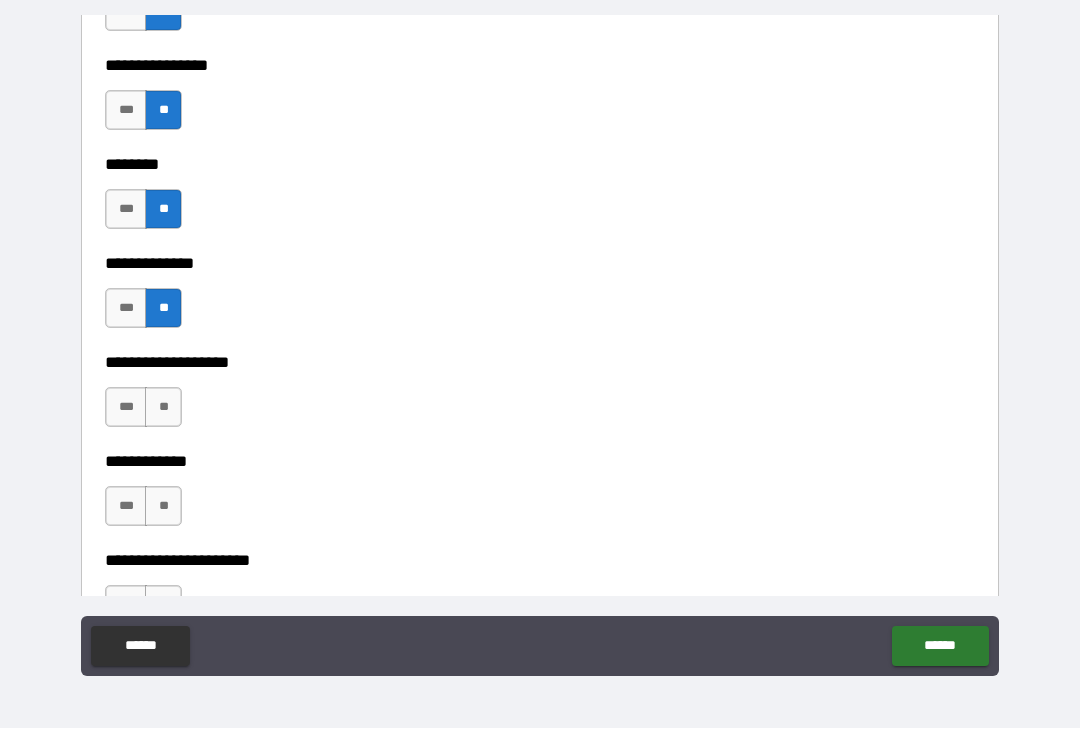 scroll, scrollTop: 7579, scrollLeft: 0, axis: vertical 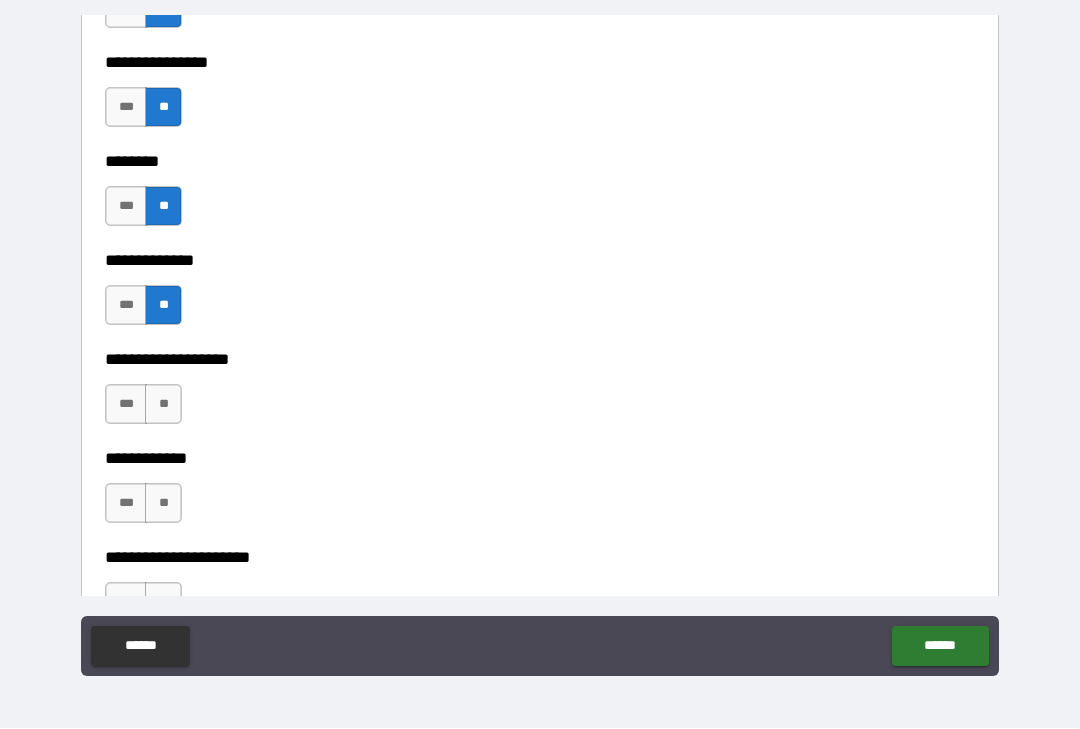 click on "**" at bounding box center (163, 405) 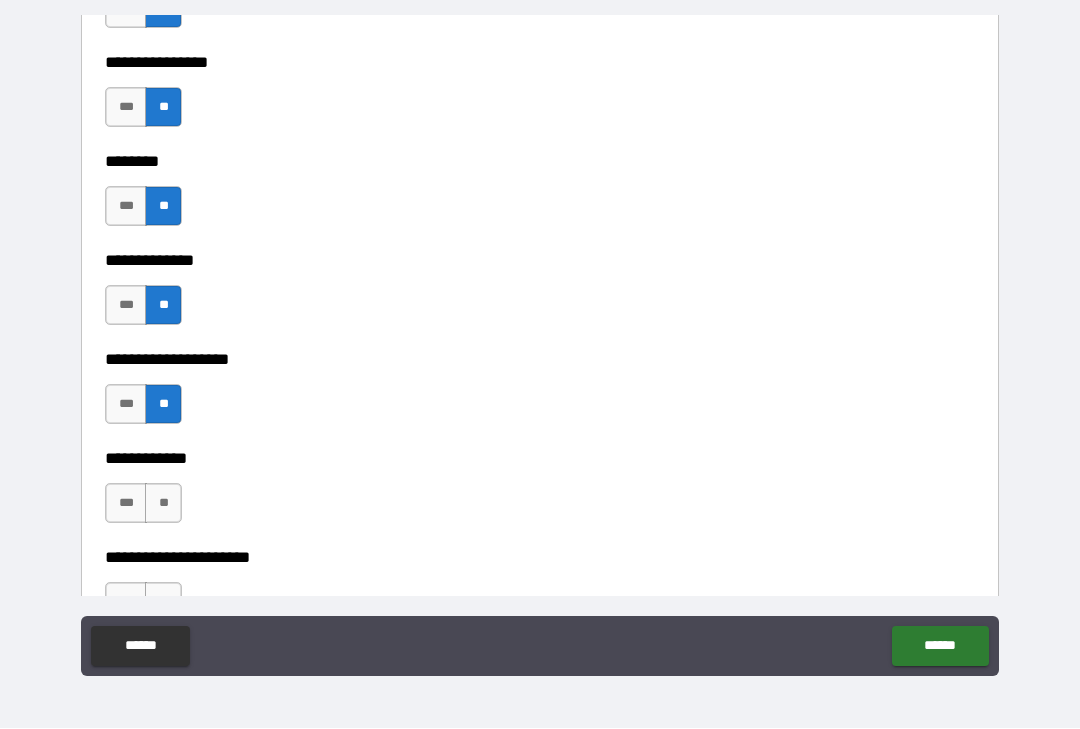 click on "**" at bounding box center [163, 504] 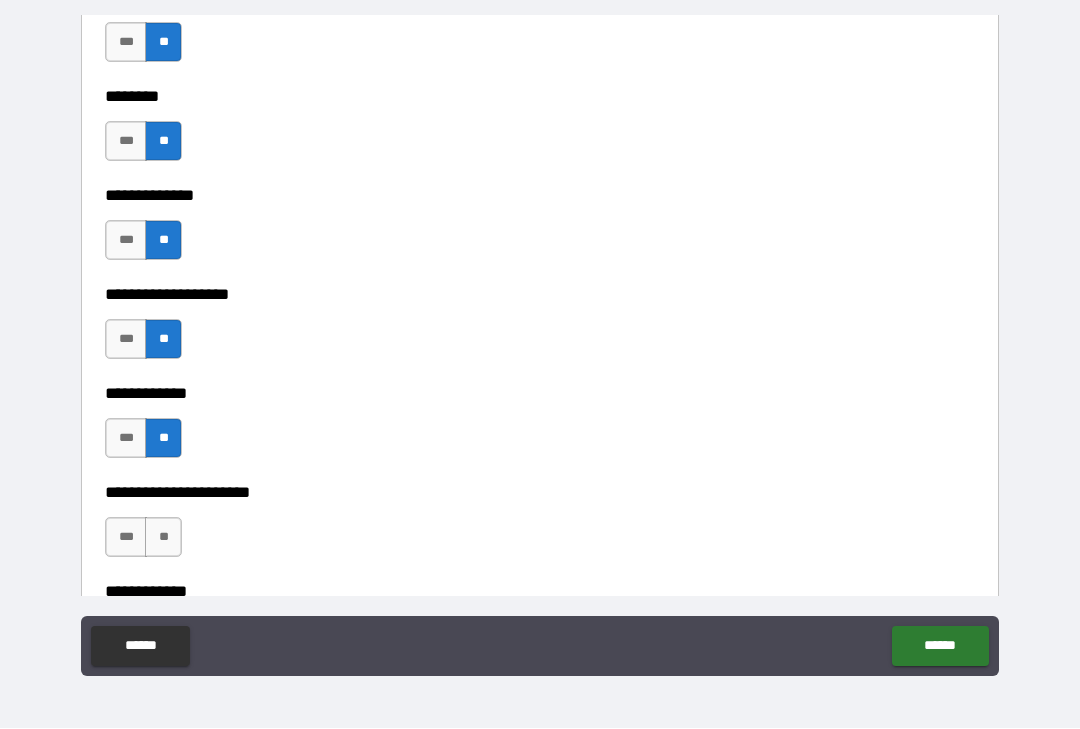 scroll, scrollTop: 7727, scrollLeft: 0, axis: vertical 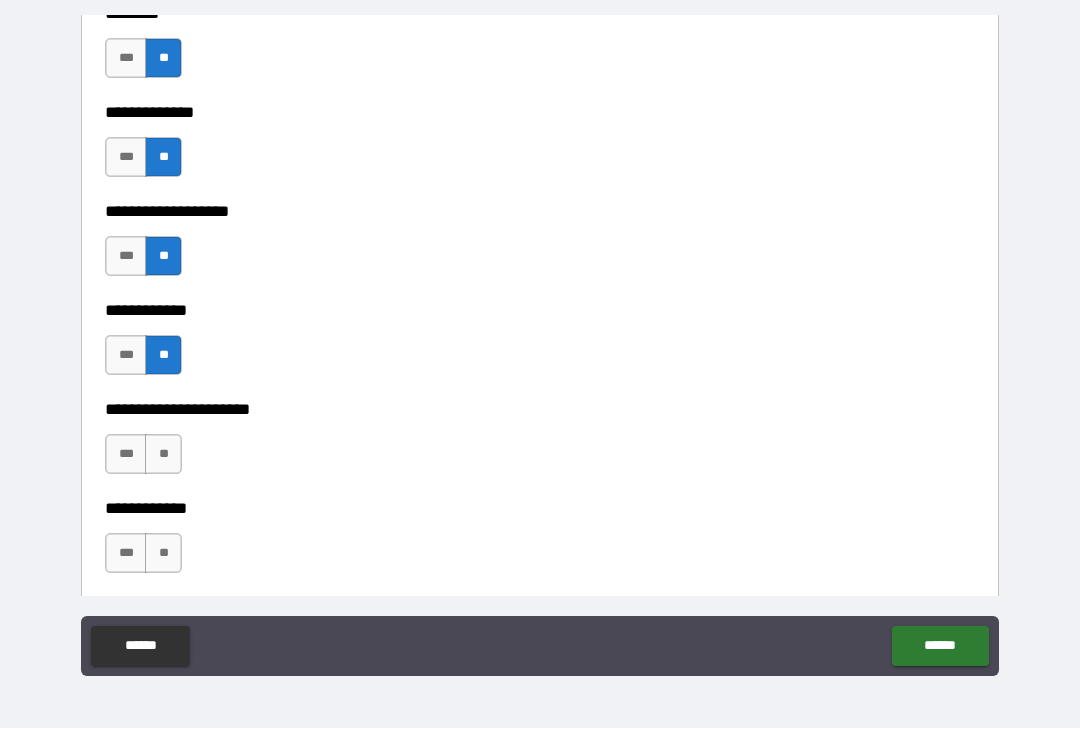 click on "**" at bounding box center [163, 455] 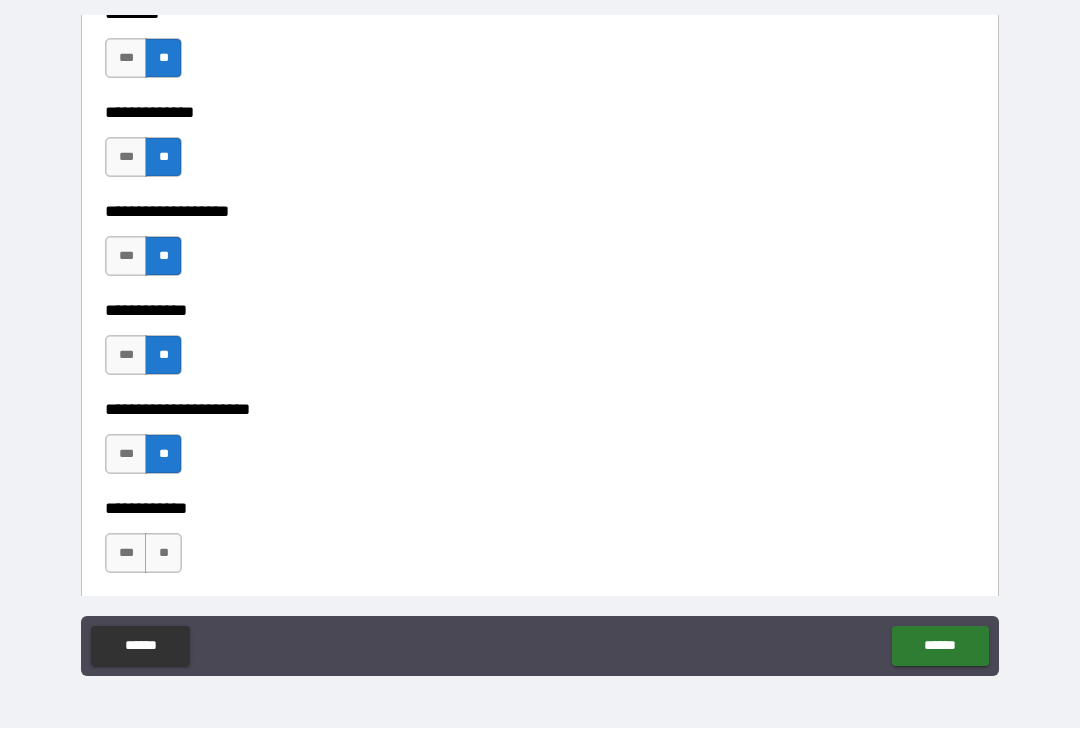 click on "**" at bounding box center [163, 554] 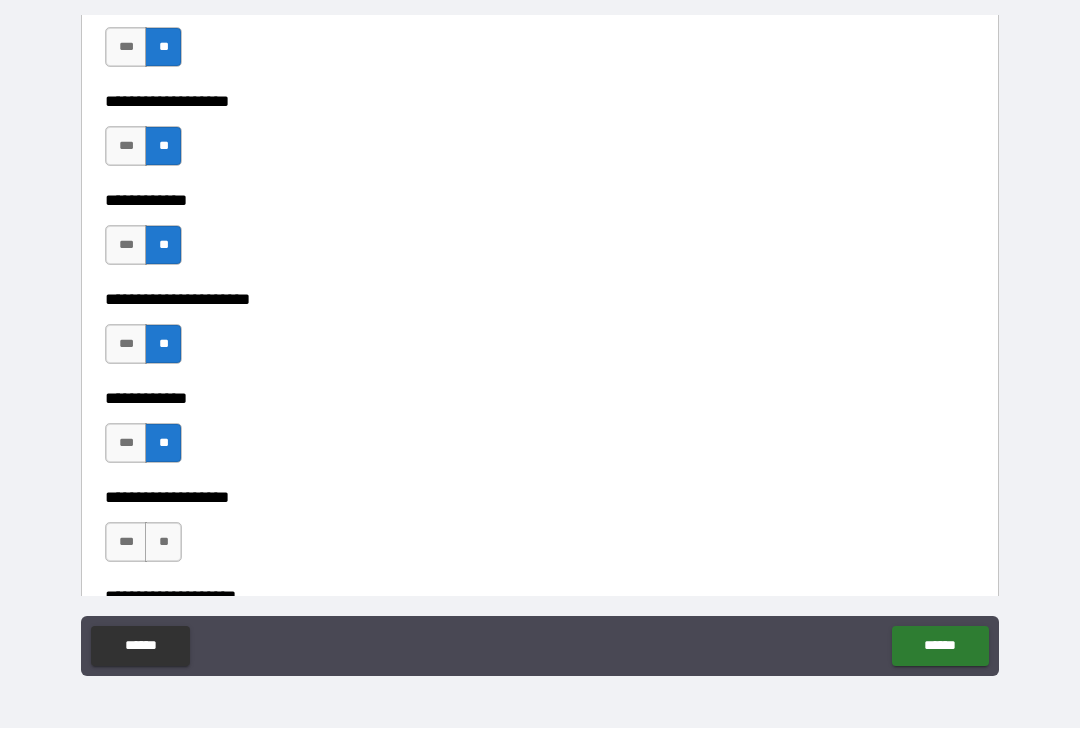 scroll, scrollTop: 7944, scrollLeft: 0, axis: vertical 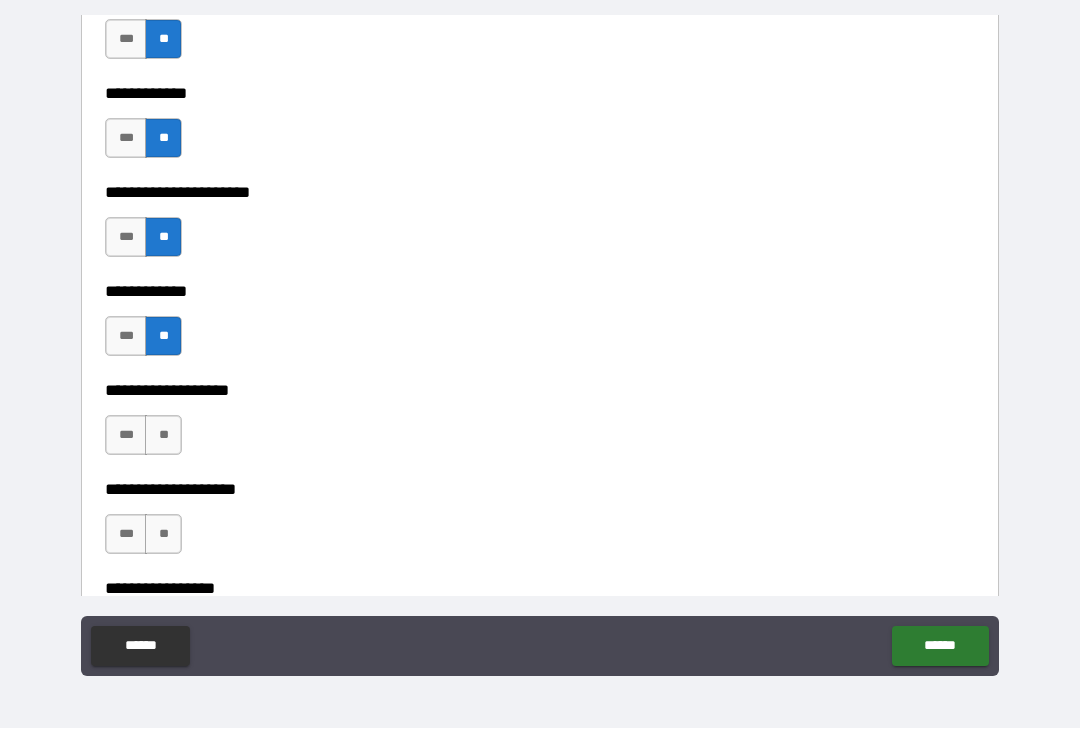 click on "**" at bounding box center [163, 436] 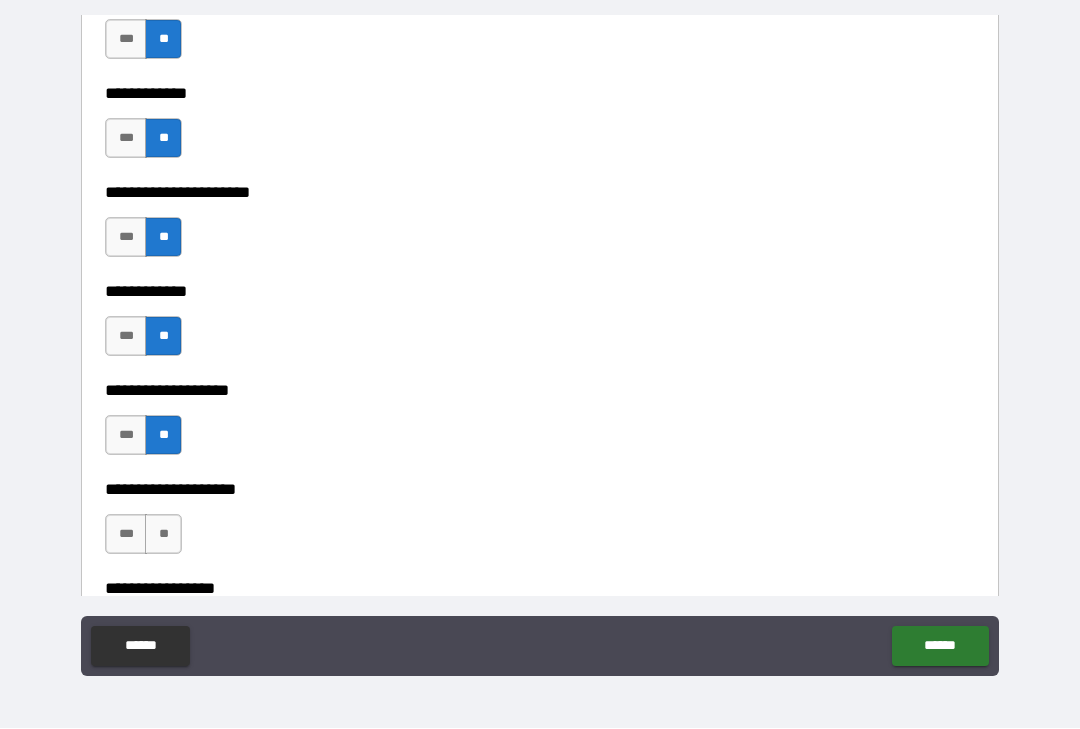 click on "**" at bounding box center [163, 535] 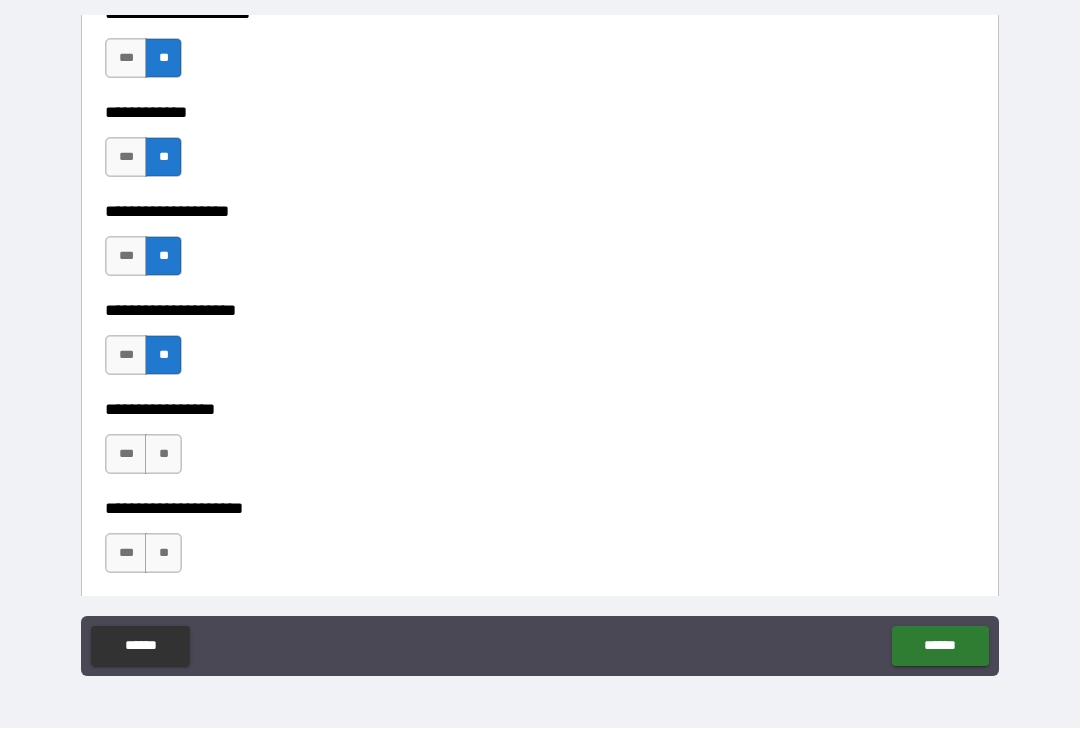 click on "**" at bounding box center (163, 455) 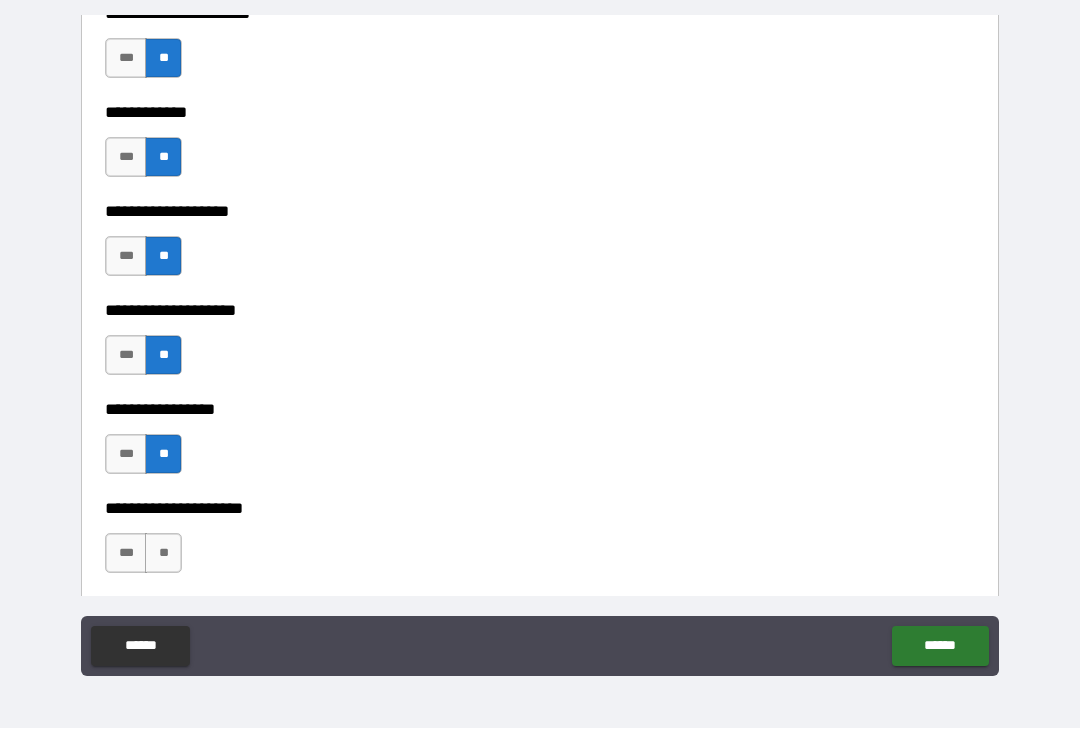 click on "**" at bounding box center (163, 554) 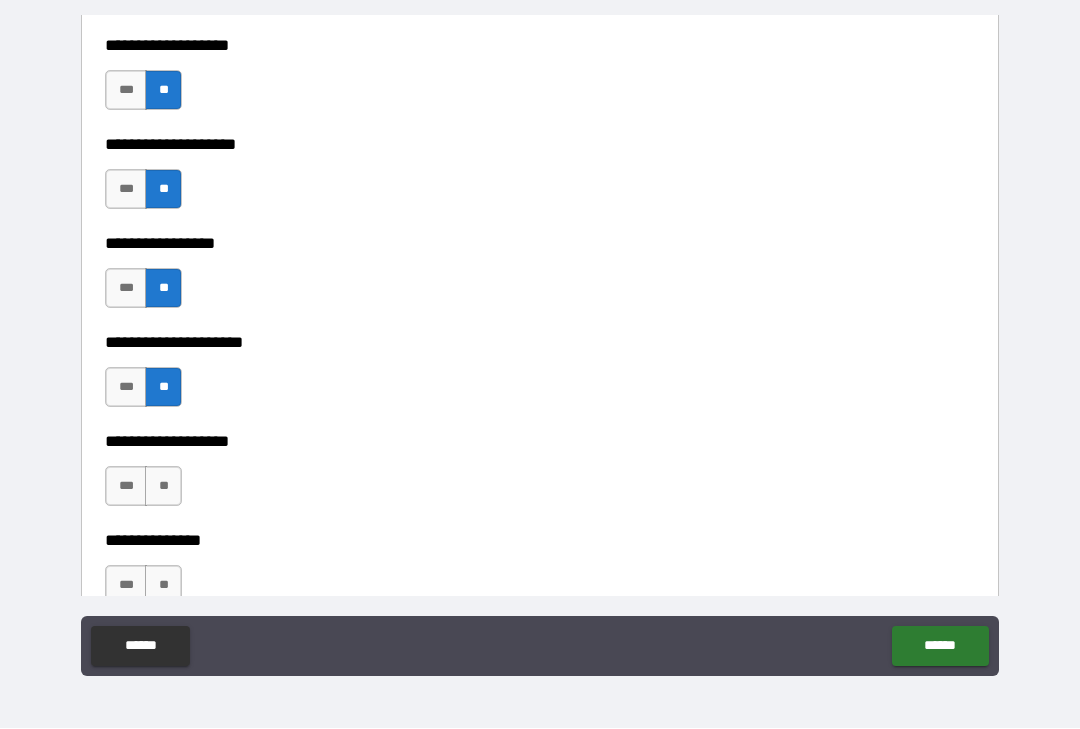 click on "**" at bounding box center (163, 487) 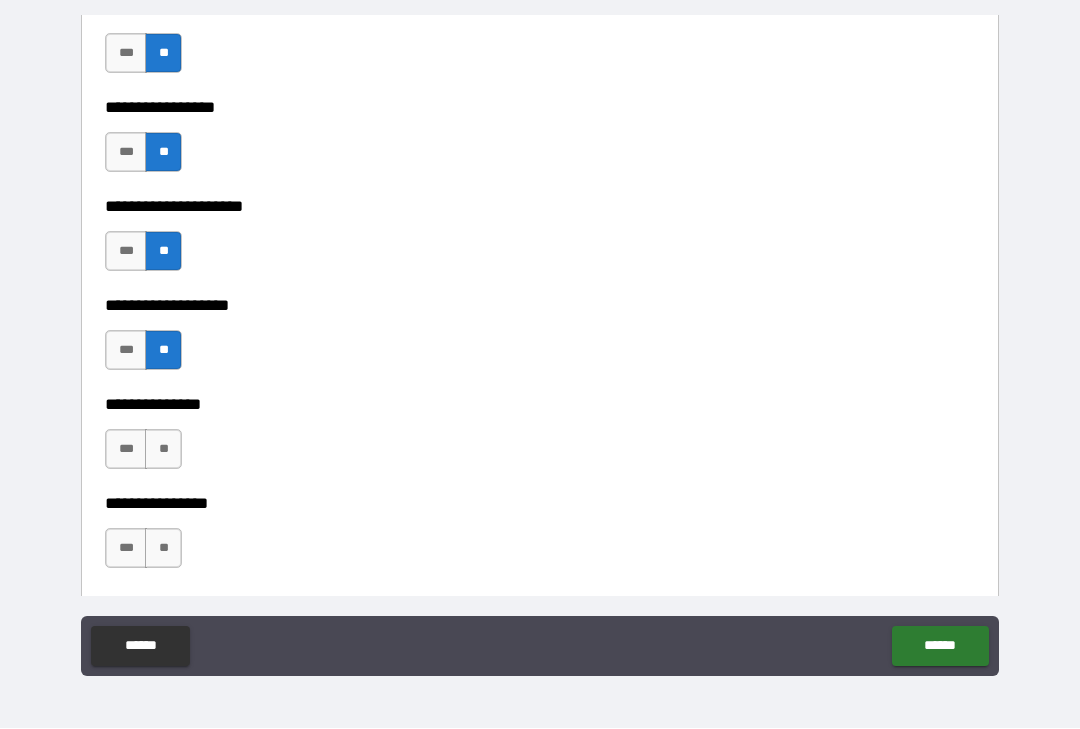 scroll, scrollTop: 8426, scrollLeft: 0, axis: vertical 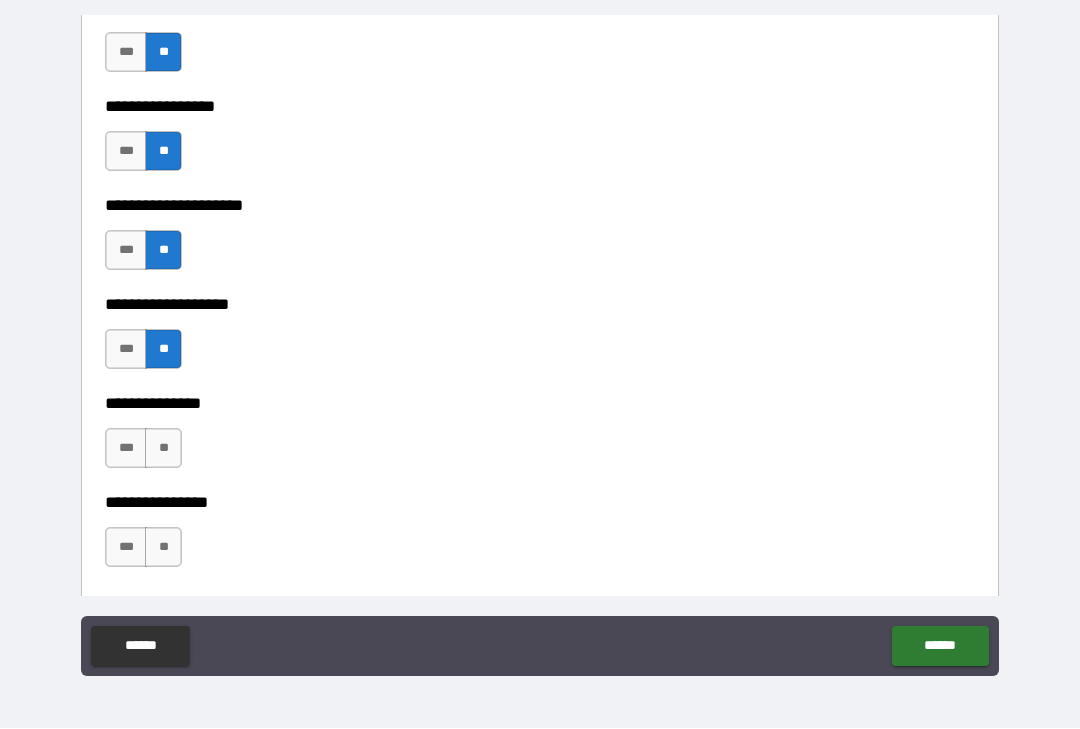 click on "**" at bounding box center (163, 449) 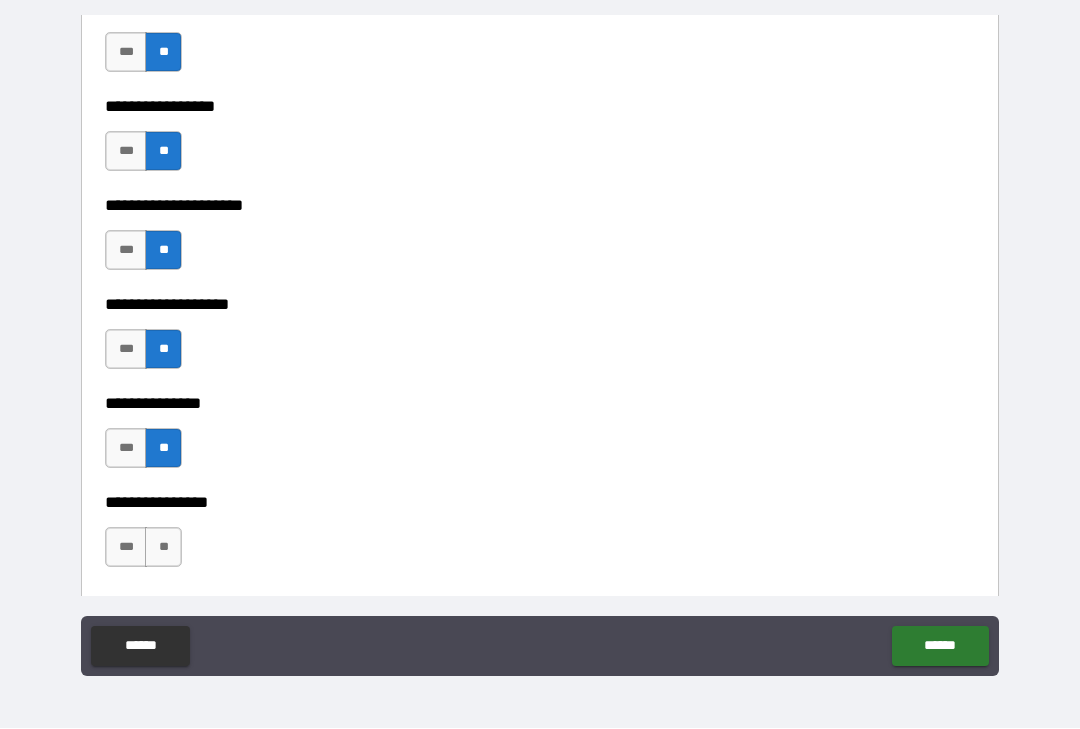 click on "**" at bounding box center [163, 548] 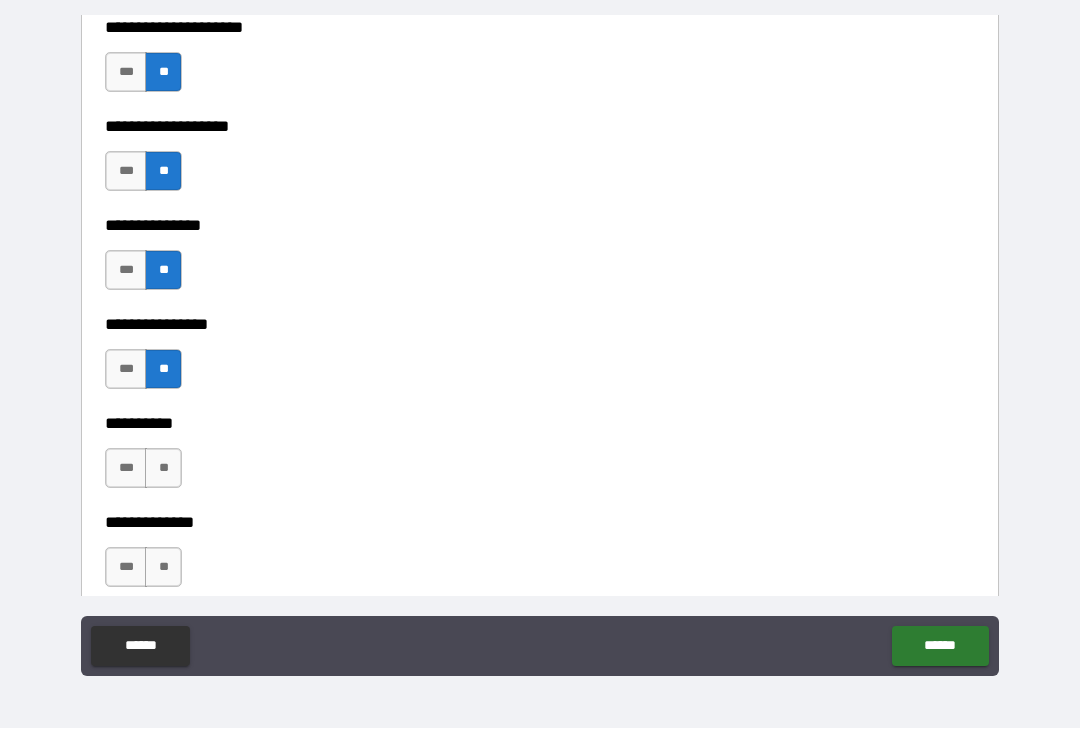 click on "**" at bounding box center (163, 469) 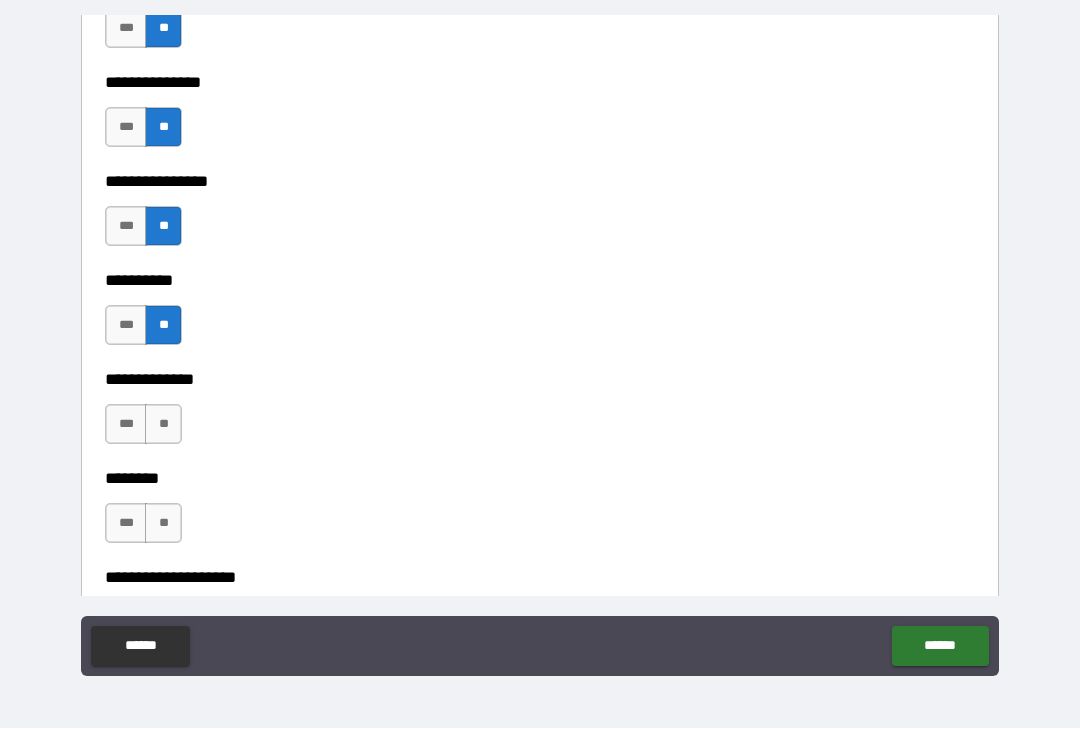 scroll, scrollTop: 8751, scrollLeft: 0, axis: vertical 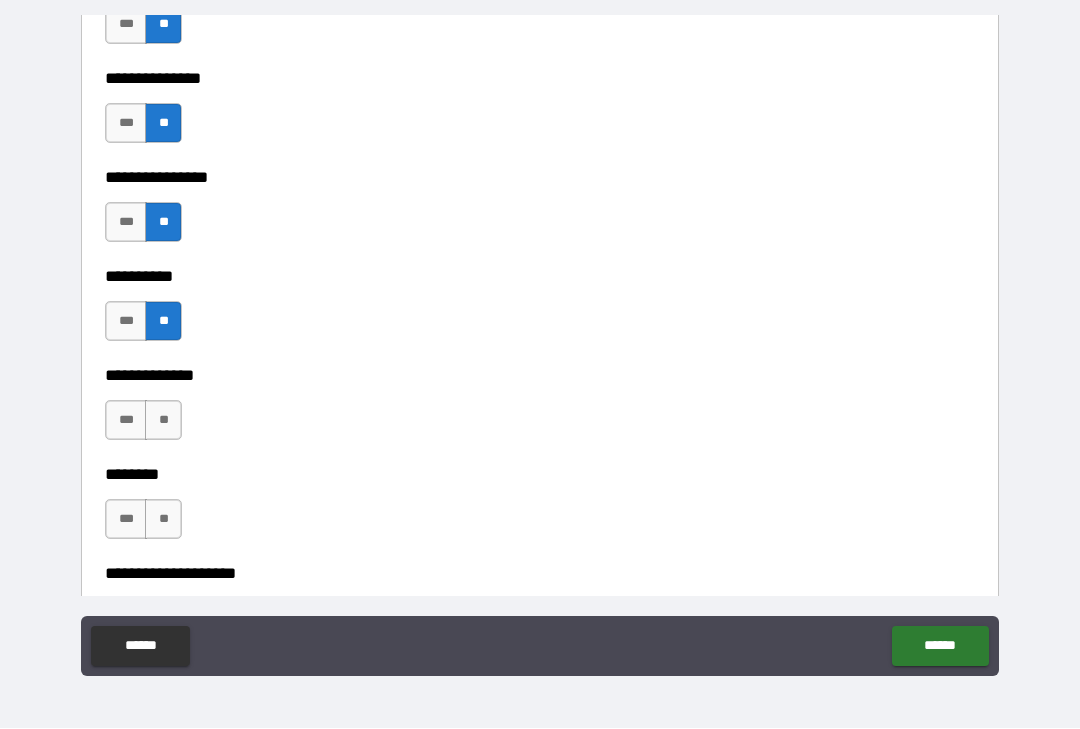 click on "**" at bounding box center [163, 421] 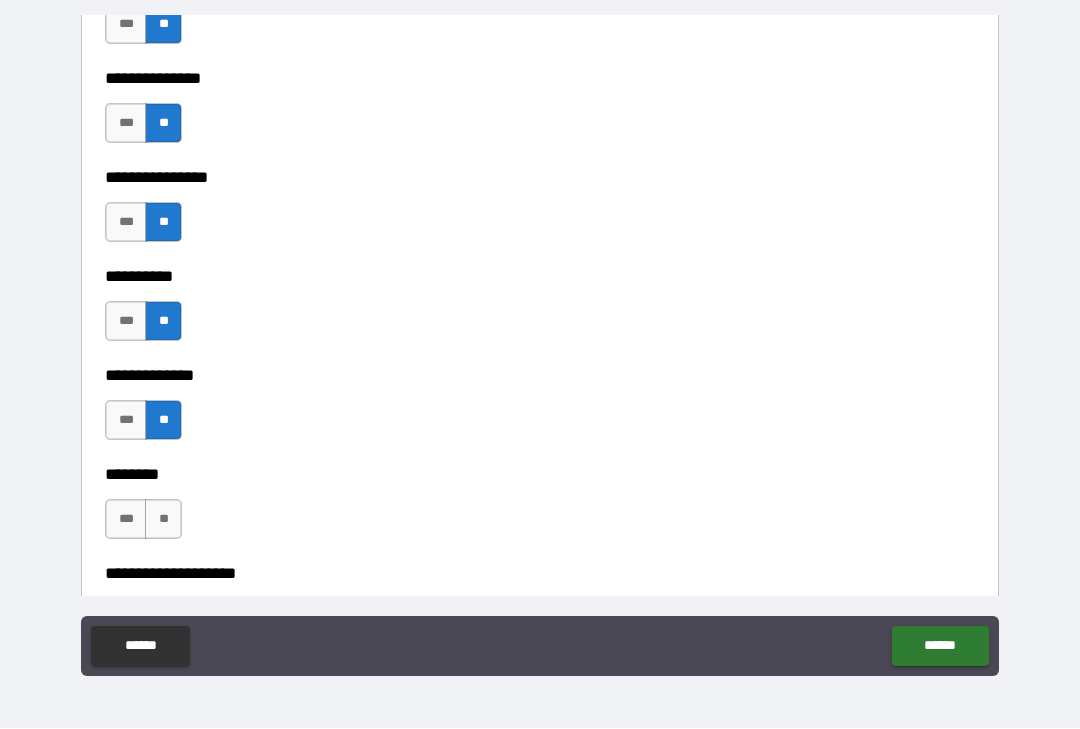 click on "**" at bounding box center (163, 520) 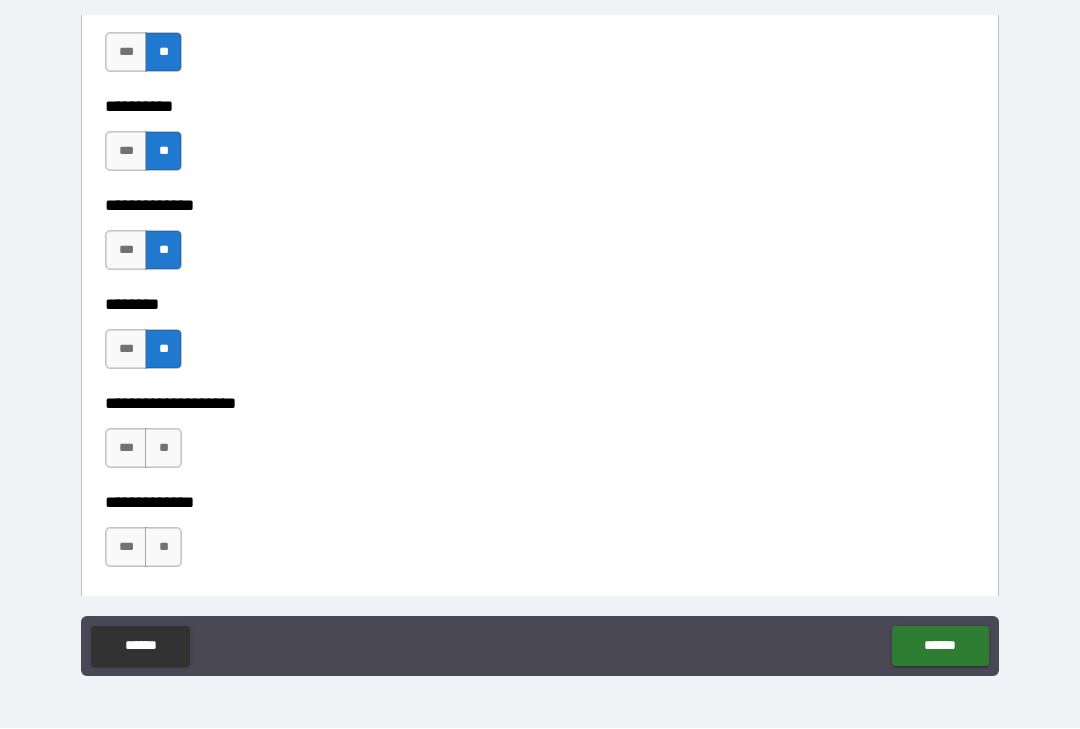 scroll, scrollTop: 8924, scrollLeft: 0, axis: vertical 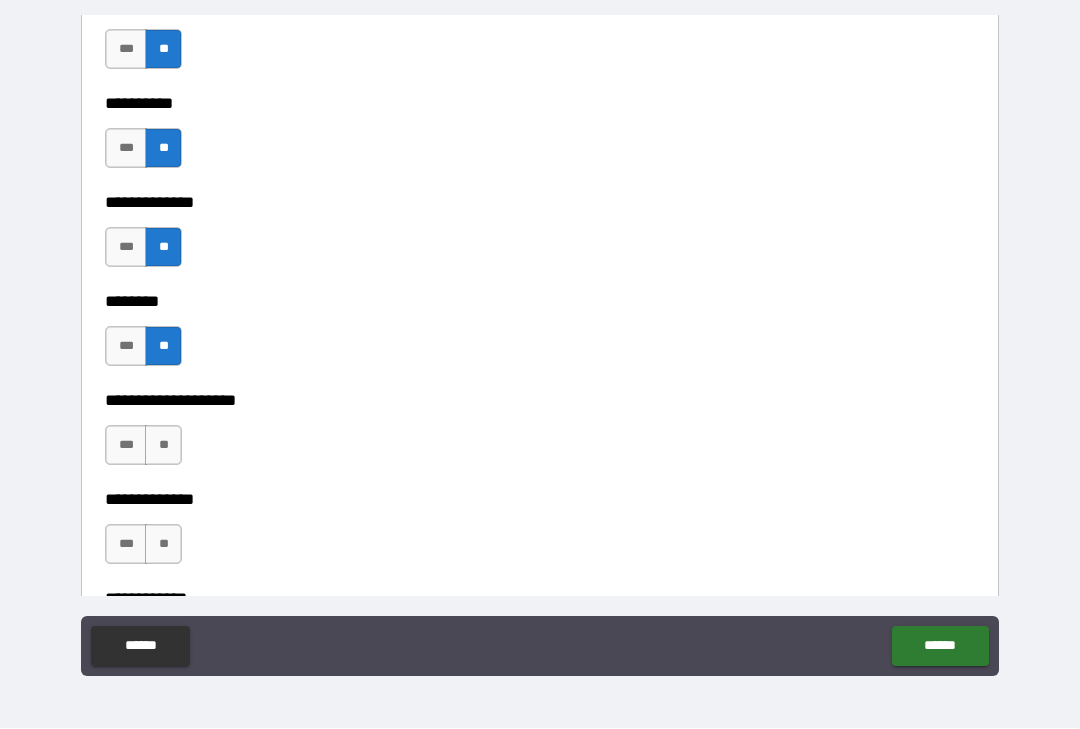 click on "**" at bounding box center (163, 446) 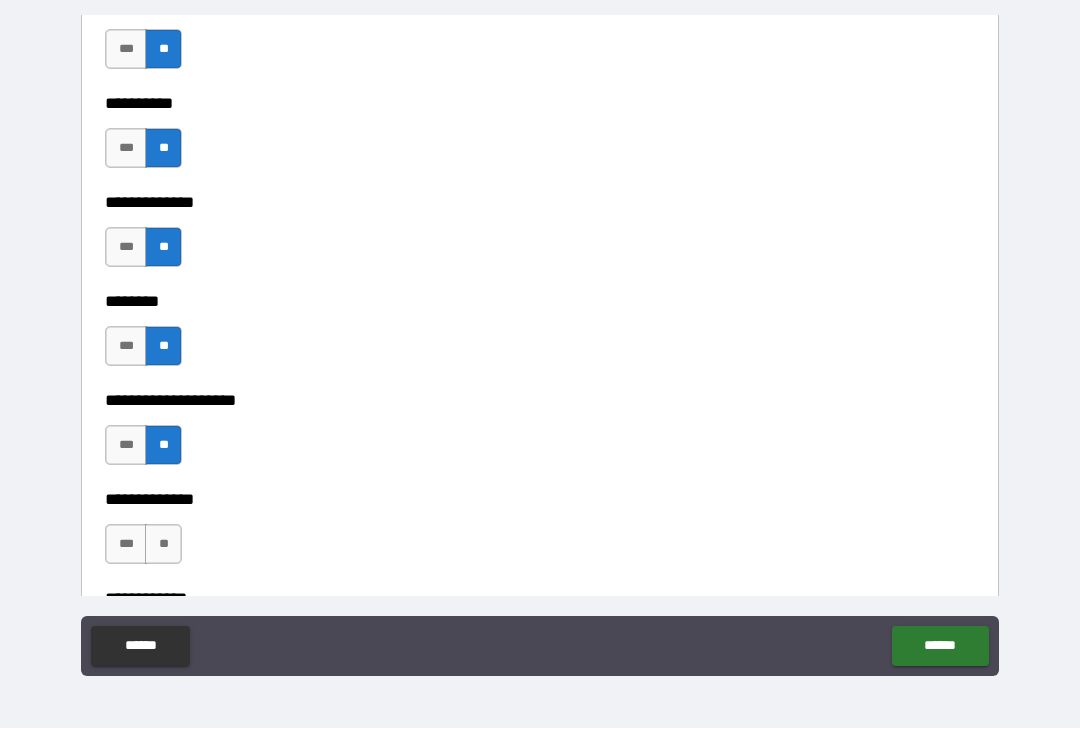 click on "**" at bounding box center [163, 545] 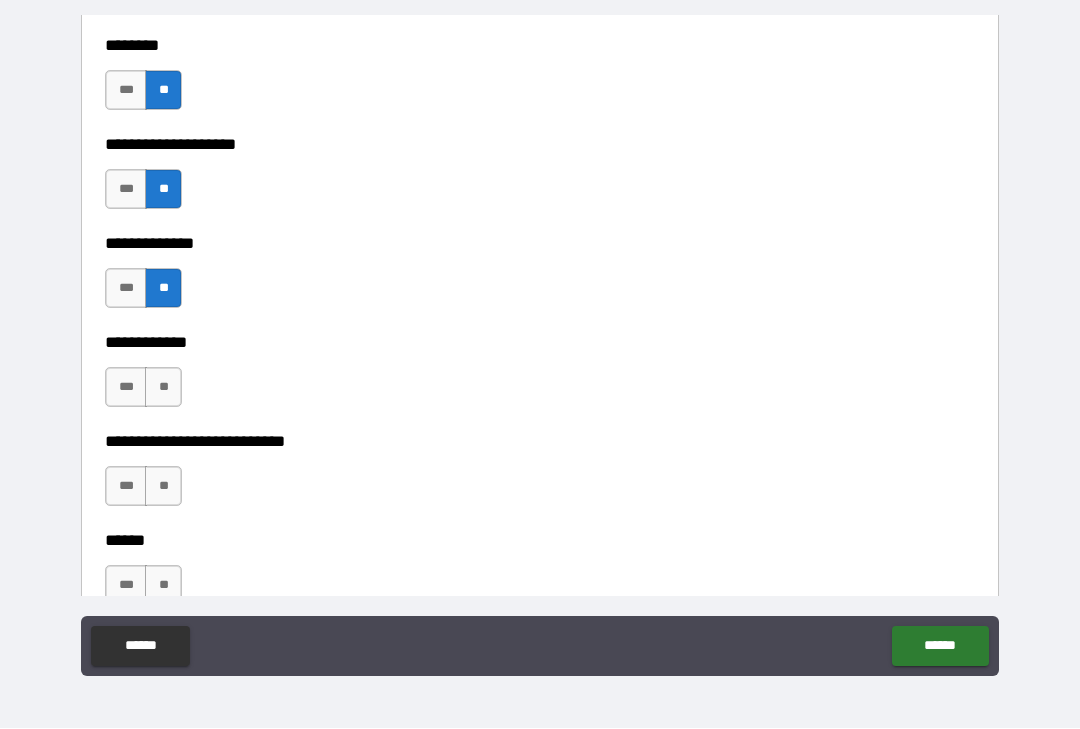 scroll, scrollTop: 9181, scrollLeft: 0, axis: vertical 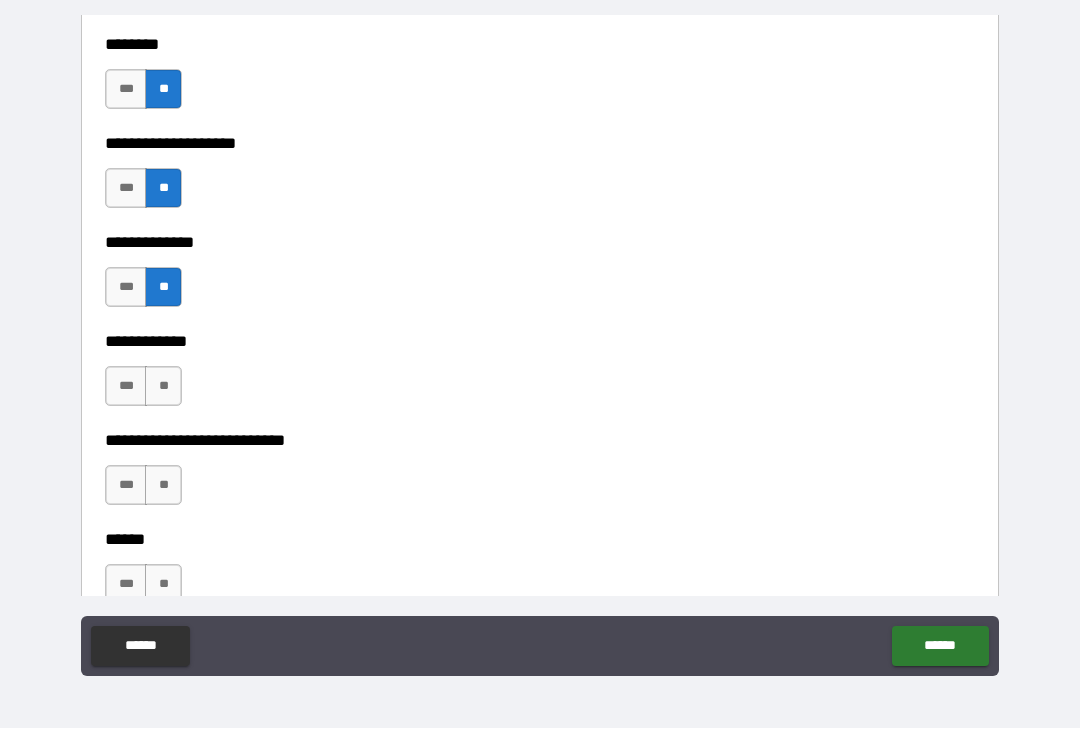 click on "**" at bounding box center [163, 387] 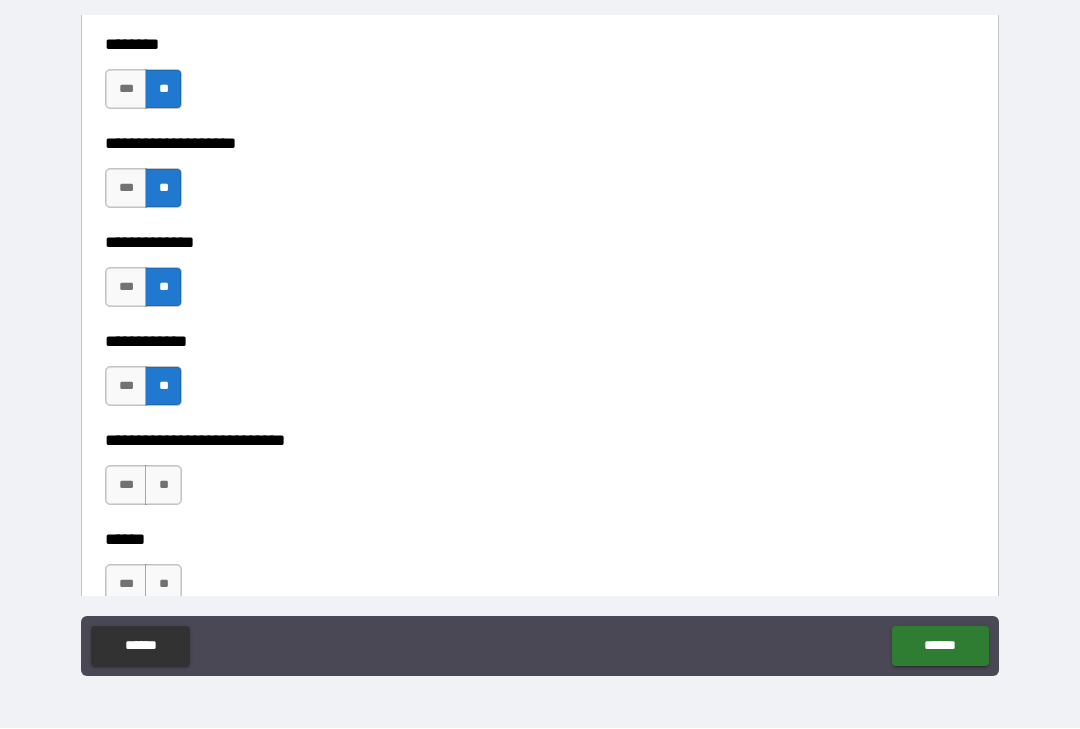 click on "**" at bounding box center (163, 486) 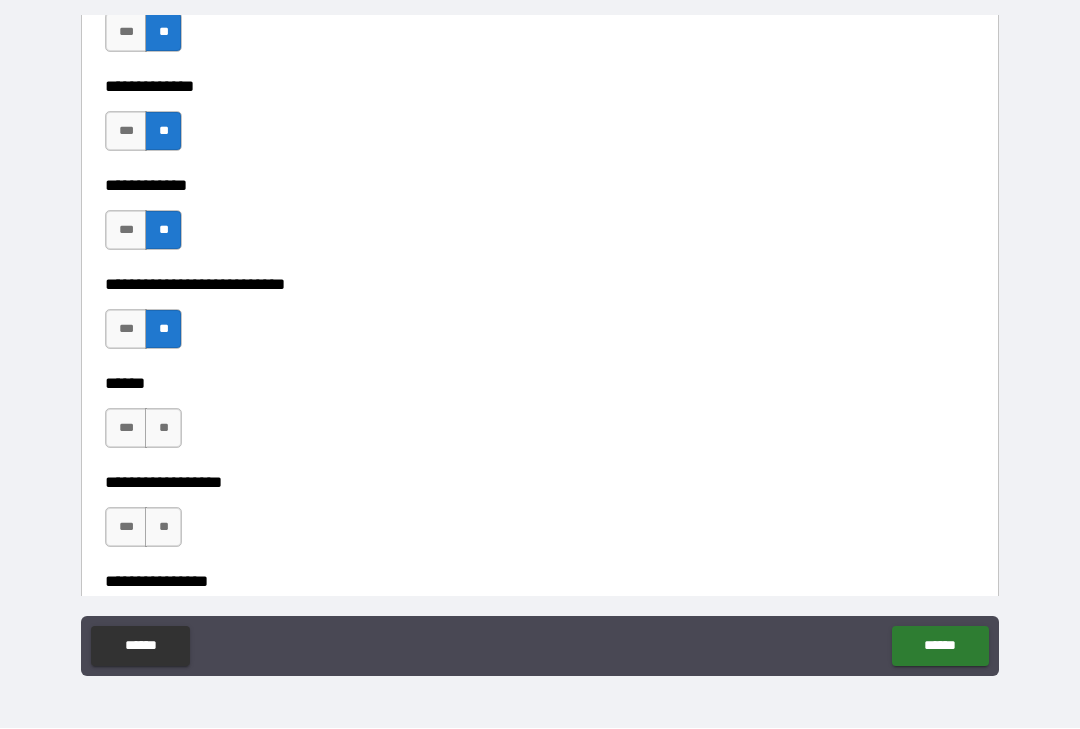 scroll, scrollTop: 9339, scrollLeft: 0, axis: vertical 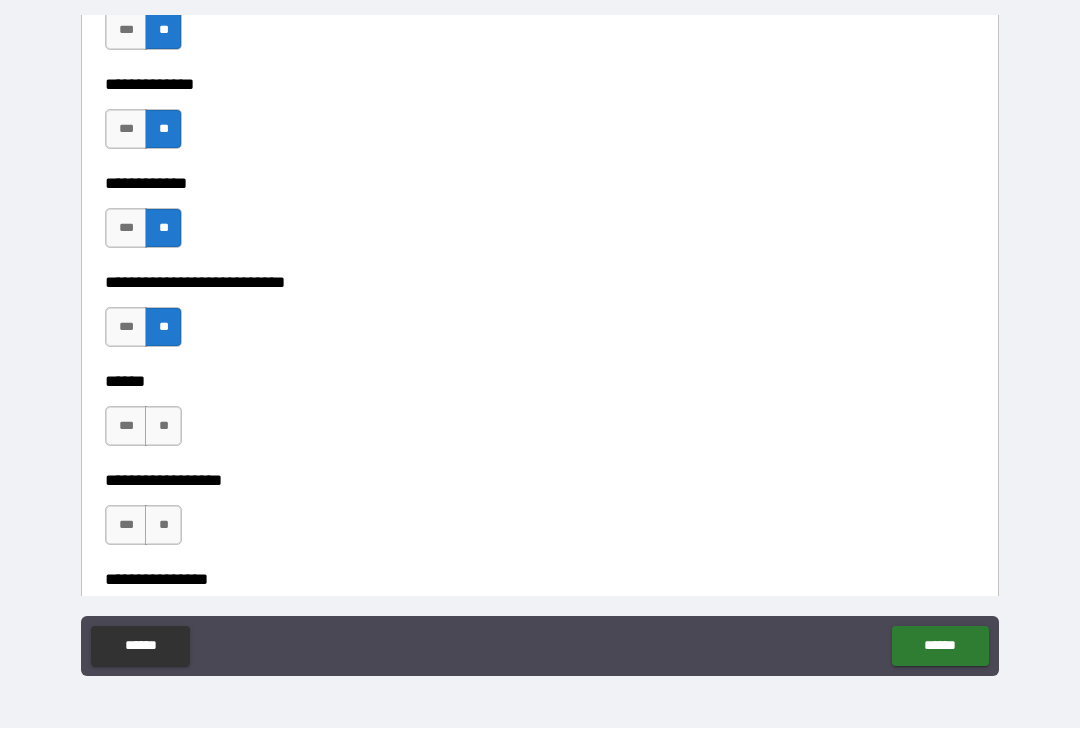click on "**" at bounding box center (163, 427) 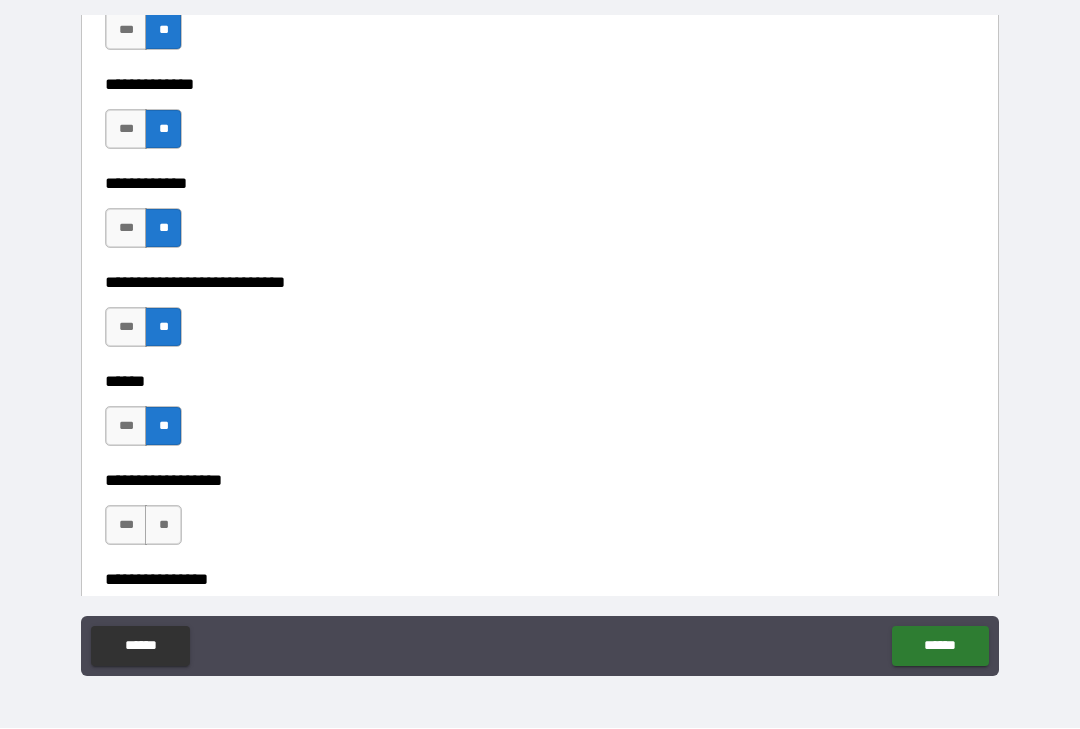 click on "**" at bounding box center [163, 526] 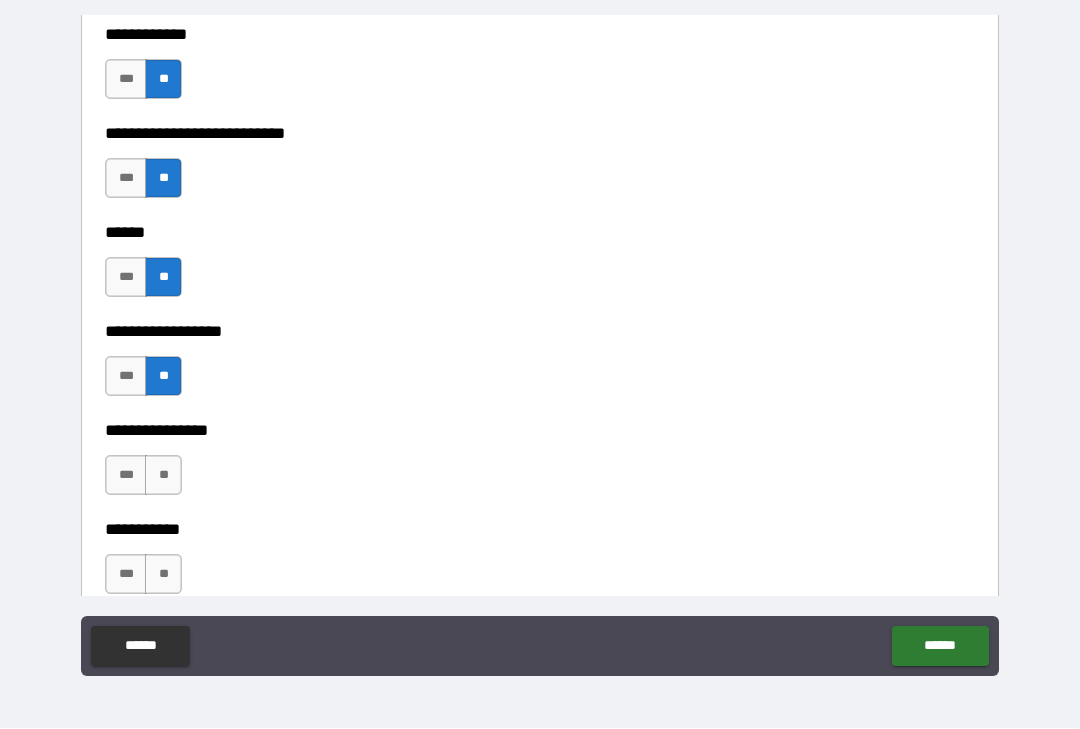 scroll, scrollTop: 9492, scrollLeft: 0, axis: vertical 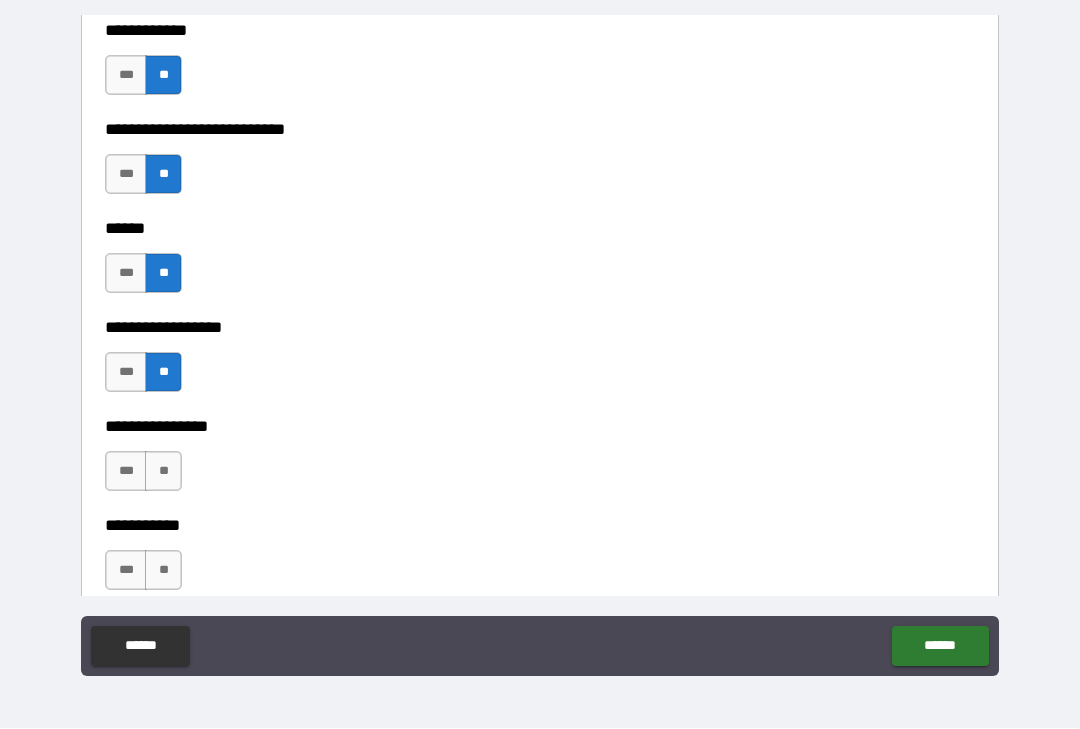 click on "**" at bounding box center [163, 472] 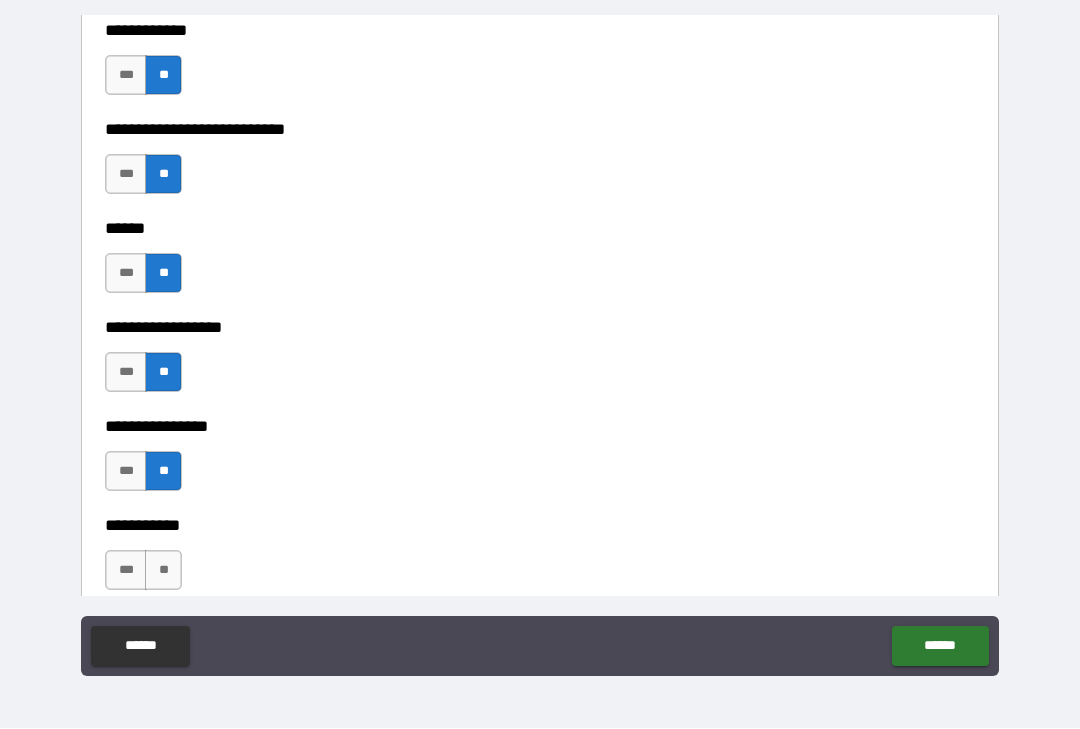 click on "**" at bounding box center [163, 571] 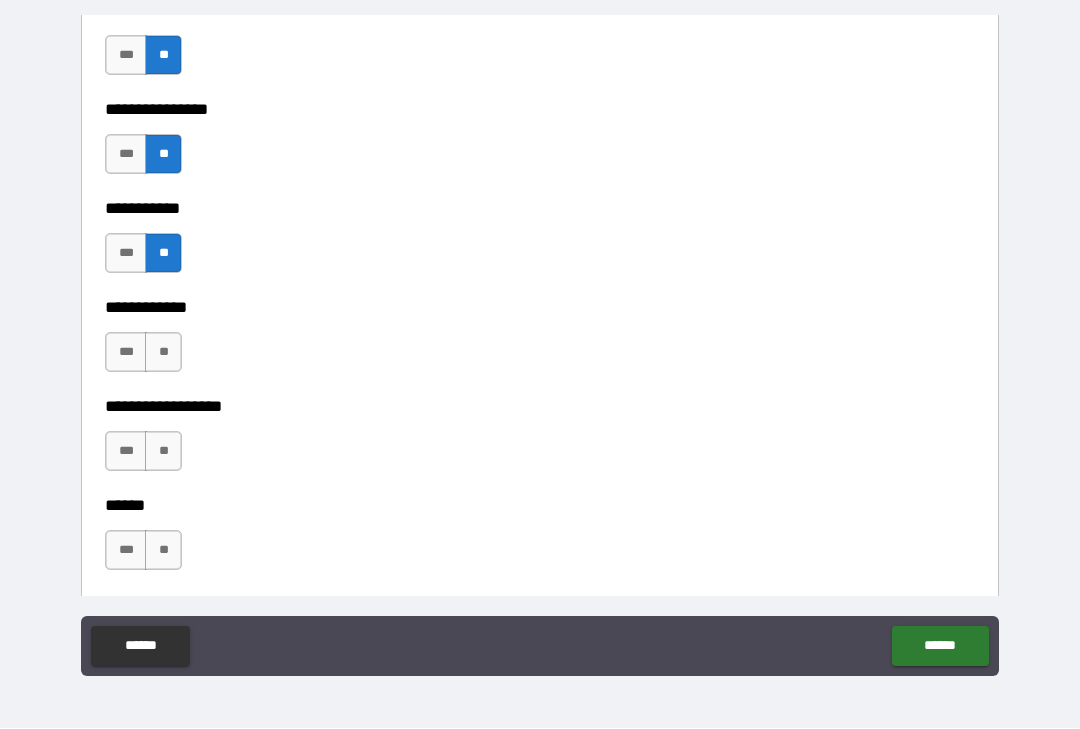 scroll, scrollTop: 9838, scrollLeft: 0, axis: vertical 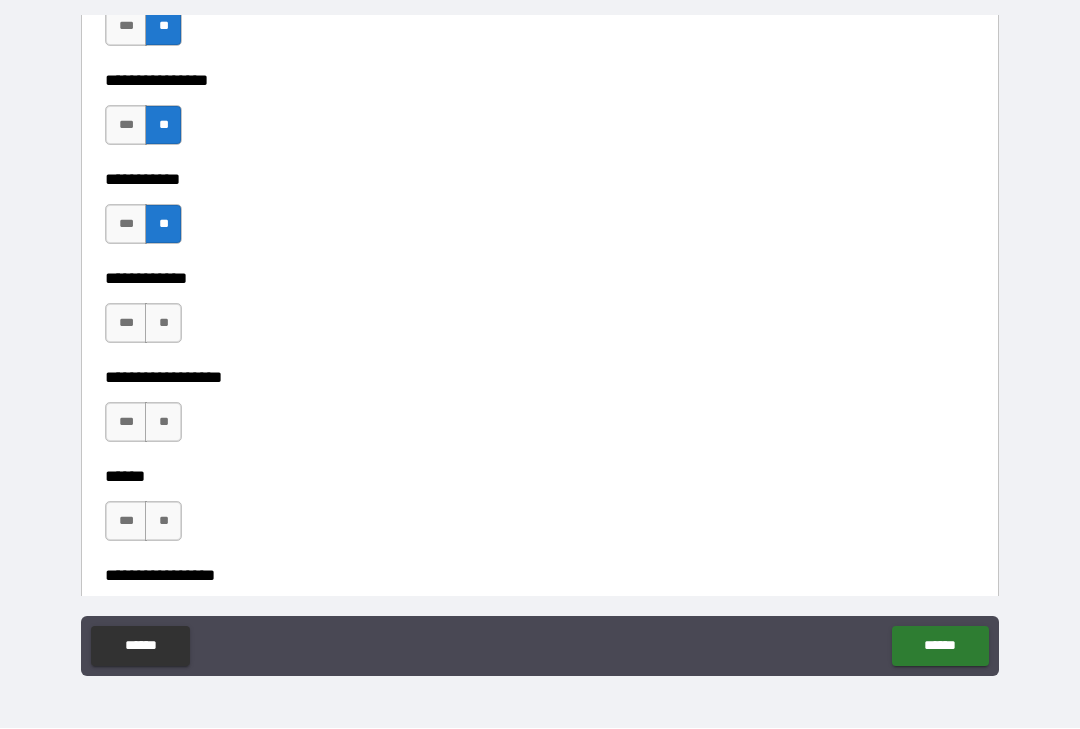 click on "**" at bounding box center (163, 324) 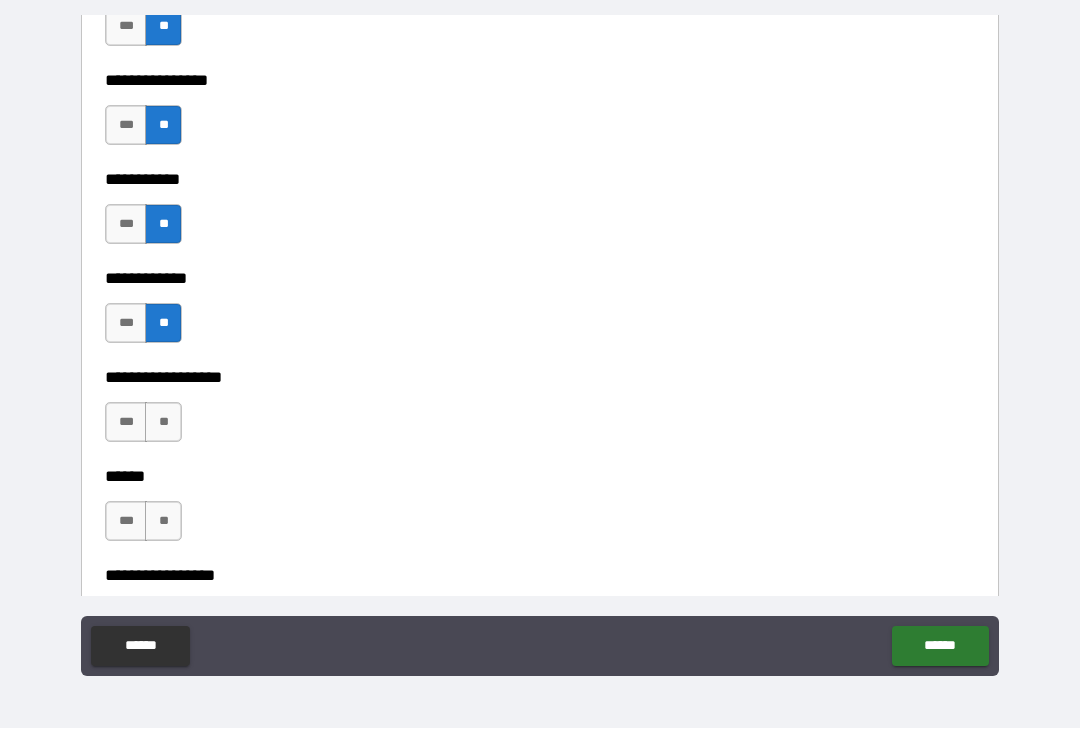 click on "**" at bounding box center [163, 423] 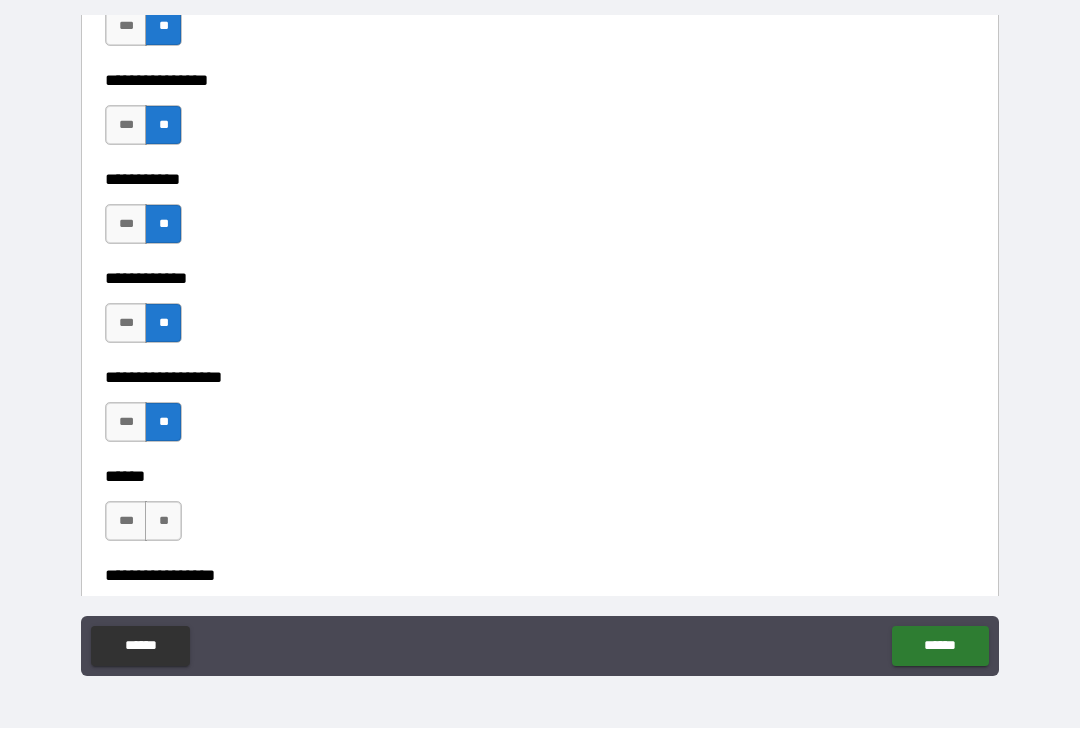 click on "**" at bounding box center [163, 522] 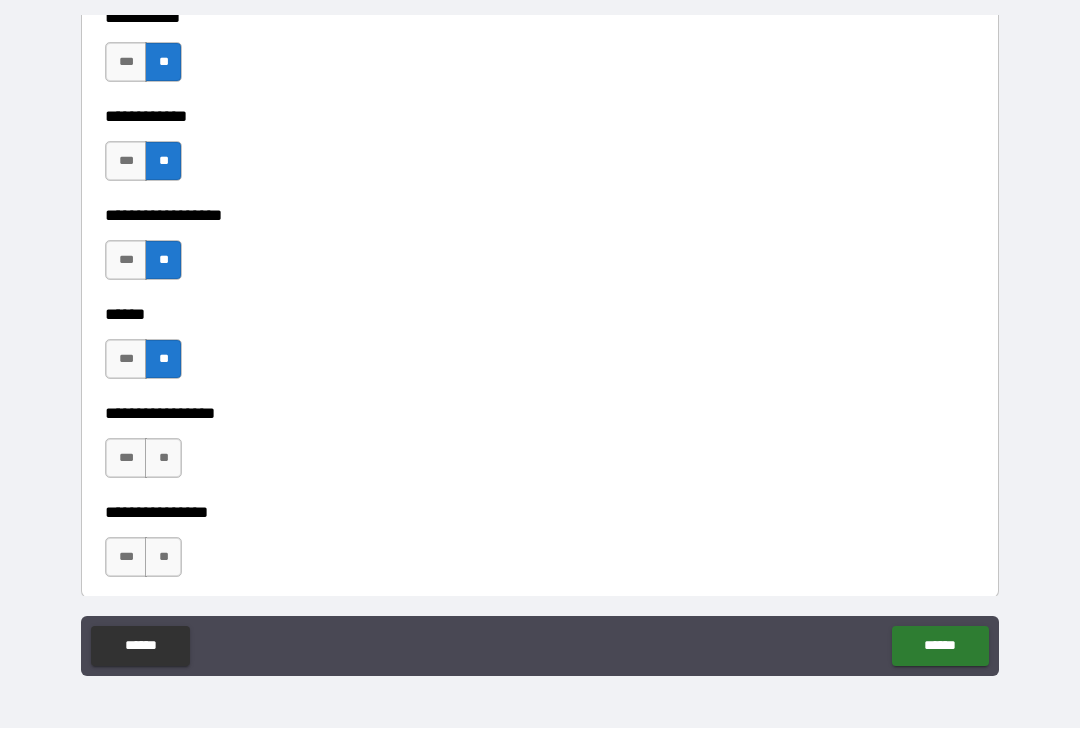 scroll, scrollTop: 10002, scrollLeft: 0, axis: vertical 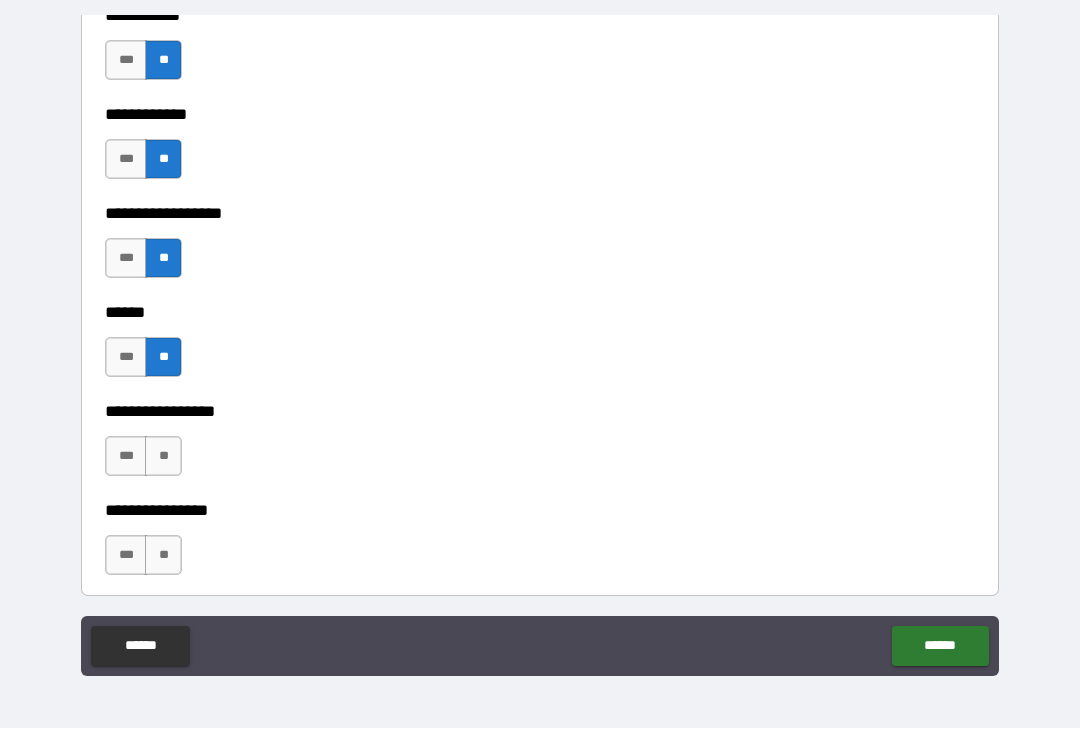 click on "**" at bounding box center (163, 457) 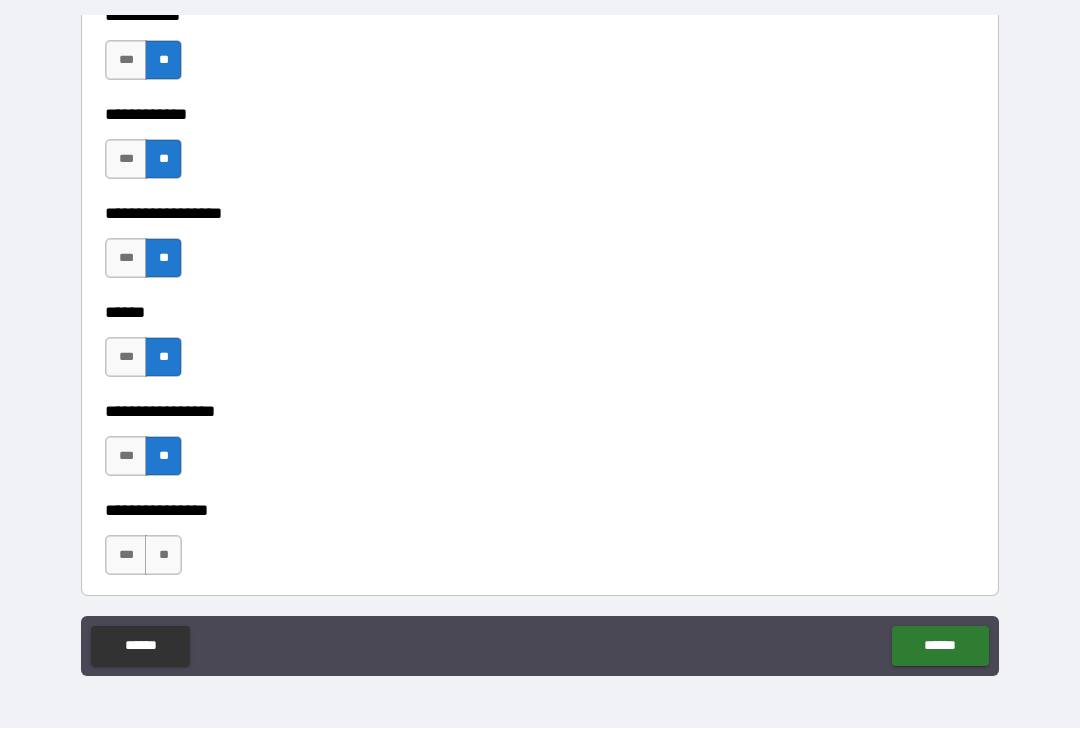 click on "**" at bounding box center (163, 556) 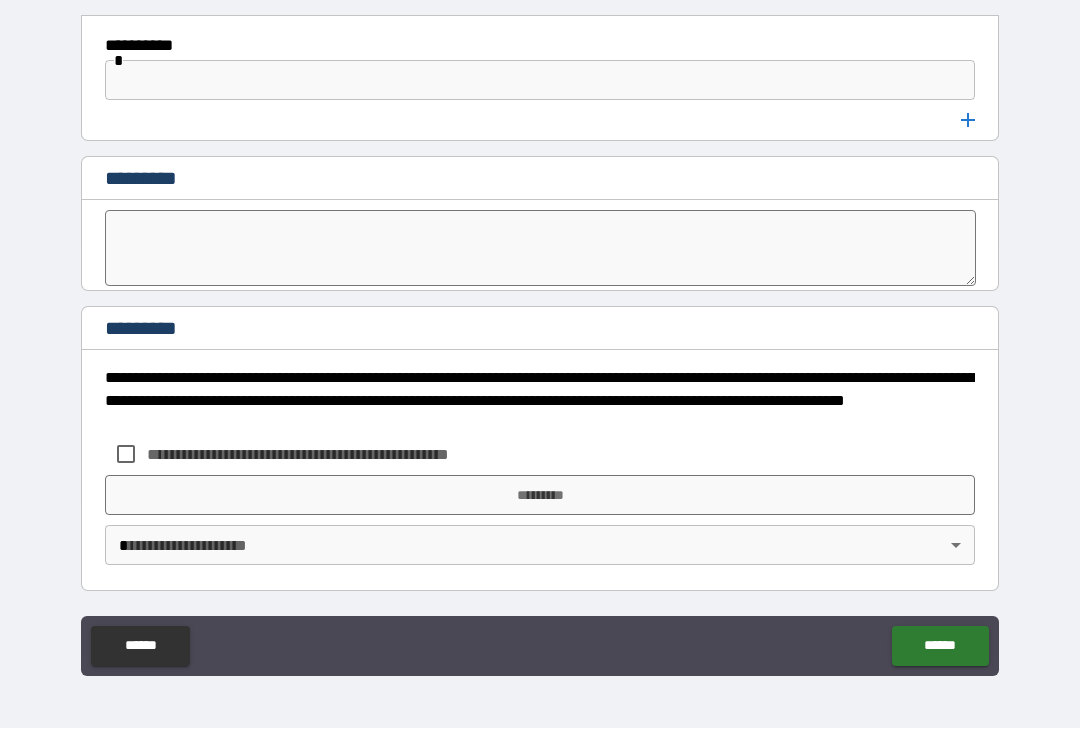 scroll, scrollTop: 10641, scrollLeft: 0, axis: vertical 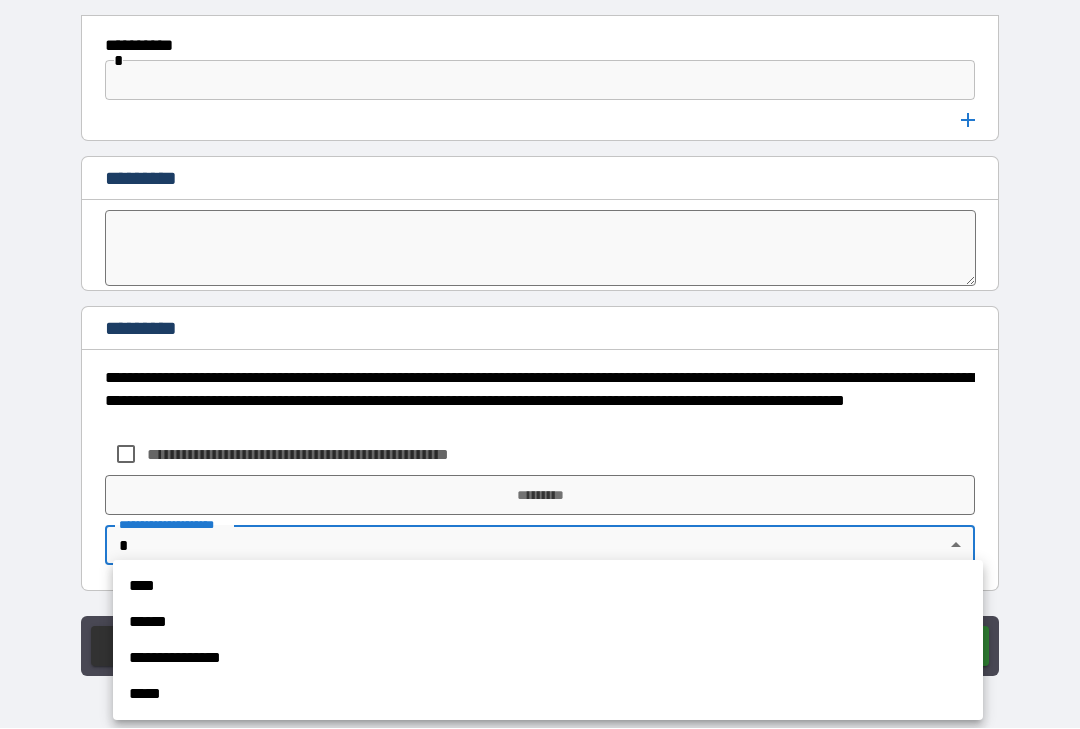 click on "****" at bounding box center [548, 587] 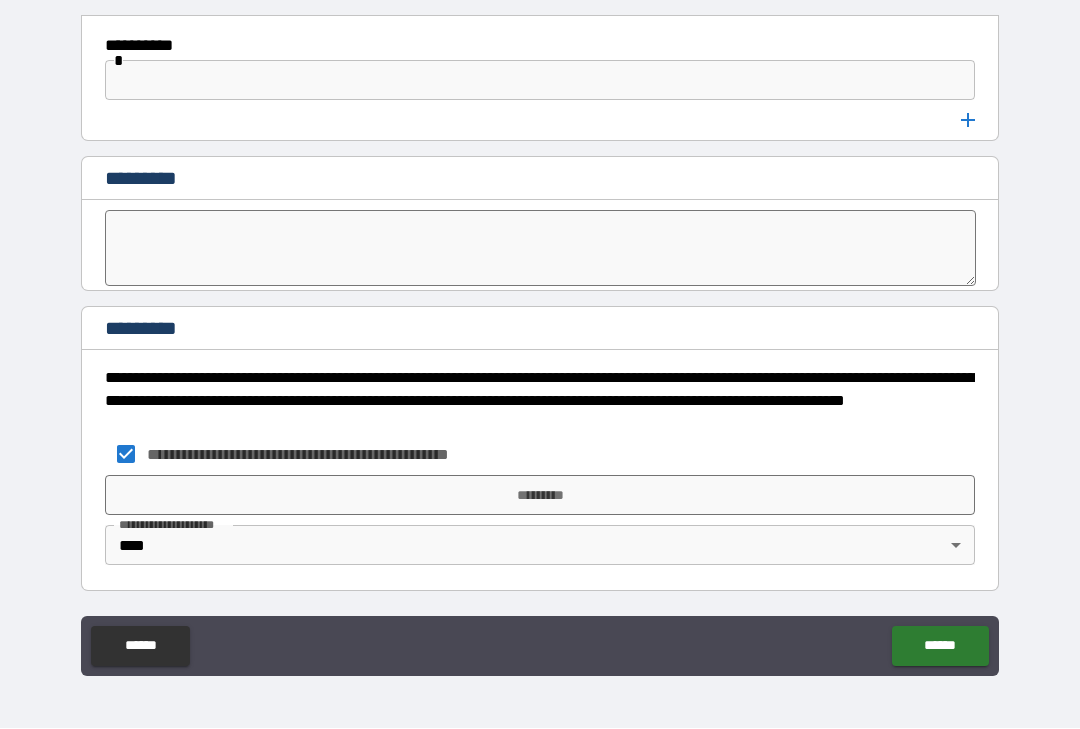 click on "*********" at bounding box center (540, 496) 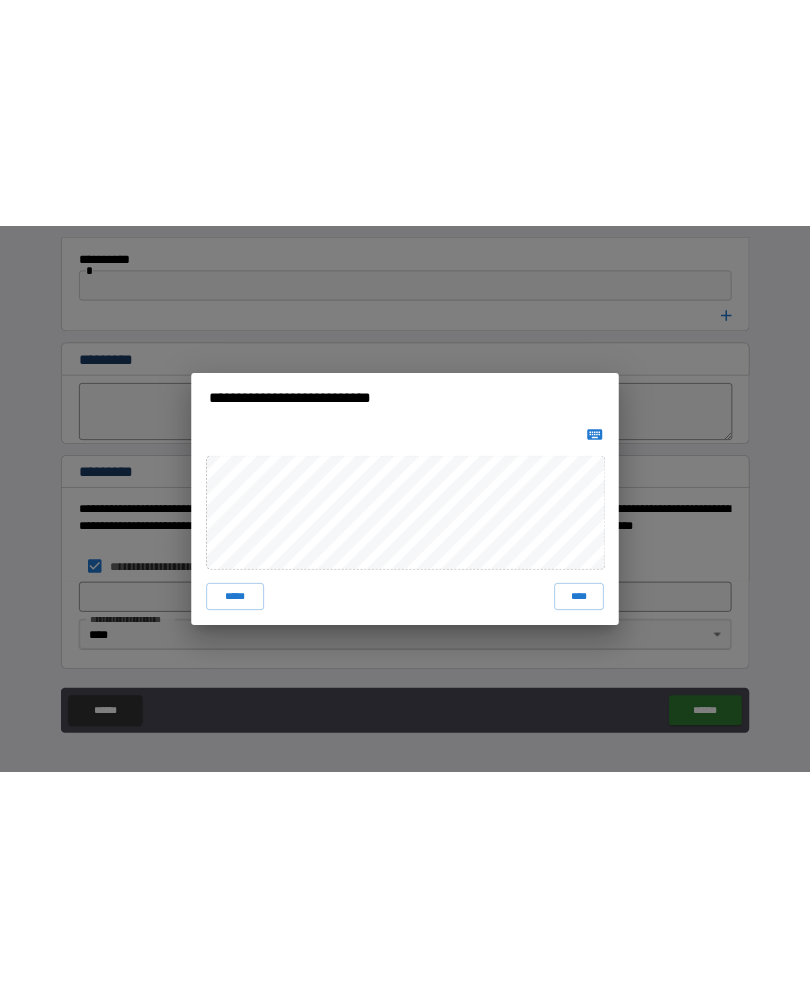 scroll, scrollTop: 0, scrollLeft: 0, axis: both 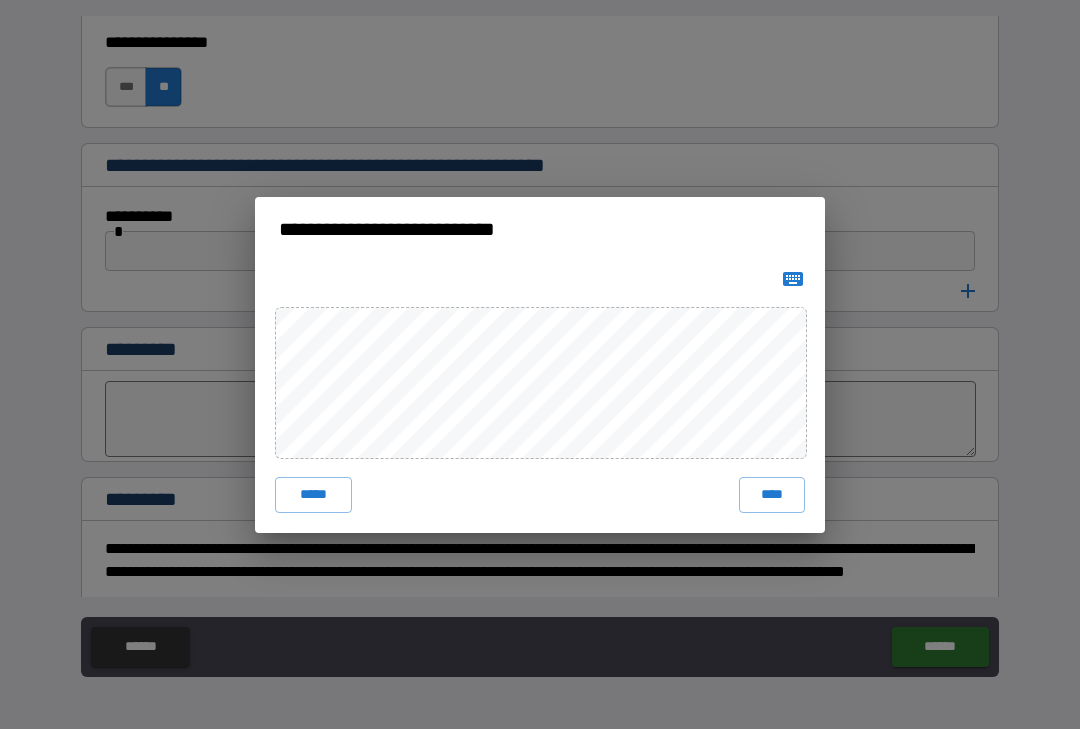 click on "****" at bounding box center [772, 495] 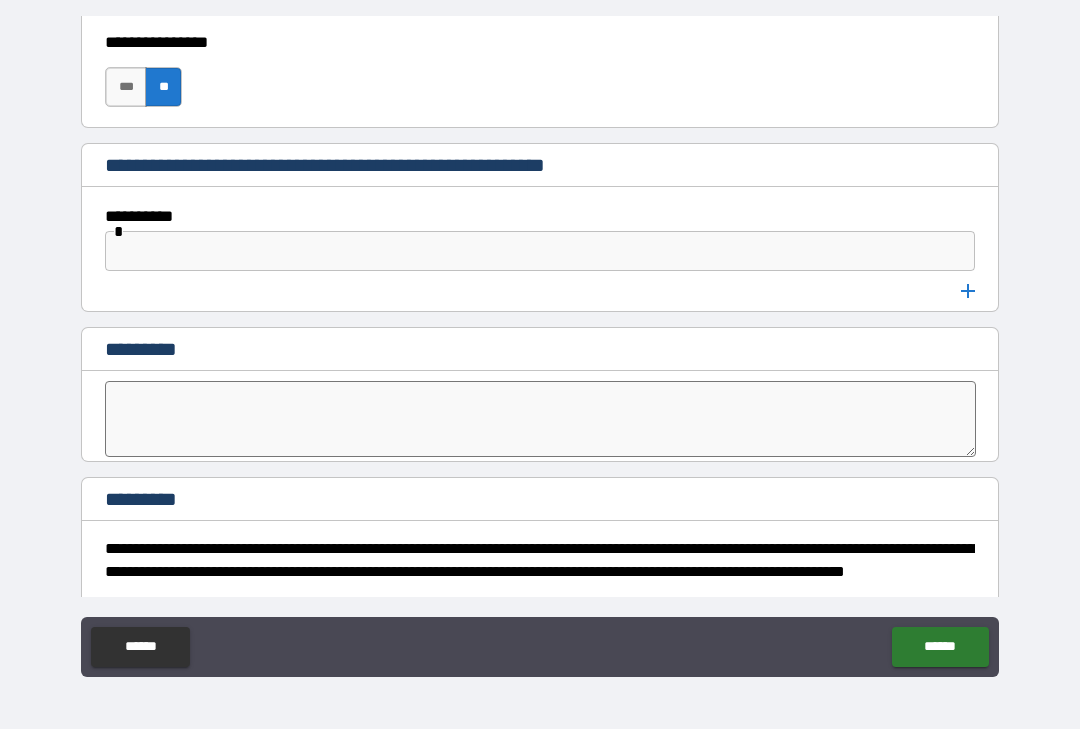 click on "******" at bounding box center [940, 647] 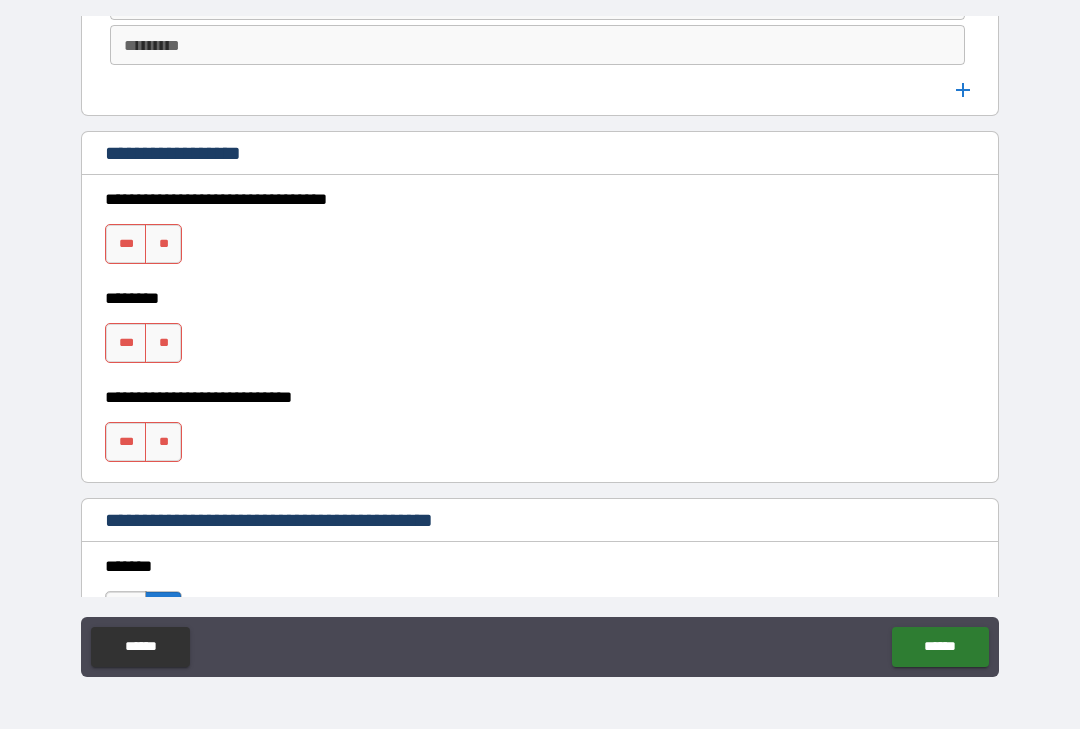 scroll, scrollTop: 1327, scrollLeft: 0, axis: vertical 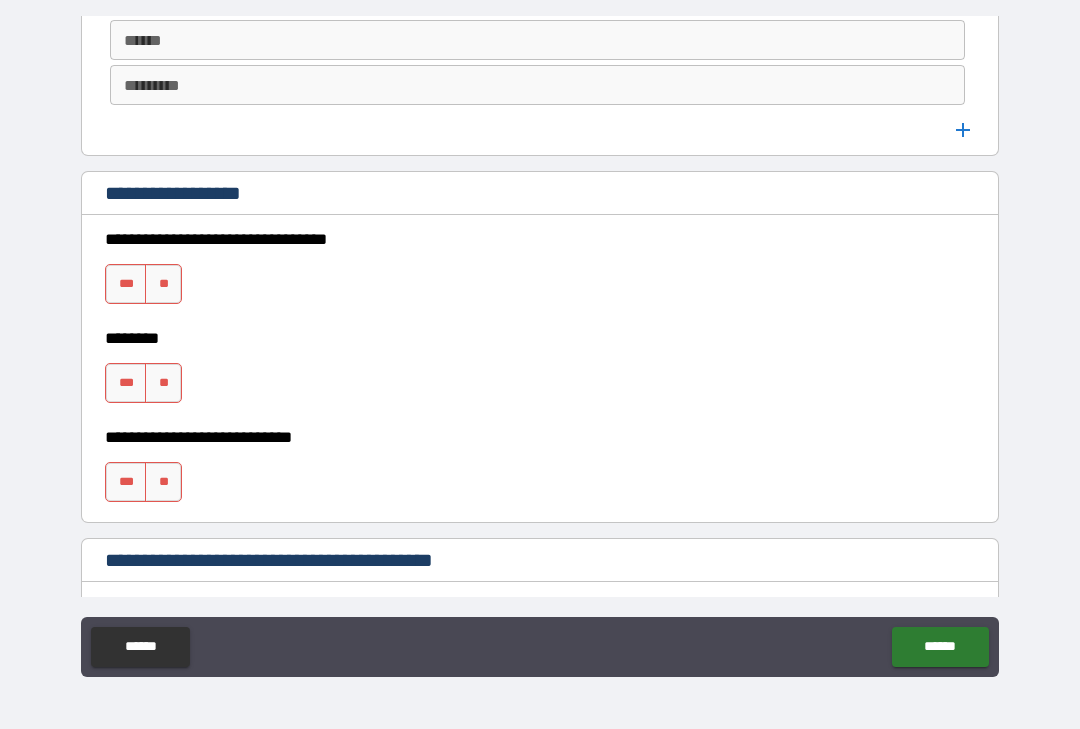 click on "**" at bounding box center (163, 284) 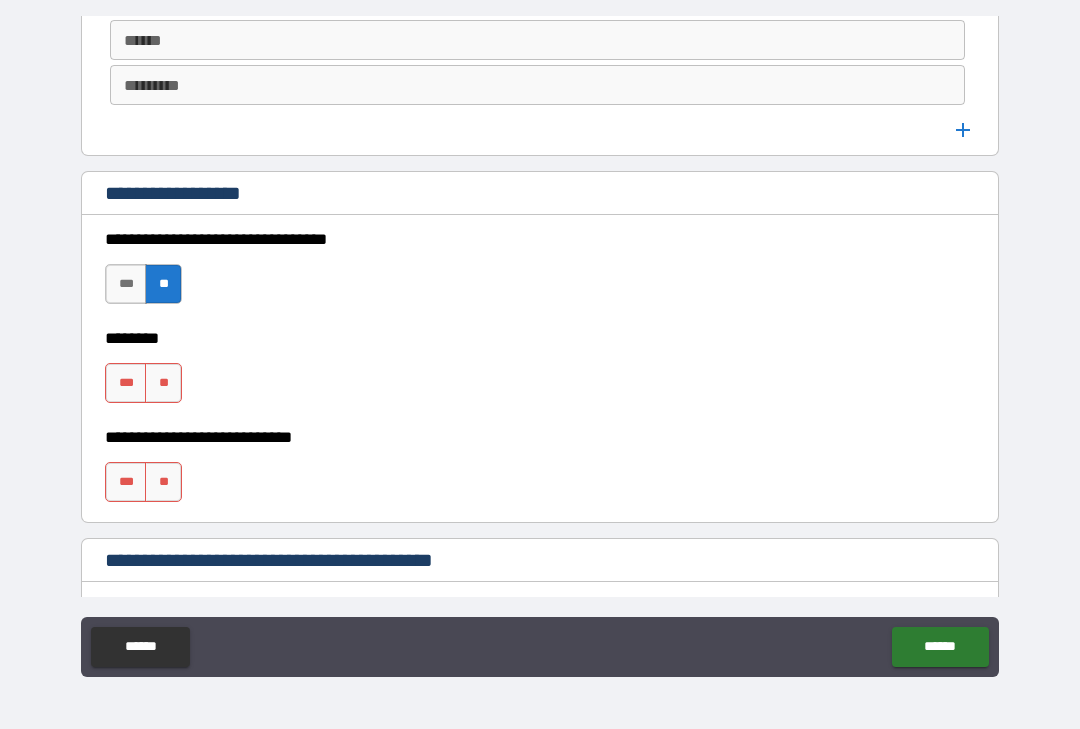 click on "**" at bounding box center (163, 383) 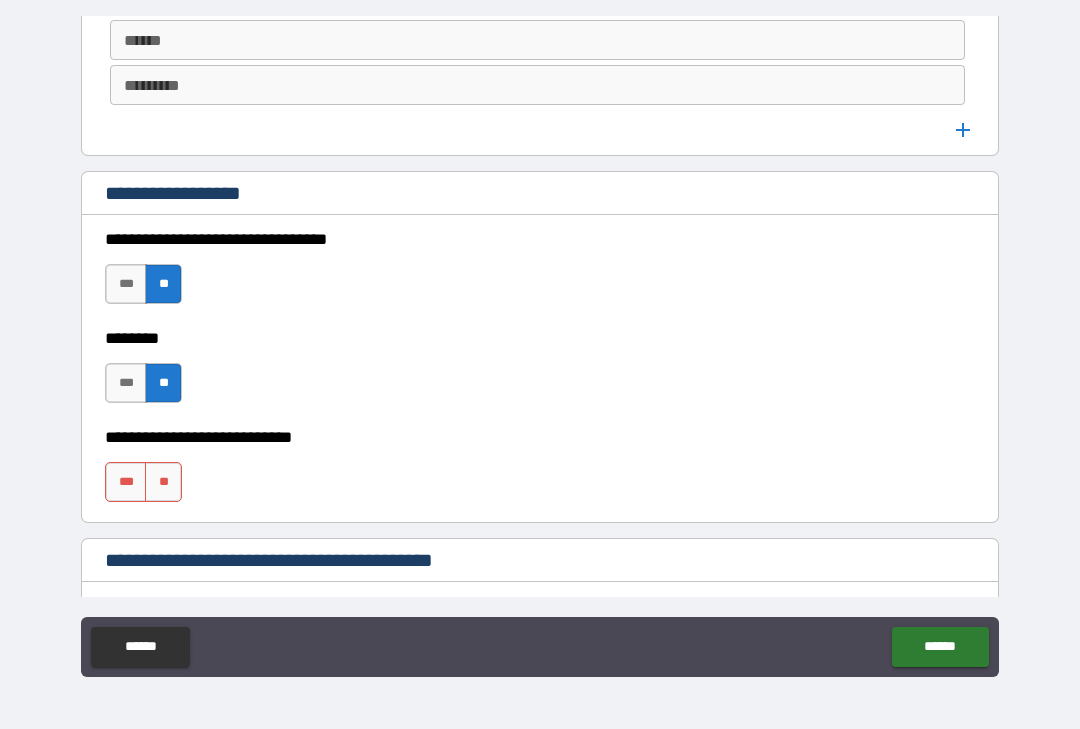click on "**" at bounding box center [163, 482] 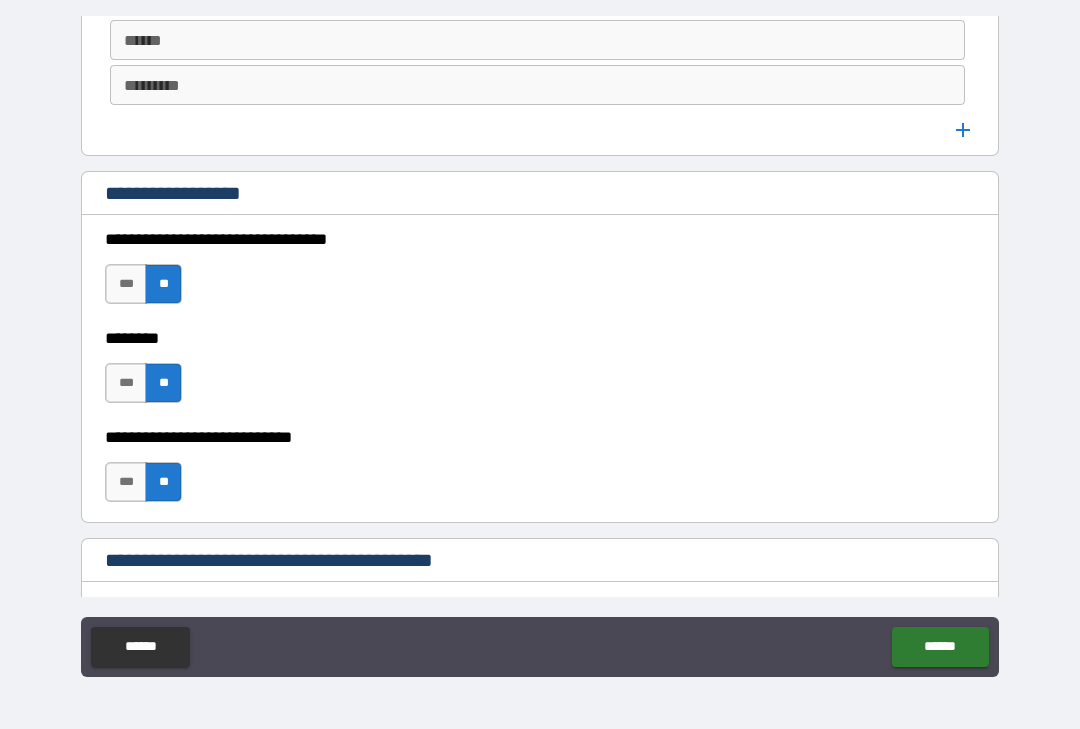 click on "******" at bounding box center (940, 647) 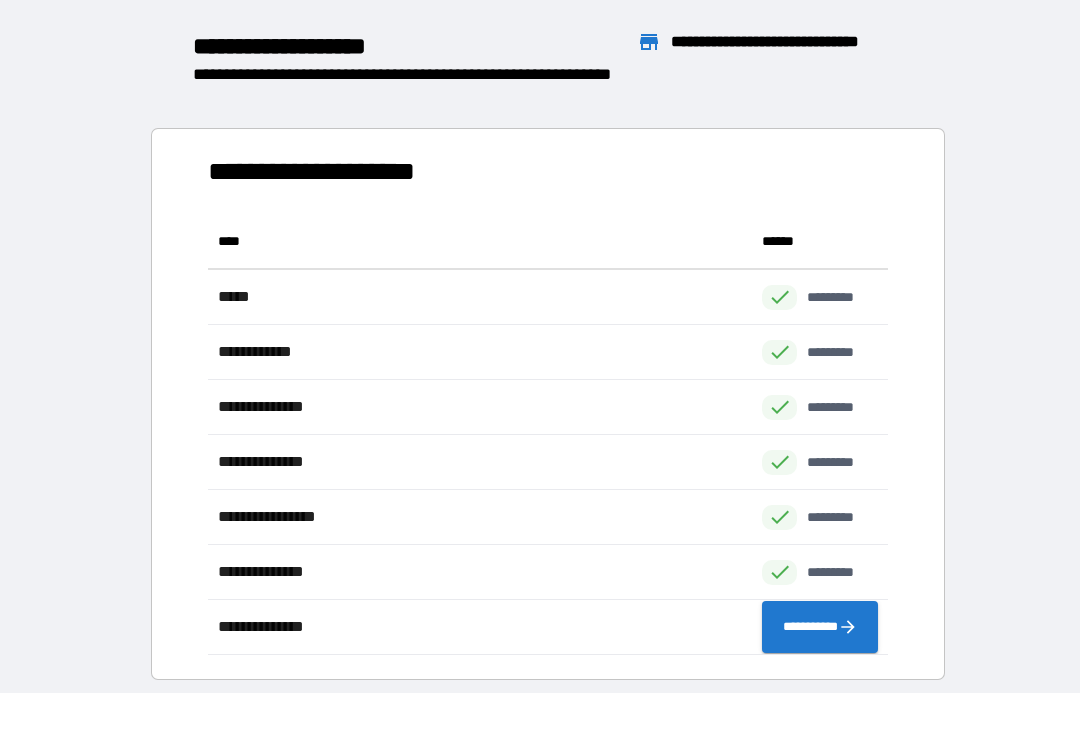 scroll, scrollTop: 1, scrollLeft: 1, axis: both 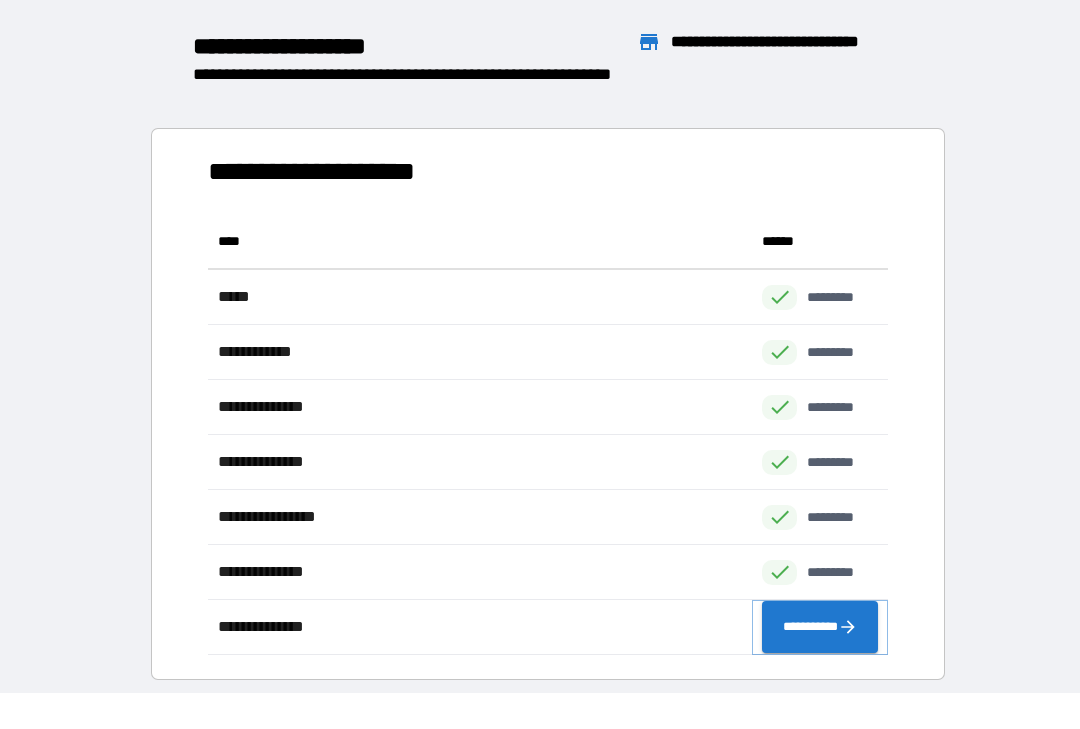 click on "**********" at bounding box center (820, 627) 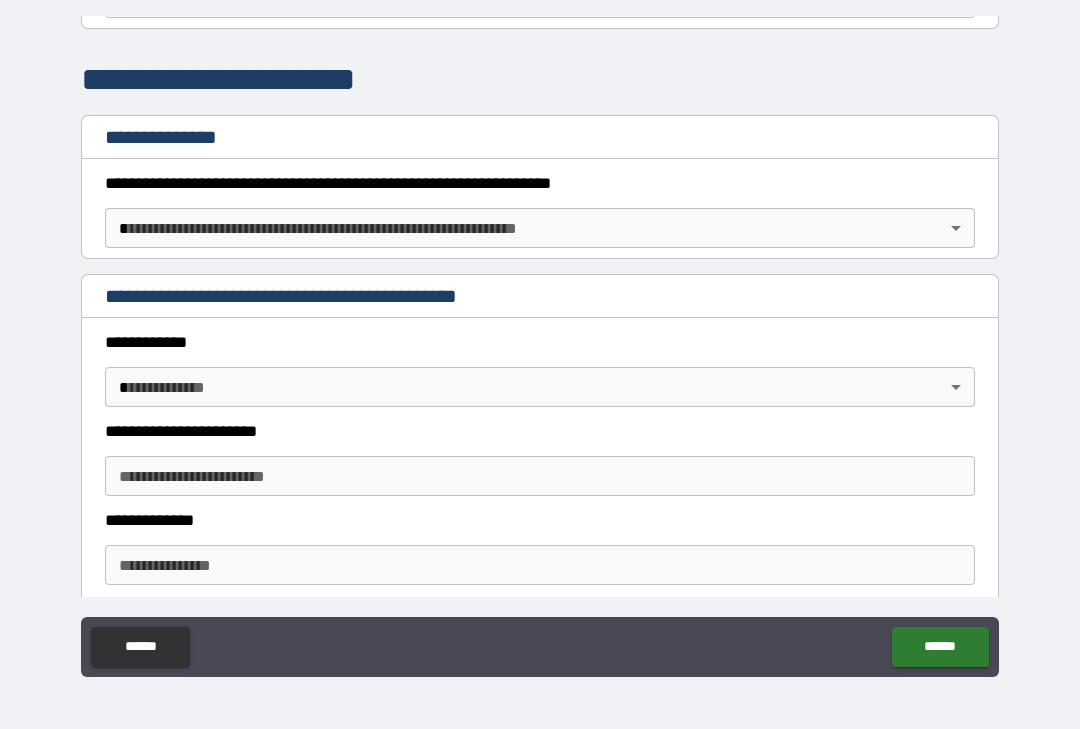 scroll, scrollTop: 236, scrollLeft: 0, axis: vertical 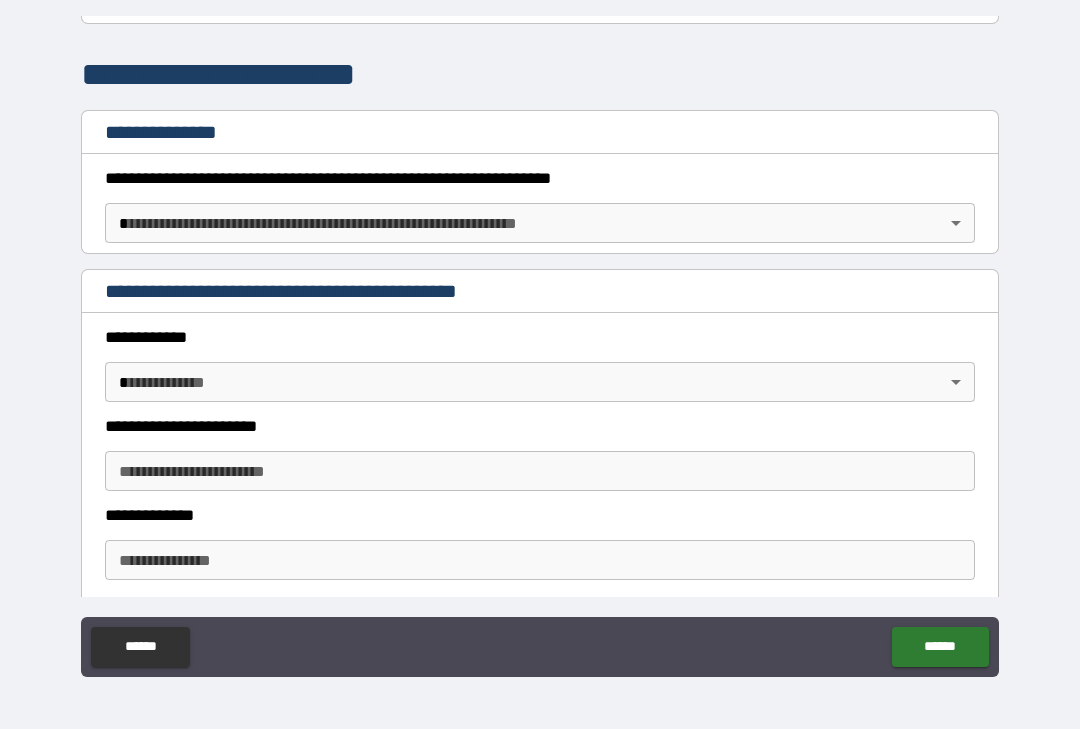 click on "**********" at bounding box center (540, 346) 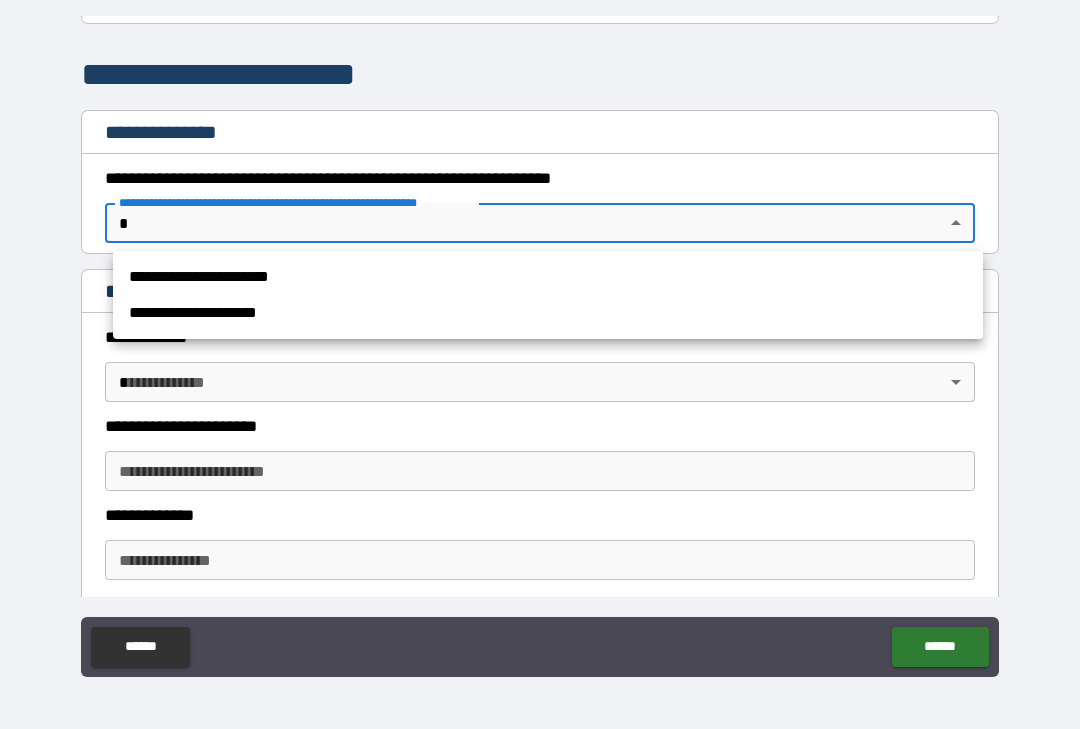 click on "**********" at bounding box center [548, 313] 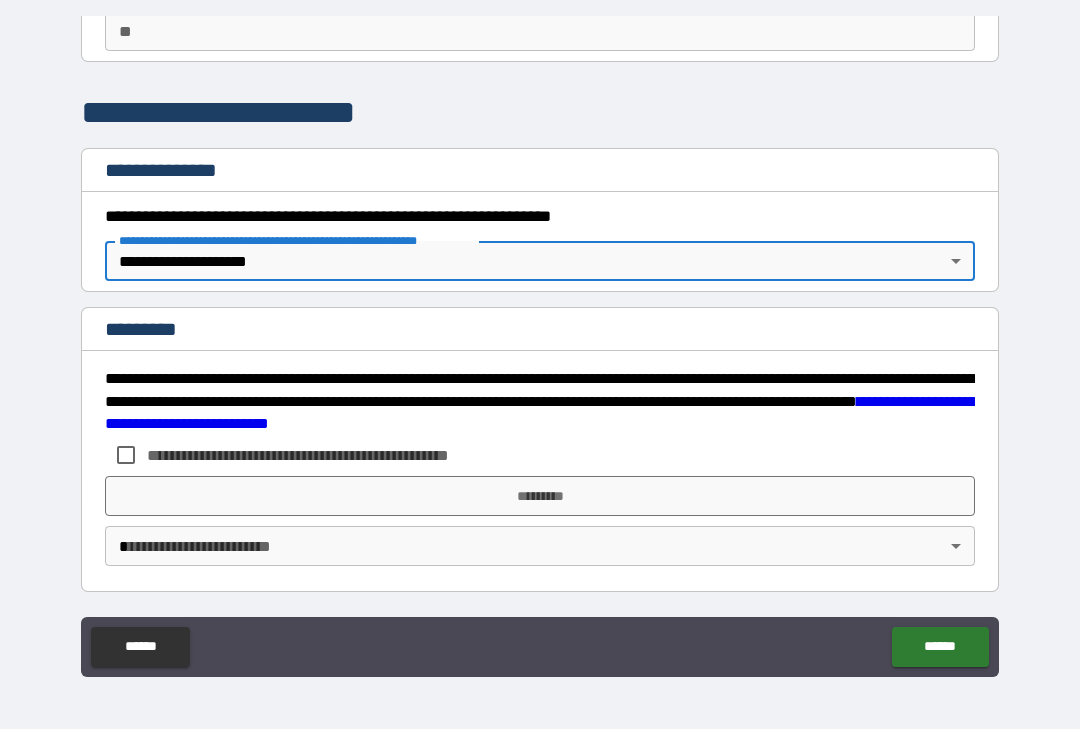 scroll, scrollTop: 198, scrollLeft: 0, axis: vertical 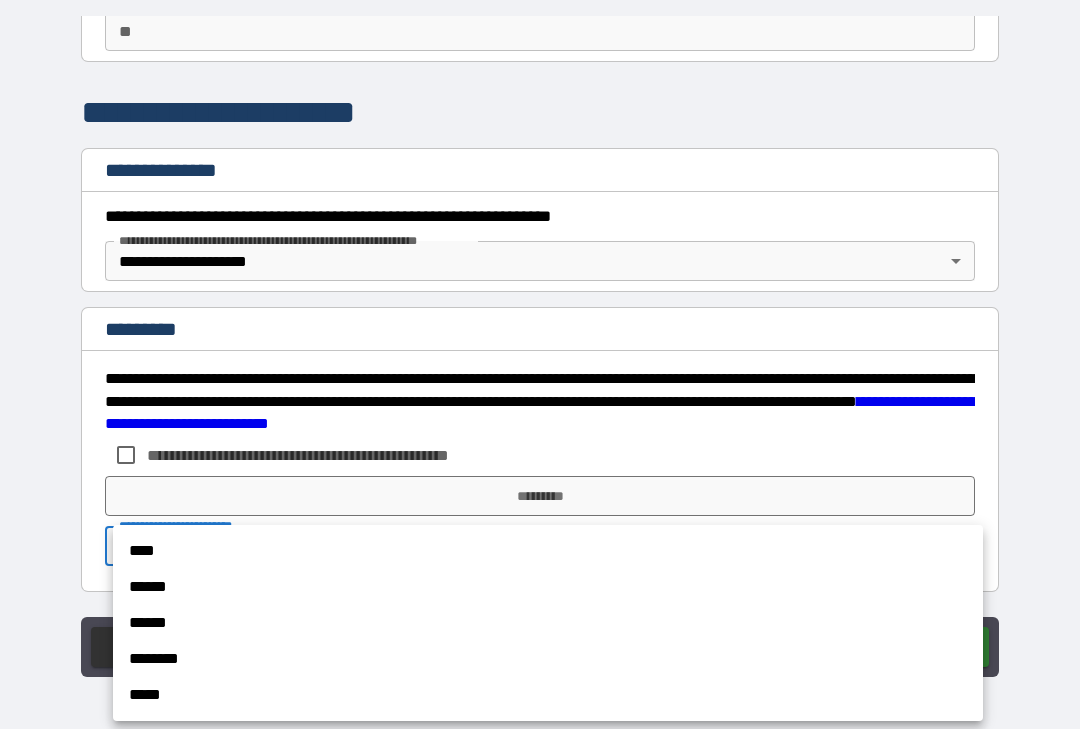 click on "****" at bounding box center [548, 551] 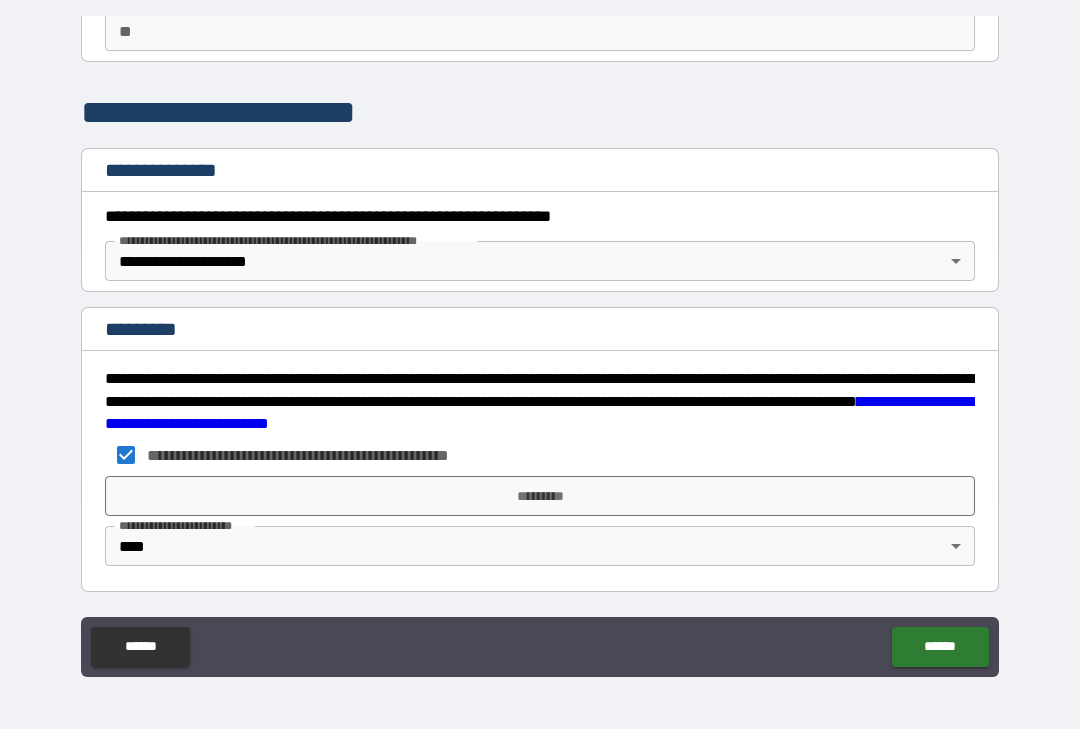 scroll, scrollTop: 198, scrollLeft: 0, axis: vertical 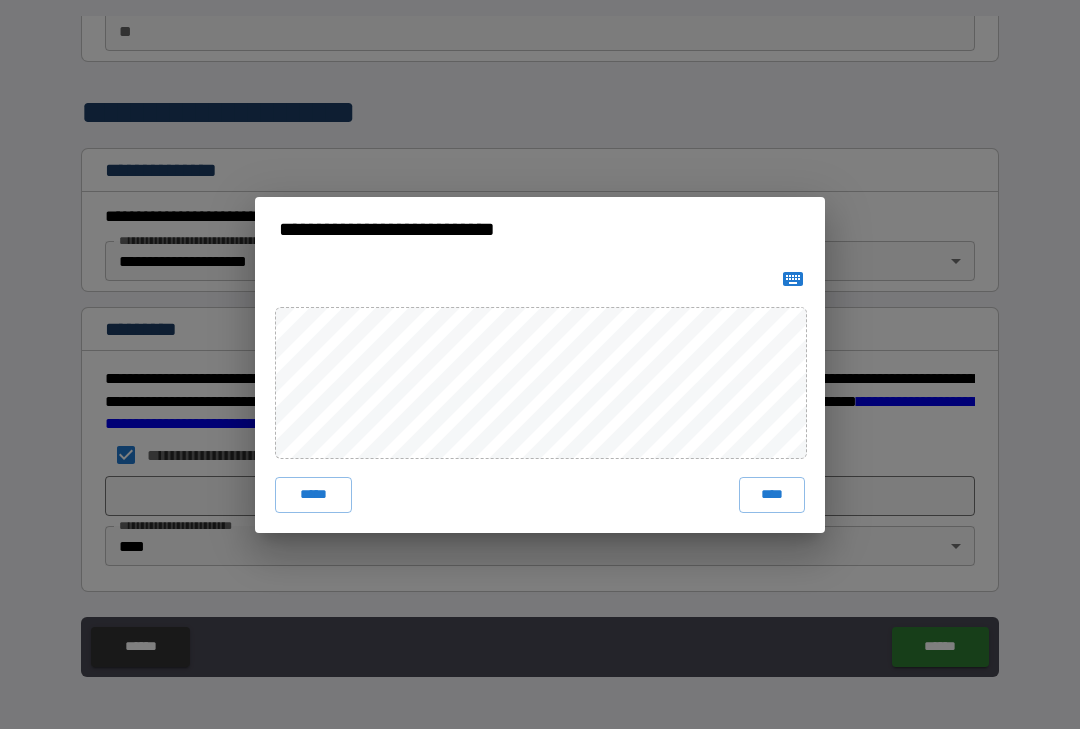 click on "****" at bounding box center (772, 495) 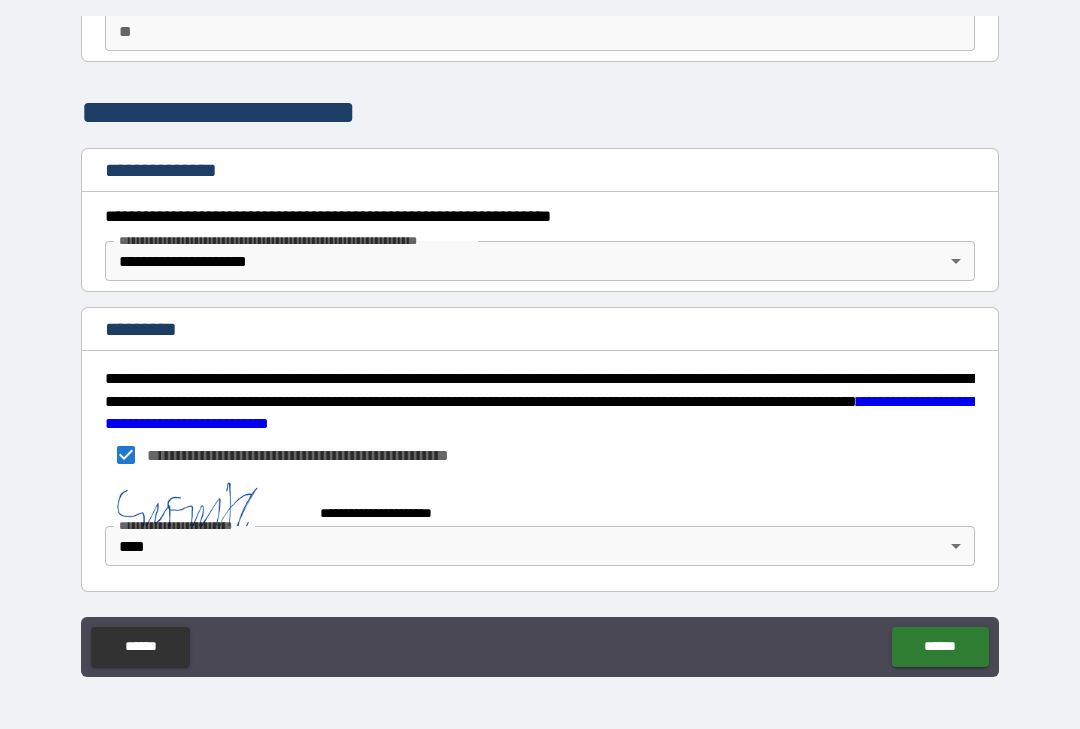 scroll, scrollTop: 188, scrollLeft: 0, axis: vertical 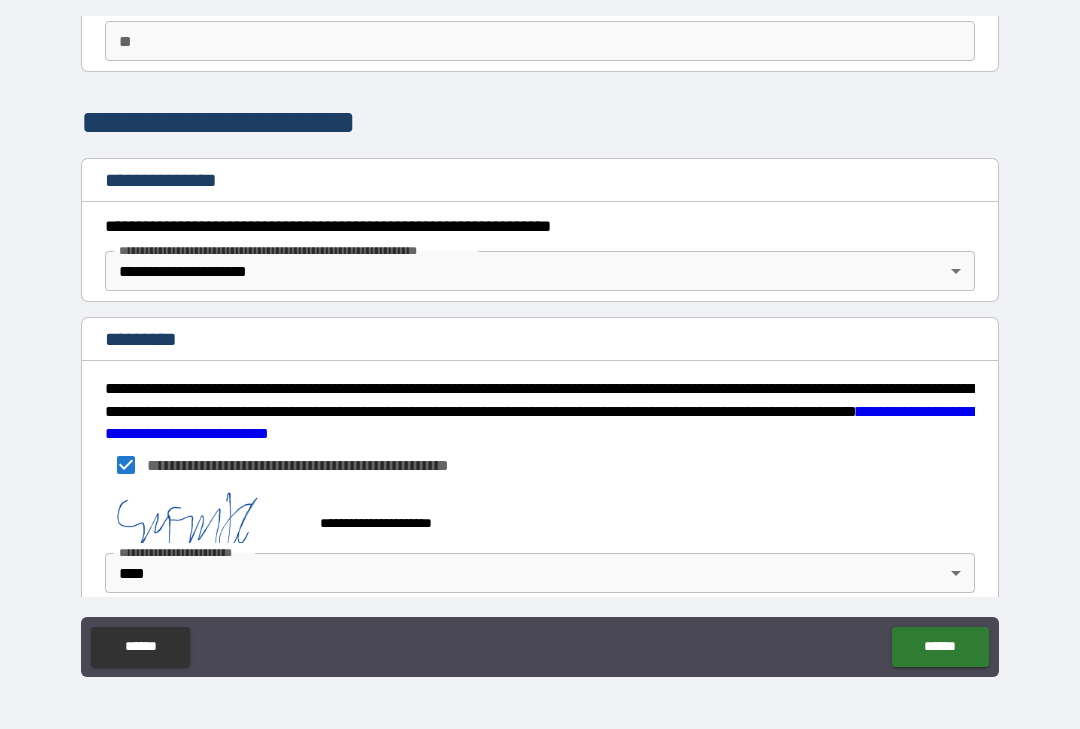 click on "******" at bounding box center [940, 647] 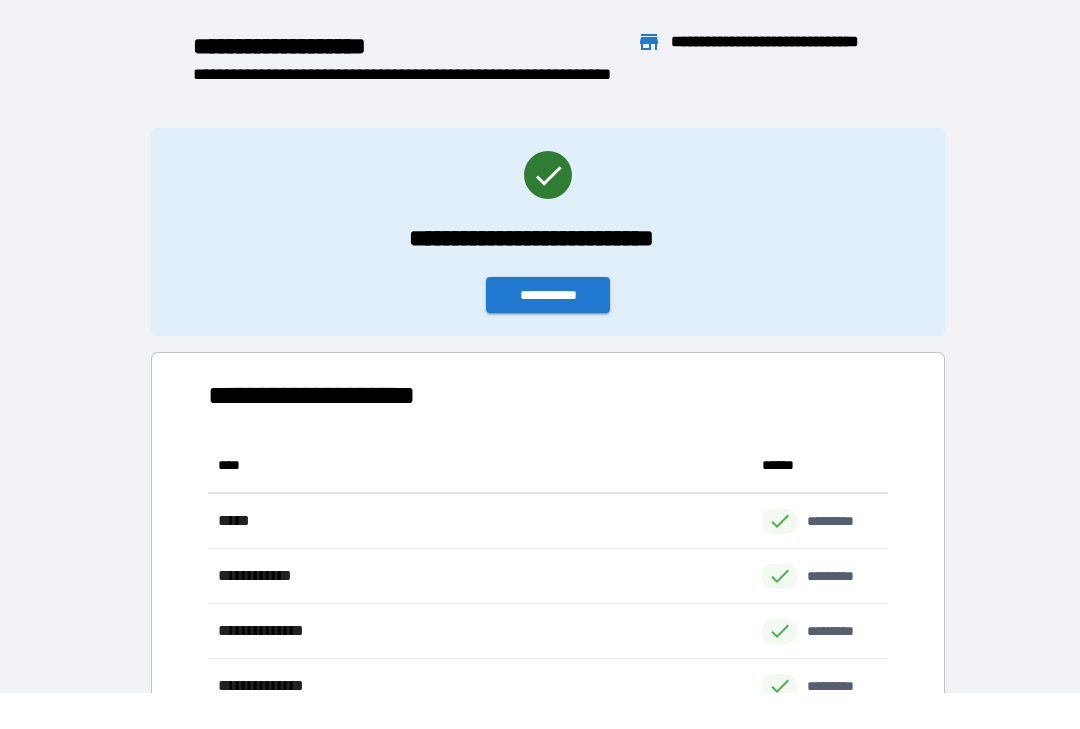 scroll, scrollTop: 1, scrollLeft: 1, axis: both 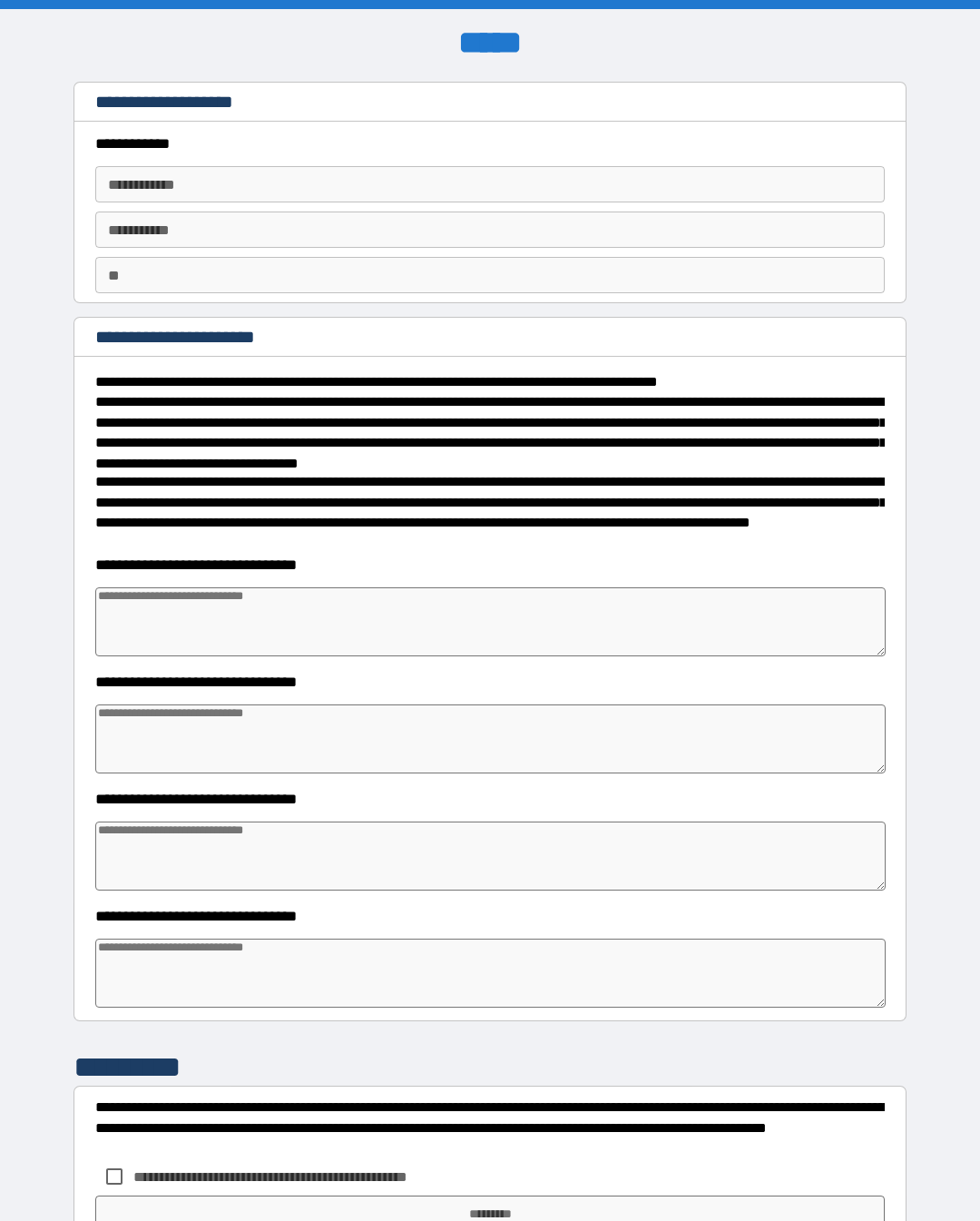 type on "*" 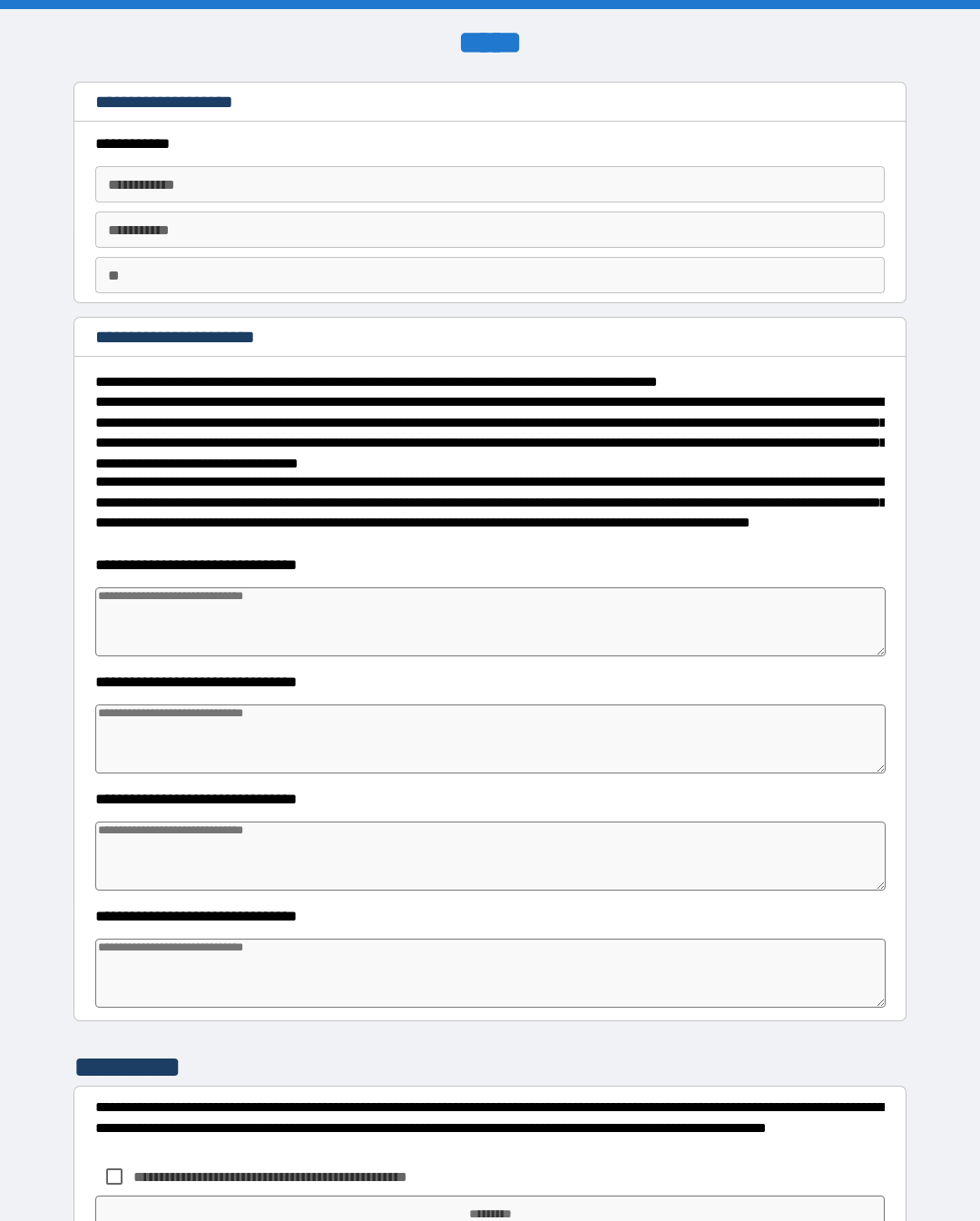 type on "*" 